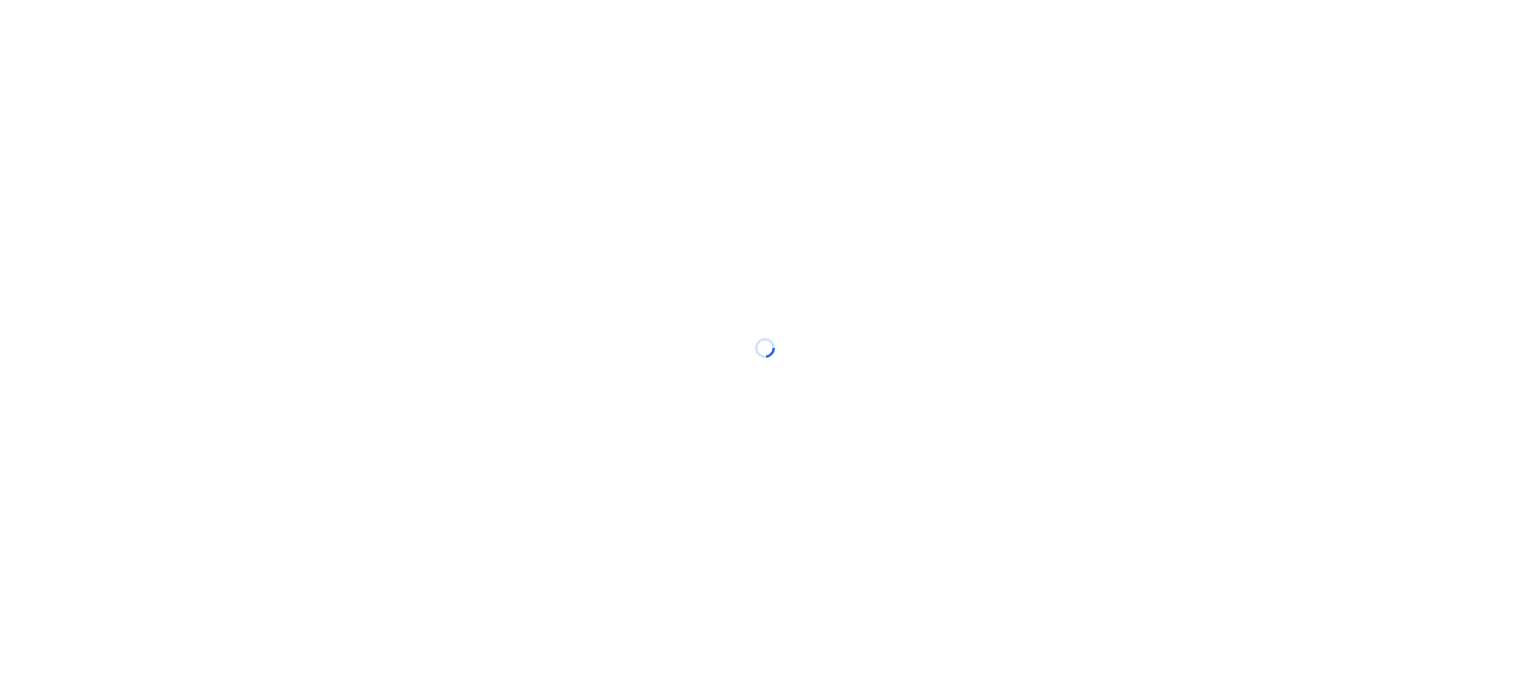 scroll, scrollTop: 0, scrollLeft: 0, axis: both 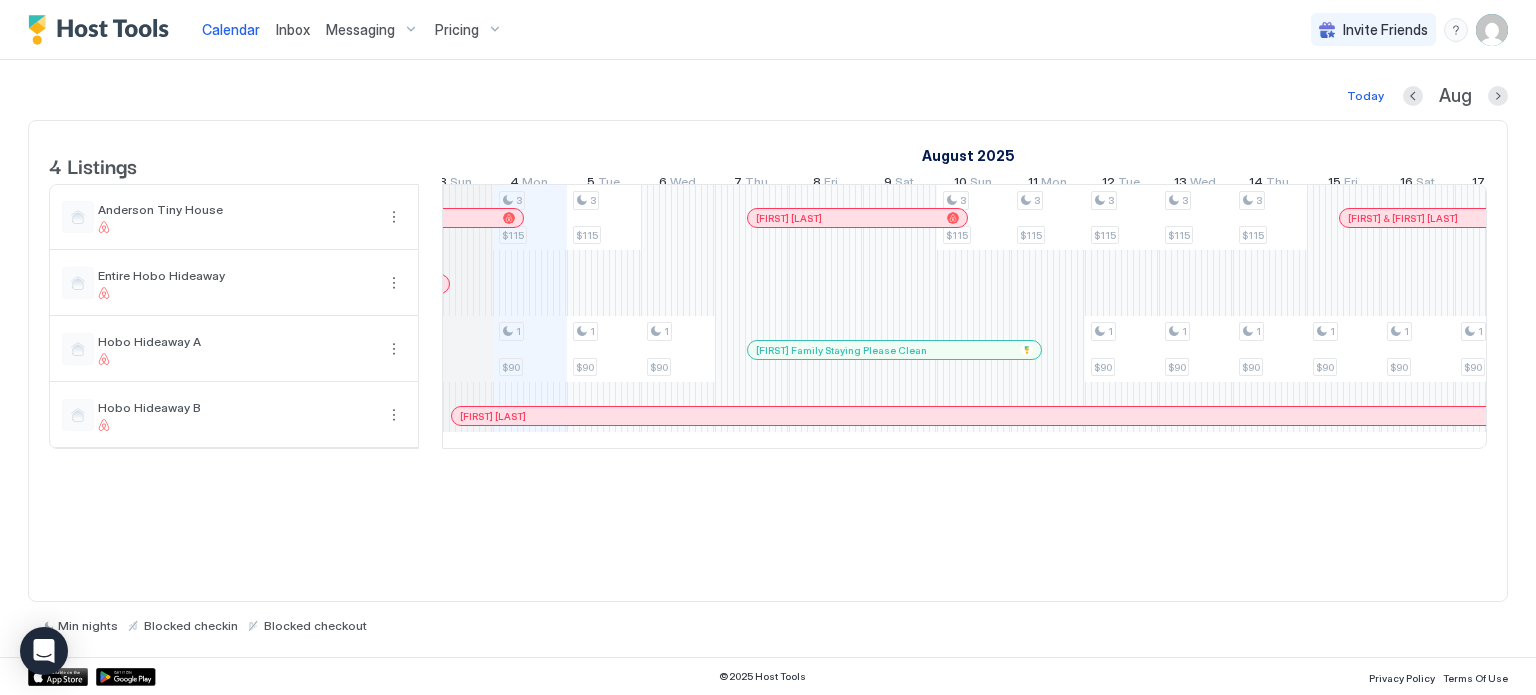 click at bounding box center [1492, 30] 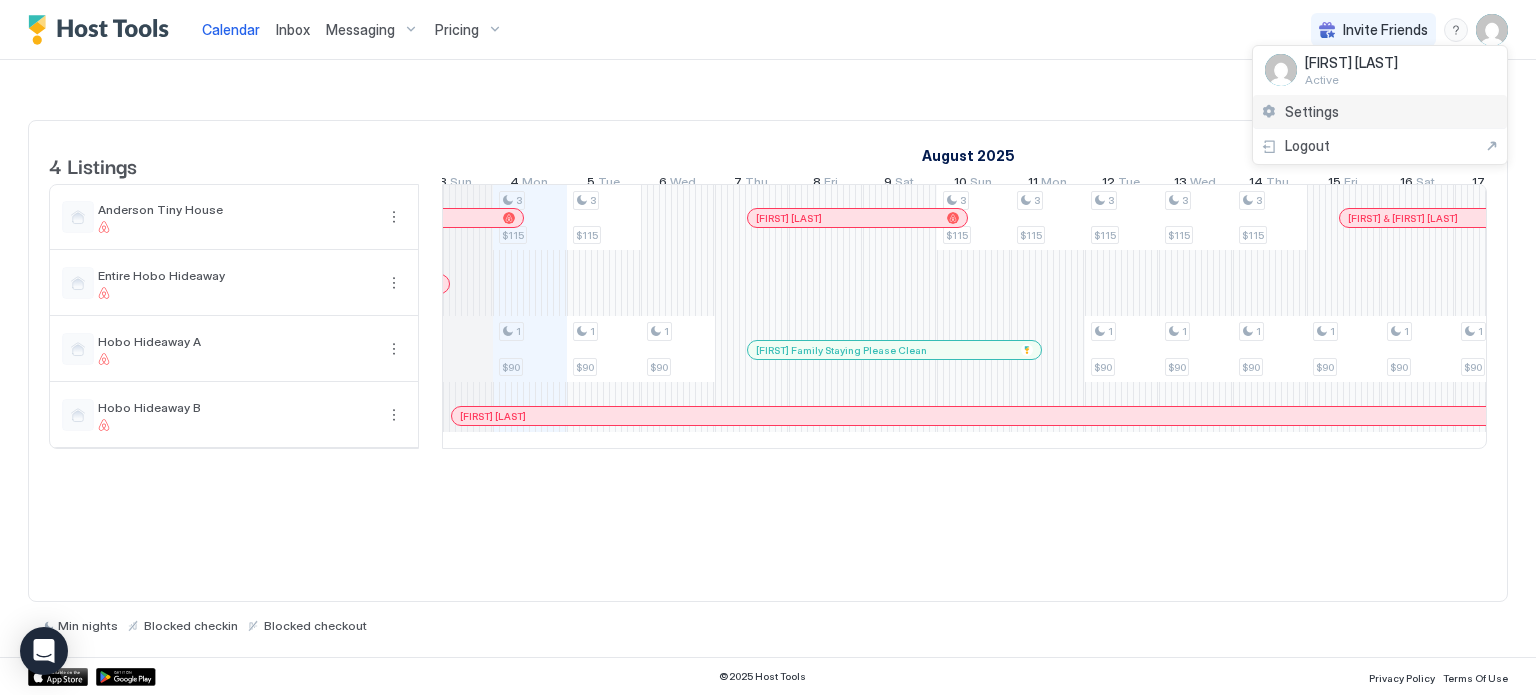 click on "Settings" at bounding box center (1380, 112) 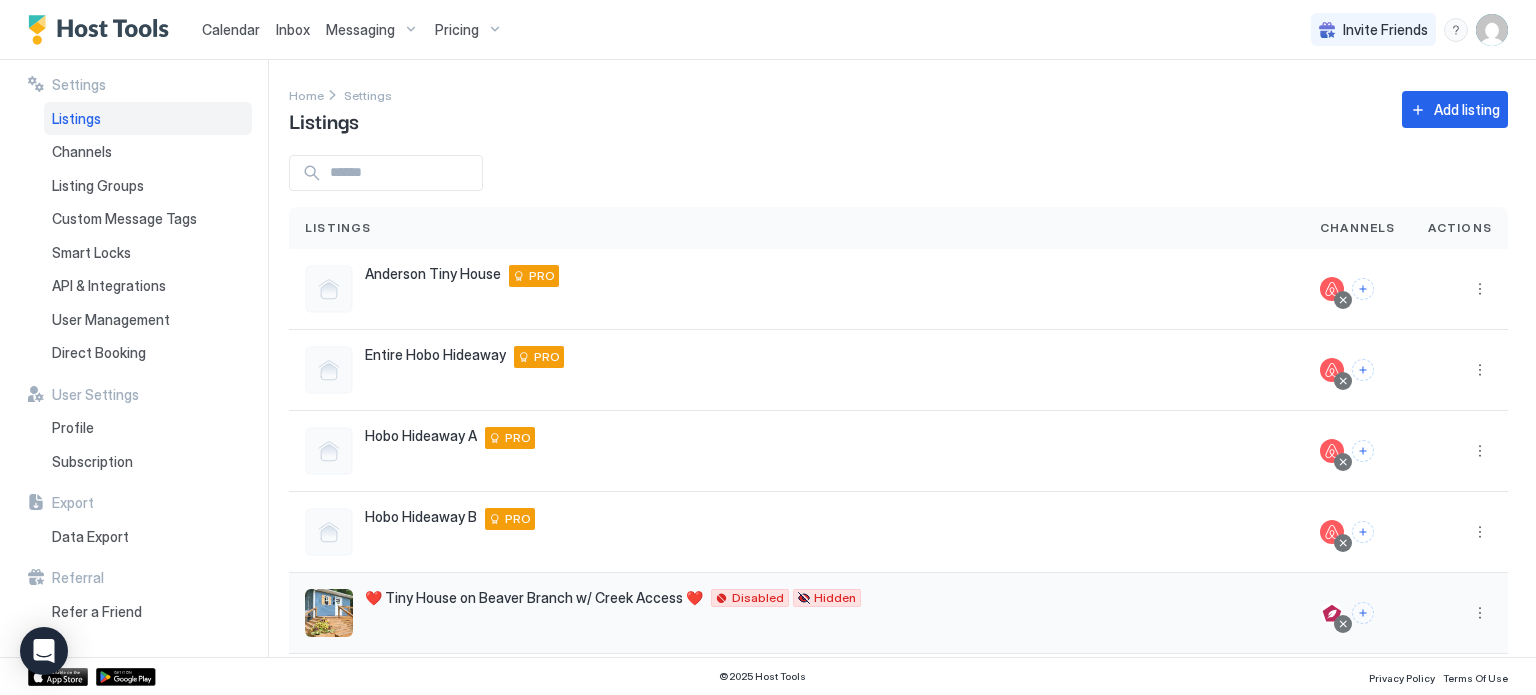 scroll, scrollTop: 19, scrollLeft: 0, axis: vertical 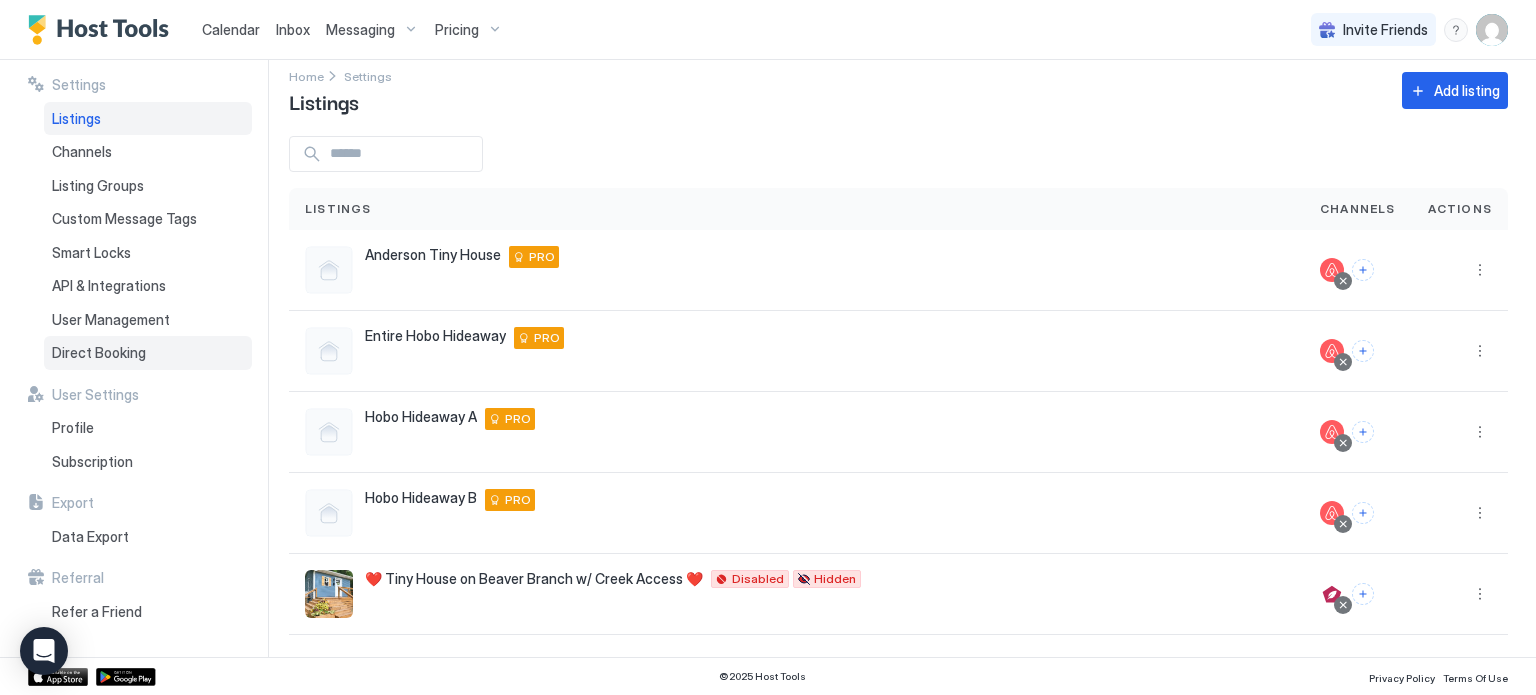 click on "Direct Booking" at bounding box center (99, 353) 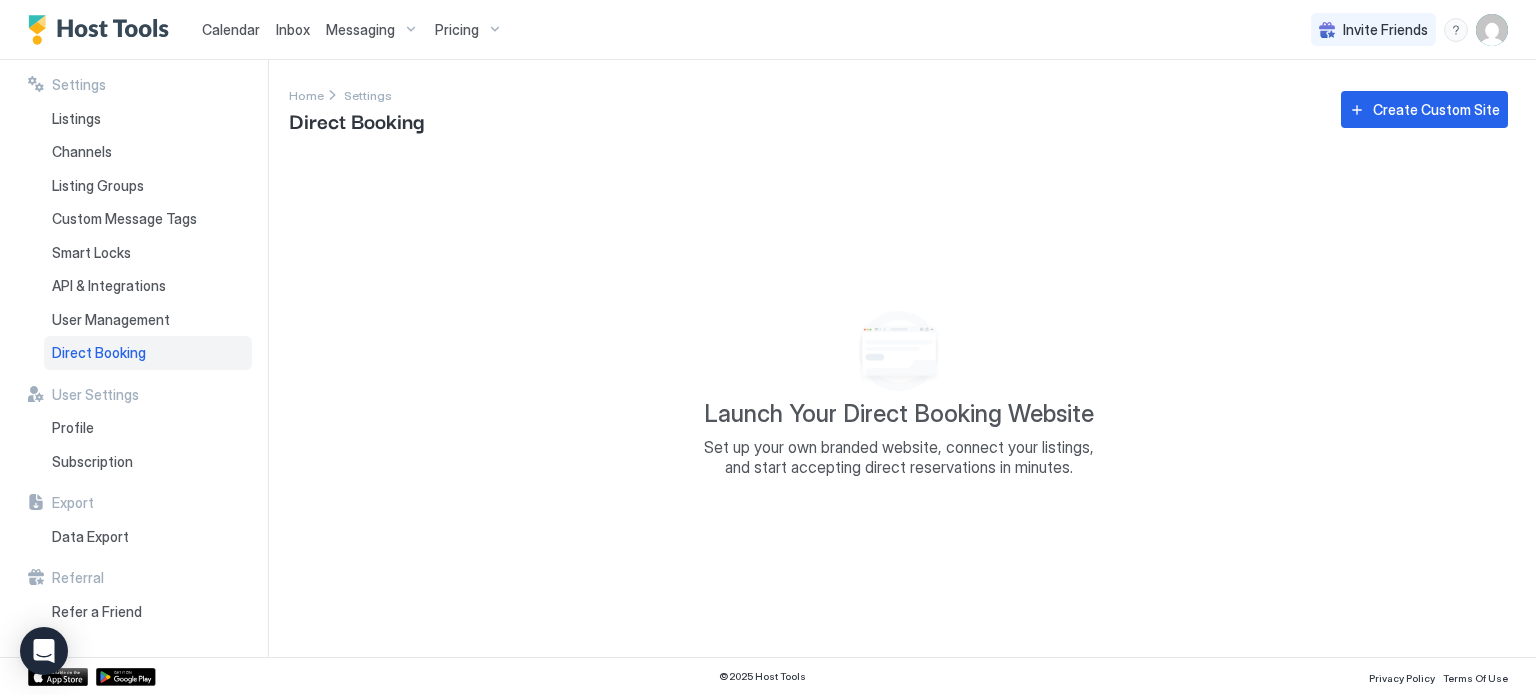 drag, startPoint x: 1150, startPoint y: 455, endPoint x: 1176, endPoint y: 499, distance: 51.10773 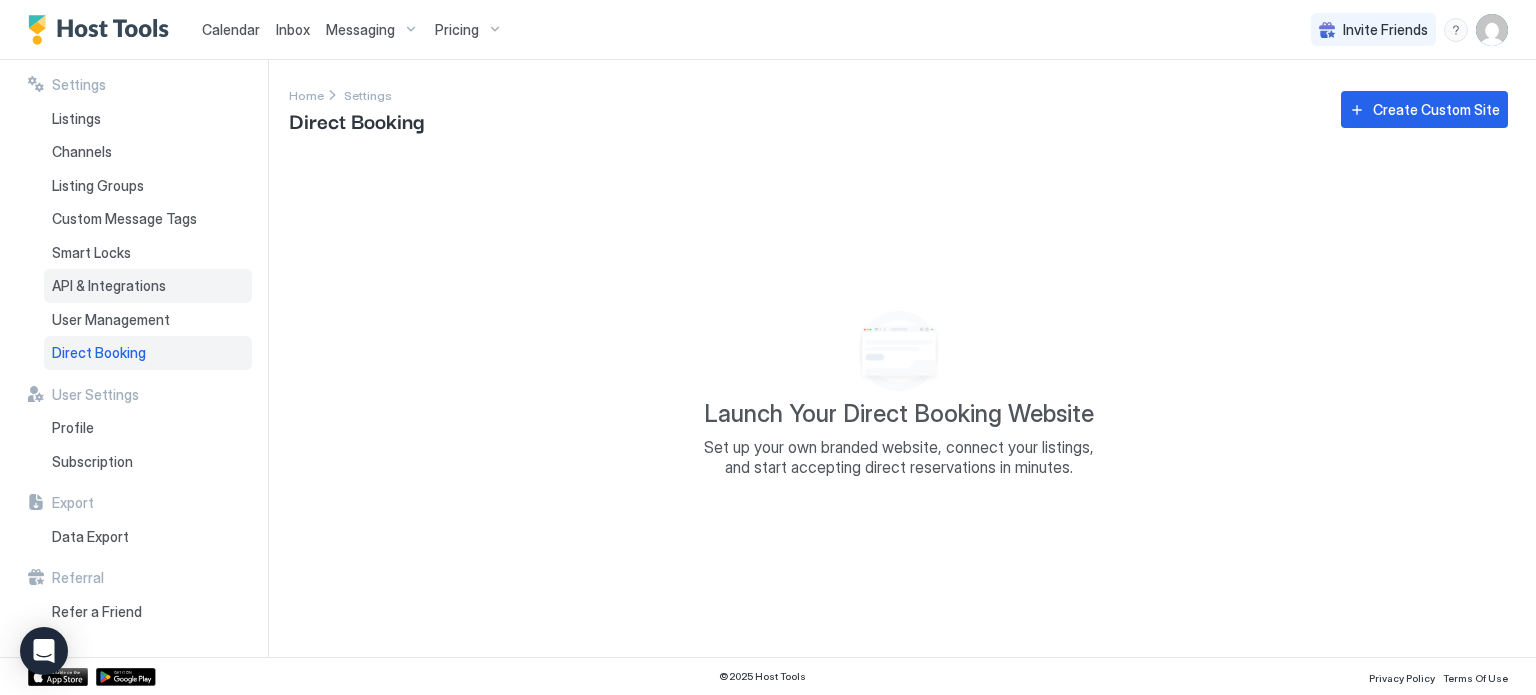 click on "API & Integrations" at bounding box center [109, 286] 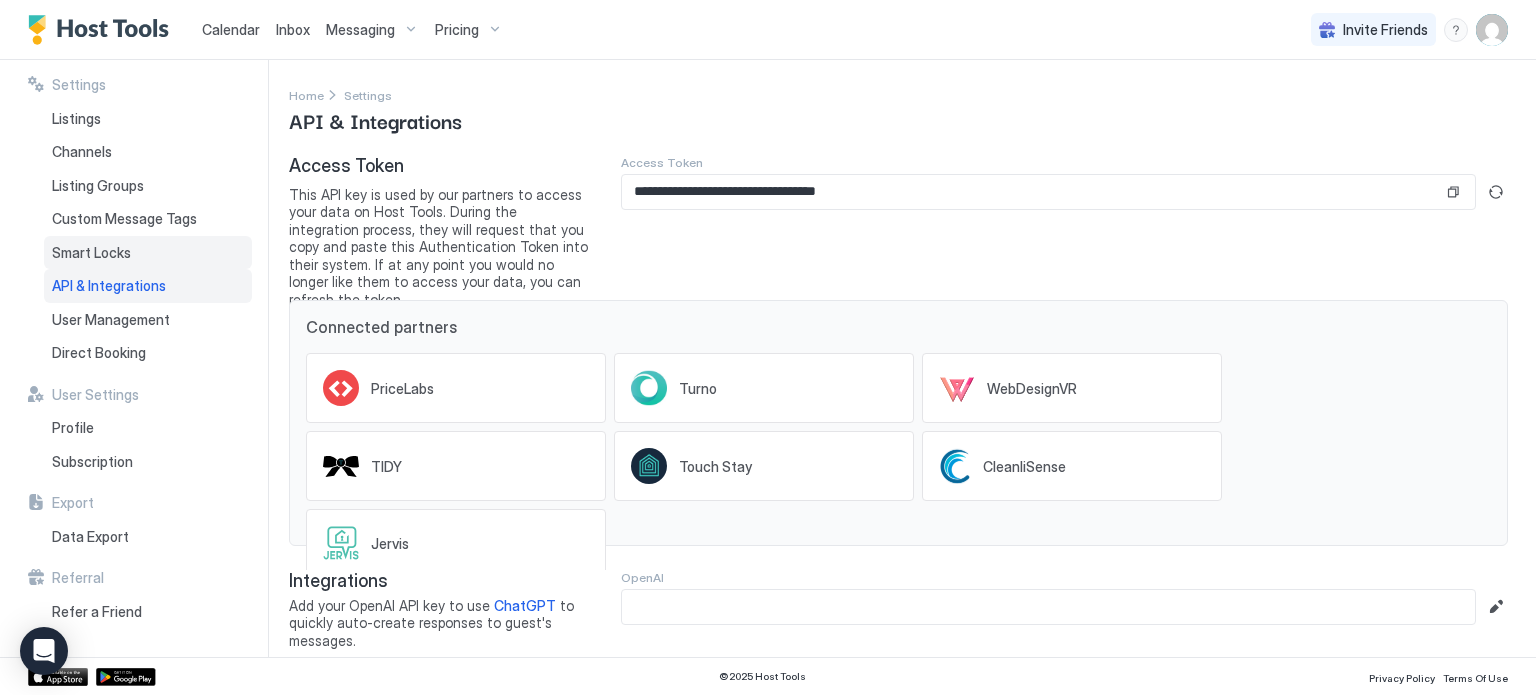 click on "Smart Locks" at bounding box center (148, 253) 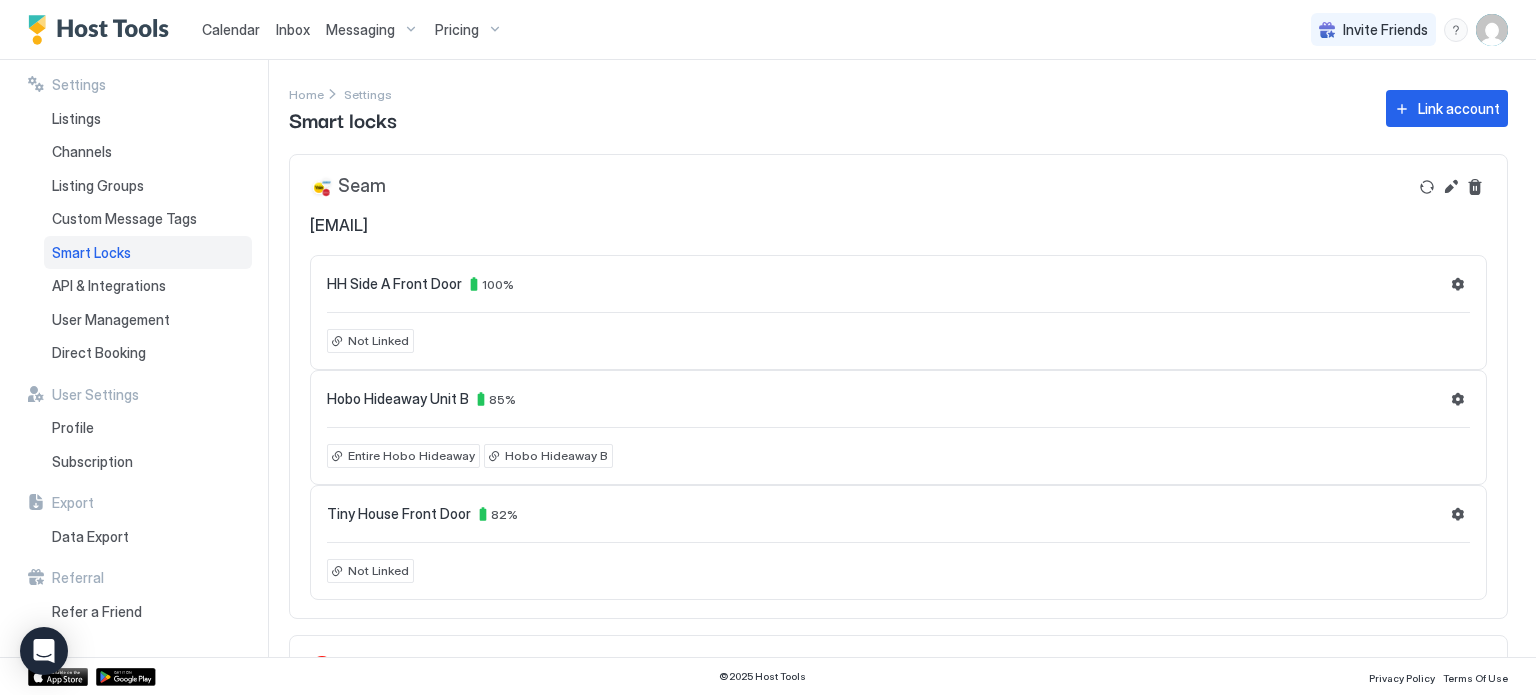 scroll, scrollTop: 0, scrollLeft: 0, axis: both 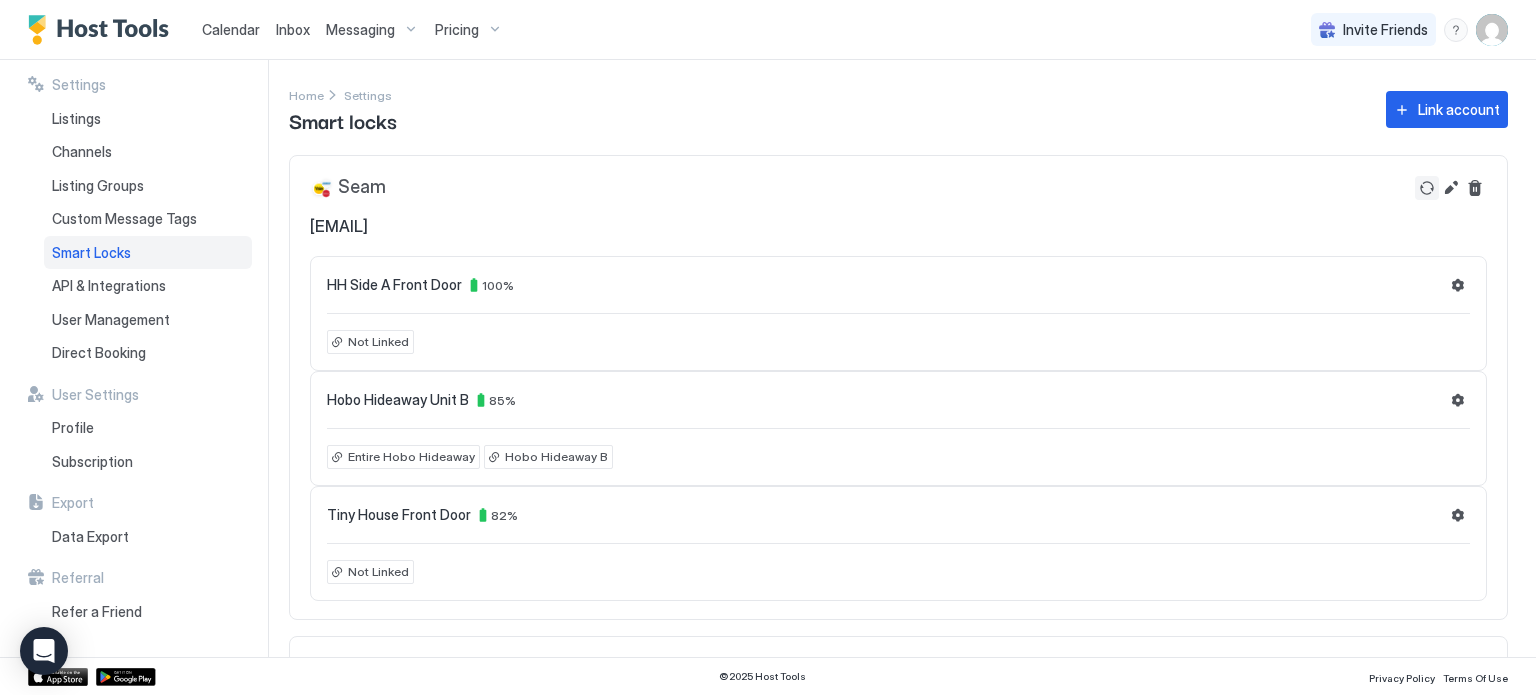 click at bounding box center (1427, 188) 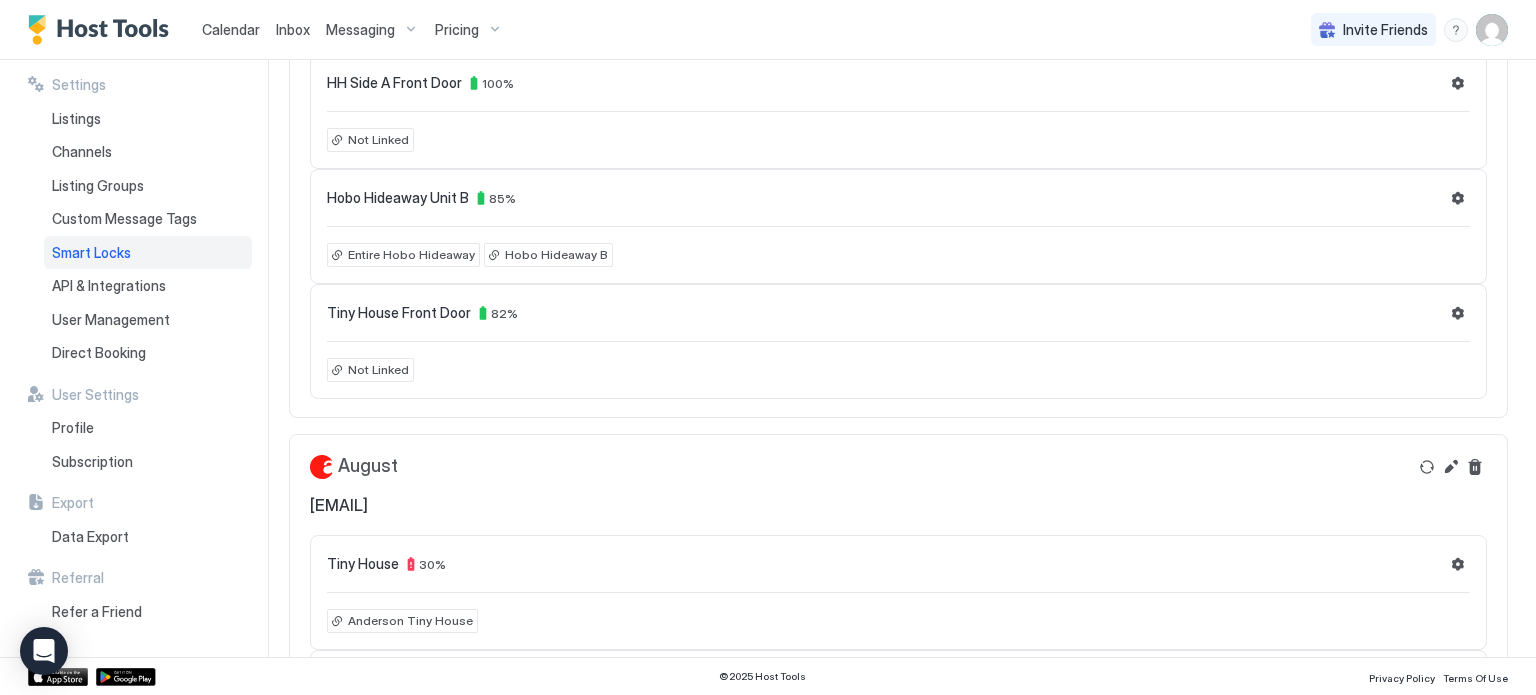 scroll, scrollTop: 142, scrollLeft: 0, axis: vertical 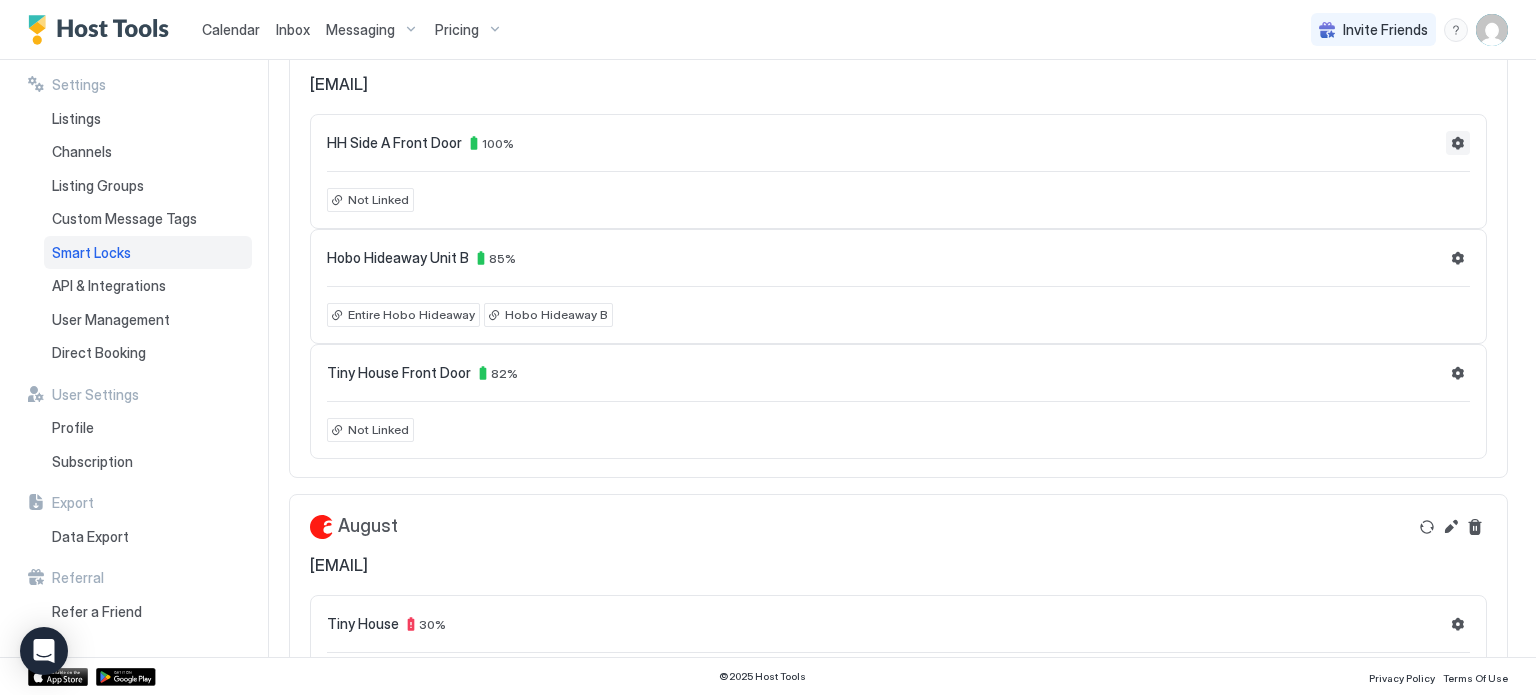 click at bounding box center (1458, 143) 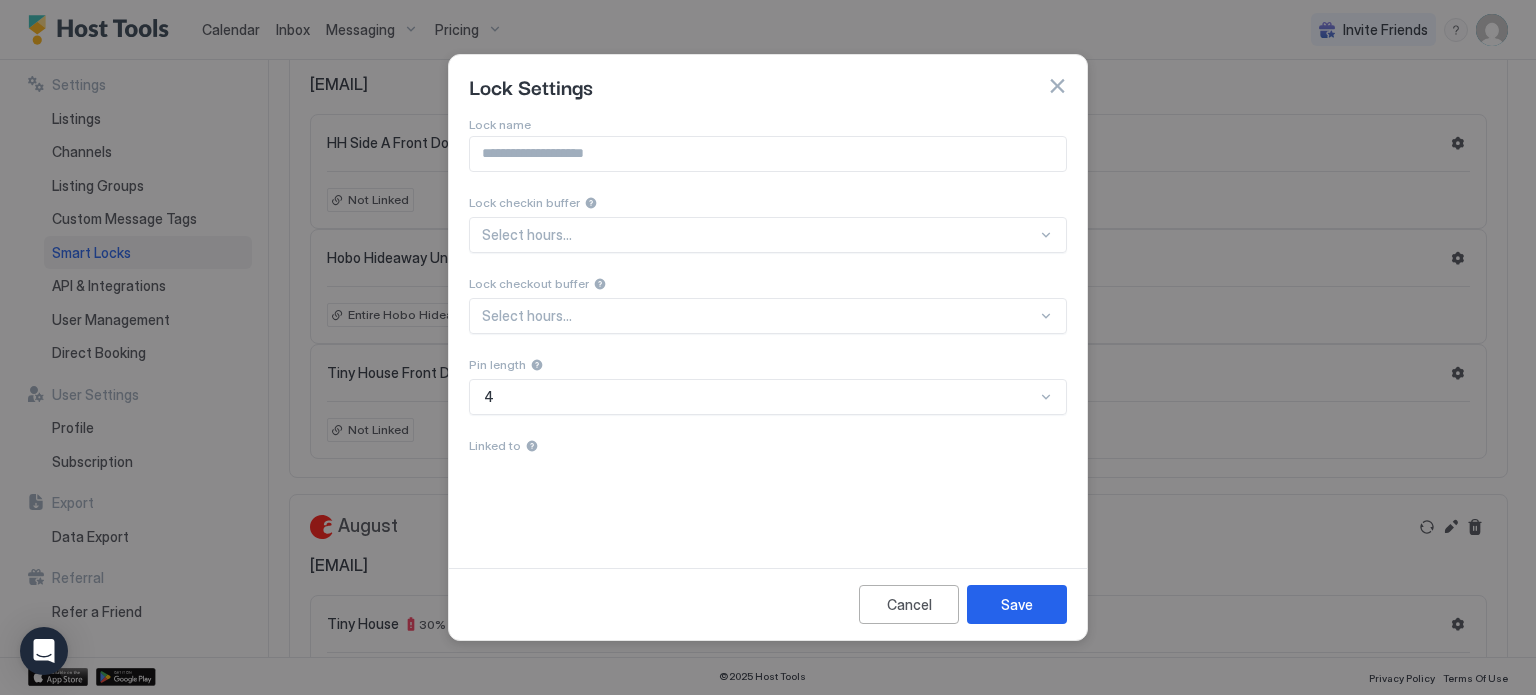 scroll, scrollTop: 0, scrollLeft: 0, axis: both 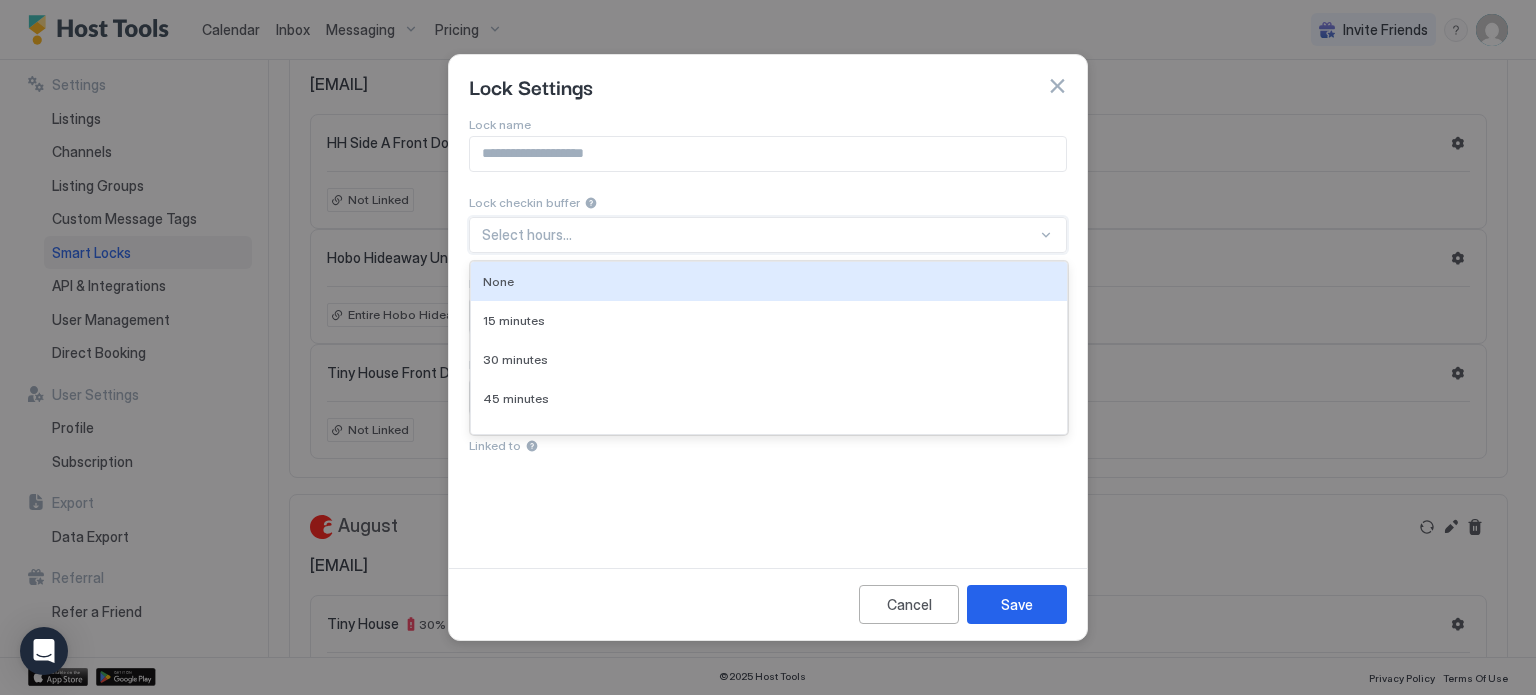 click at bounding box center [759, 235] 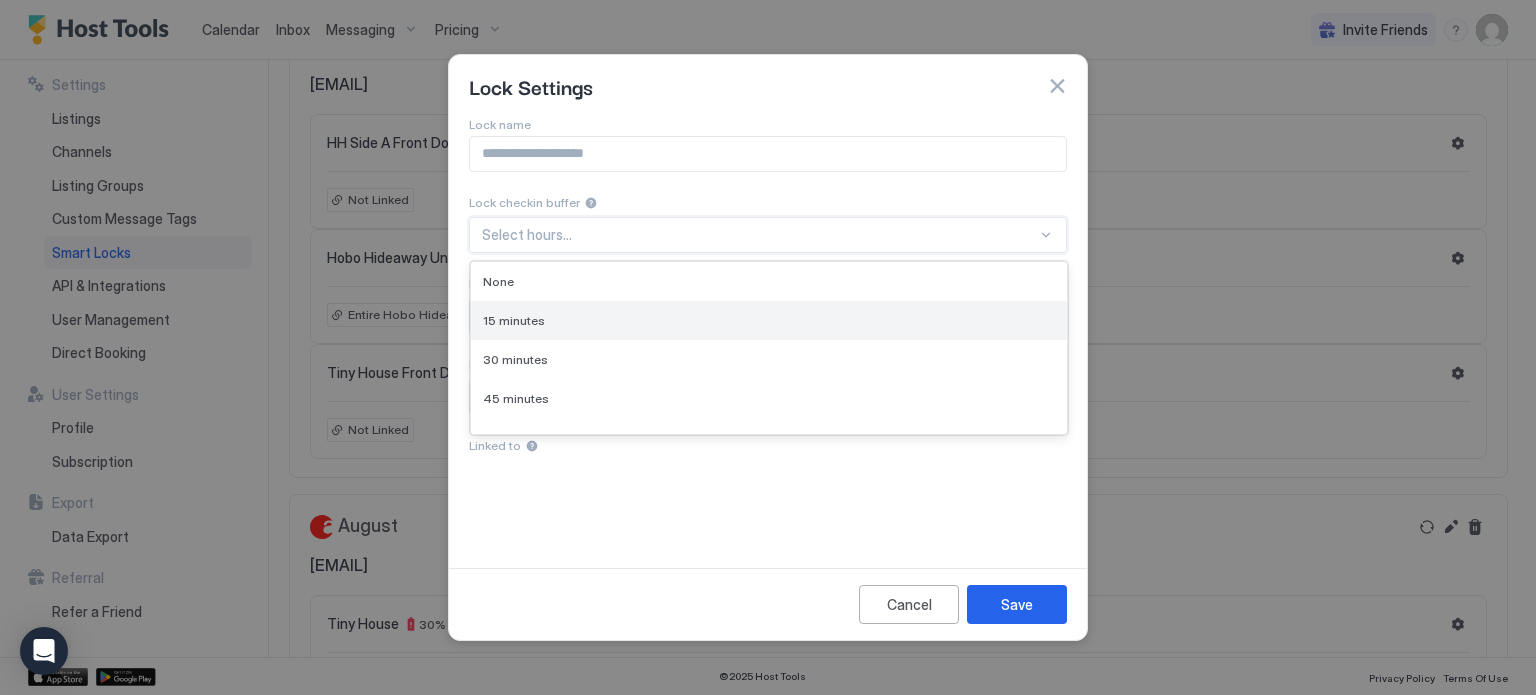 click on "15 minutes" at bounding box center (769, 320) 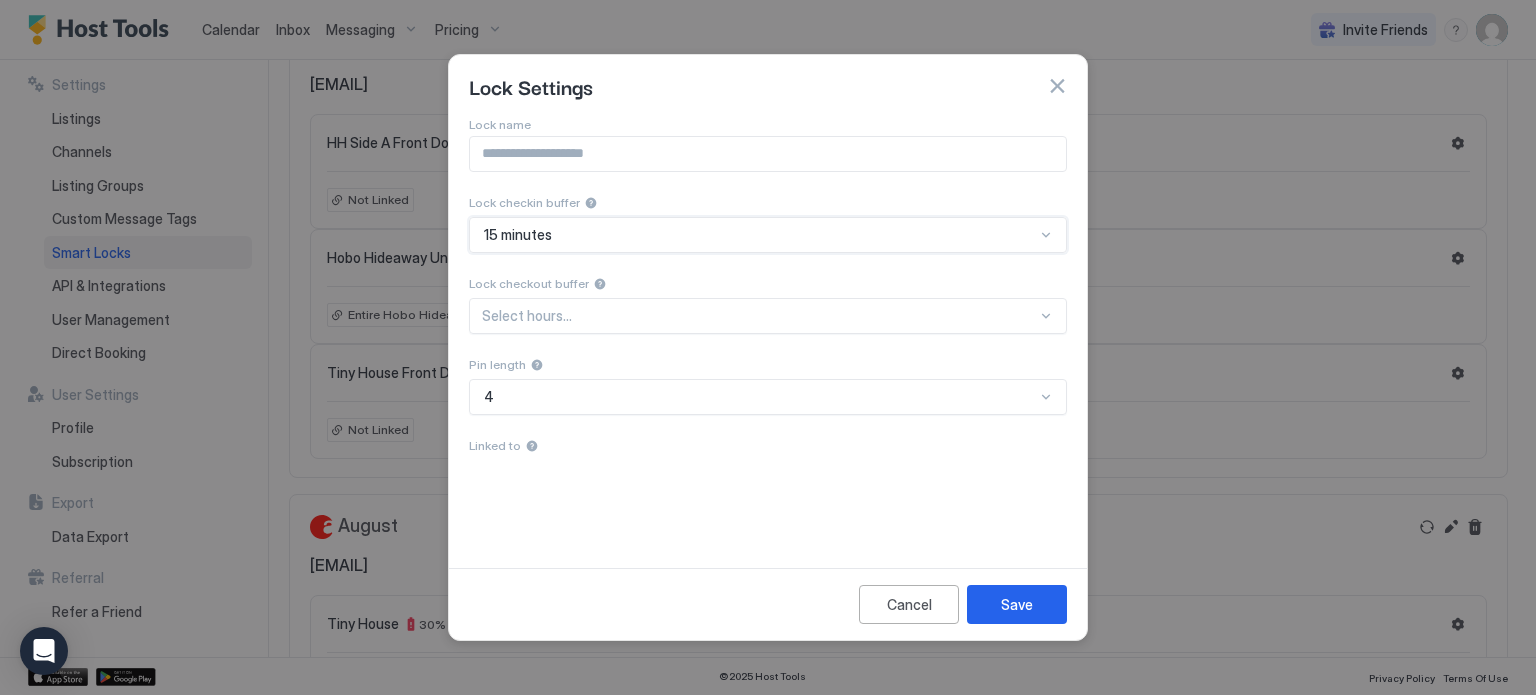 click on "Select hours..." at bounding box center [768, 316] 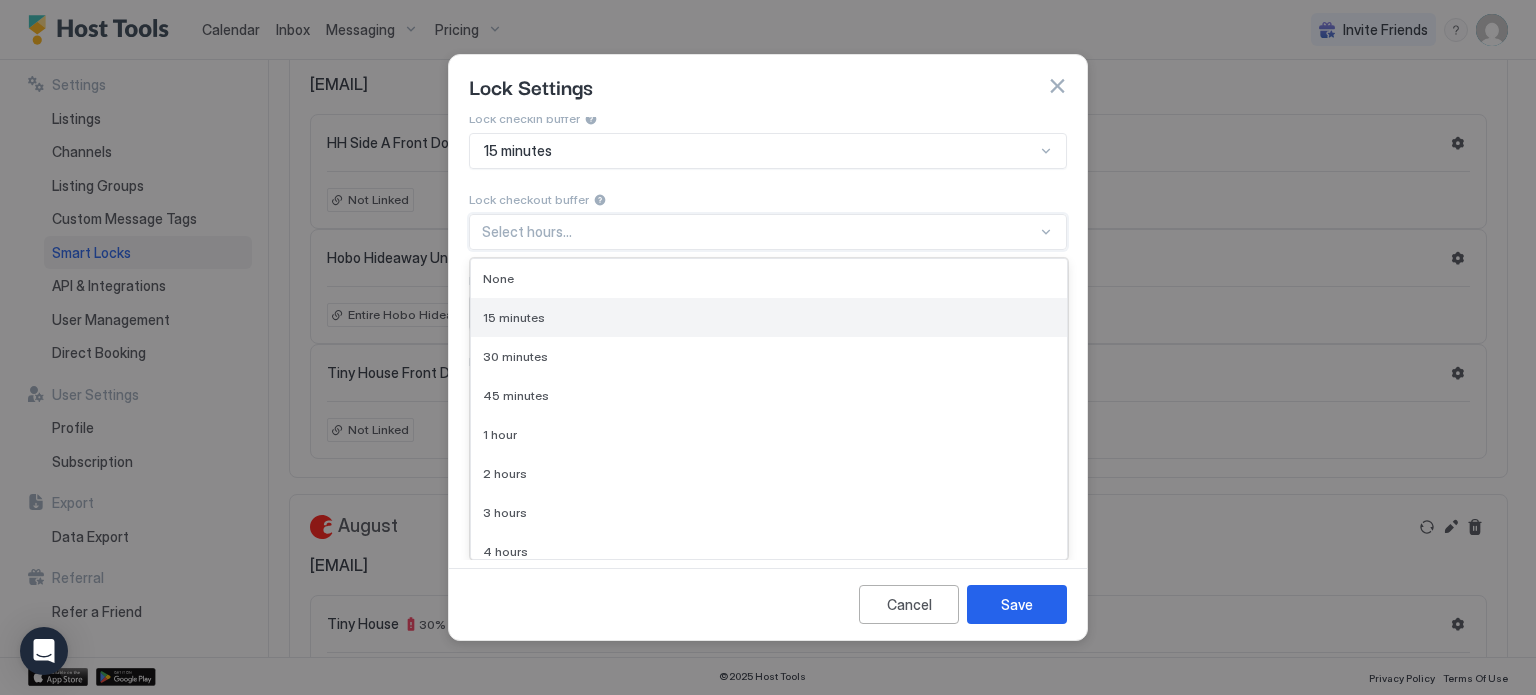 click on "15 minutes" at bounding box center [769, 317] 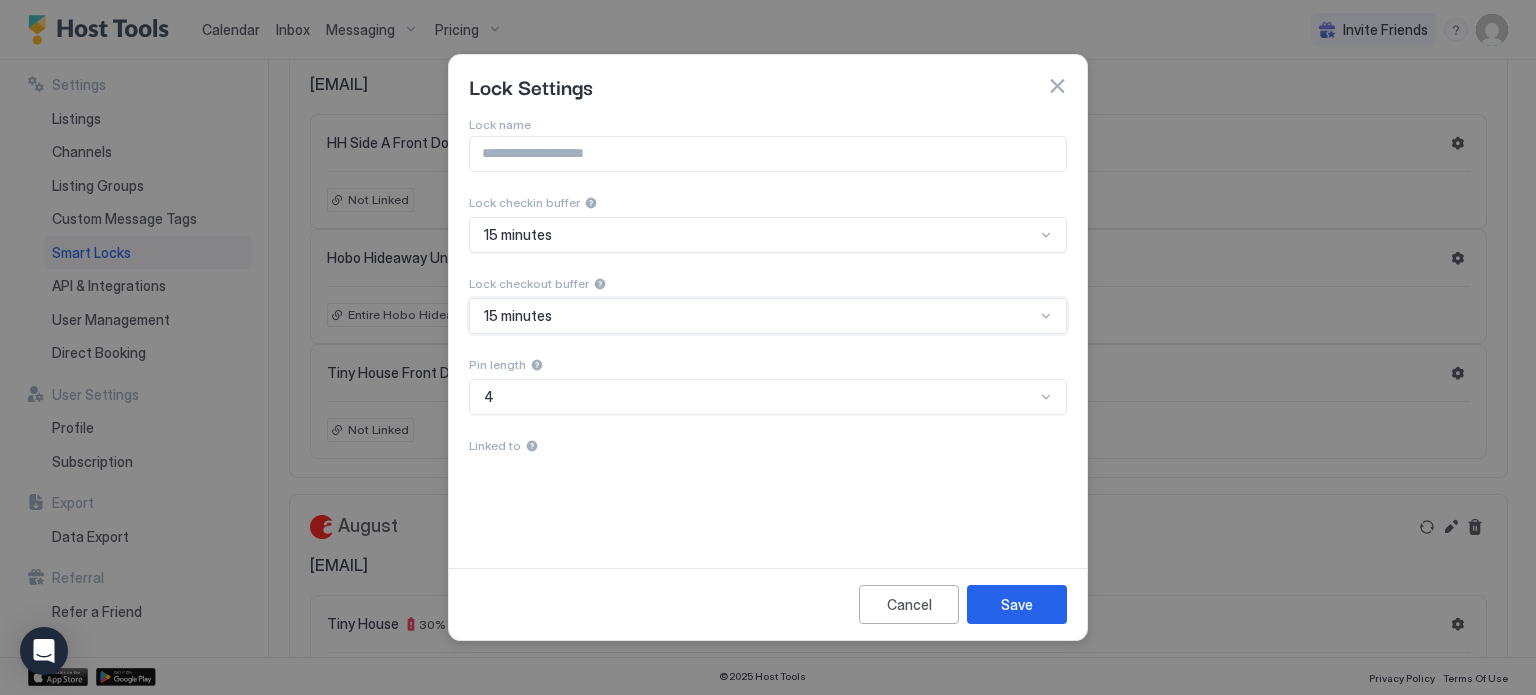 click on "Lock name Lock checkin buffer   15 minutes Lock checkout buffer   option 15 minutes, selected. 15 minutes Pin length   4 Linked to" at bounding box center [768, 328] 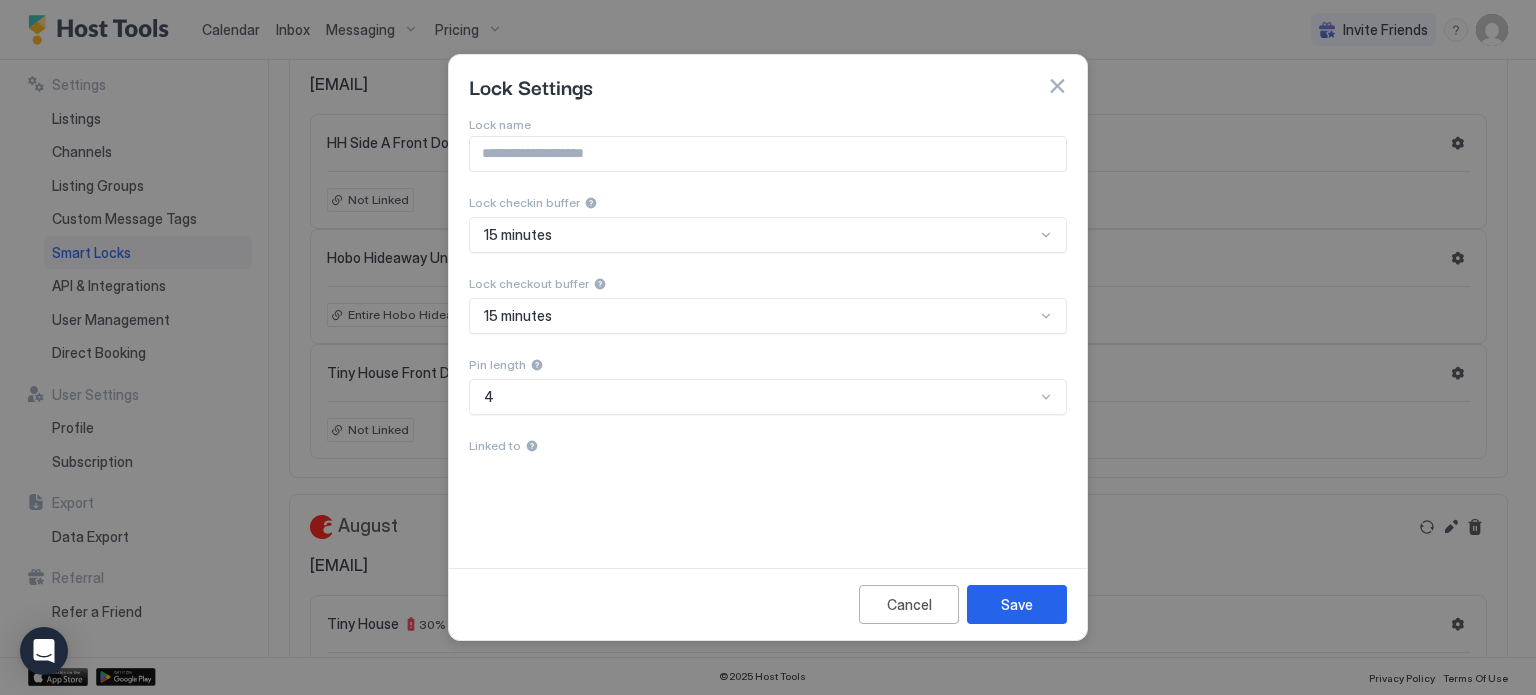 click at bounding box center (768, 154) 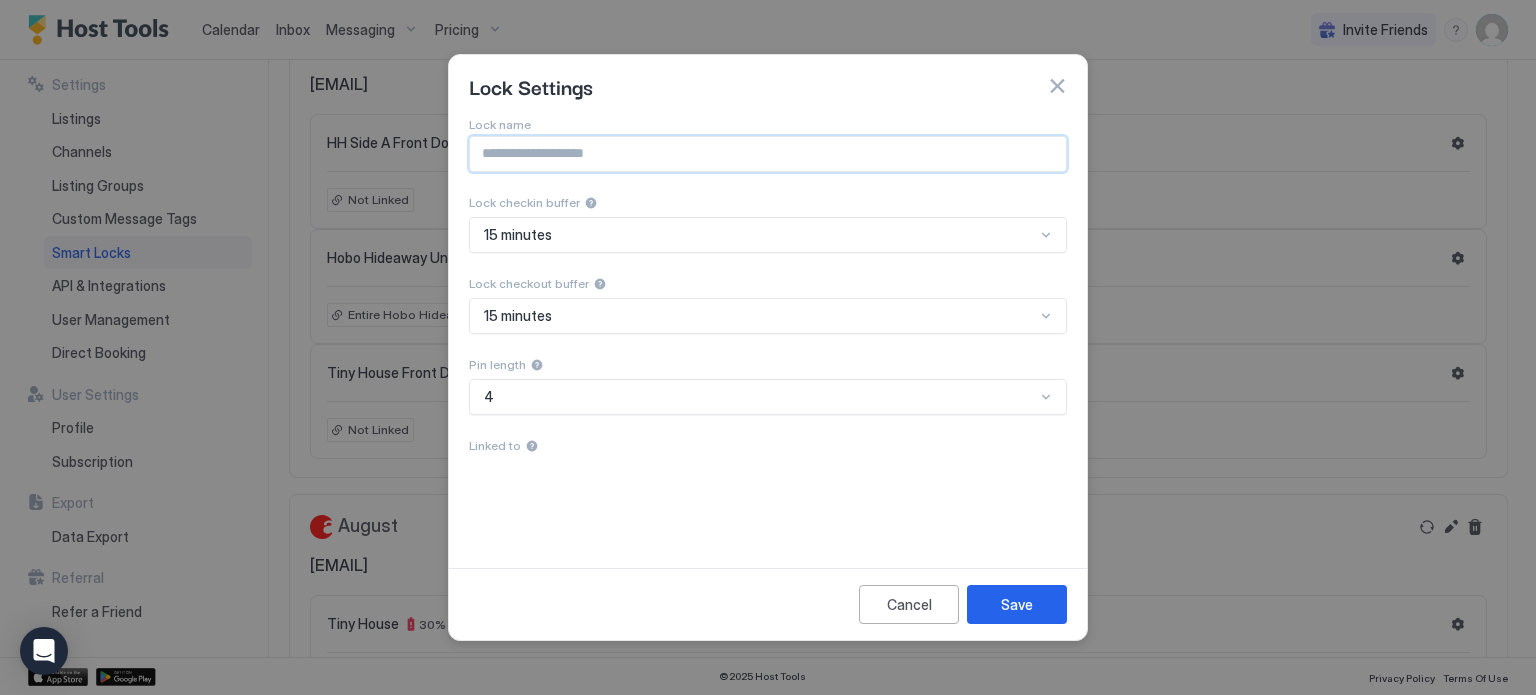 click on "Lock name Lock checkin buffer   15 minutes Lock checkout buffer   15 minutes Pin length   4 Linked to" at bounding box center [768, 328] 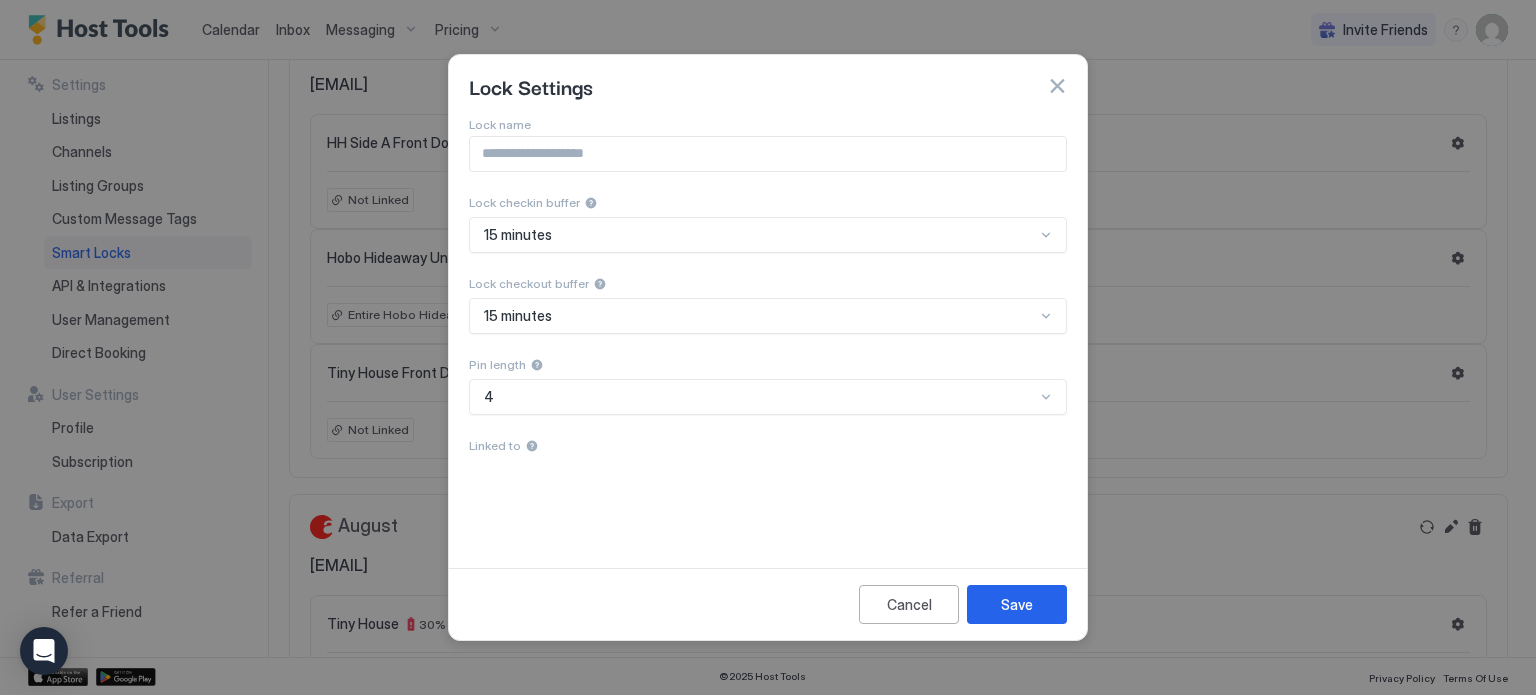 click at bounding box center [591, 203] 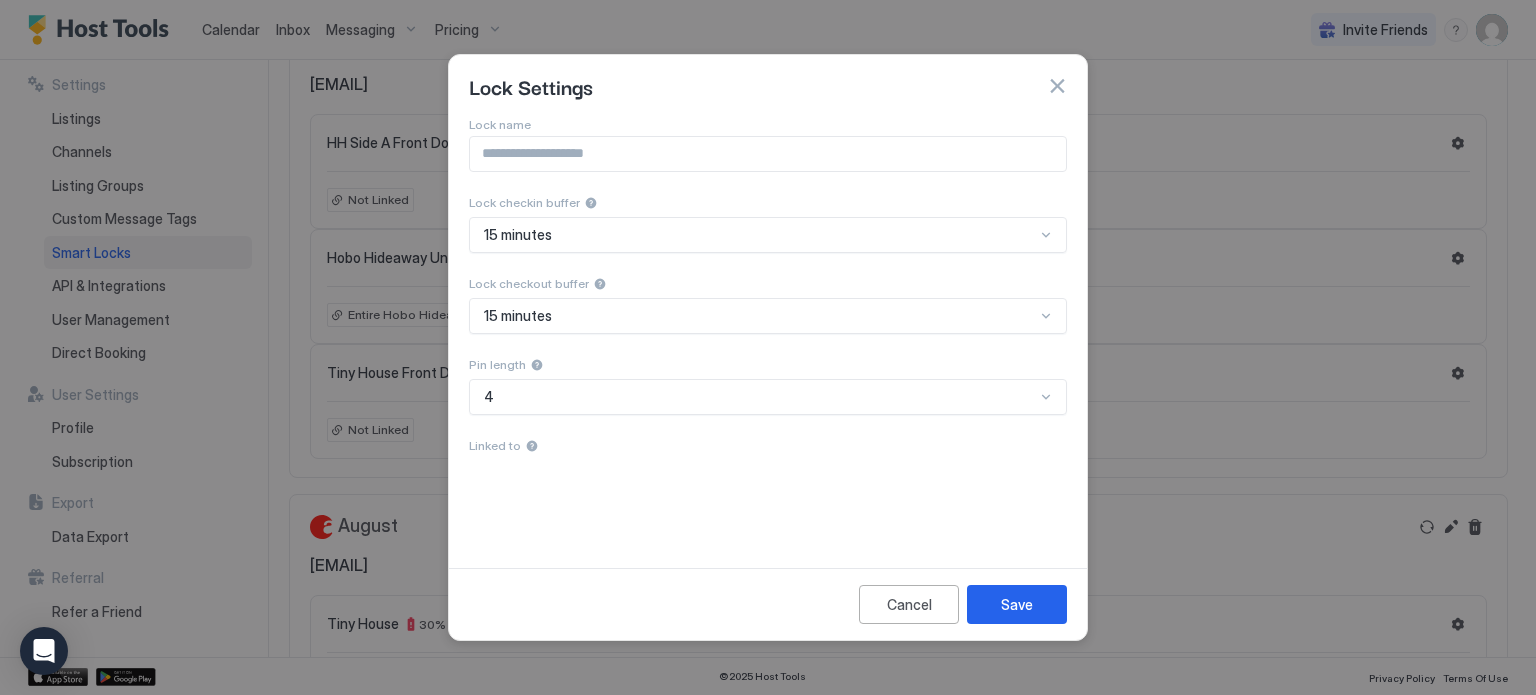 click at bounding box center [591, 203] 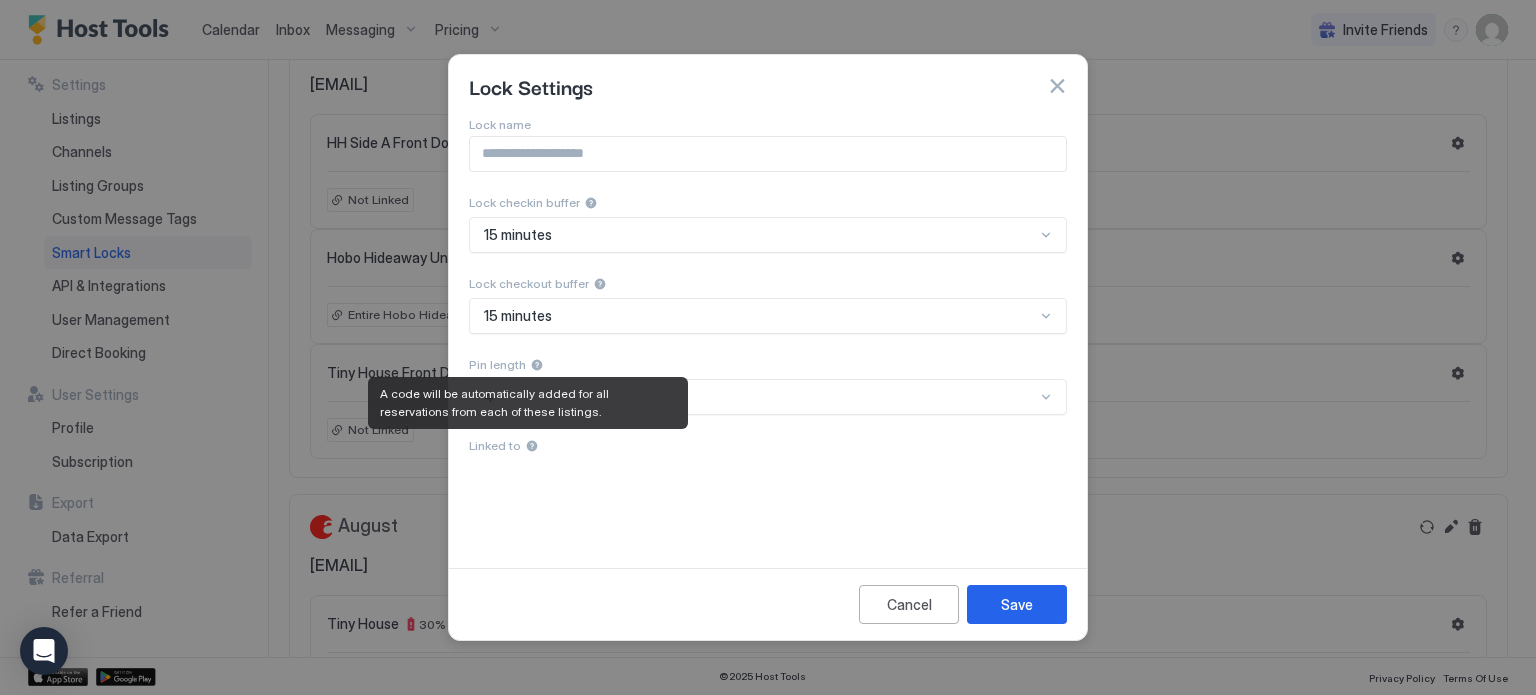 click at bounding box center [532, 446] 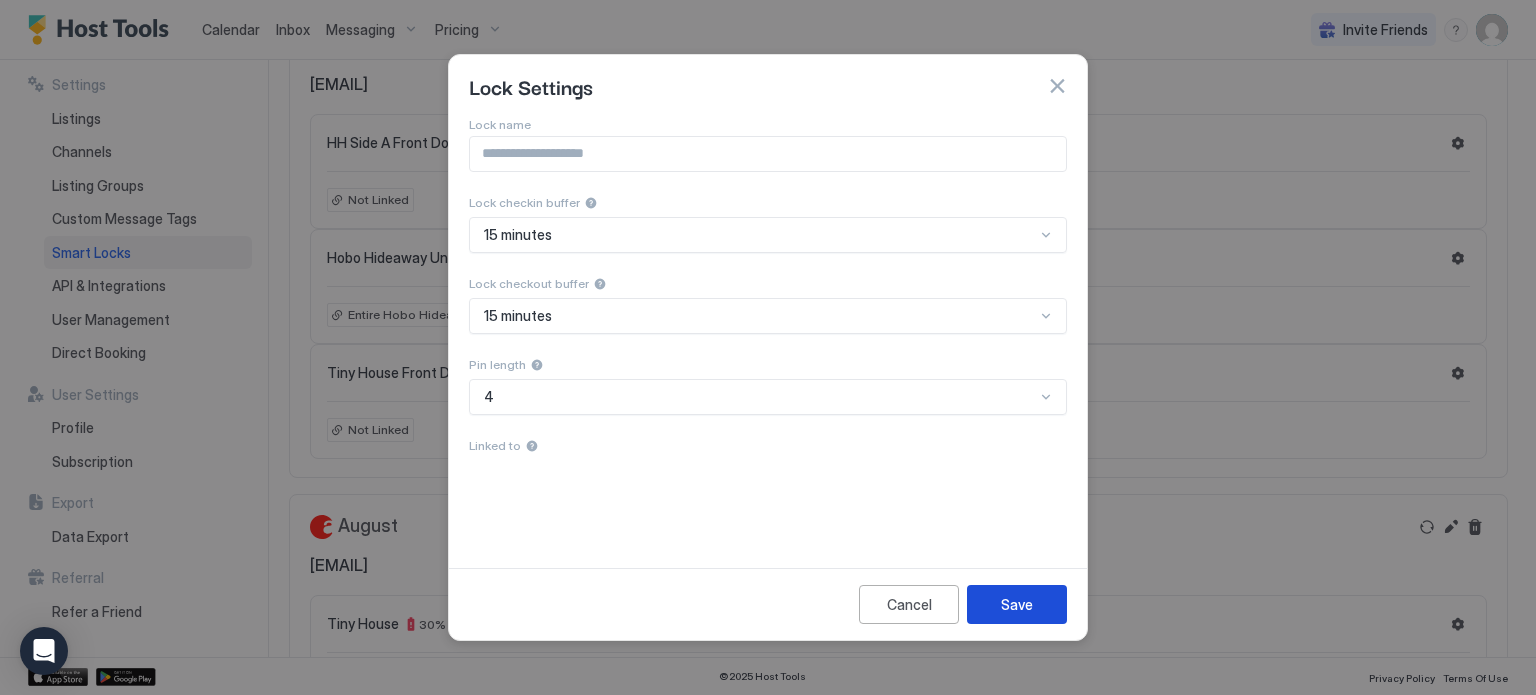 click on "Save" at bounding box center (1017, 604) 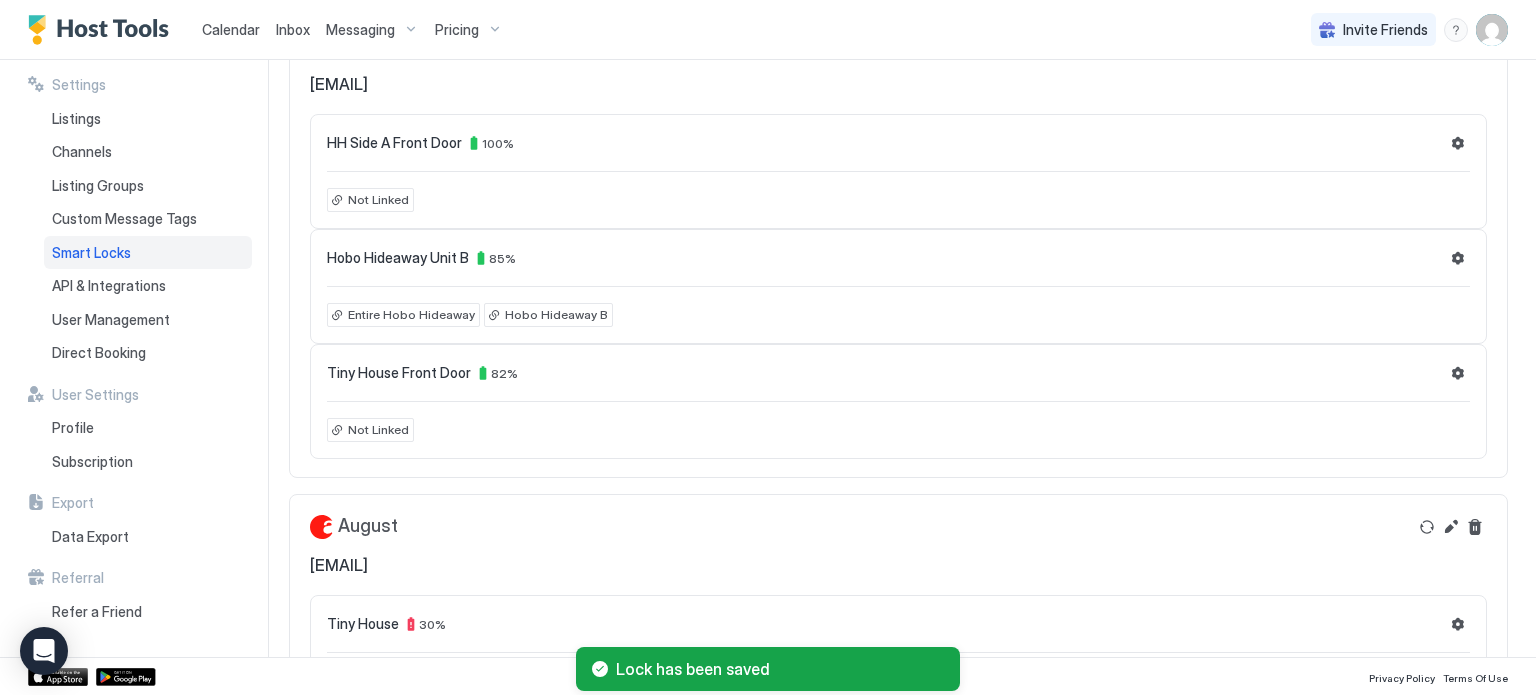 click on "Not Linked" at bounding box center [378, 200] 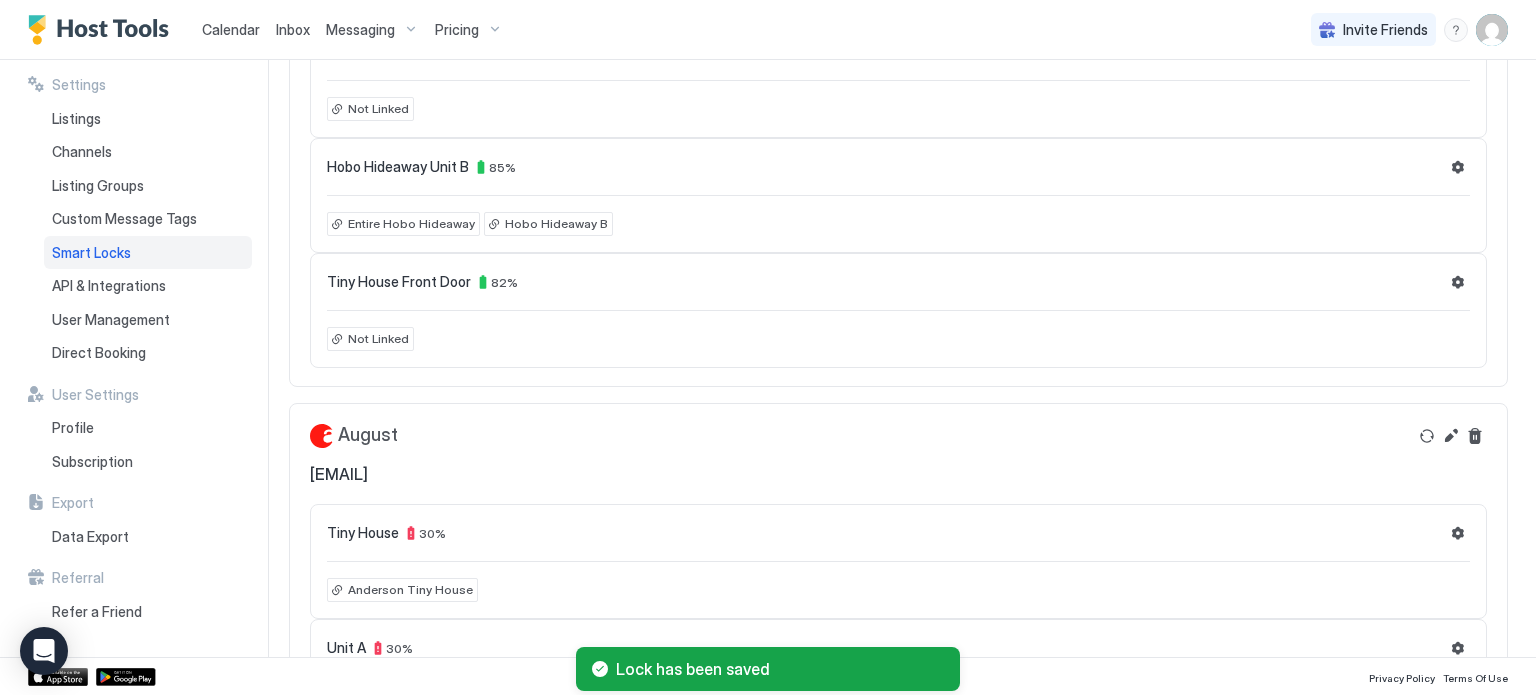 scroll, scrollTop: 242, scrollLeft: 0, axis: vertical 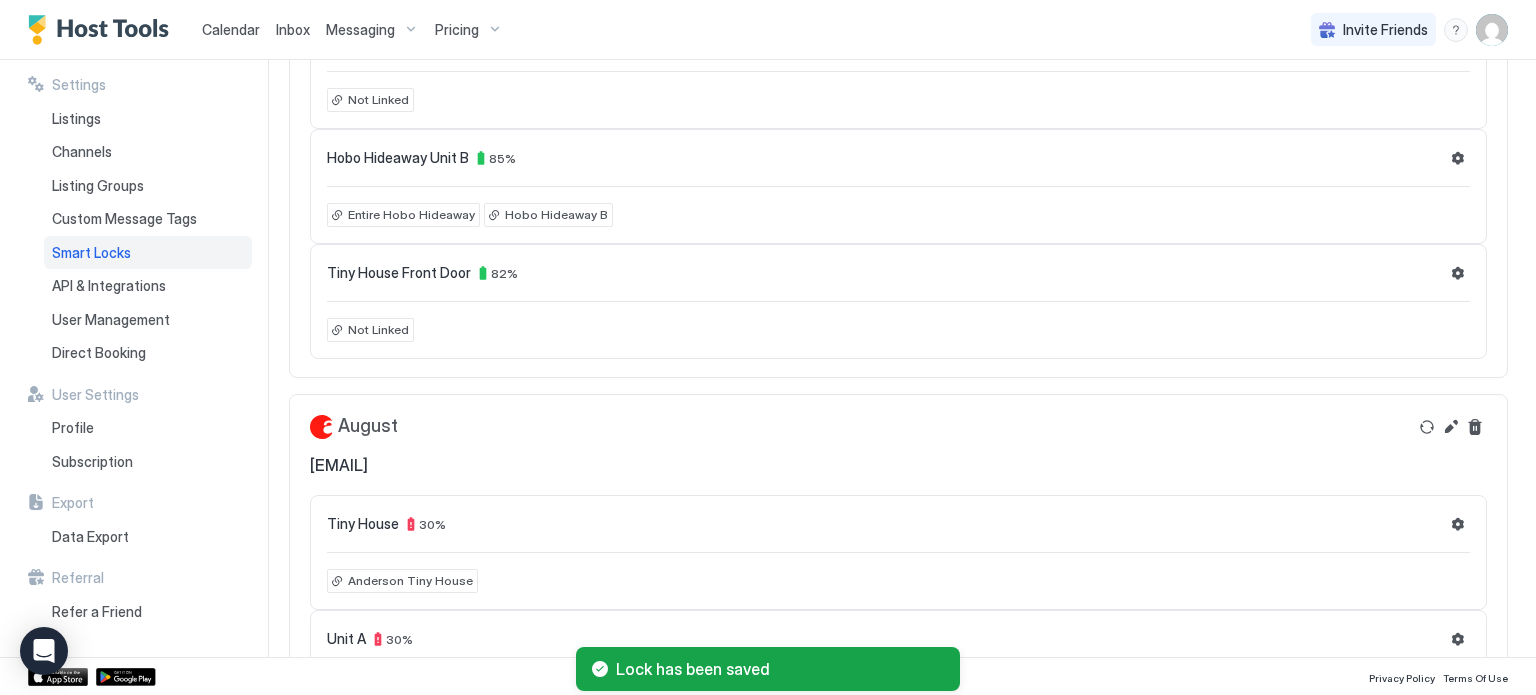 click on "Tiny House Front Door 82 % Not Linked" at bounding box center (898, 301) 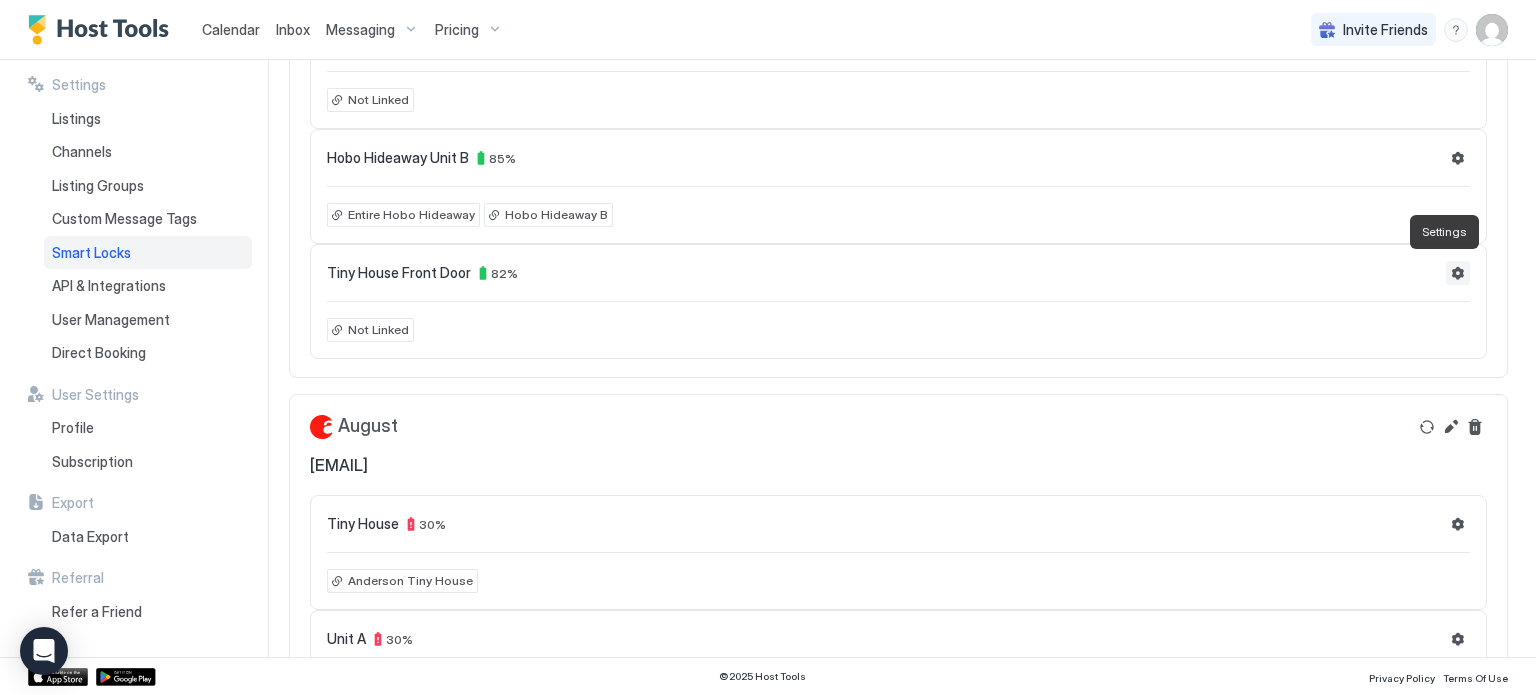 click at bounding box center (1458, 273) 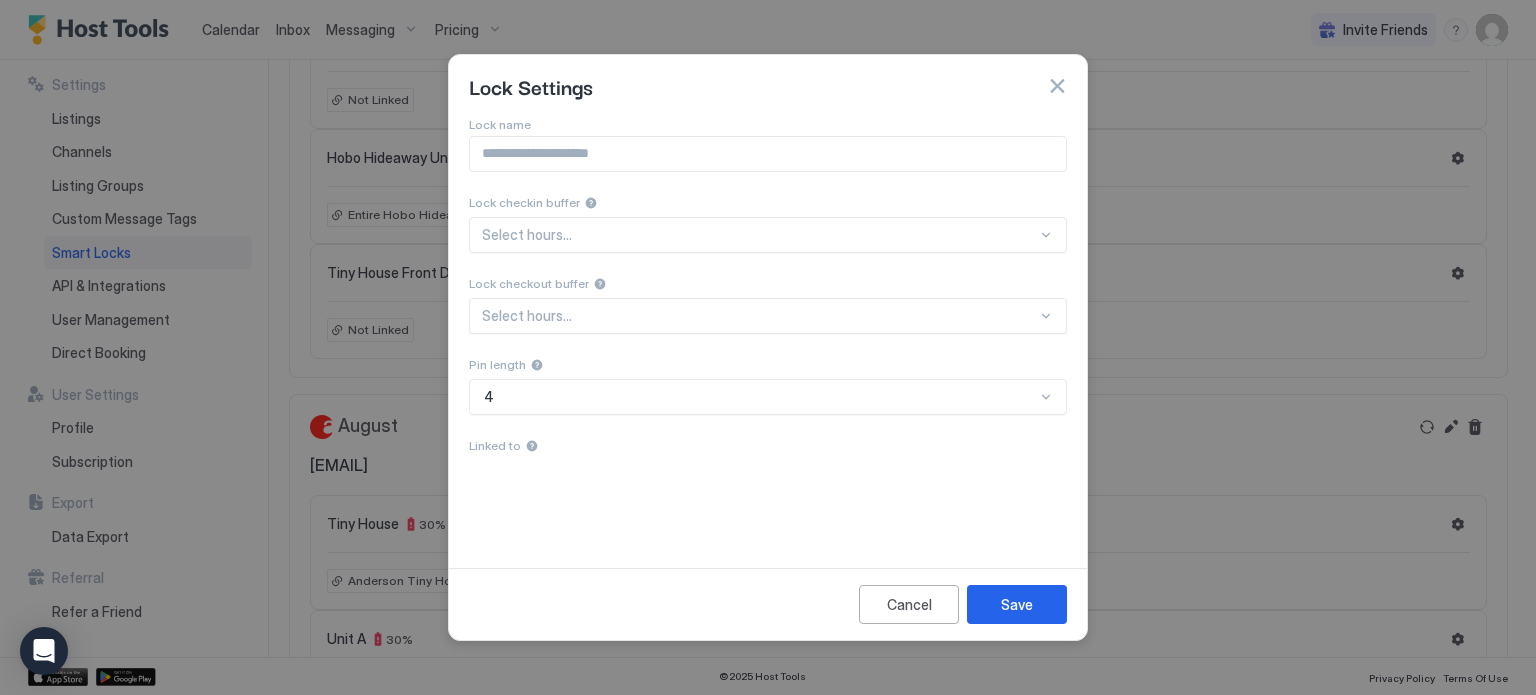 click at bounding box center [759, 235] 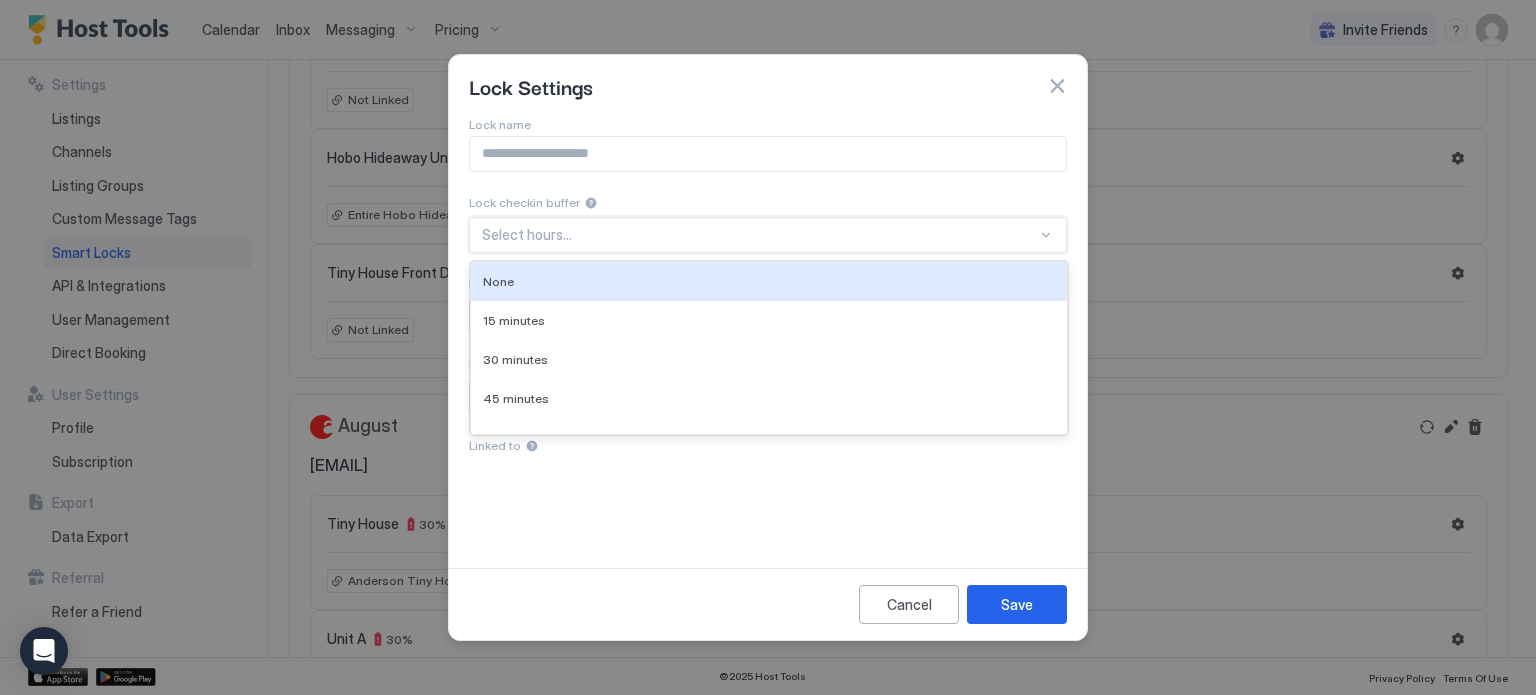 scroll, scrollTop: 0, scrollLeft: 0, axis: both 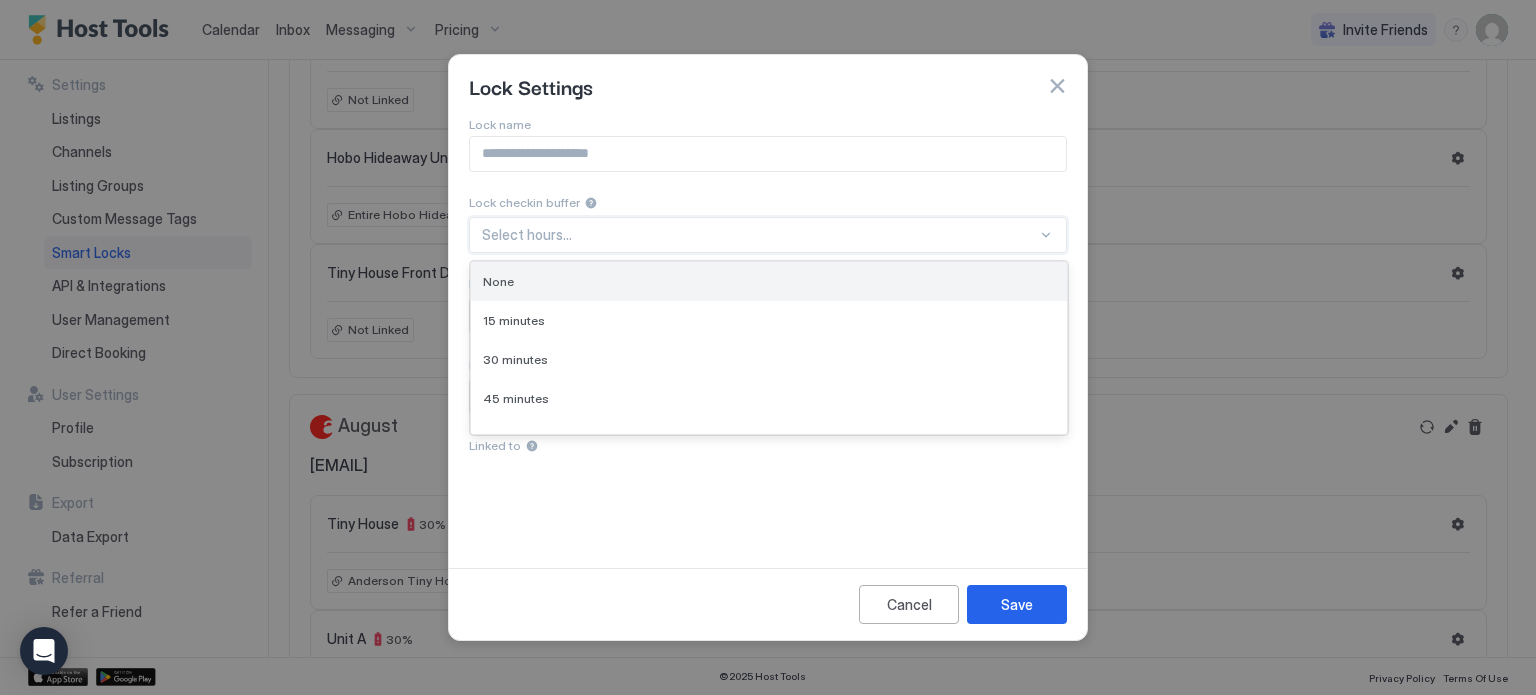 click on "None" at bounding box center (769, 281) 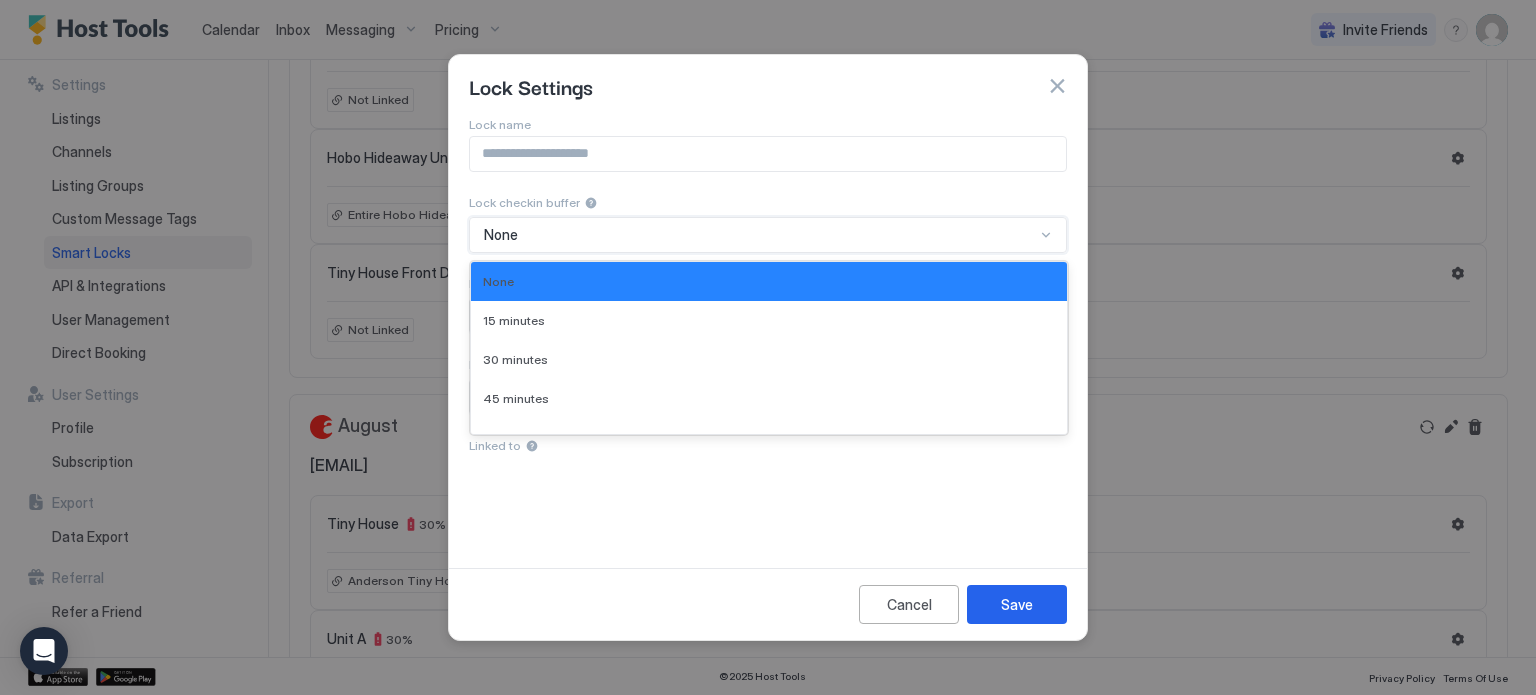 click on "None" at bounding box center (759, 235) 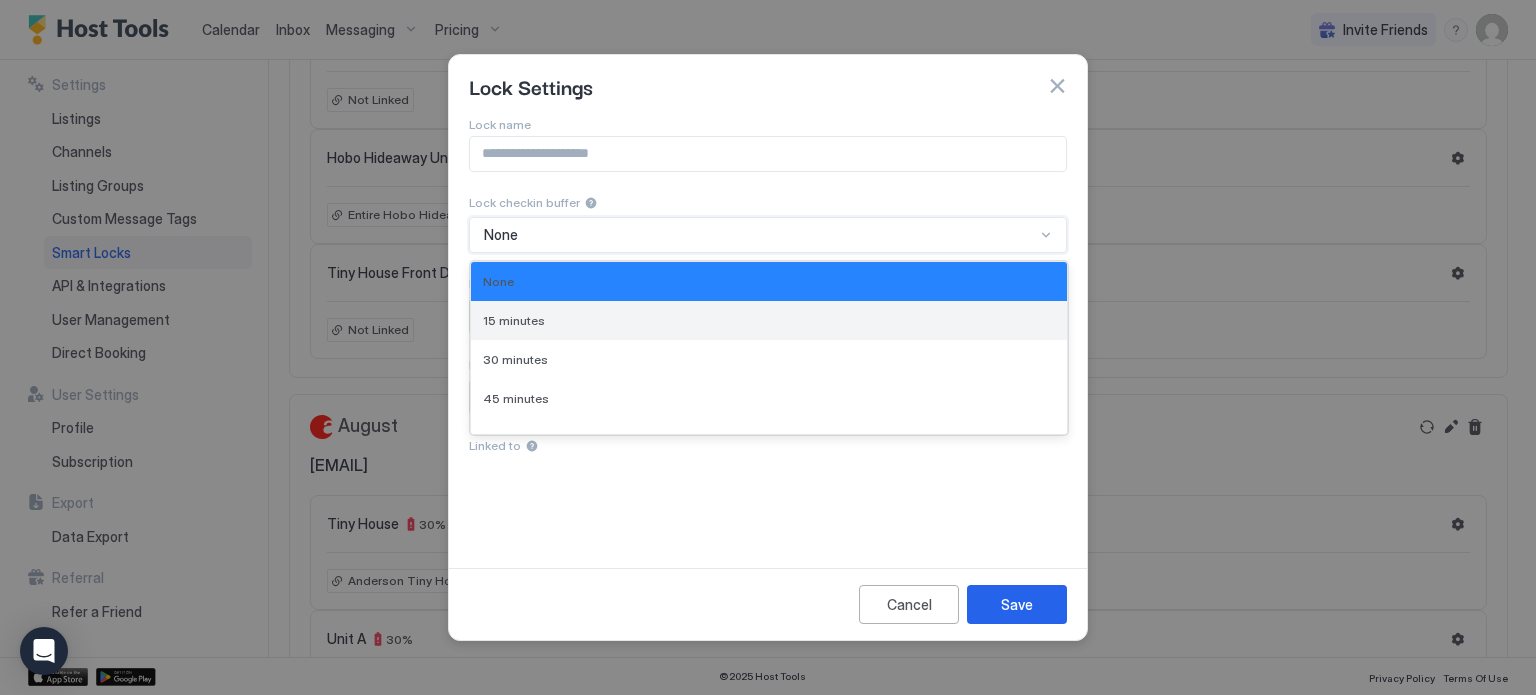 click on "15 minutes" at bounding box center [769, 320] 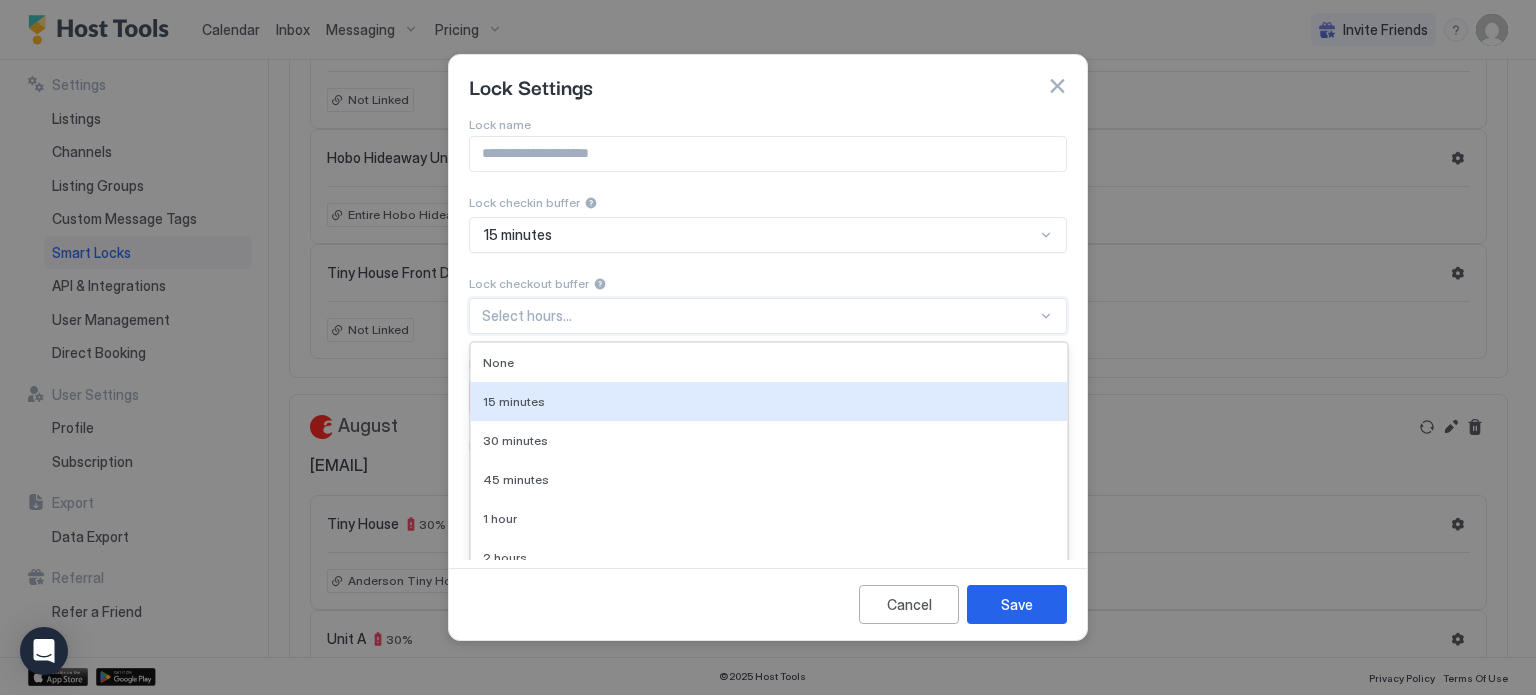 scroll, scrollTop: 84, scrollLeft: 0, axis: vertical 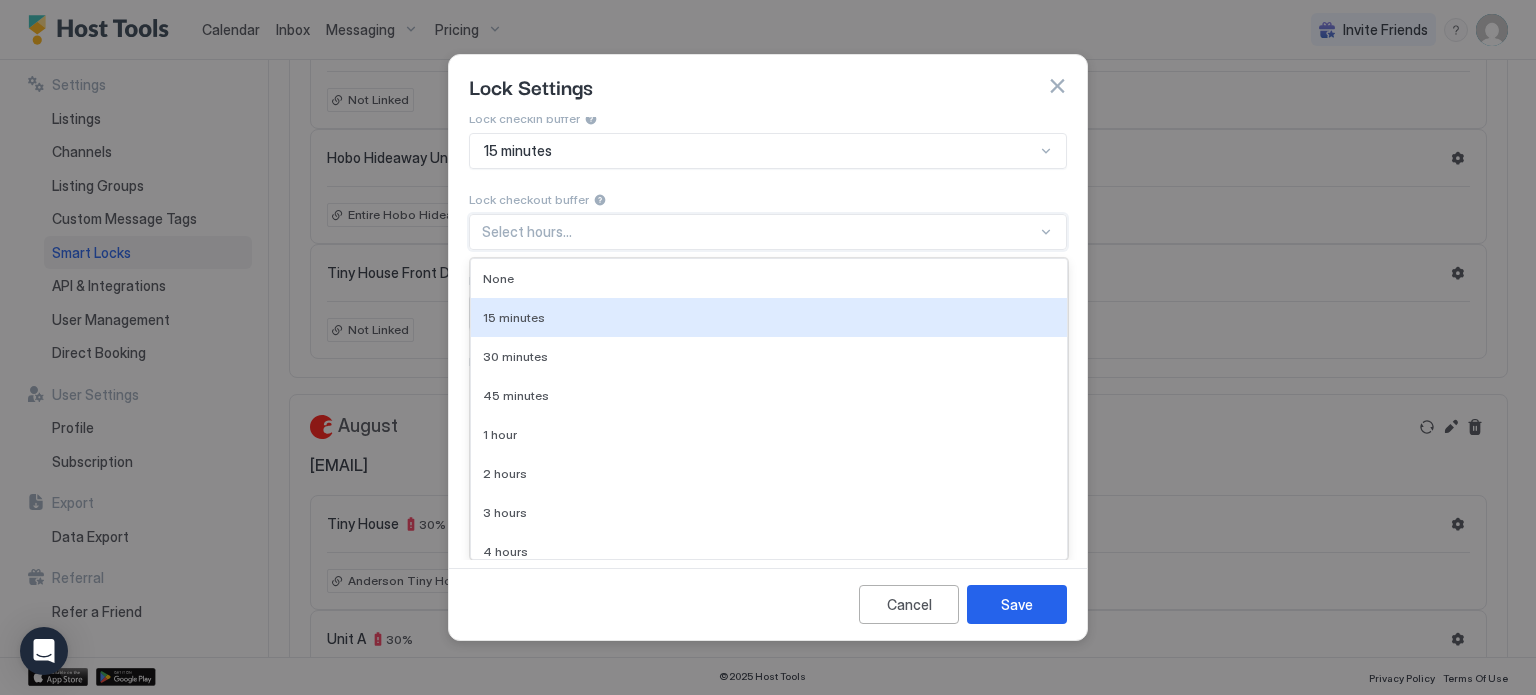 click on "10 results available. Use Up and Down to choose options, press Enter to select the currently focused option, press Escape to exit the menu, press Tab to select the option and exit the menu. Select hours... None 15 minutes 30 minutes 45 minutes 1 hour 2 hours 3 hours 4 hours 5 hours 6 hours" at bounding box center (768, 232) 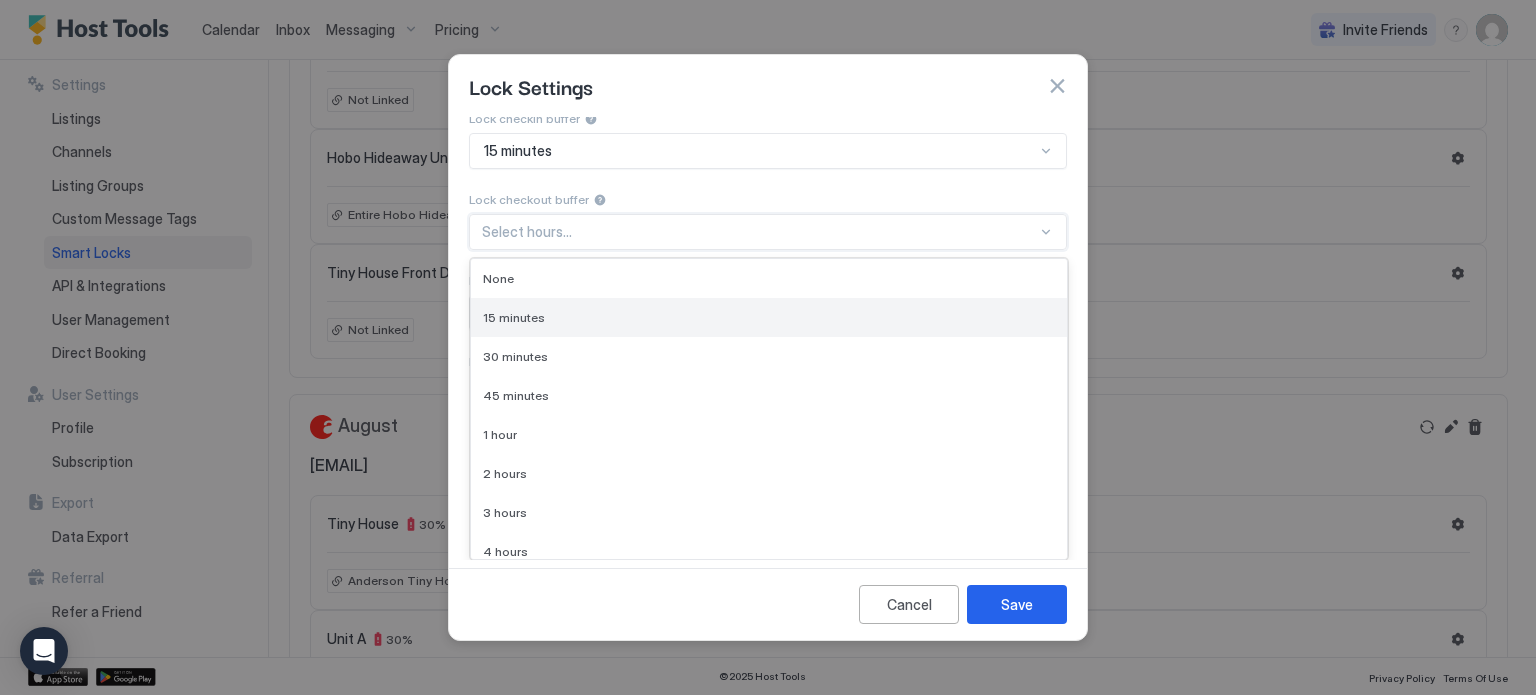 click on "15 minutes" at bounding box center [769, 317] 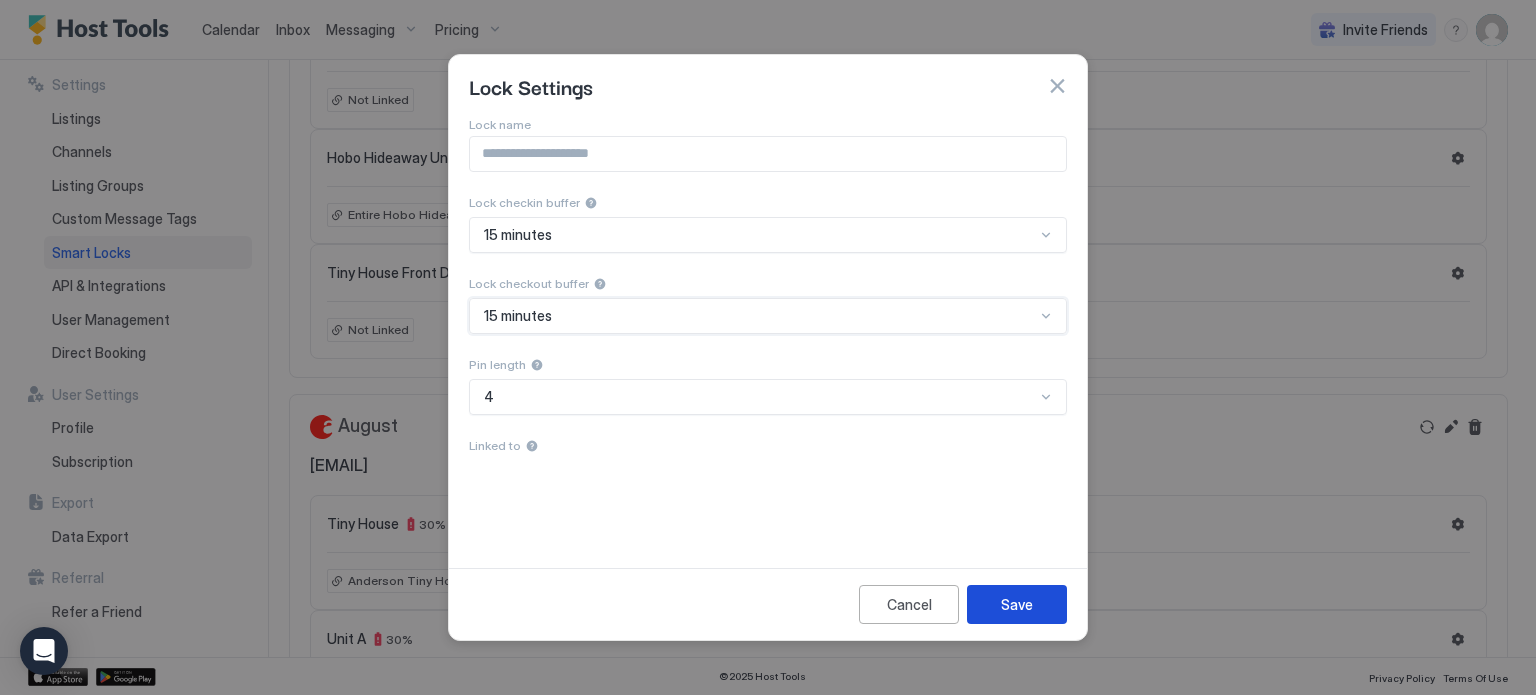click on "Save" at bounding box center (1017, 604) 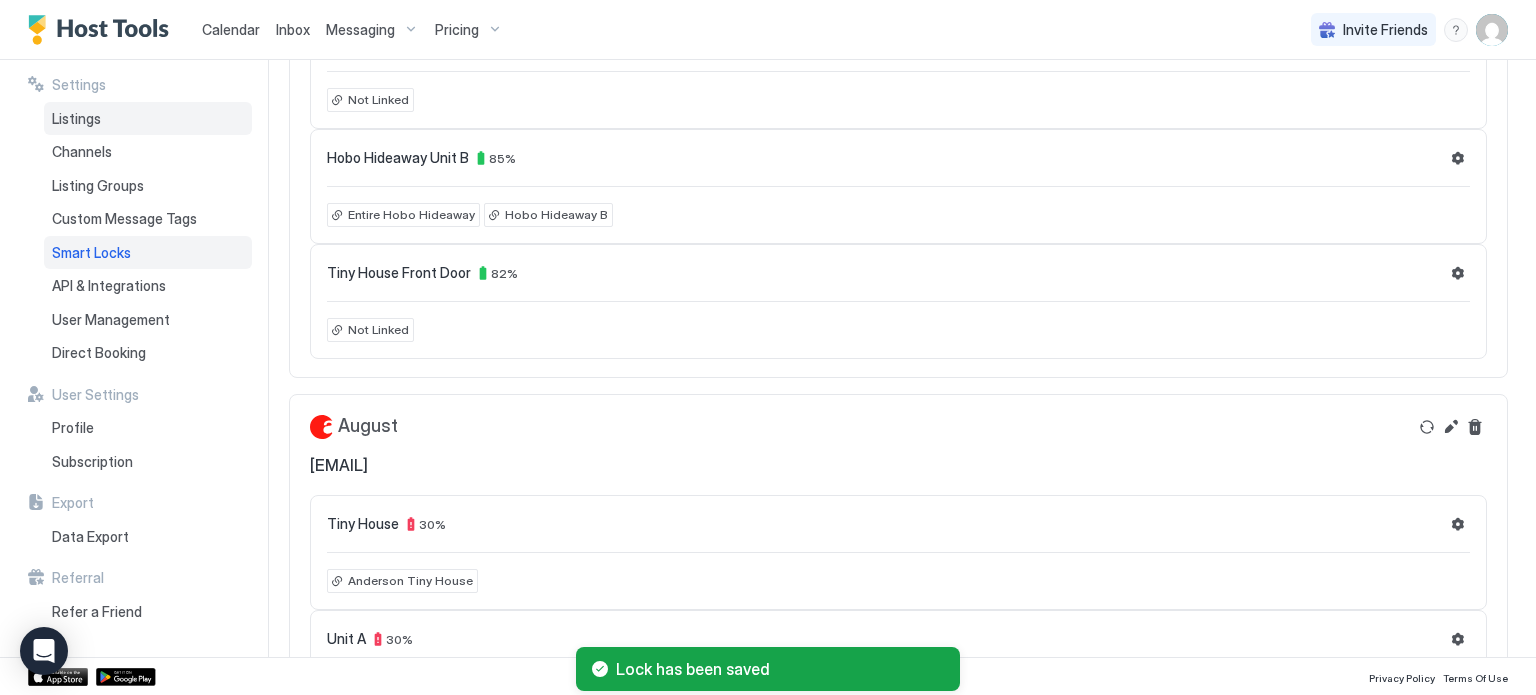 click on "Listings" at bounding box center (76, 119) 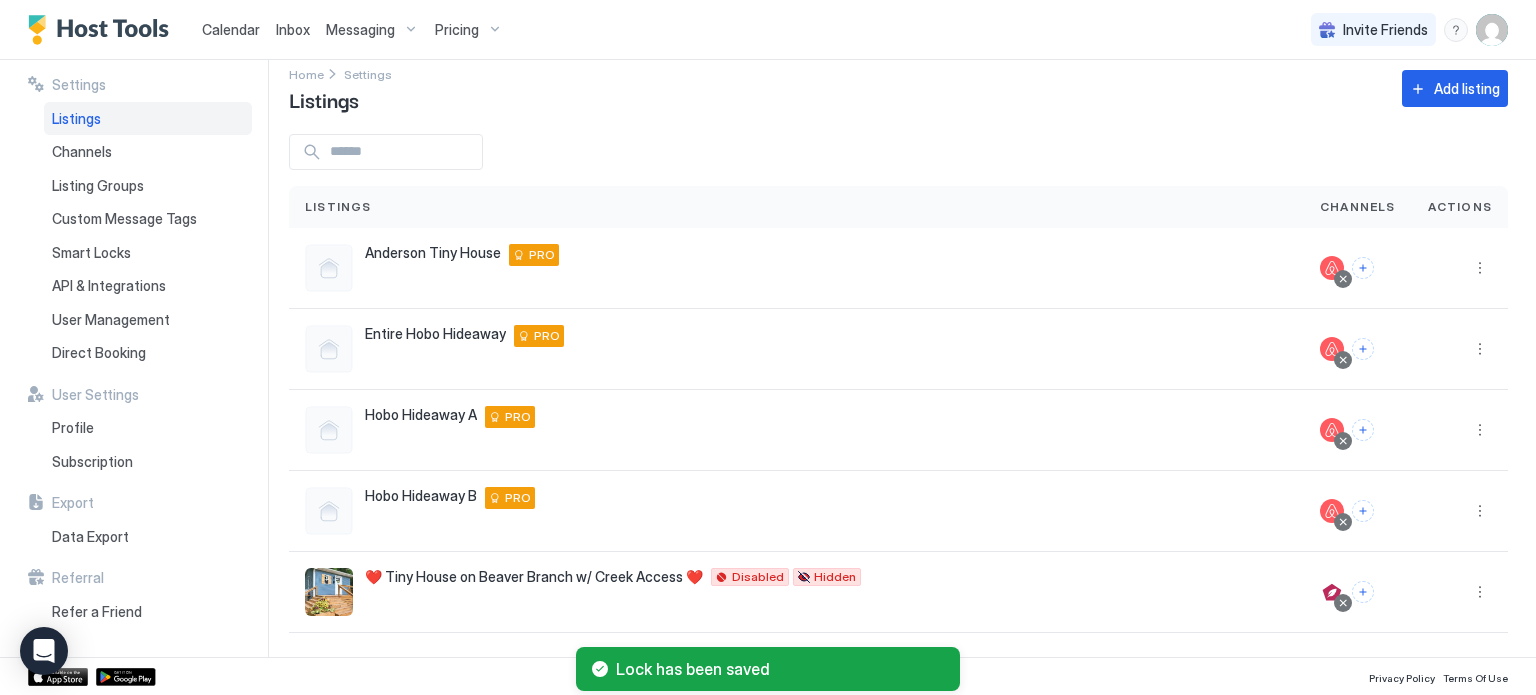 scroll, scrollTop: 19, scrollLeft: 0, axis: vertical 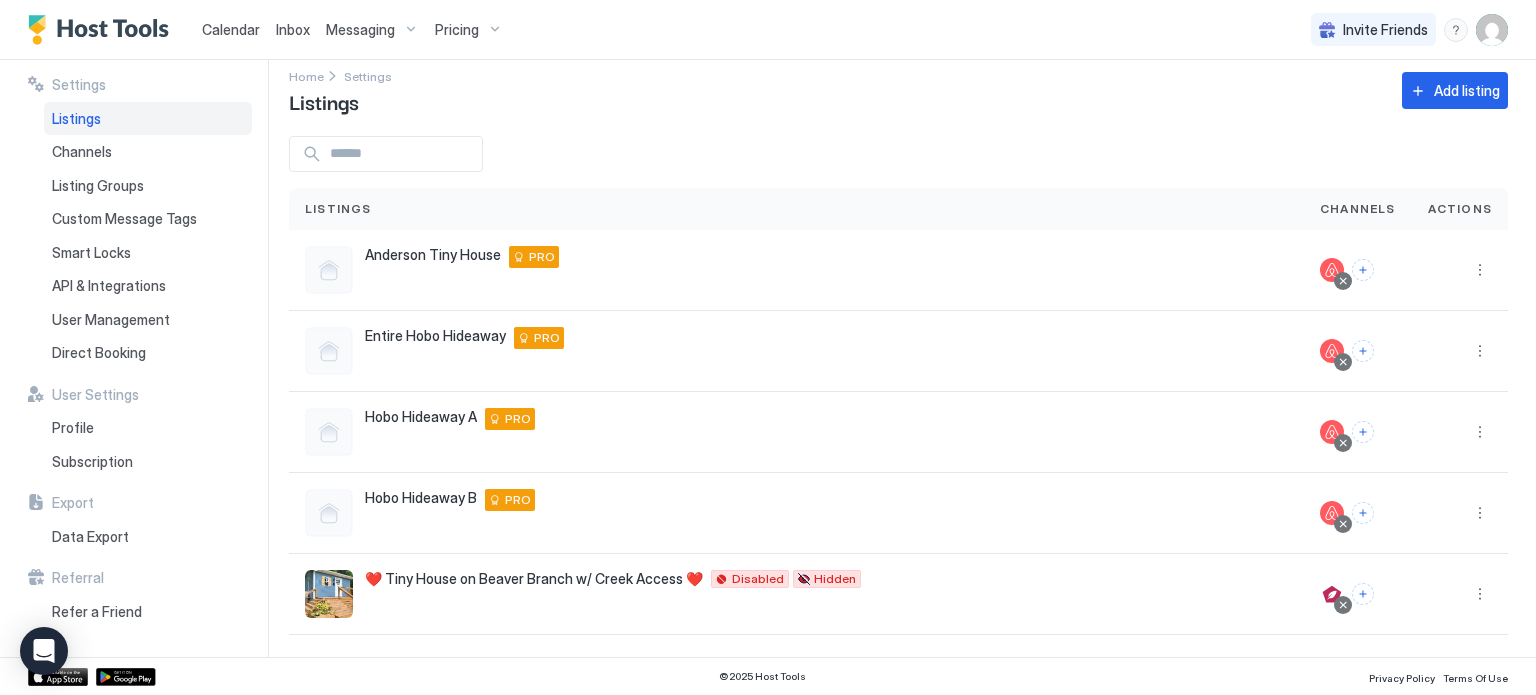 click on "Pricing" at bounding box center (469, 30) 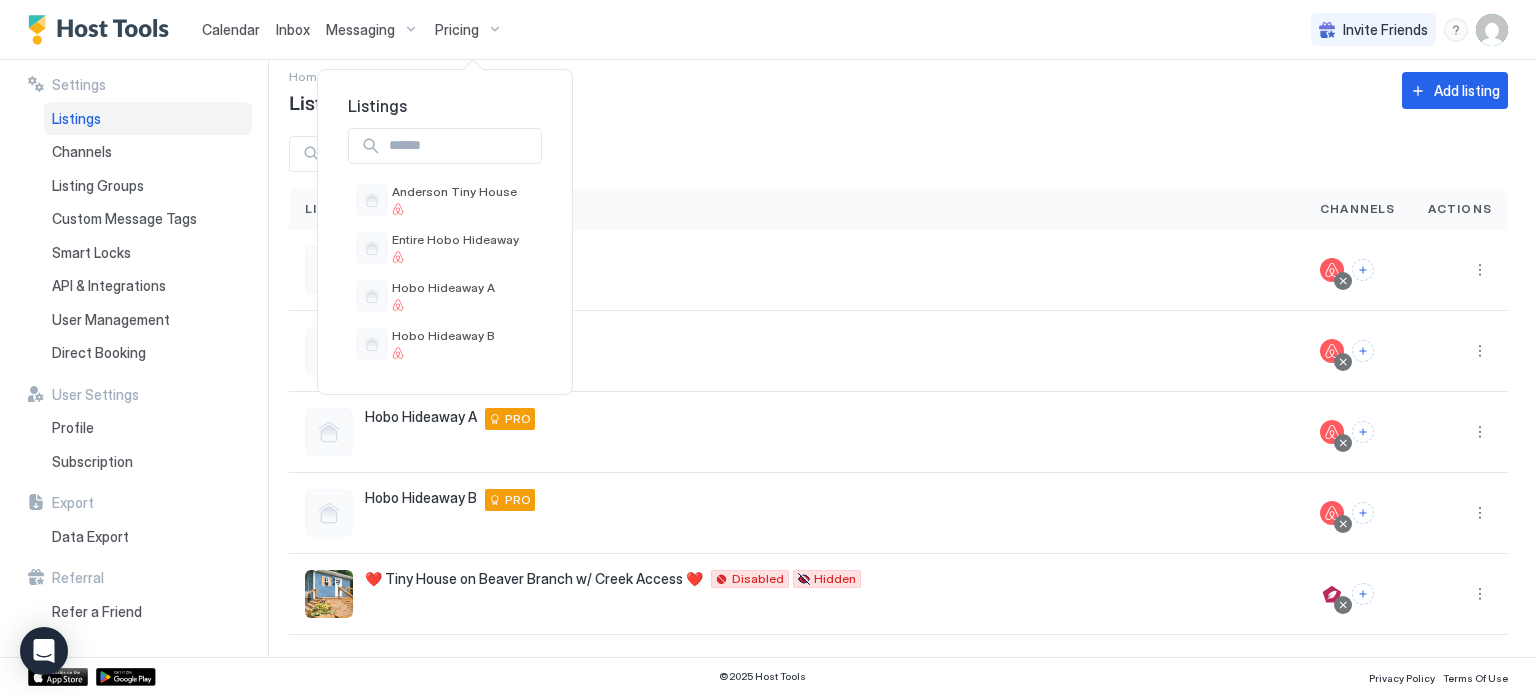 click at bounding box center (768, 347) 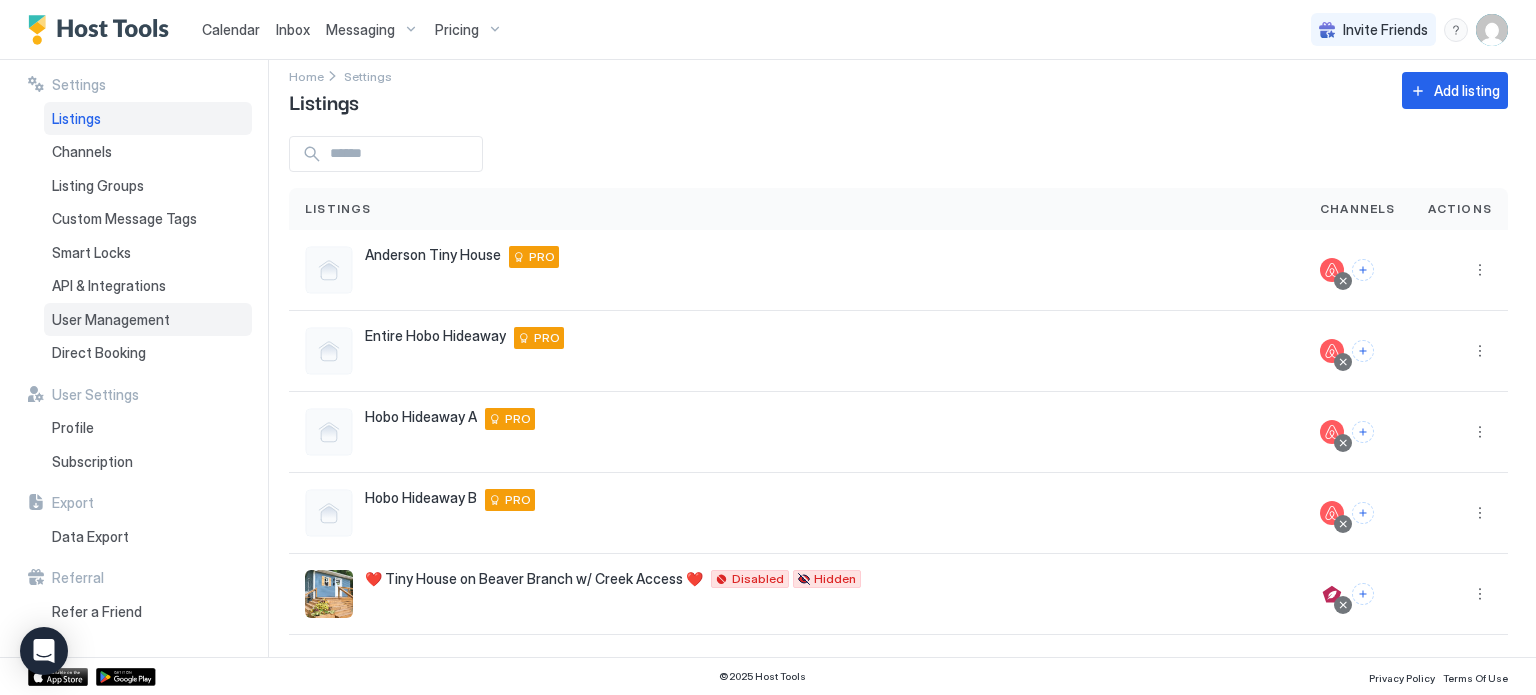 click on "User Management" at bounding box center (111, 320) 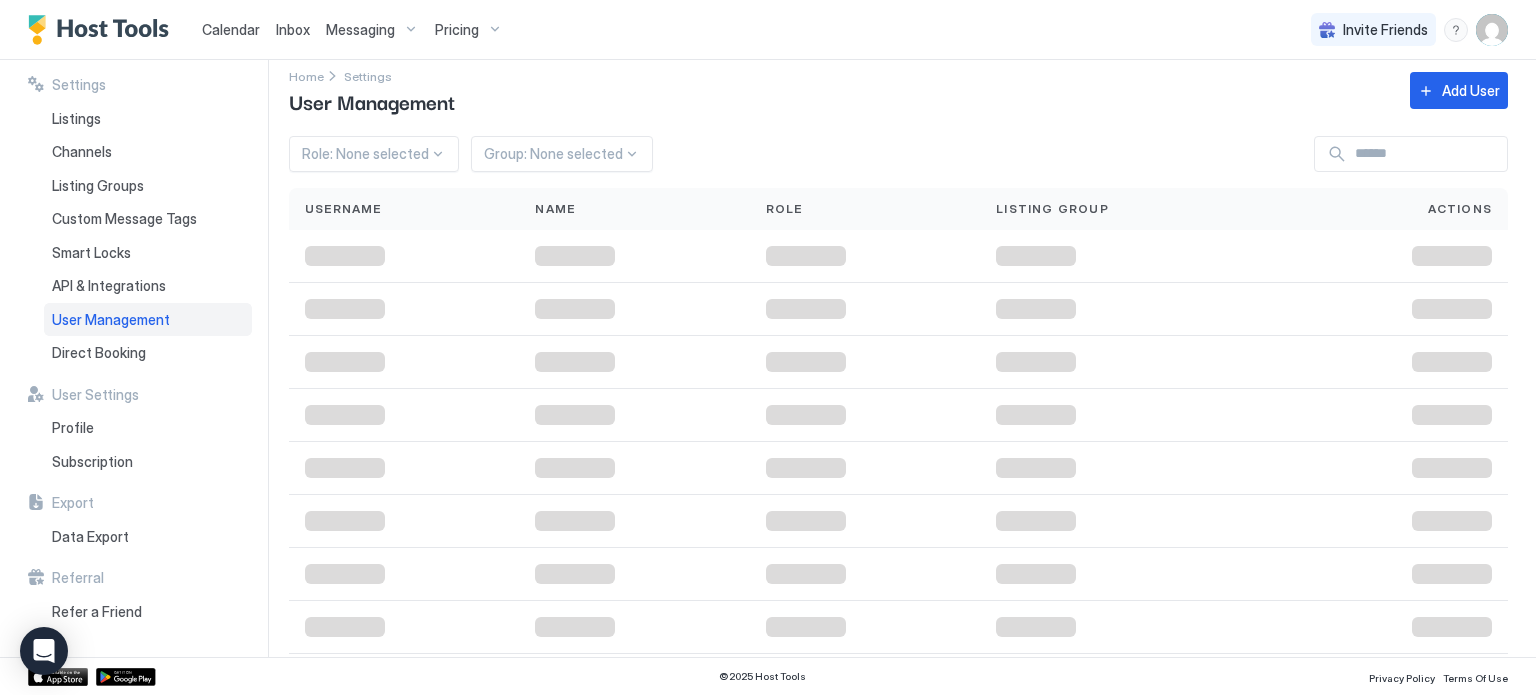 scroll, scrollTop: 0, scrollLeft: 0, axis: both 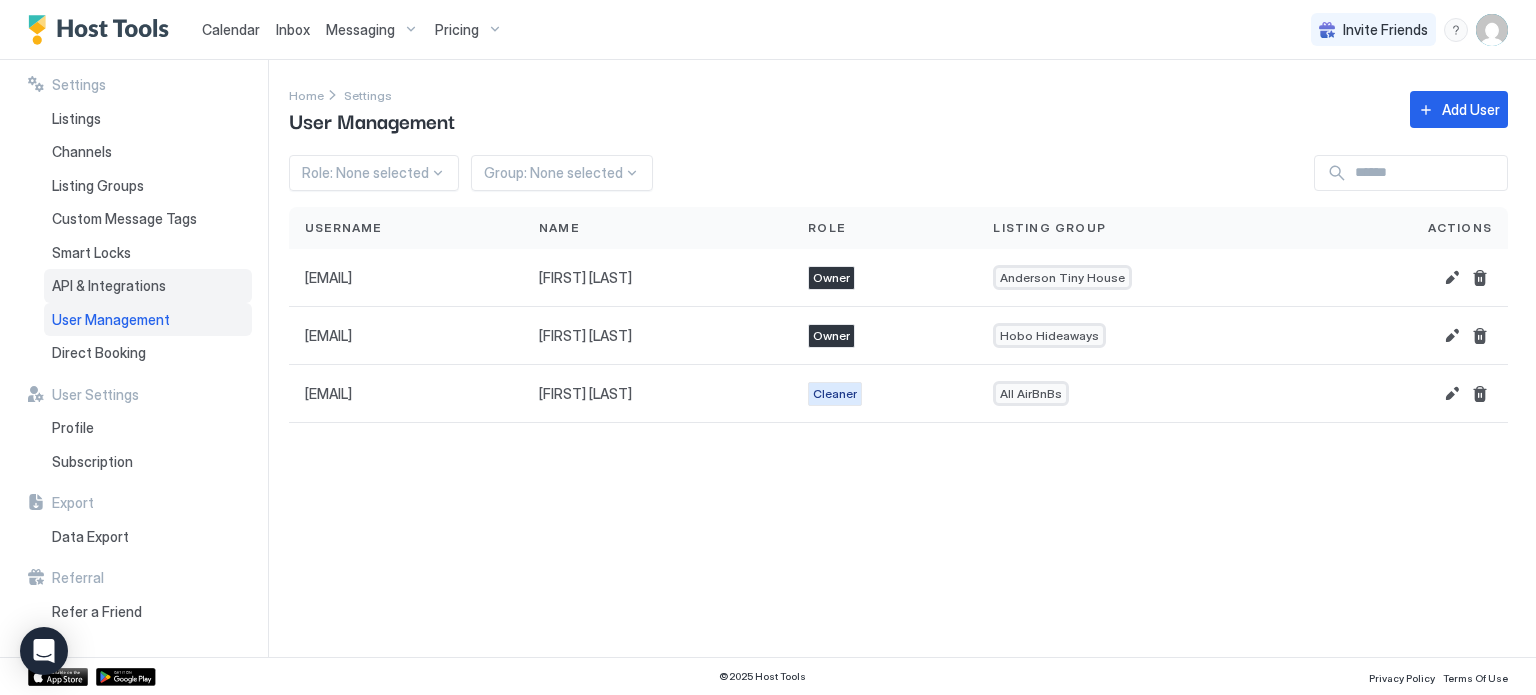 click on "API & Integrations" at bounding box center [148, 286] 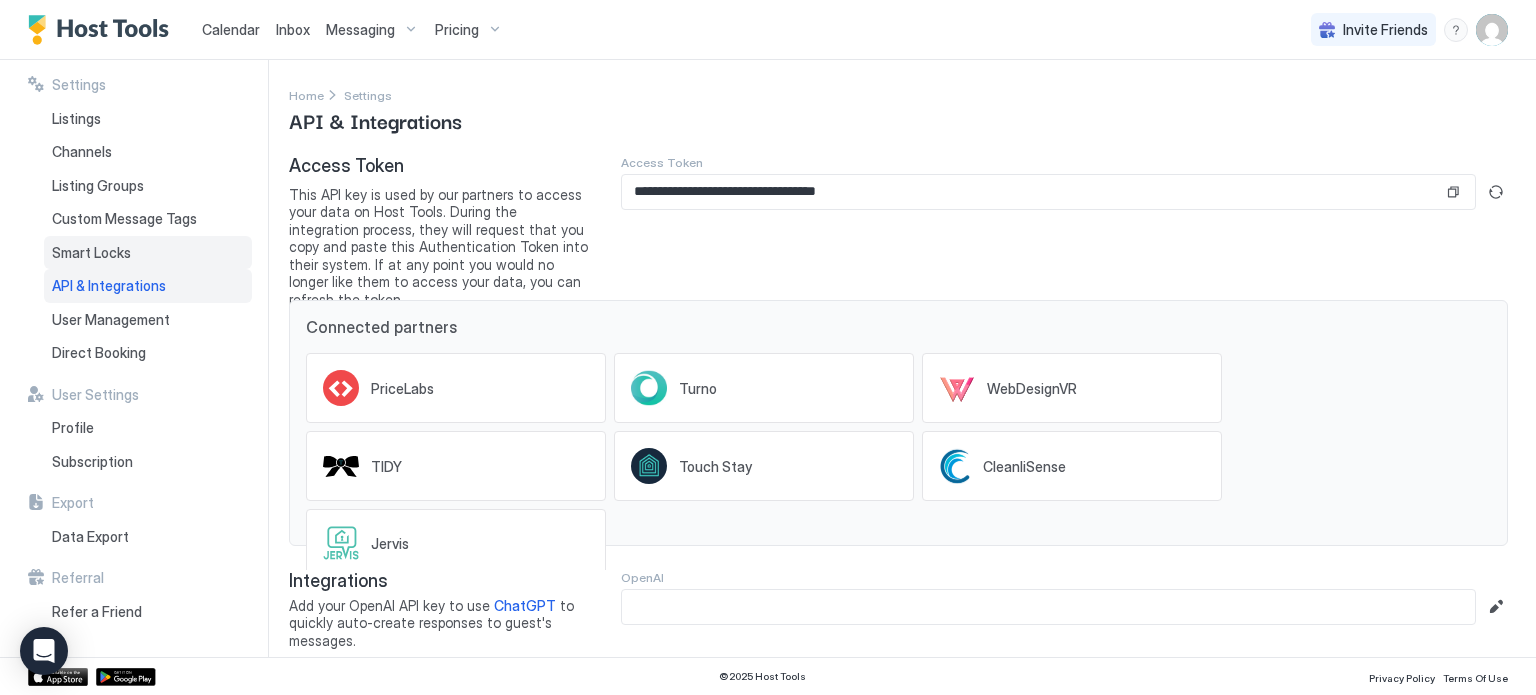 click on "Smart Locks" at bounding box center (148, 253) 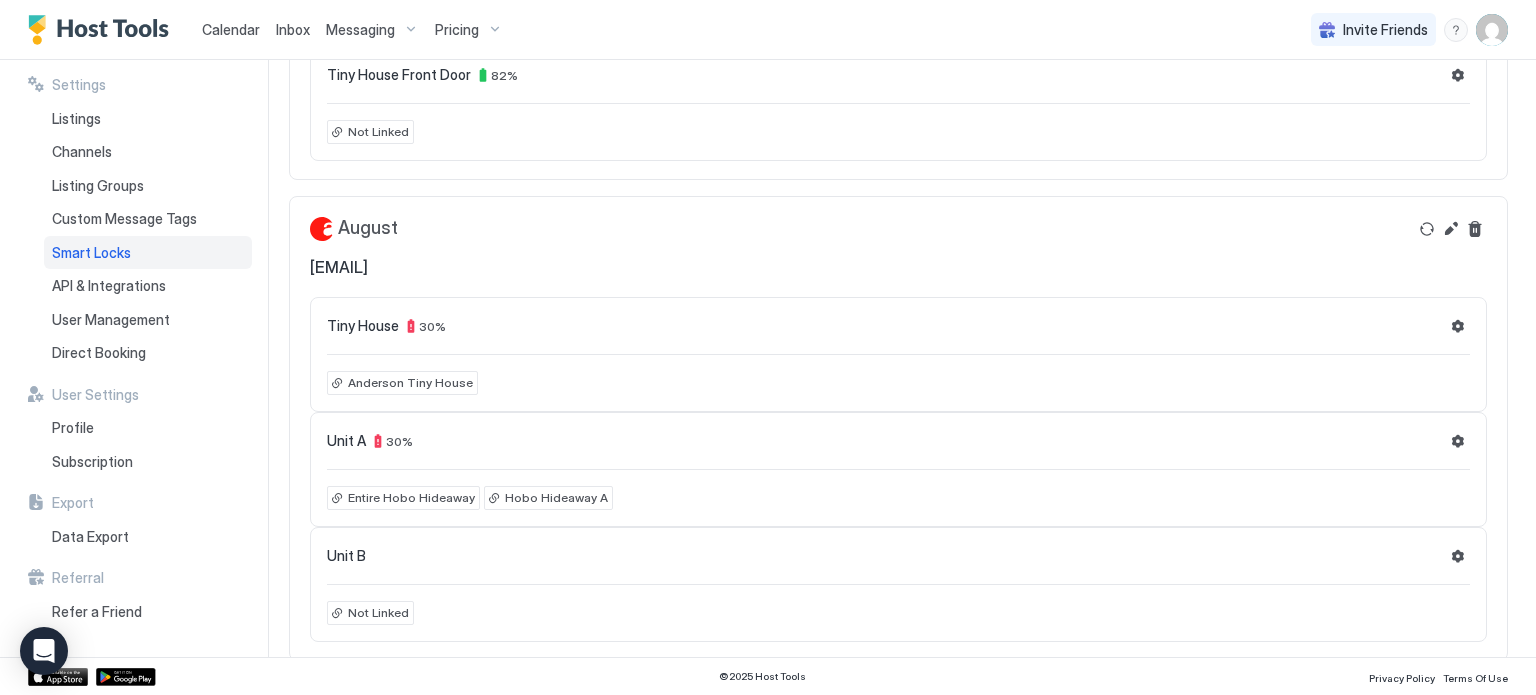 scroll, scrollTop: 442, scrollLeft: 0, axis: vertical 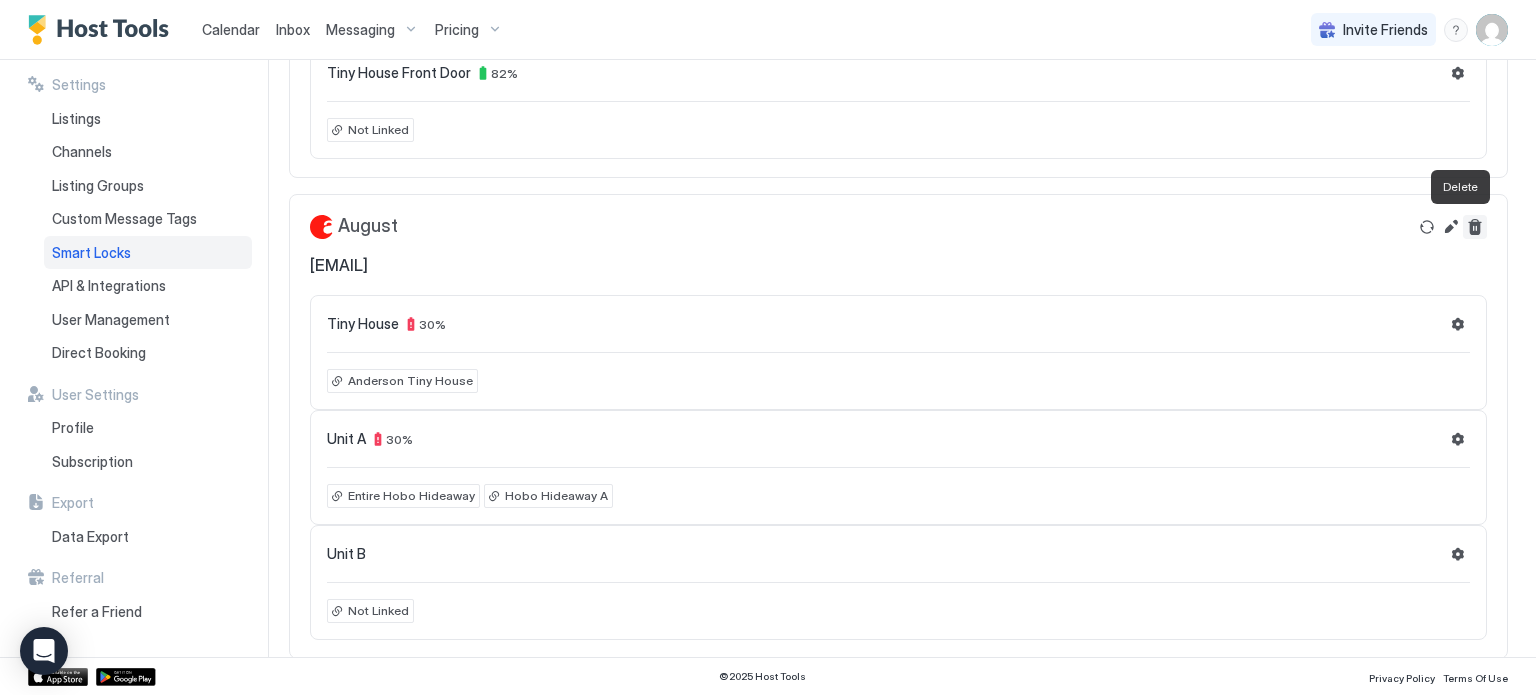 click at bounding box center [1475, 227] 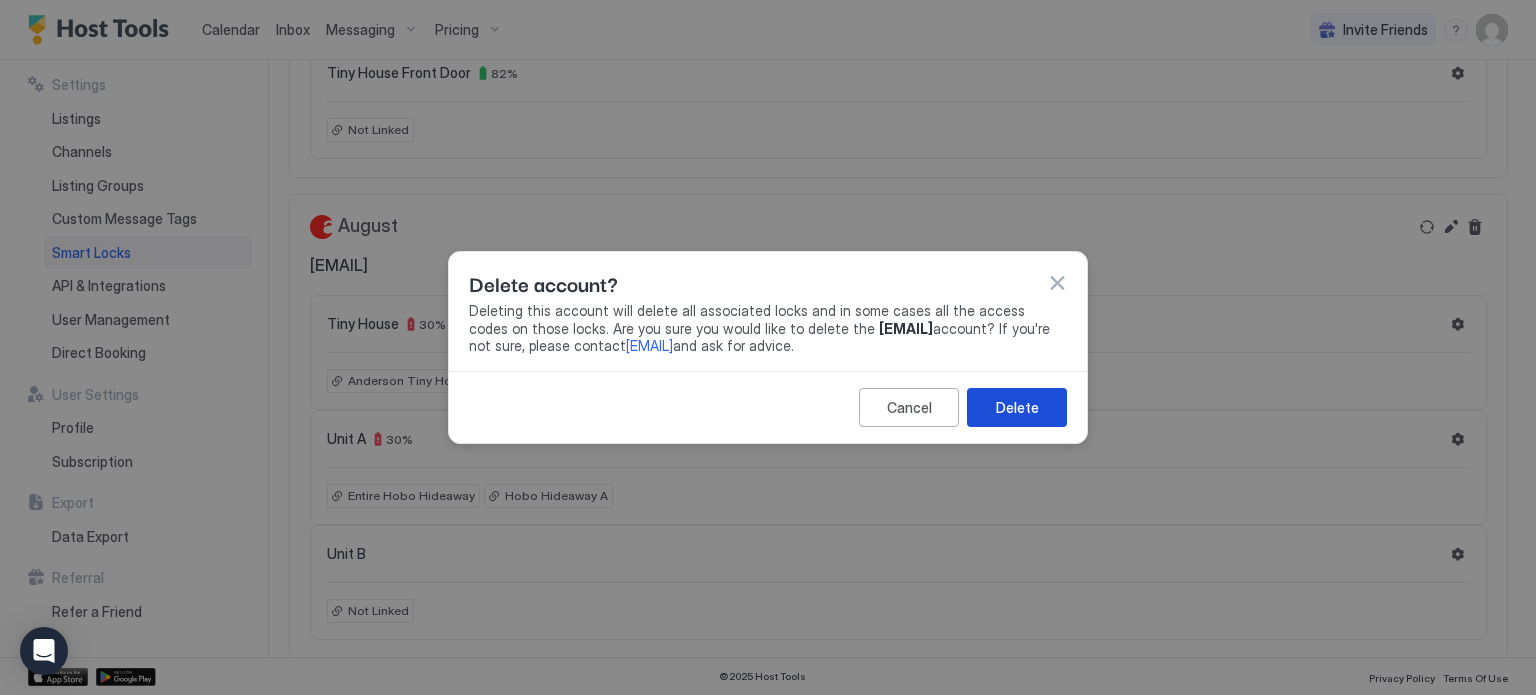 click on "Delete" at bounding box center (1017, 407) 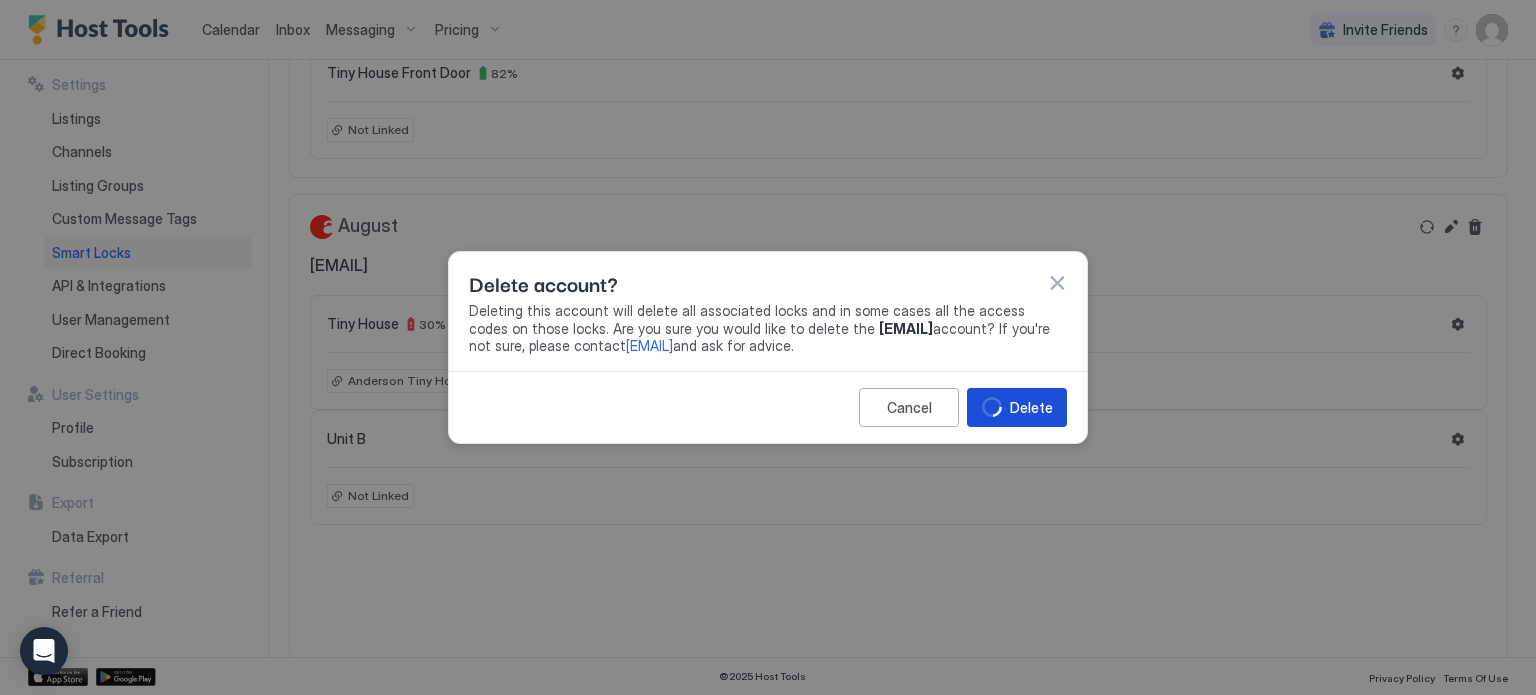 scroll, scrollTop: 0, scrollLeft: 0, axis: both 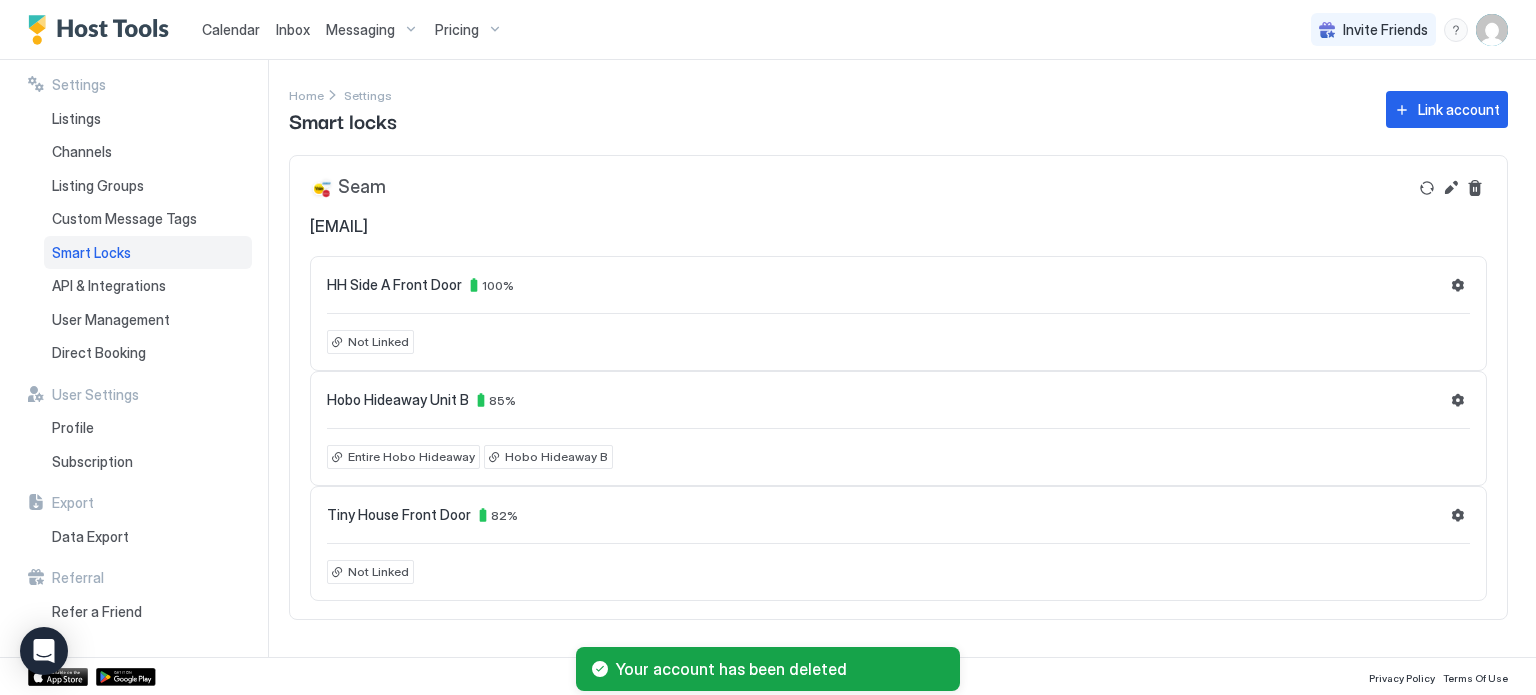click on "Home Settings Smart locks Link account" at bounding box center (898, 109) 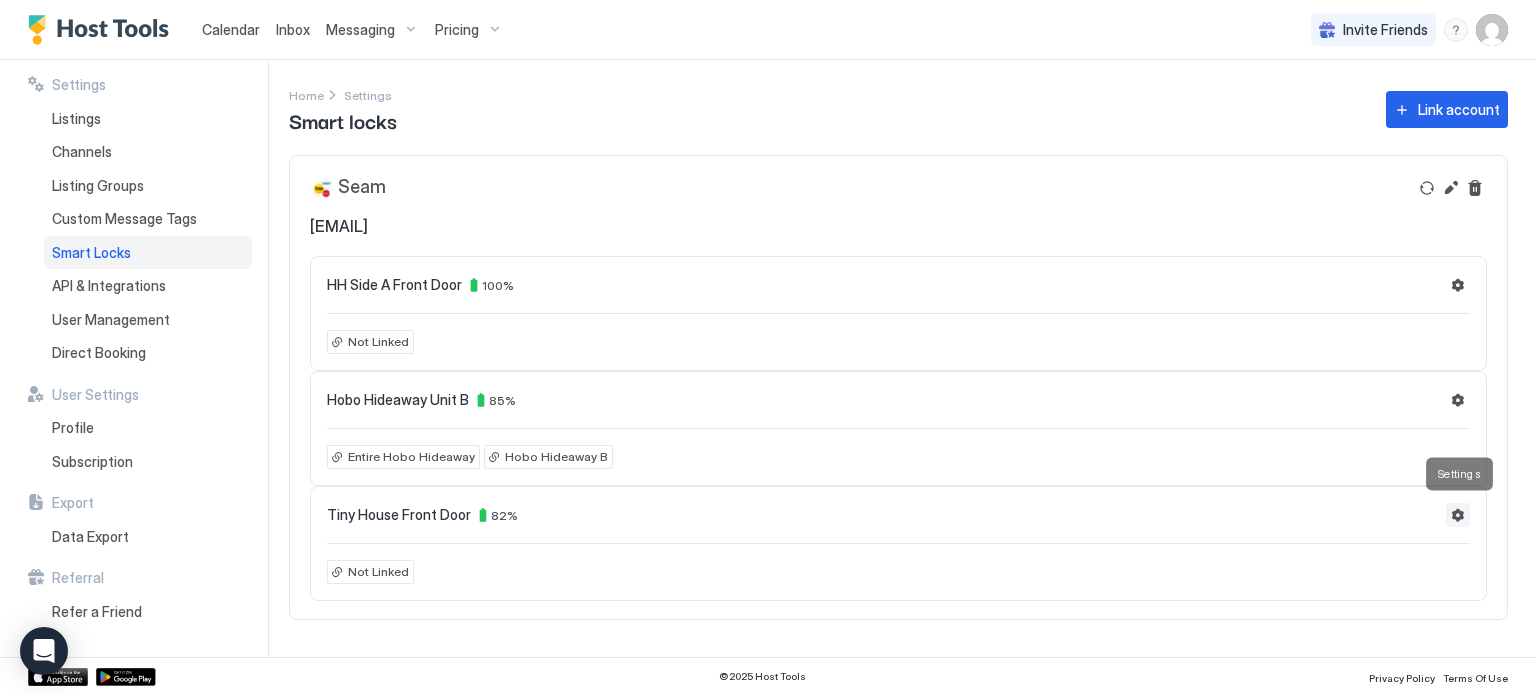 click at bounding box center (1458, 515) 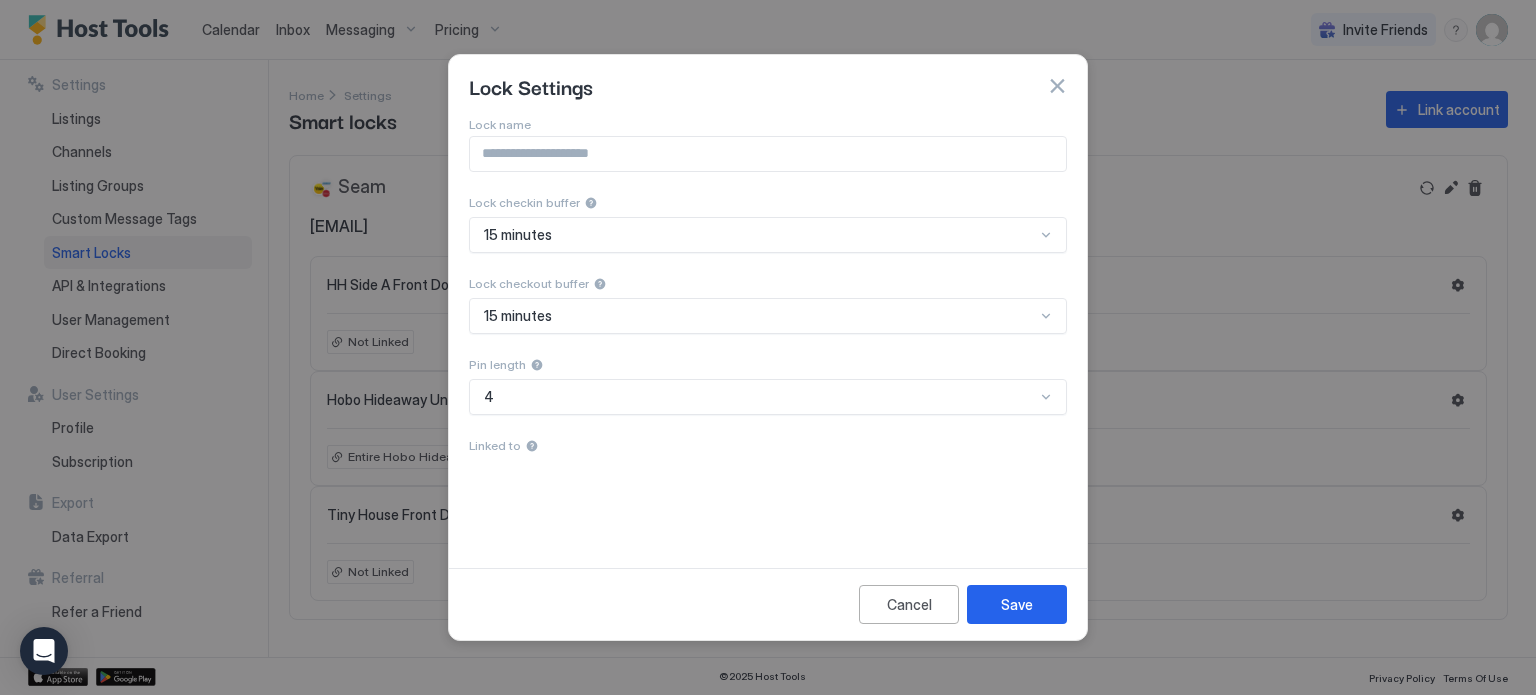 drag, startPoint x: 904, startPoint y: 505, endPoint x: 899, endPoint y: 475, distance: 30.413813 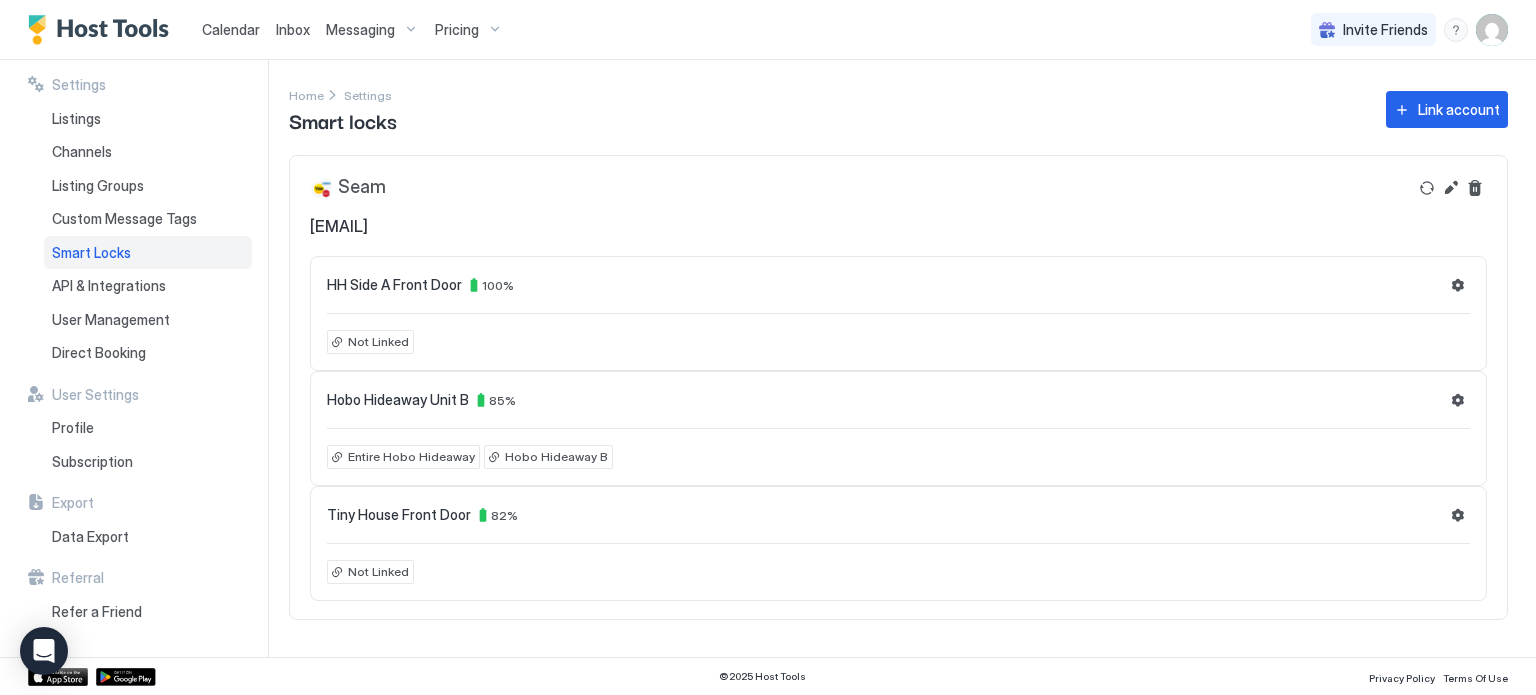 click on "Home Settings Smart locks Link account" at bounding box center [898, 109] 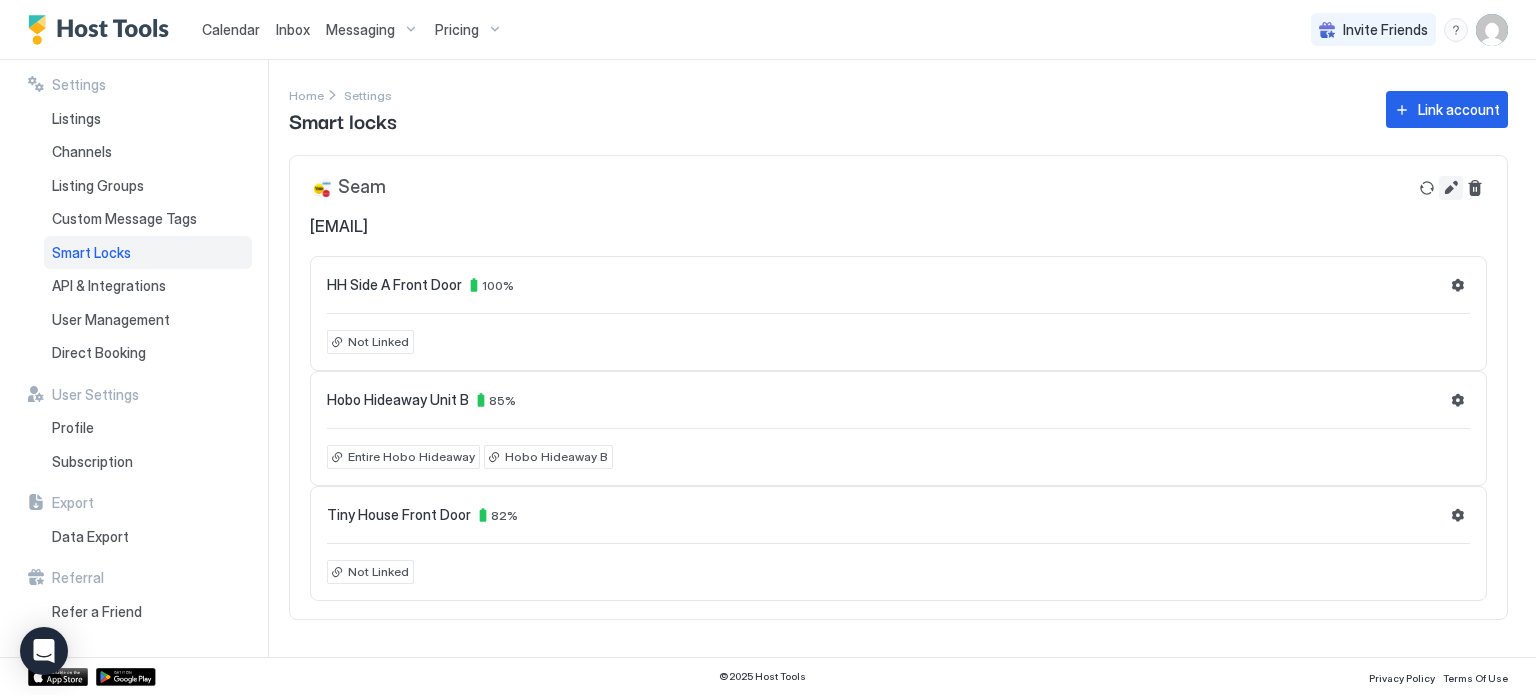 click at bounding box center [1451, 188] 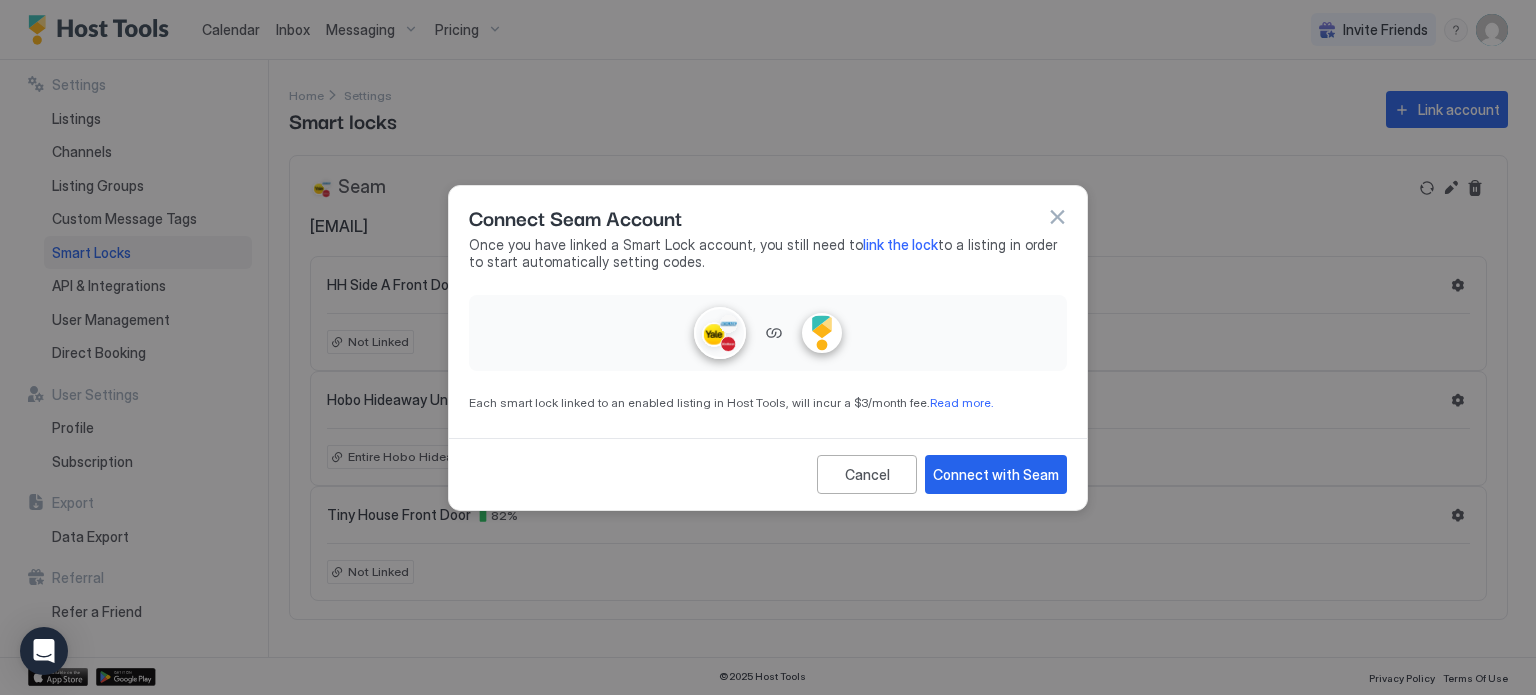 click at bounding box center (1057, 217) 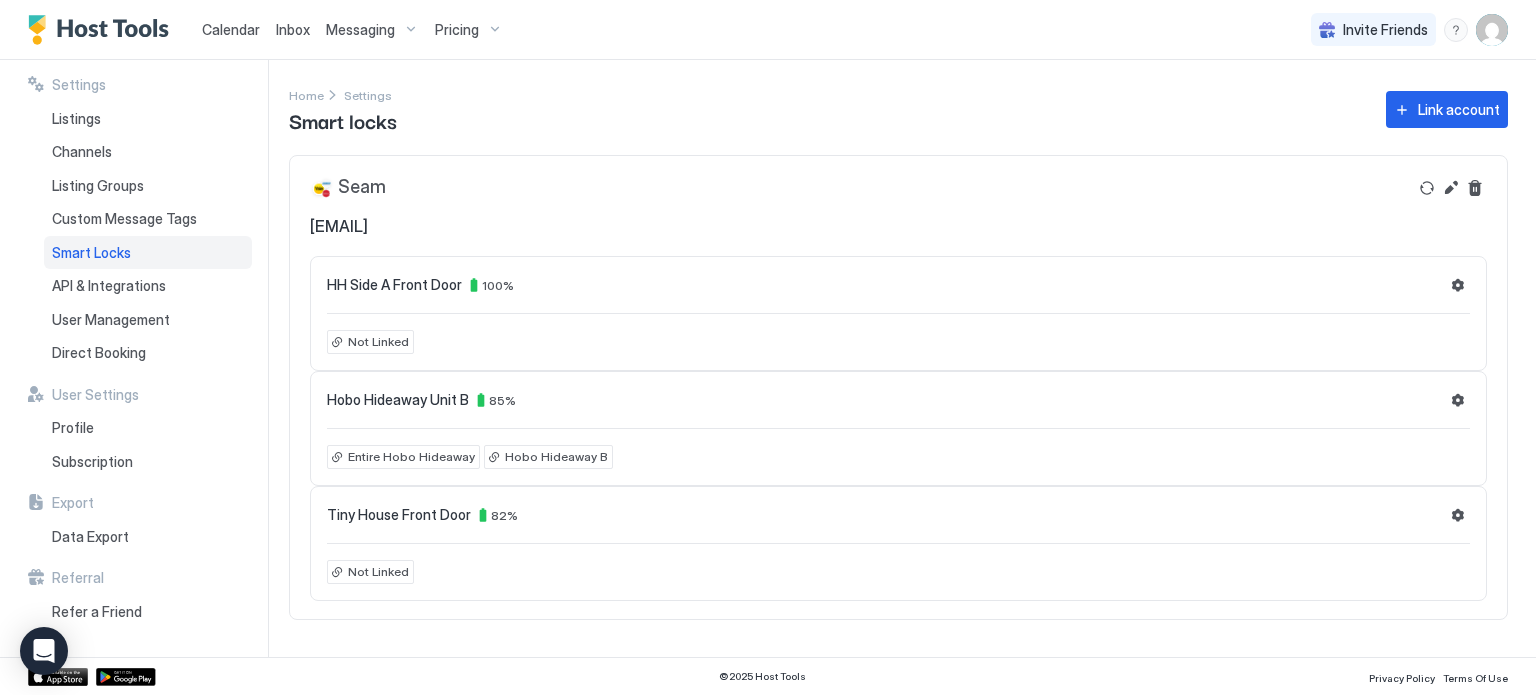 click on "[FIRST] [EMAIL]" at bounding box center (858, 206) 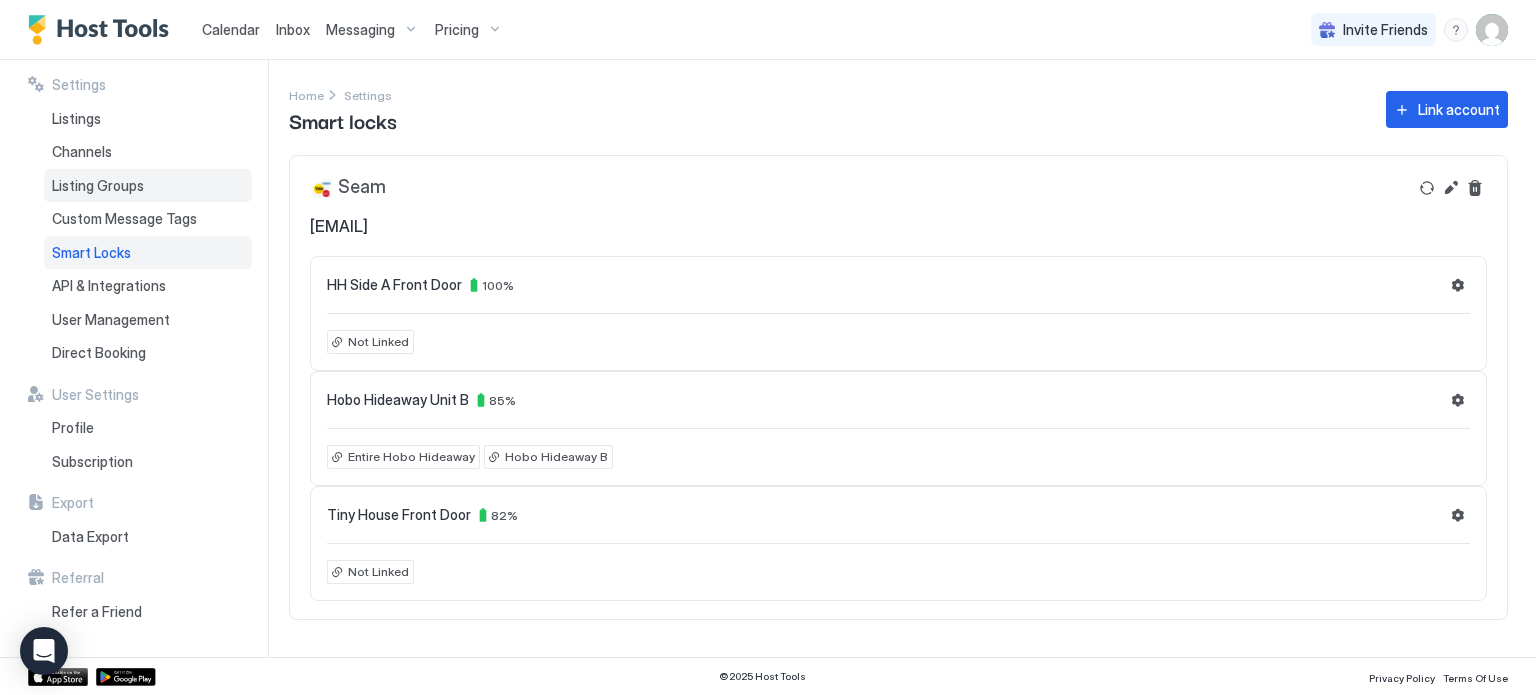 click on "Listing Groups" at bounding box center (98, 186) 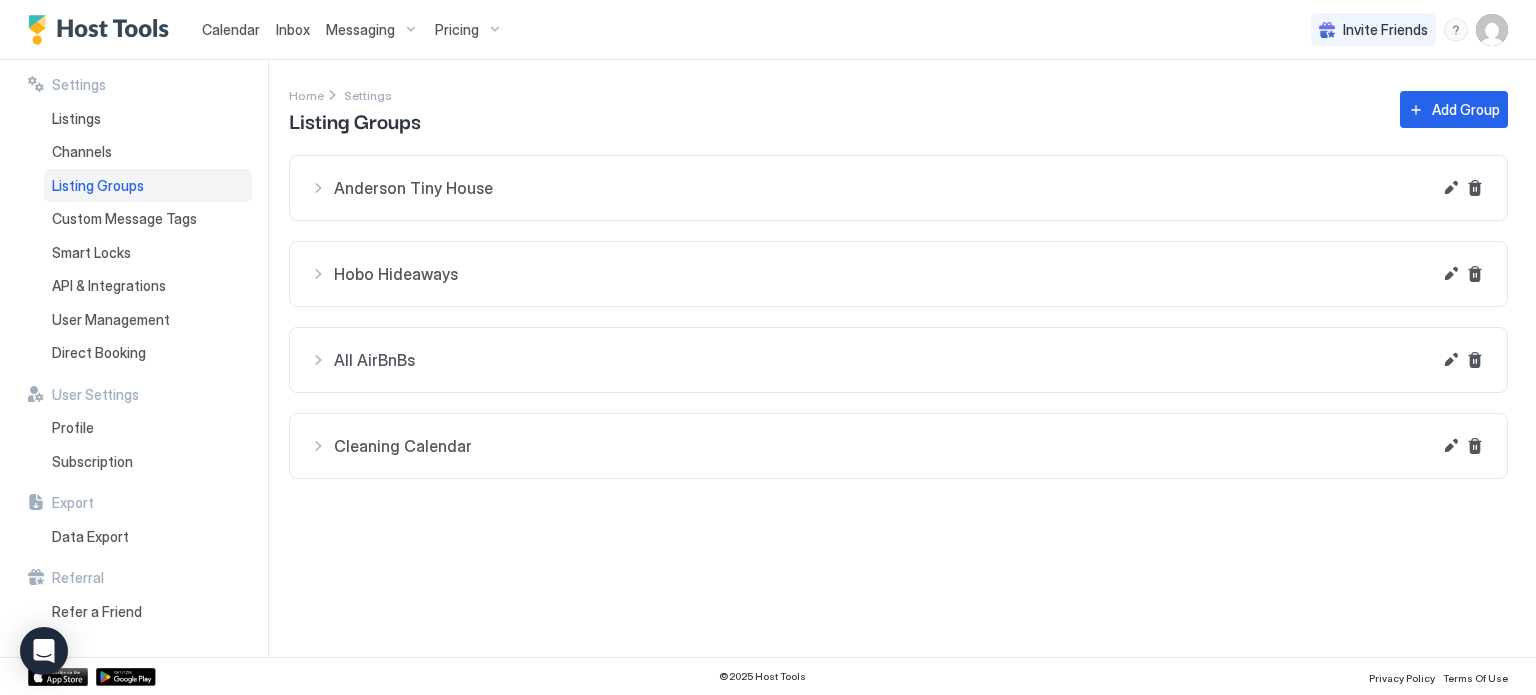 click on "Anderson Tiny House Anderson Tiny House Hobo Hideaways Entire Hobo Hideaway Hobo Hideaway A Hobo Hideaway B All AirBnBs Anderson Tiny House Hobo Hideaway A Hobo Hideaway B Cleaning Calendar Anderson Tiny House Hobo Hideaway A Hobo Hideaway B Entire Hobo Hideaway" at bounding box center [898, 317] 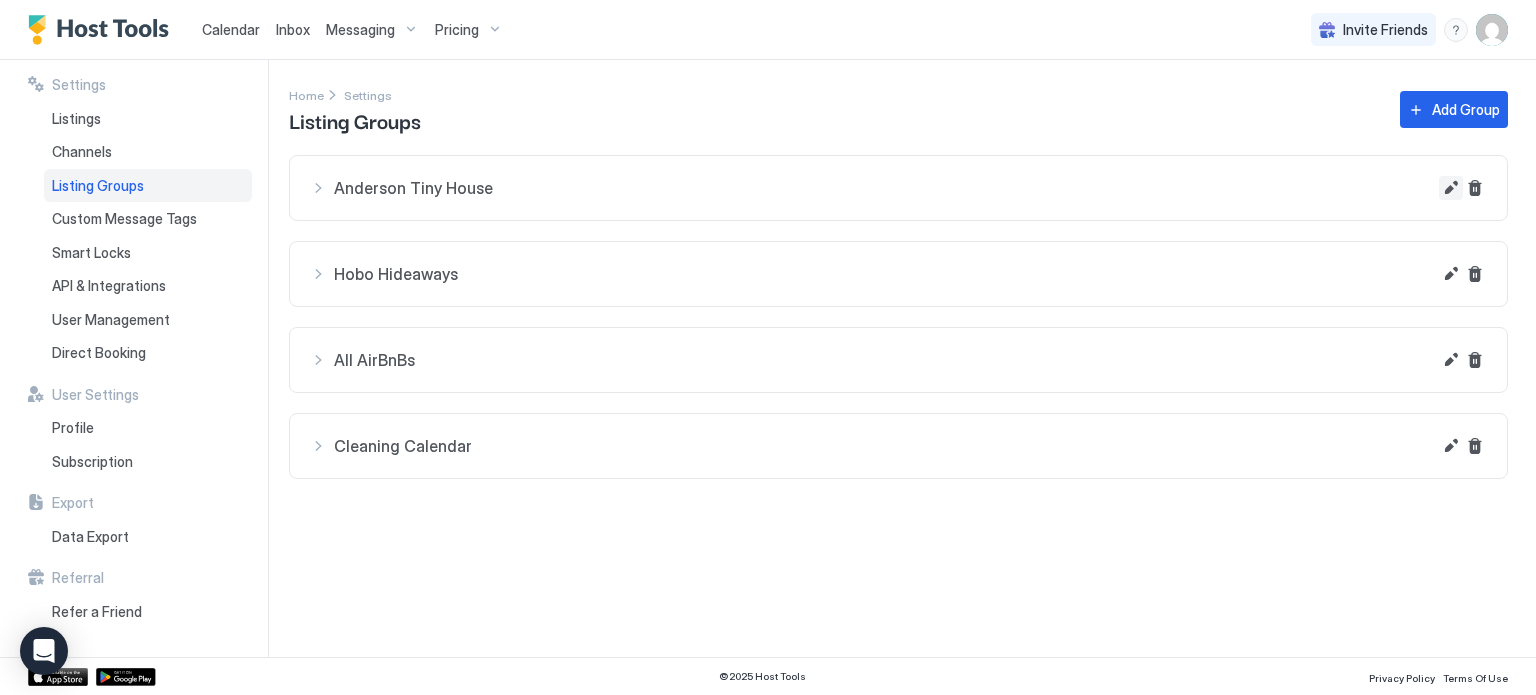 click at bounding box center (1451, 188) 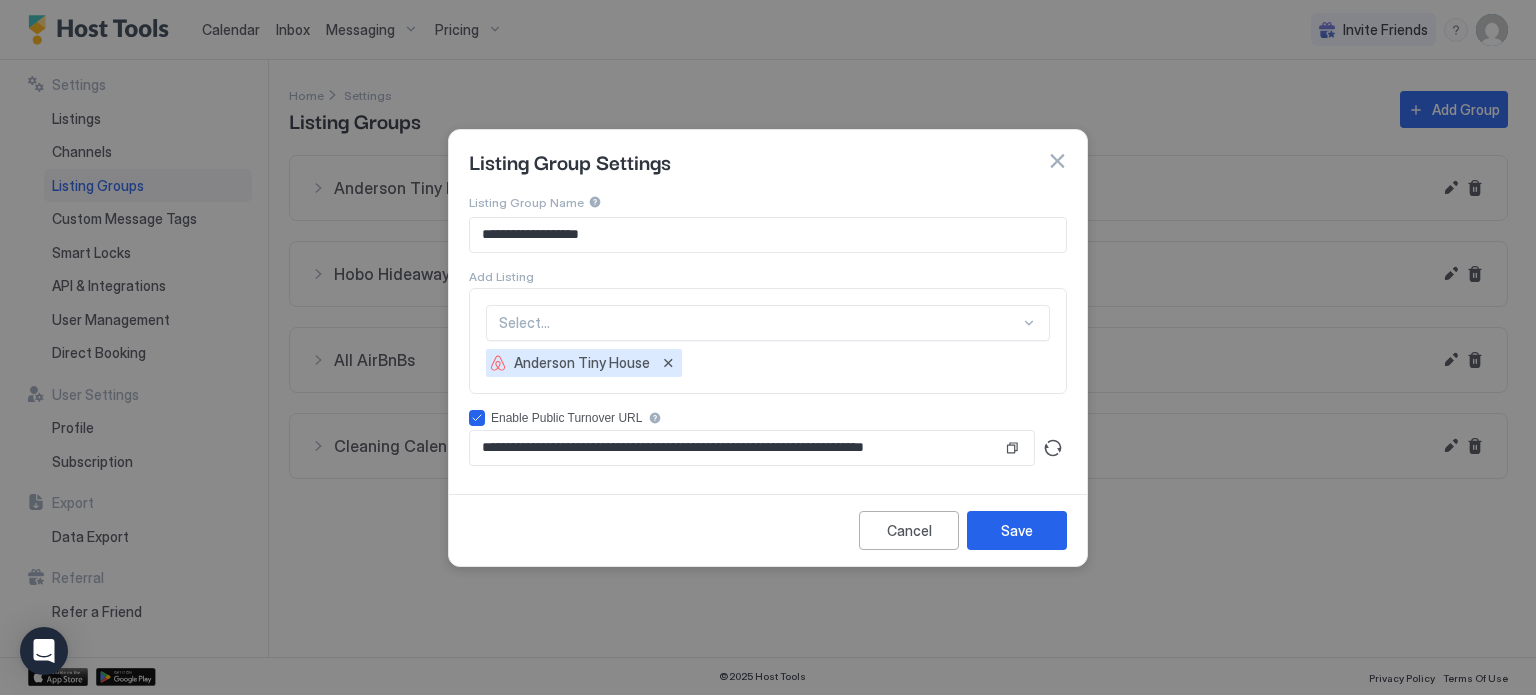click at bounding box center [1057, 161] 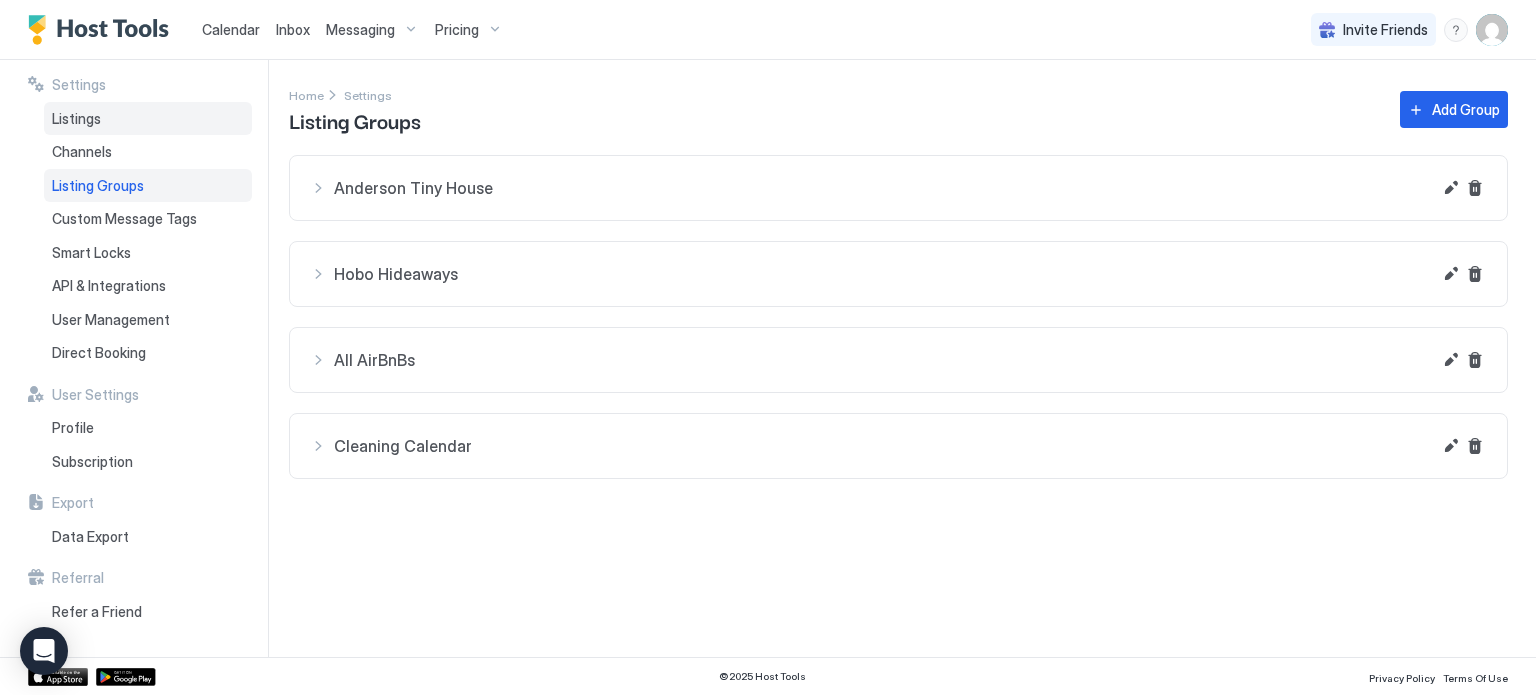 click on "Listings" at bounding box center (148, 119) 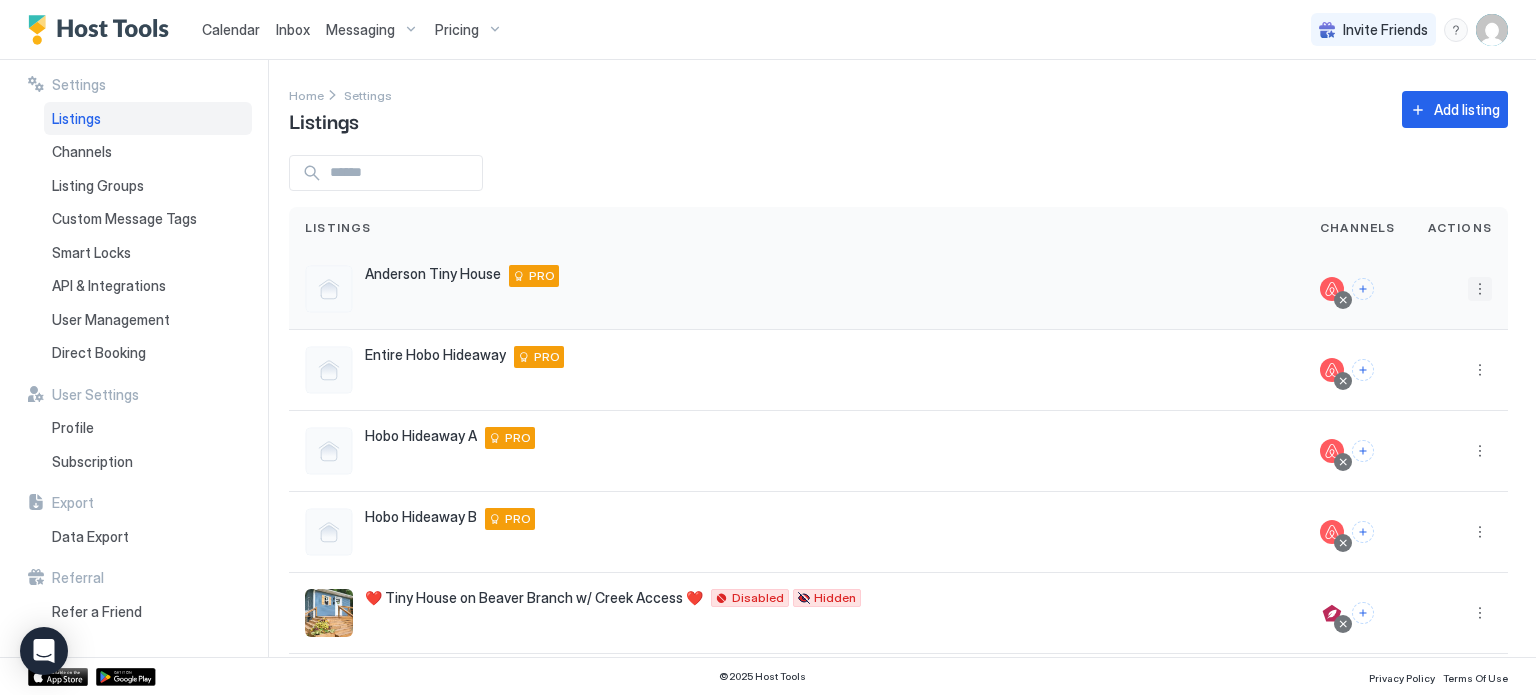 click at bounding box center [1480, 289] 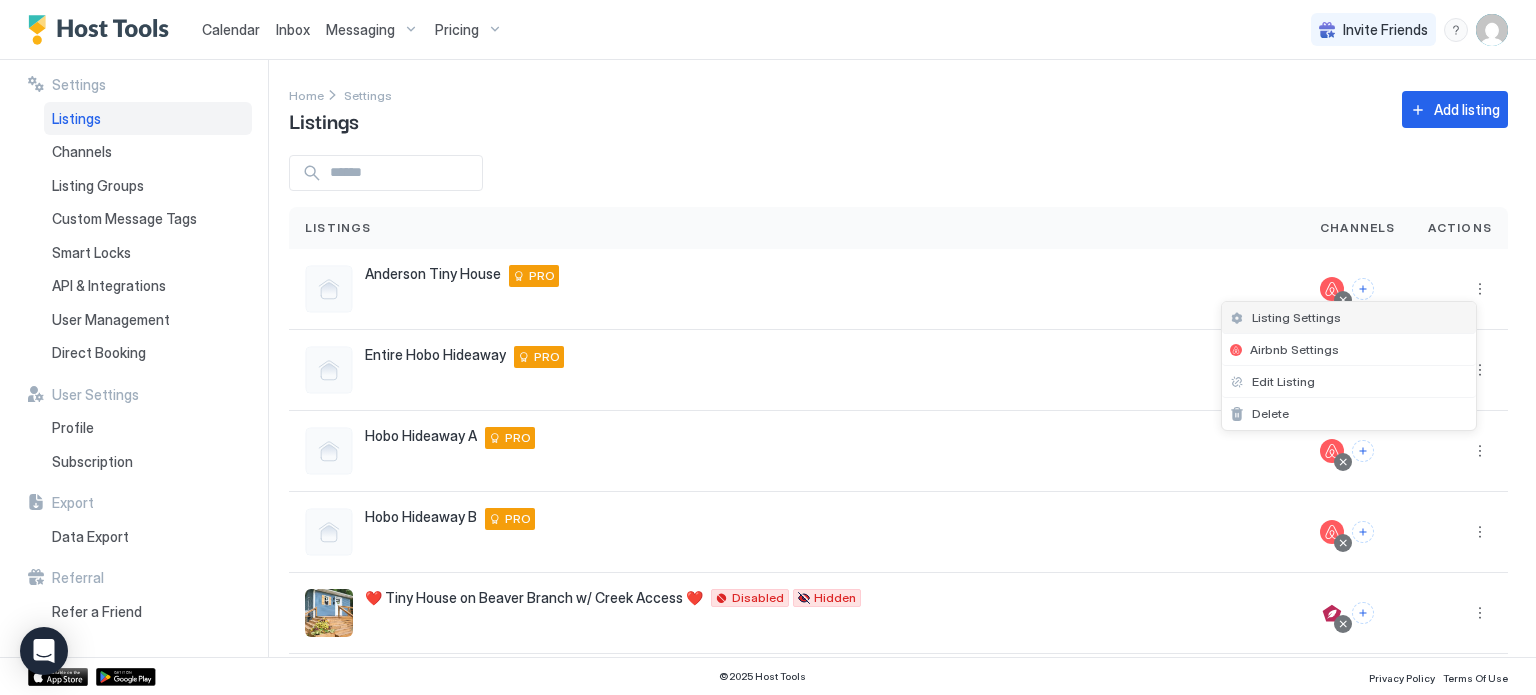 click on "Listing Settings" at bounding box center (1349, 318) 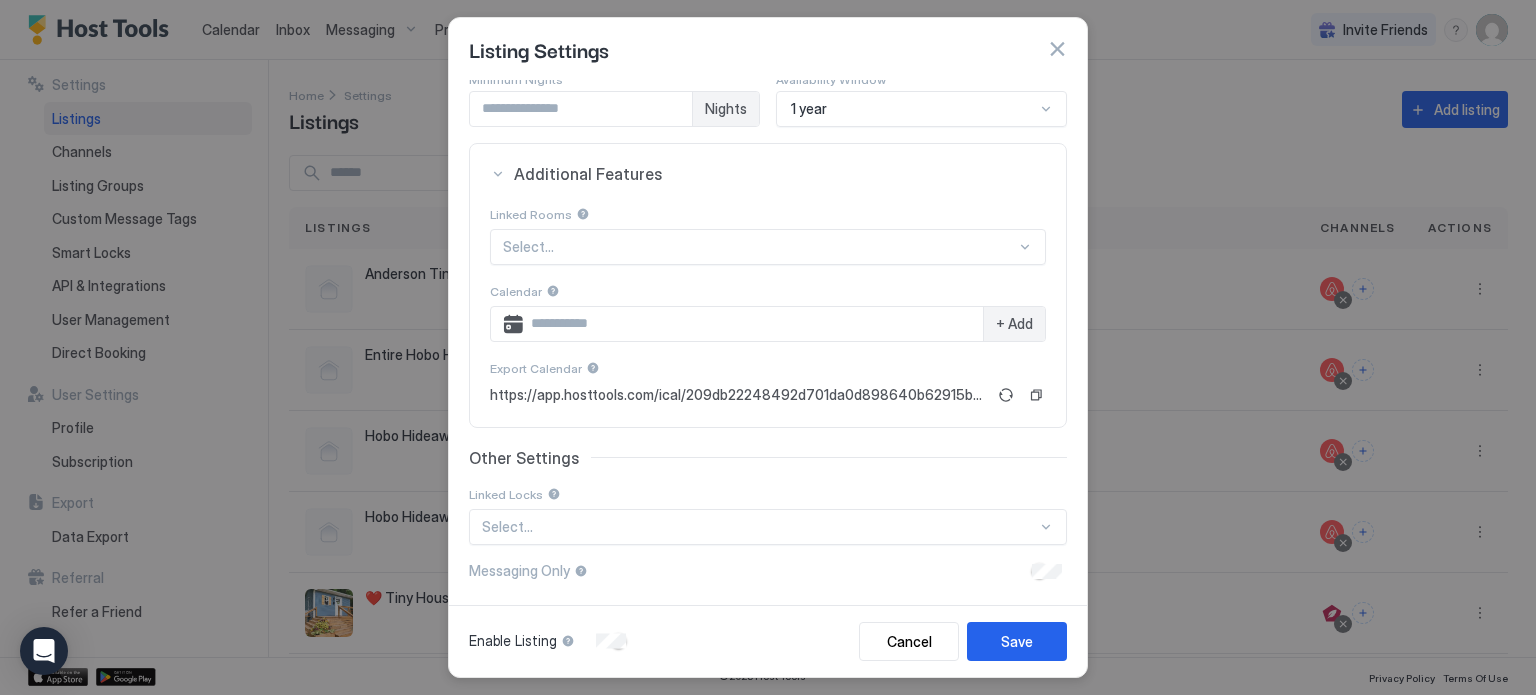 scroll, scrollTop: 329, scrollLeft: 0, axis: vertical 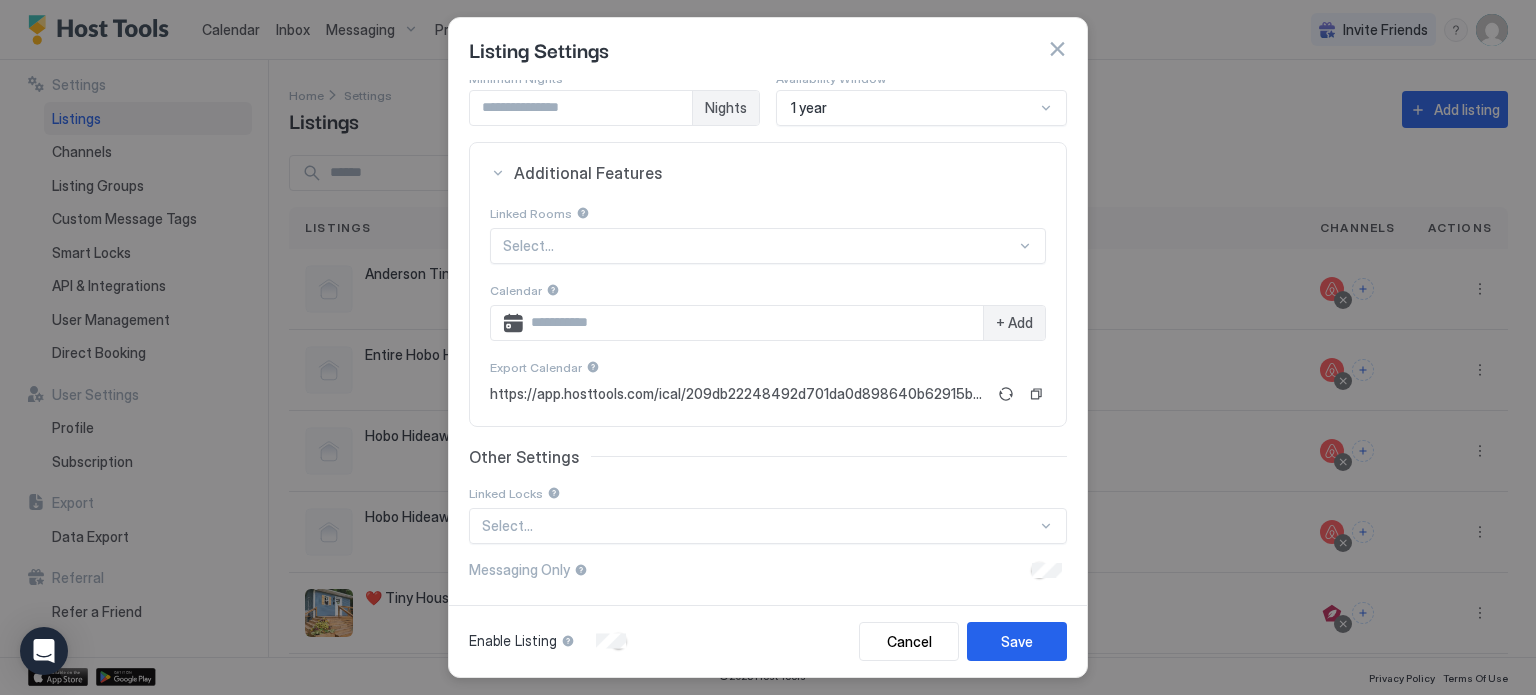 click on "Select..." at bounding box center (768, 246) 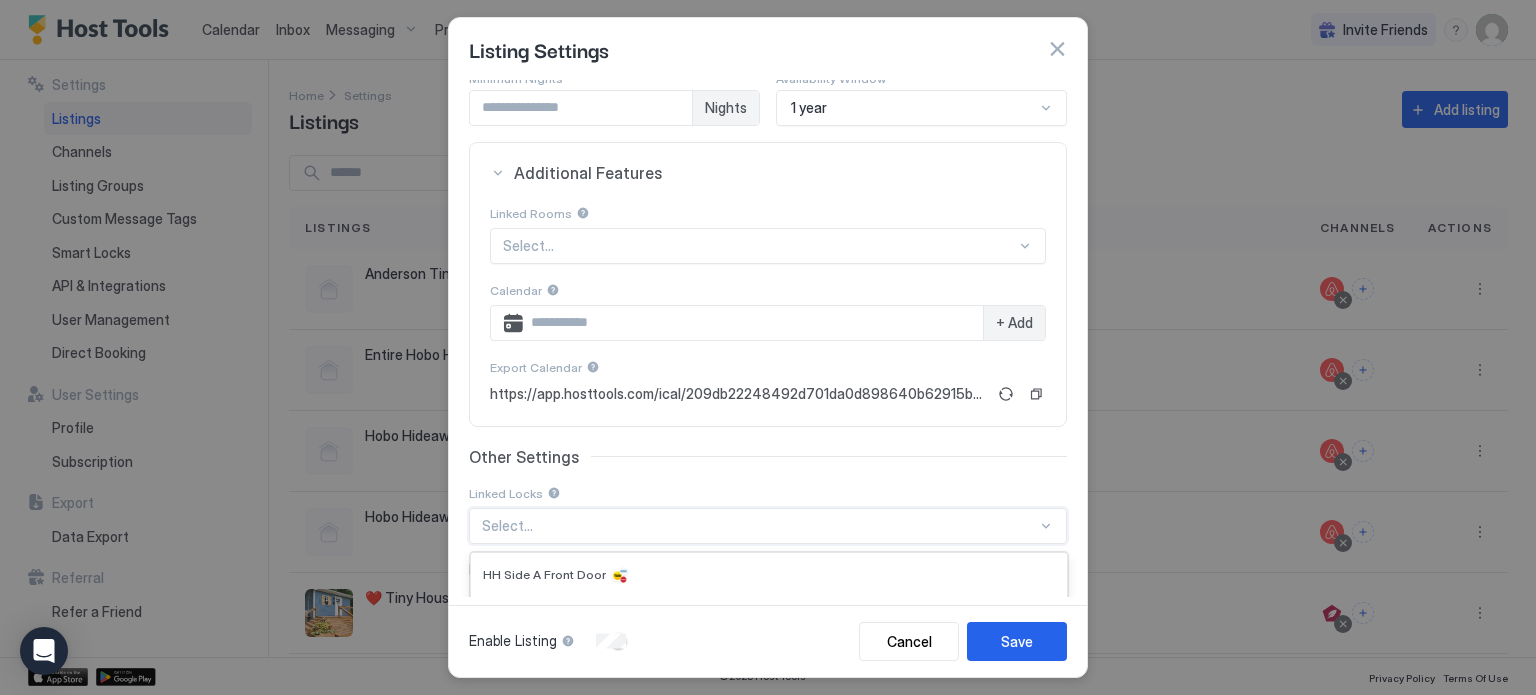 scroll, scrollTop: 415, scrollLeft: 0, axis: vertical 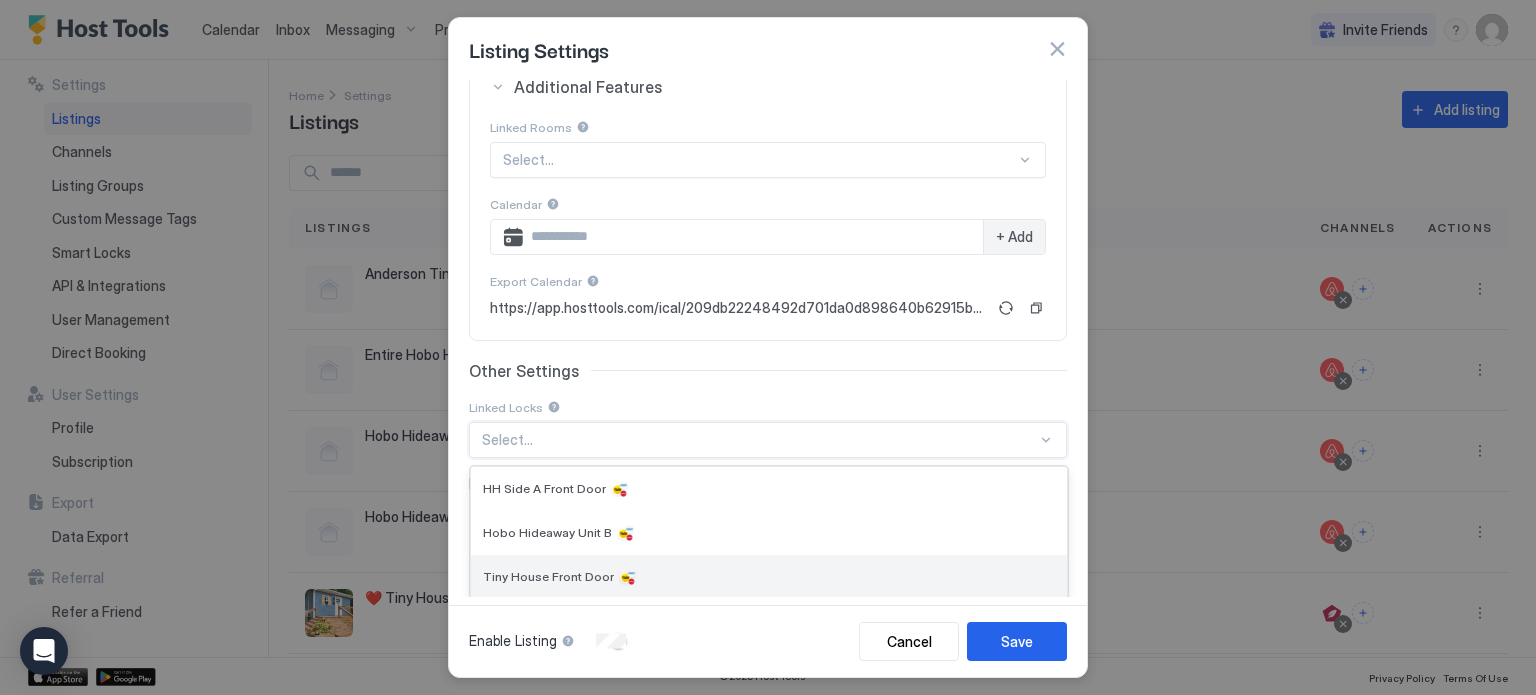click on "Tiny House Front Door" at bounding box center (769, 577) 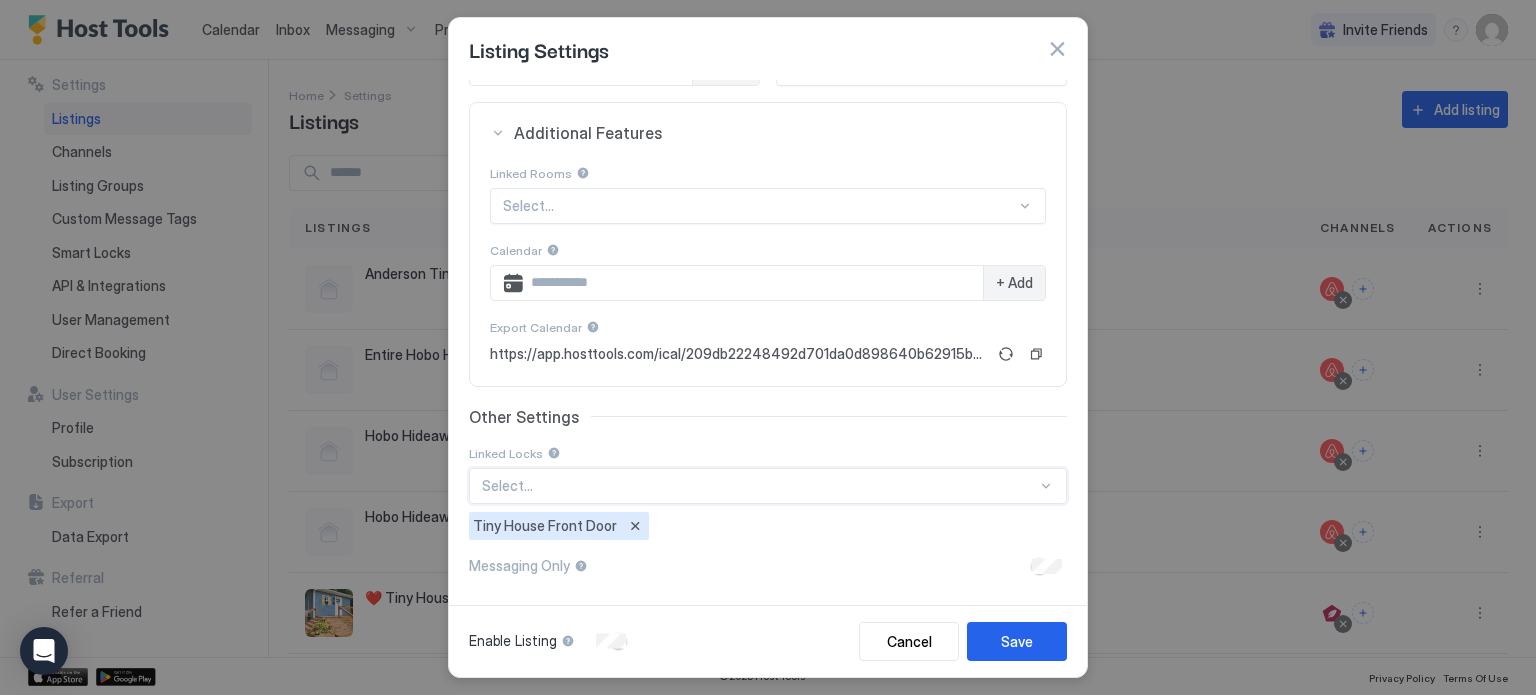 scroll, scrollTop: 365, scrollLeft: 0, axis: vertical 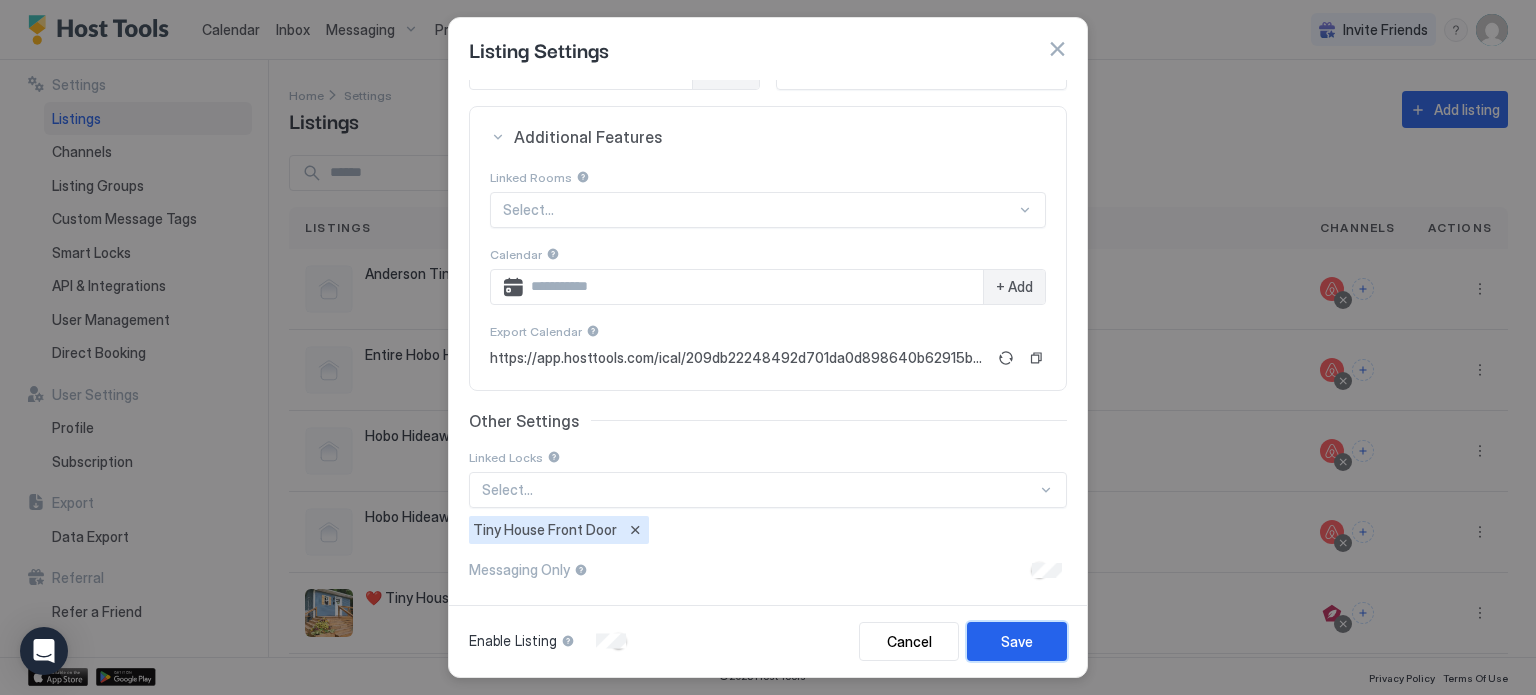 click on "Save" at bounding box center (1017, 641) 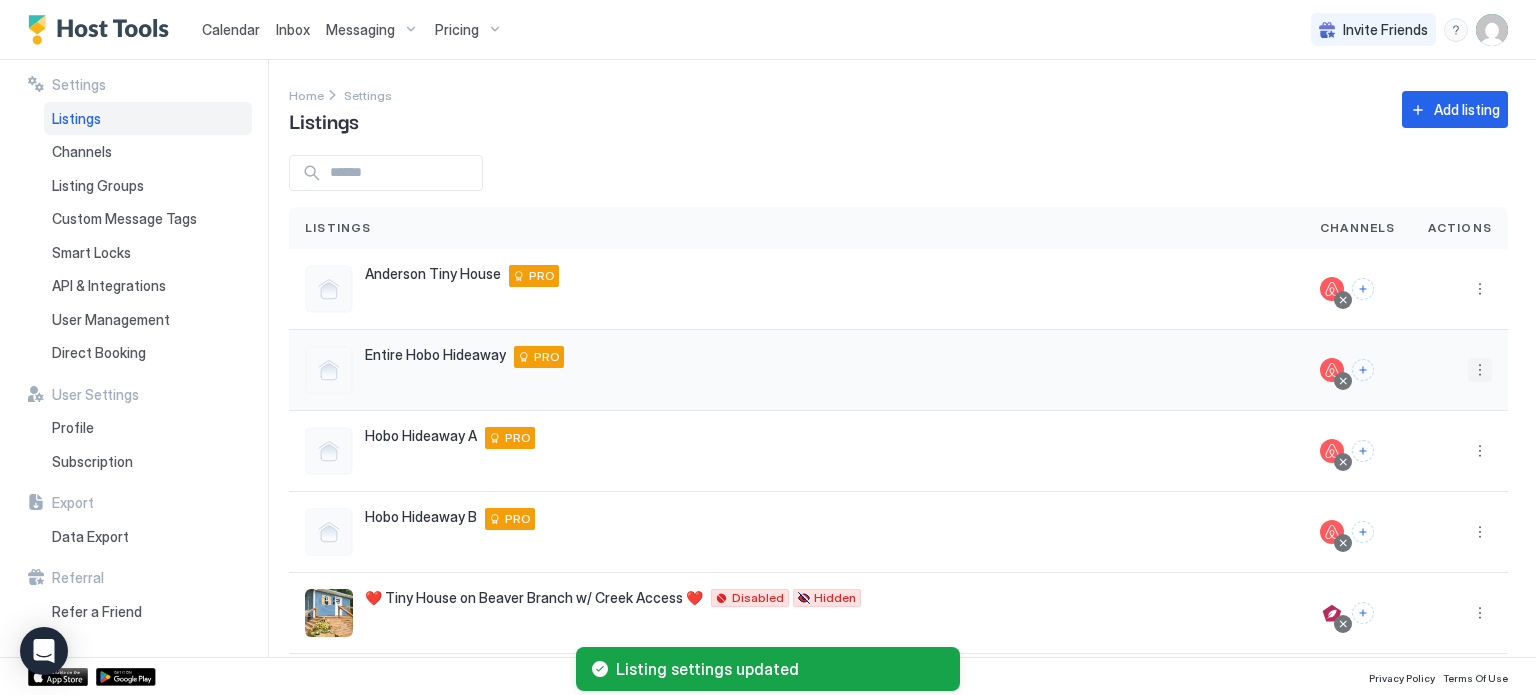 click at bounding box center (1480, 370) 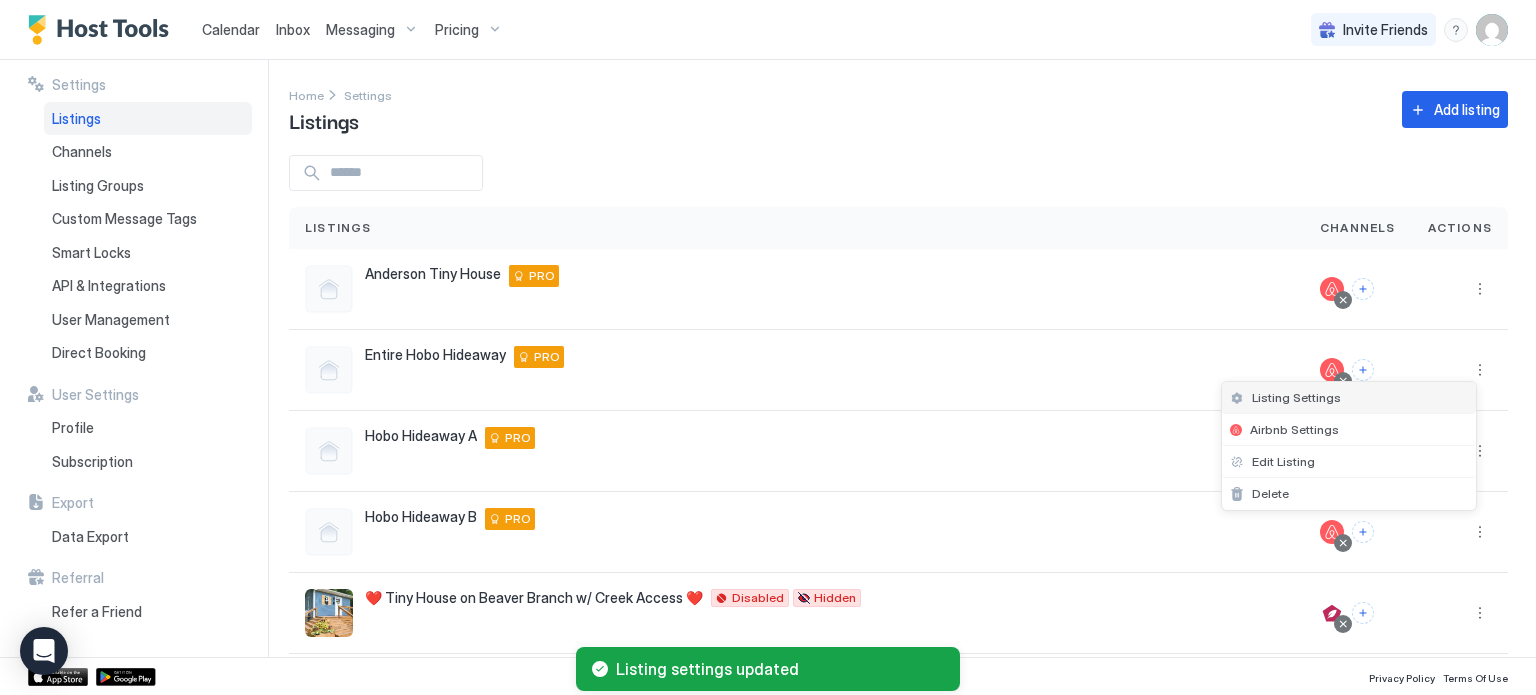 click on "Listing Settings" at bounding box center [1349, 398] 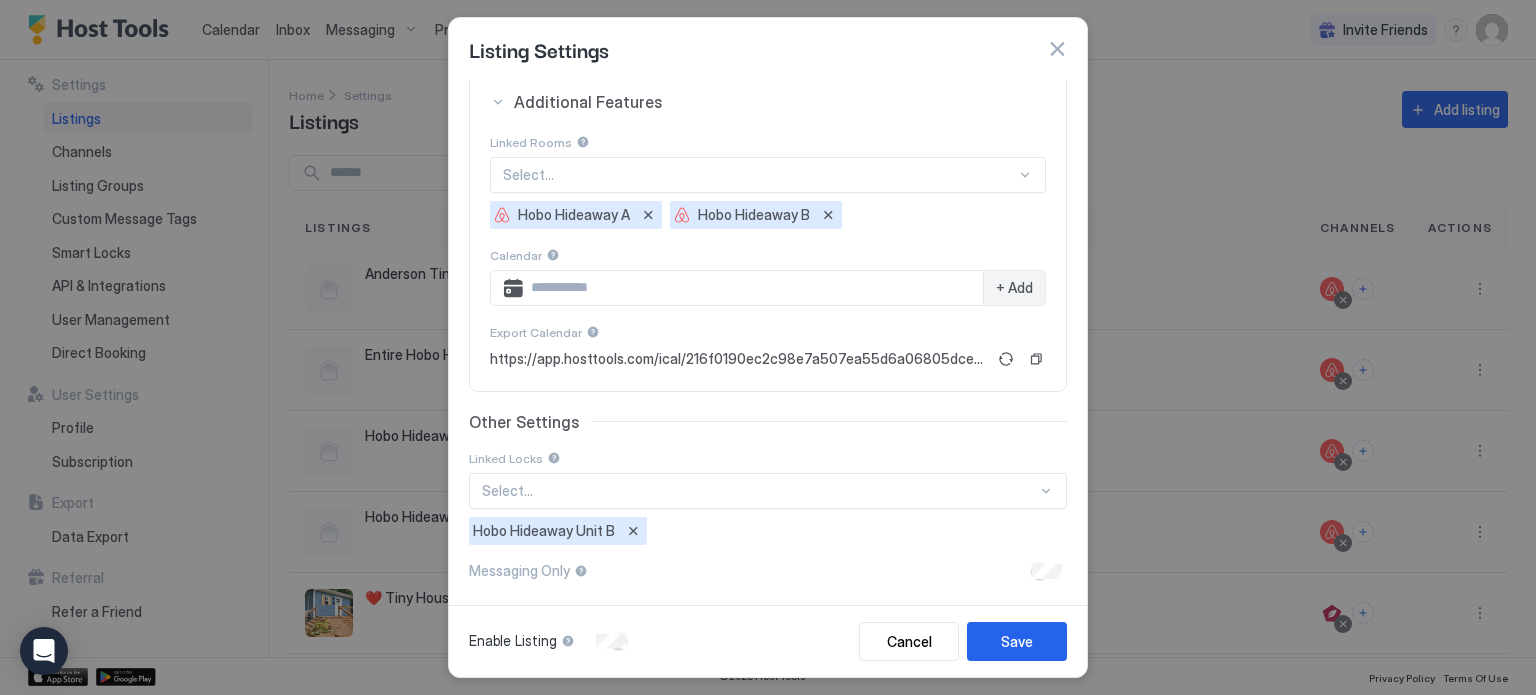 scroll, scrollTop: 401, scrollLeft: 0, axis: vertical 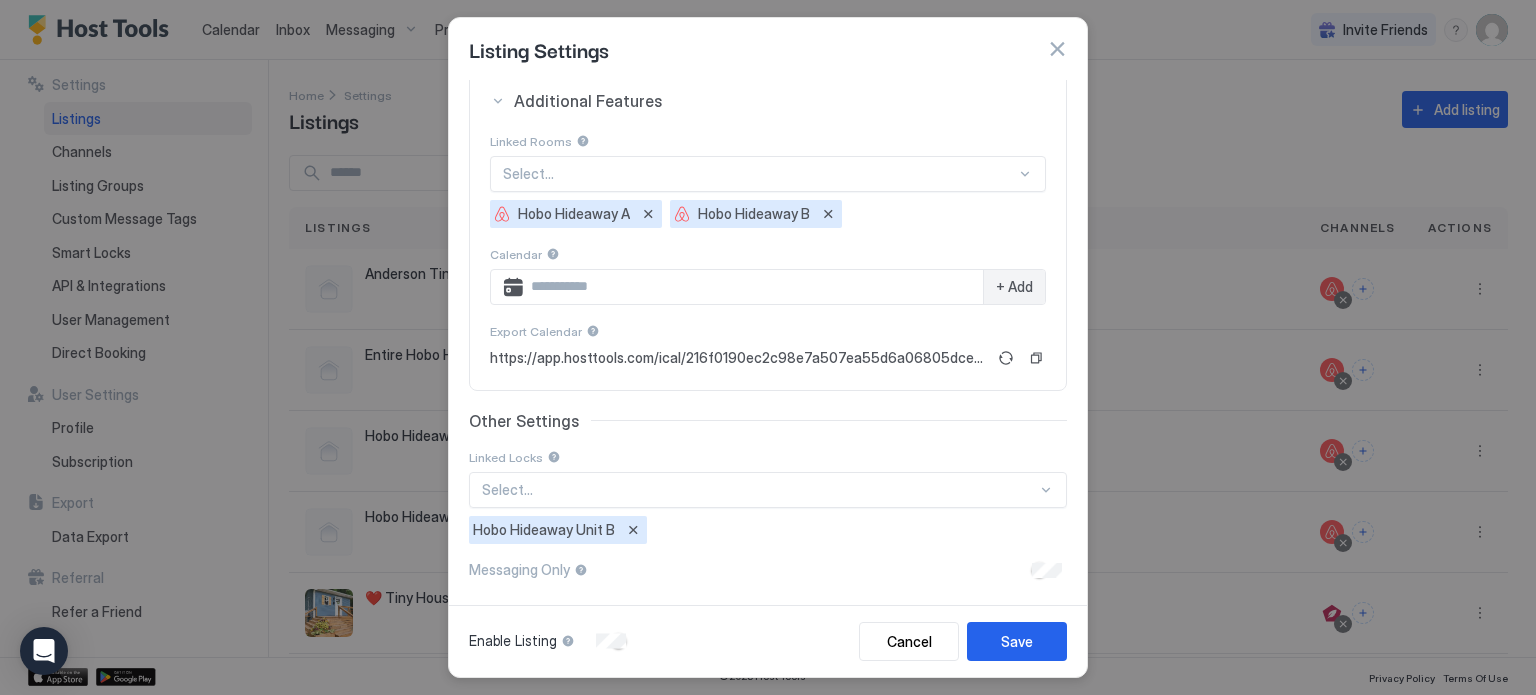 click on "Select..." at bounding box center [768, 174] 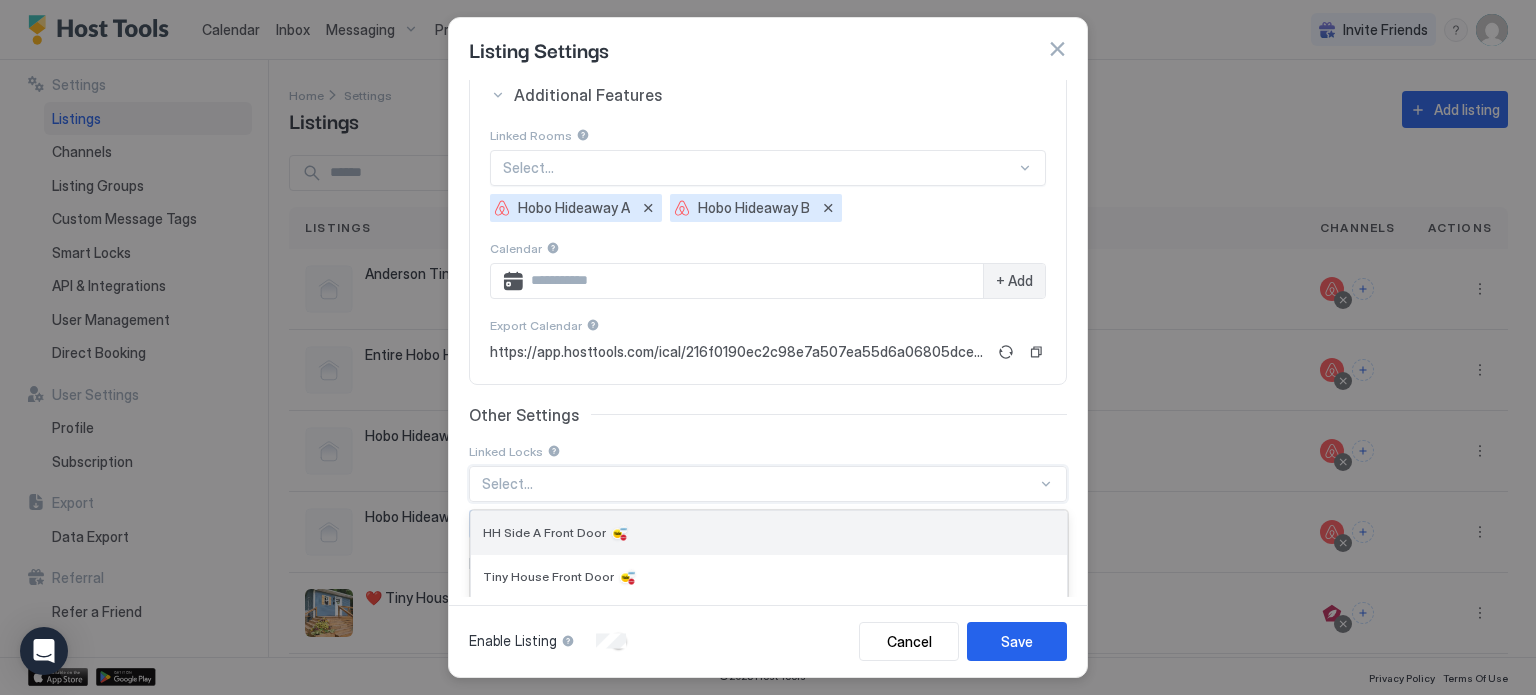 click on "HH Side A Front Door" at bounding box center [769, 533] 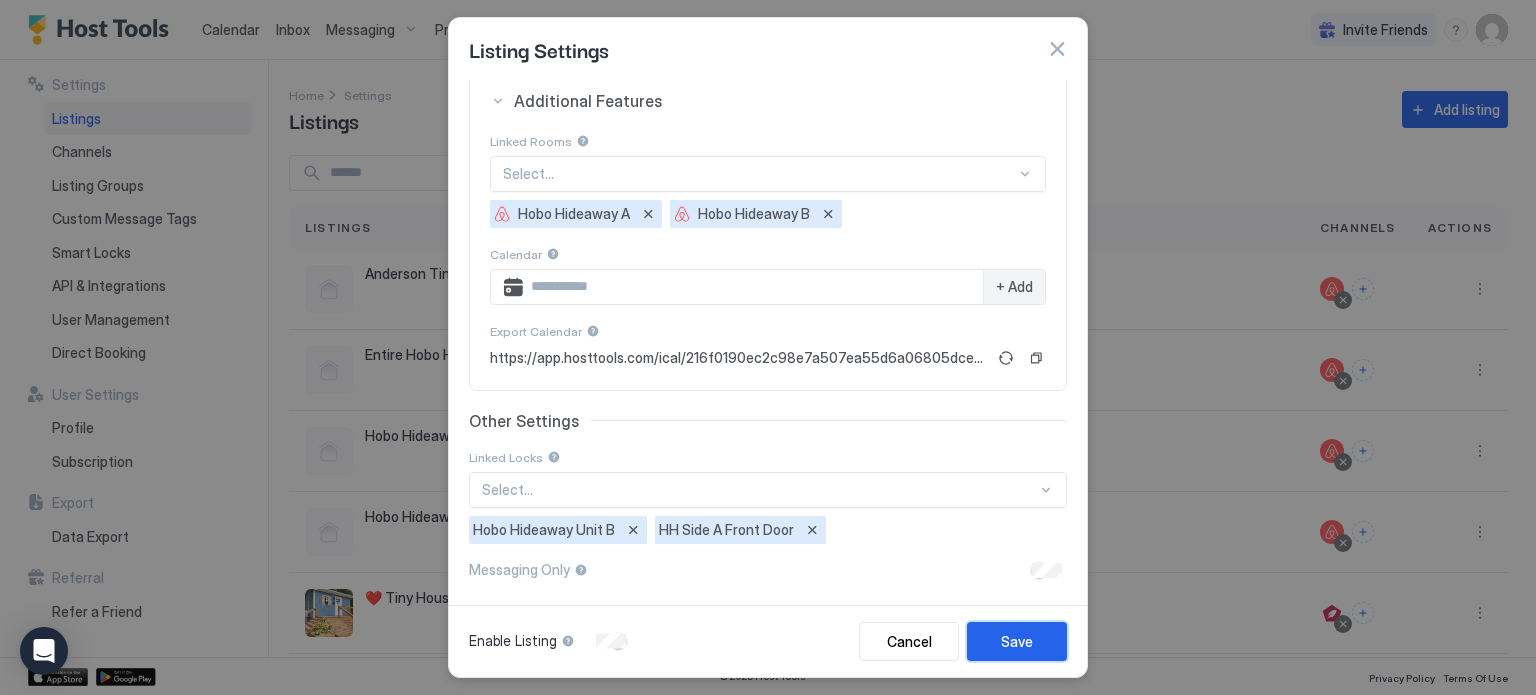 click on "Save" at bounding box center (1017, 641) 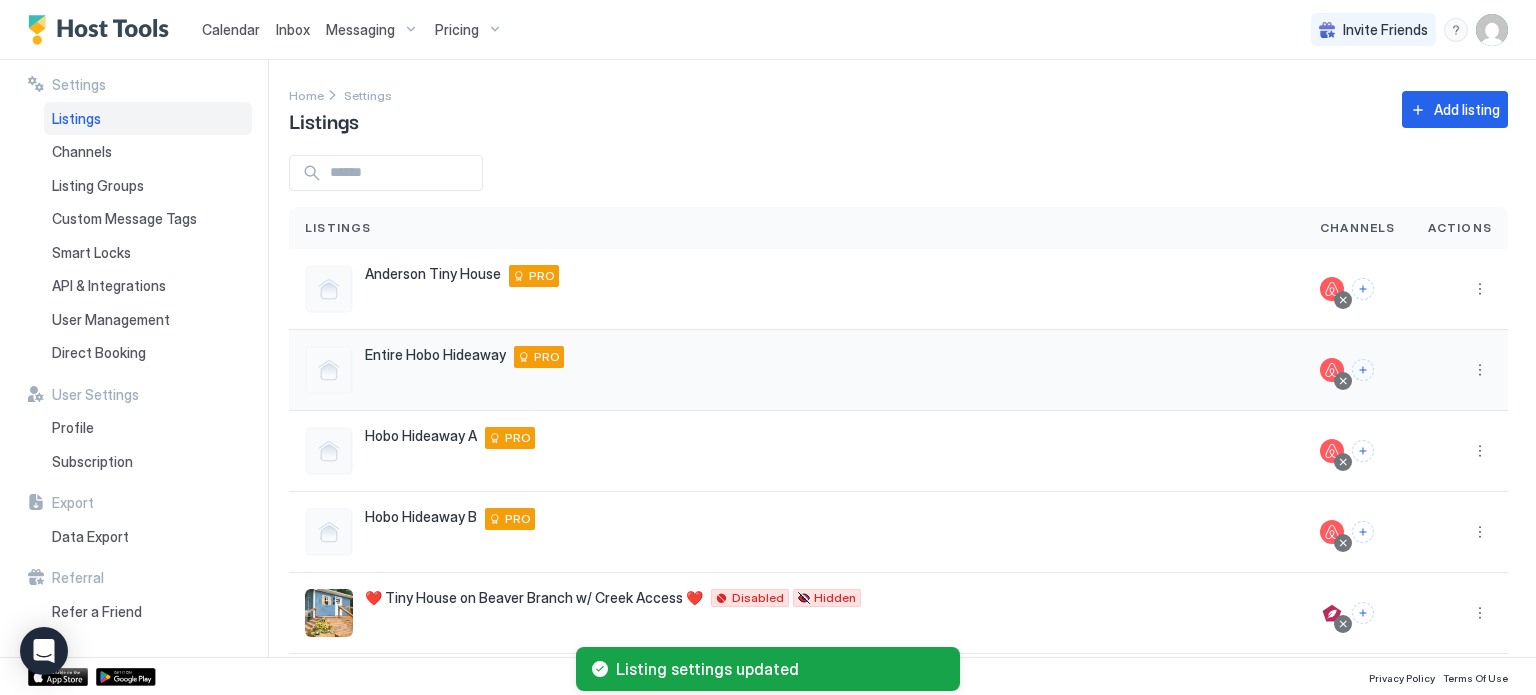 scroll, scrollTop: 19, scrollLeft: 0, axis: vertical 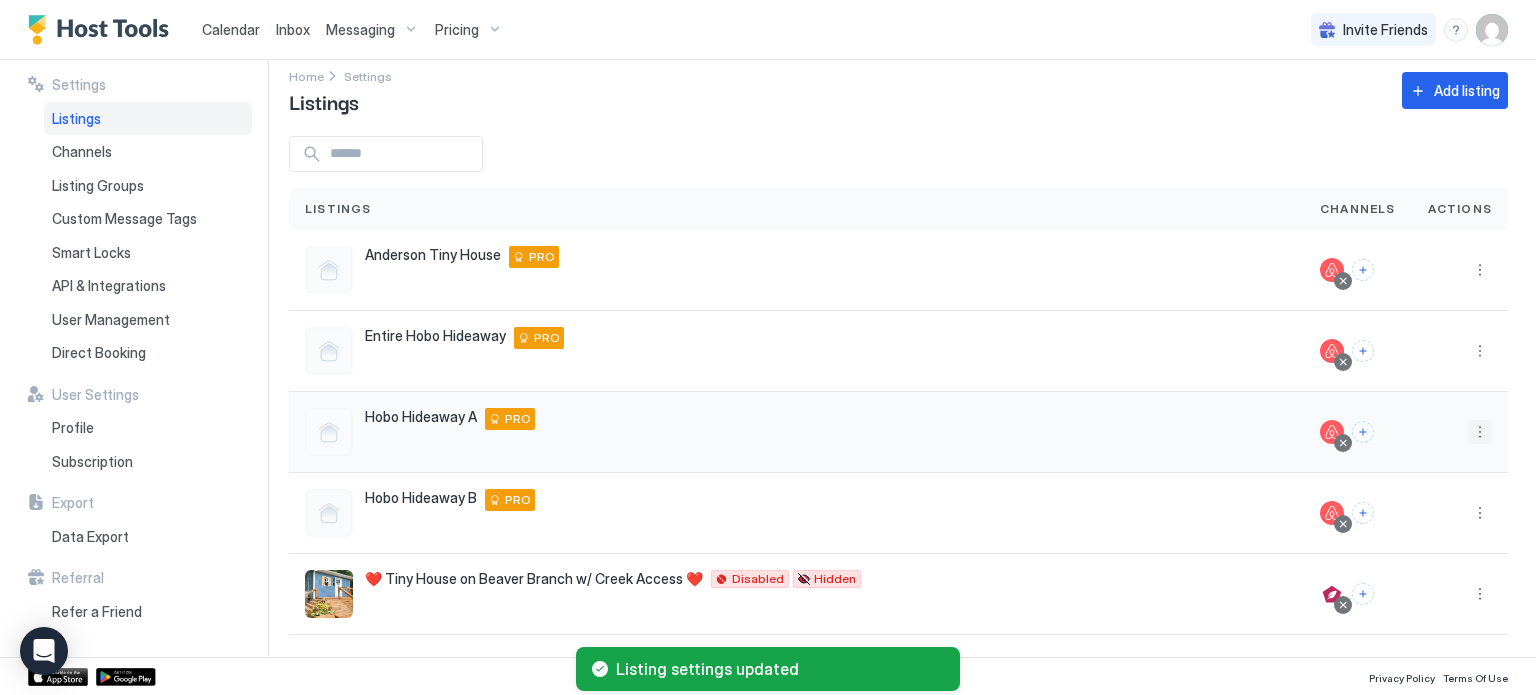 click at bounding box center [1480, 432] 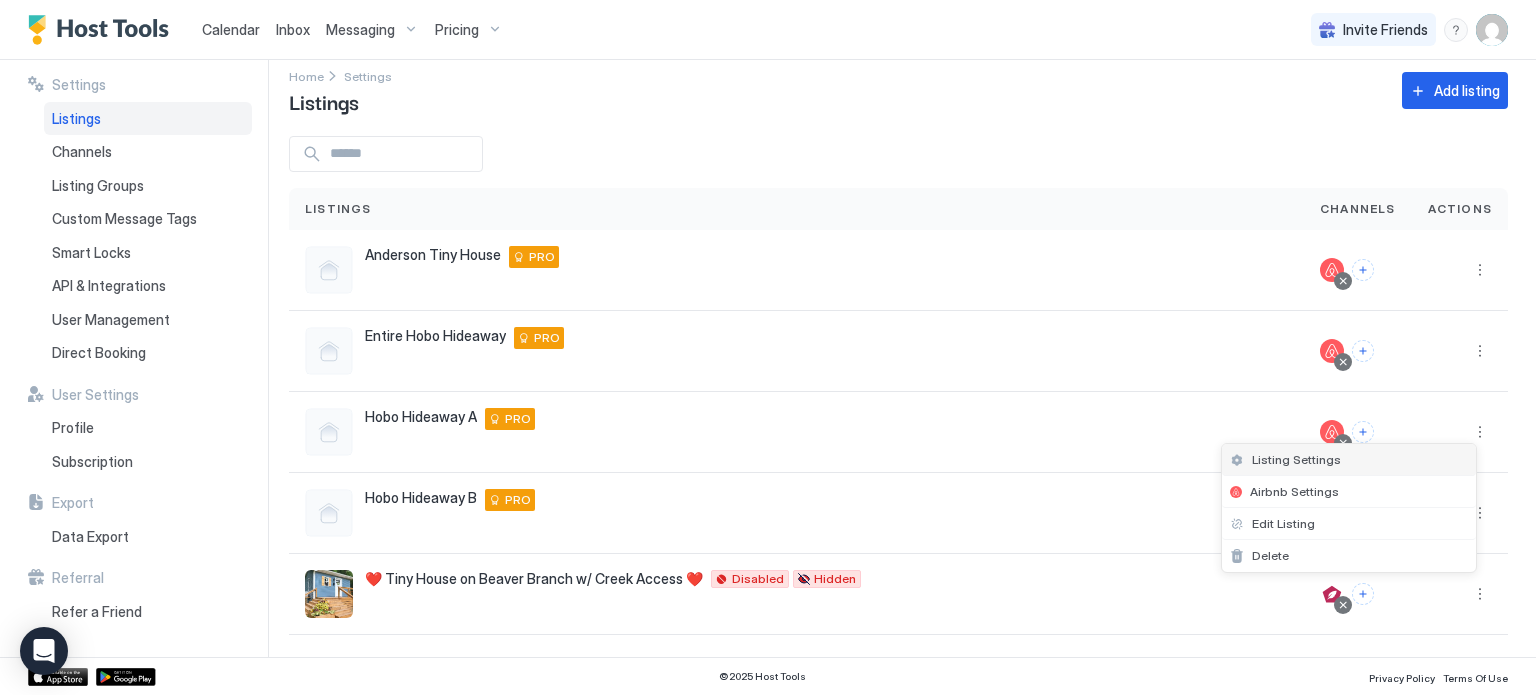 click on "Listing Settings" at bounding box center (1349, 460) 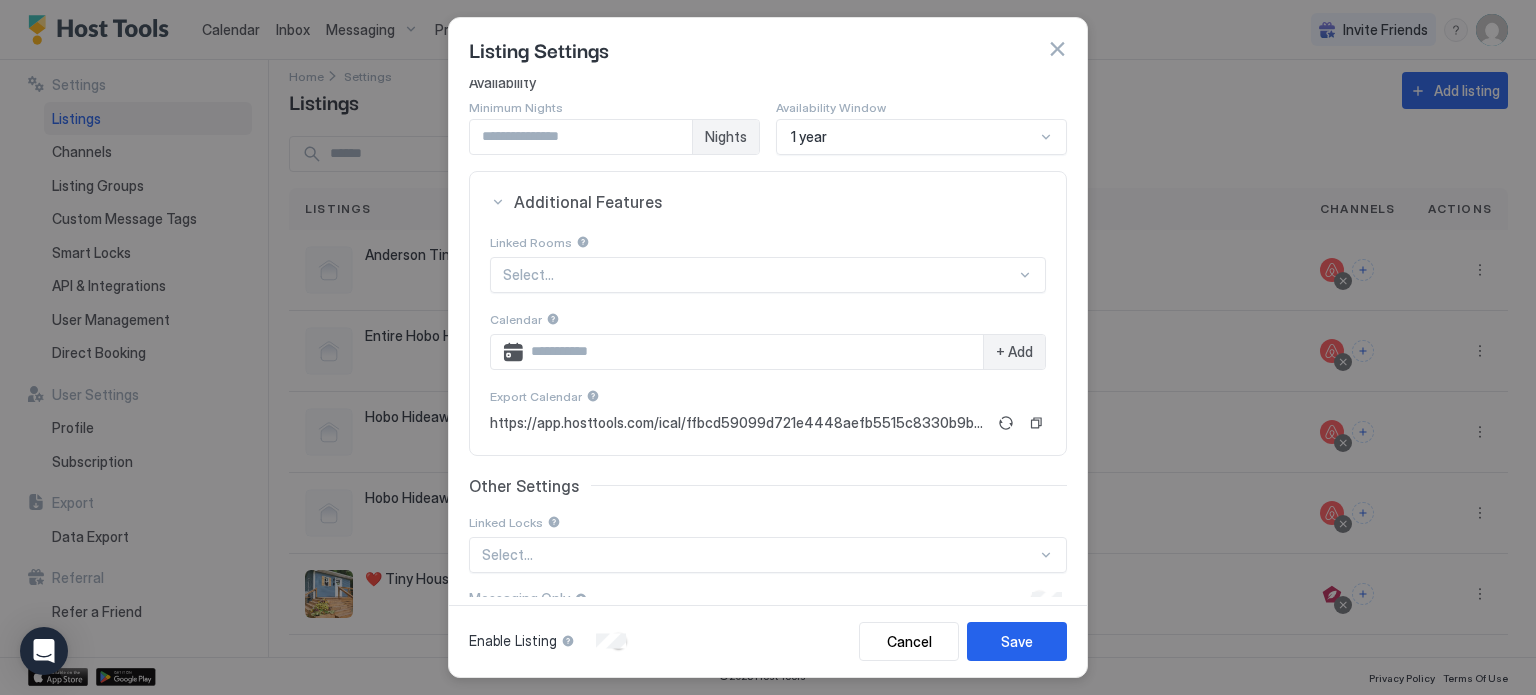 scroll, scrollTop: 329, scrollLeft: 0, axis: vertical 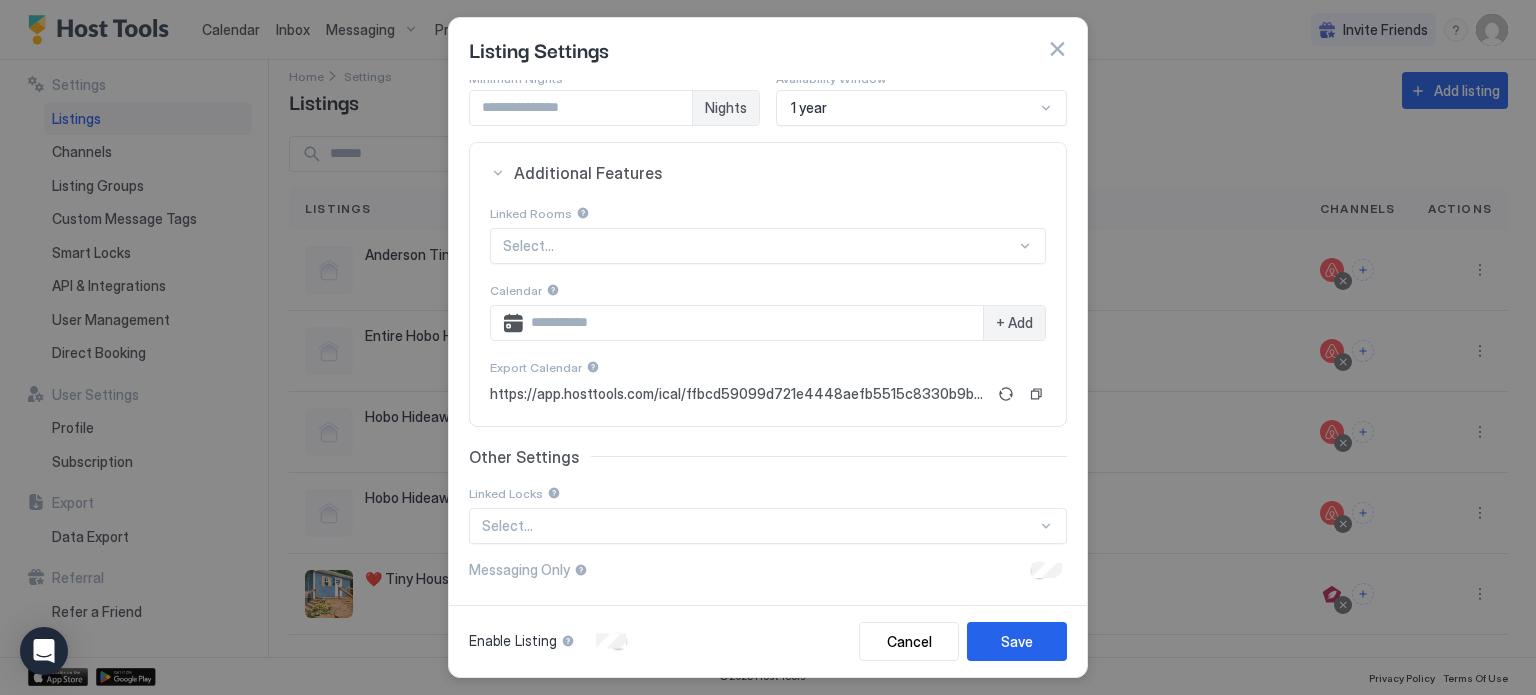 click on "Select..." at bounding box center [768, 246] 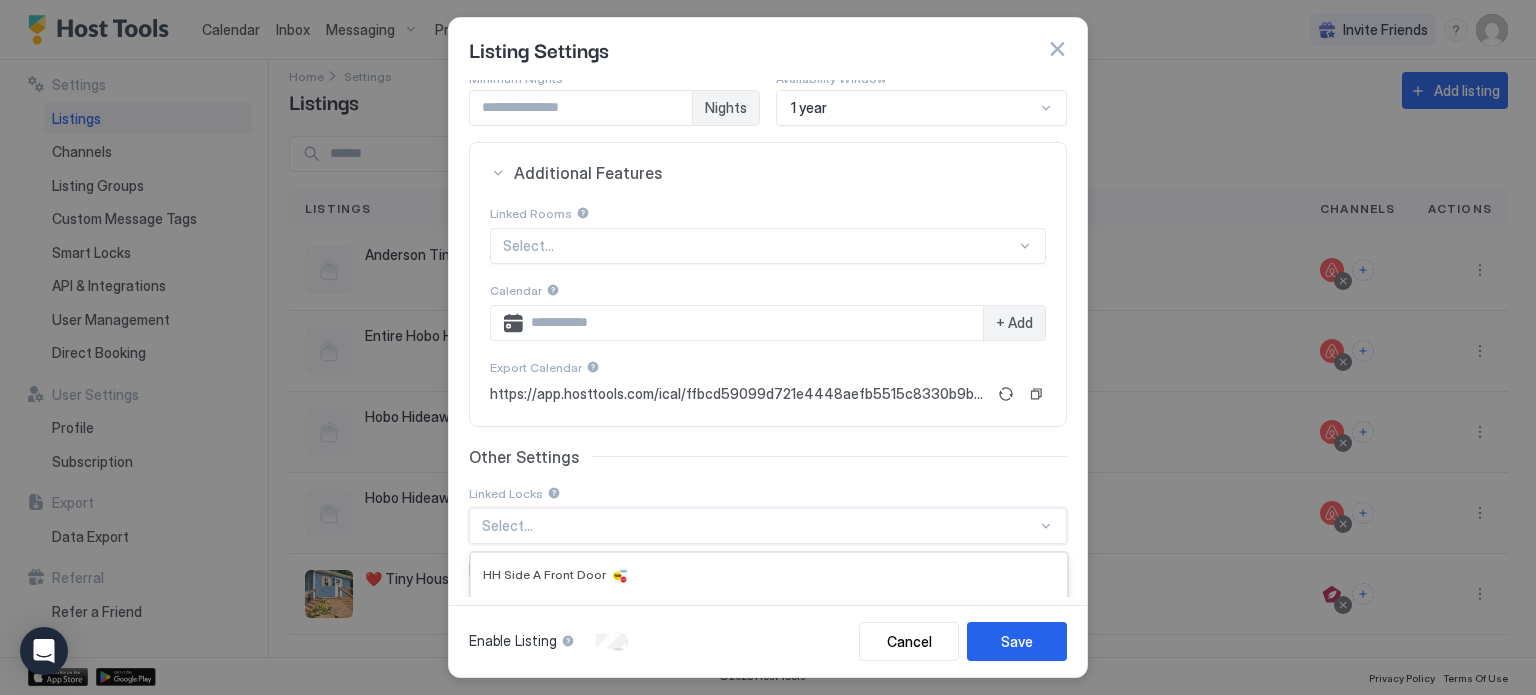 scroll, scrollTop: 415, scrollLeft: 0, axis: vertical 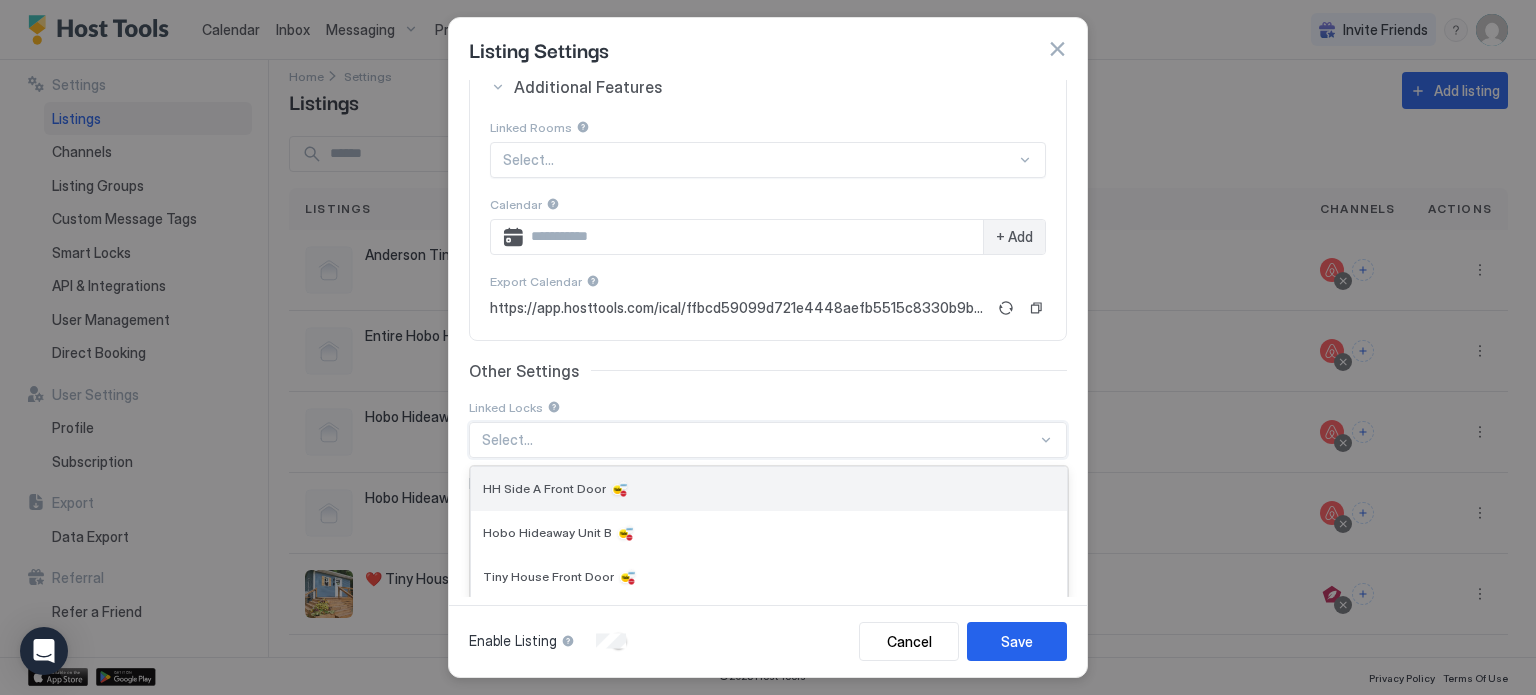 click on "HH Side A Front Door" at bounding box center (769, 489) 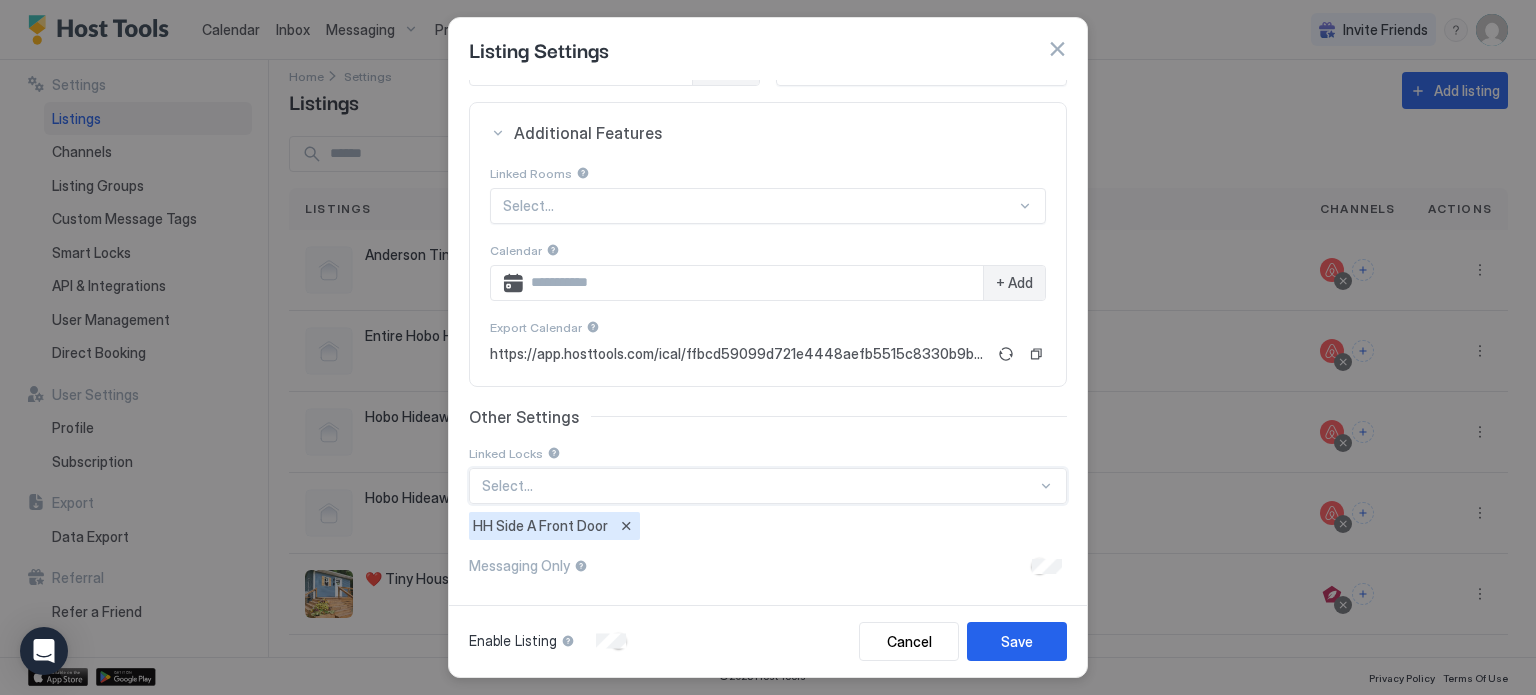 scroll, scrollTop: 365, scrollLeft: 0, axis: vertical 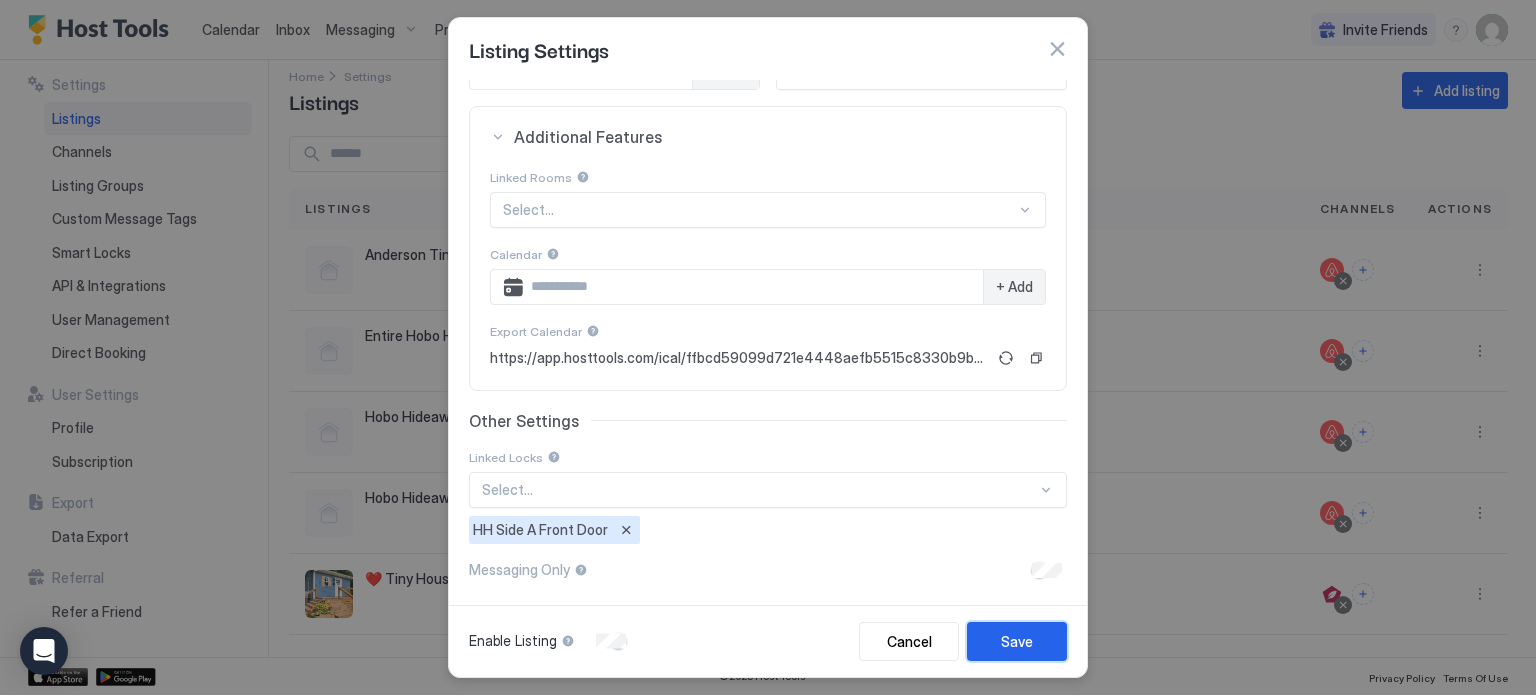 click on "Save" at bounding box center [1017, 641] 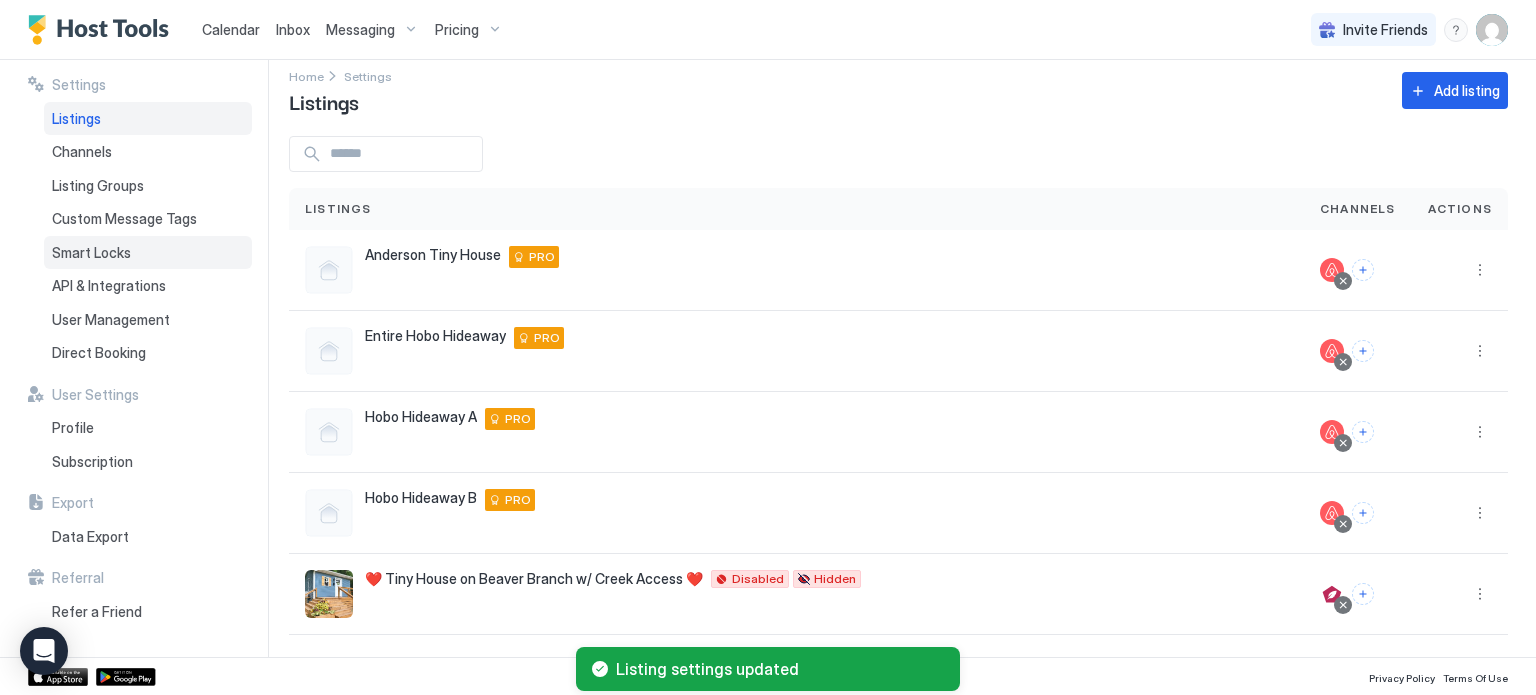 click on "Smart Locks" at bounding box center [148, 253] 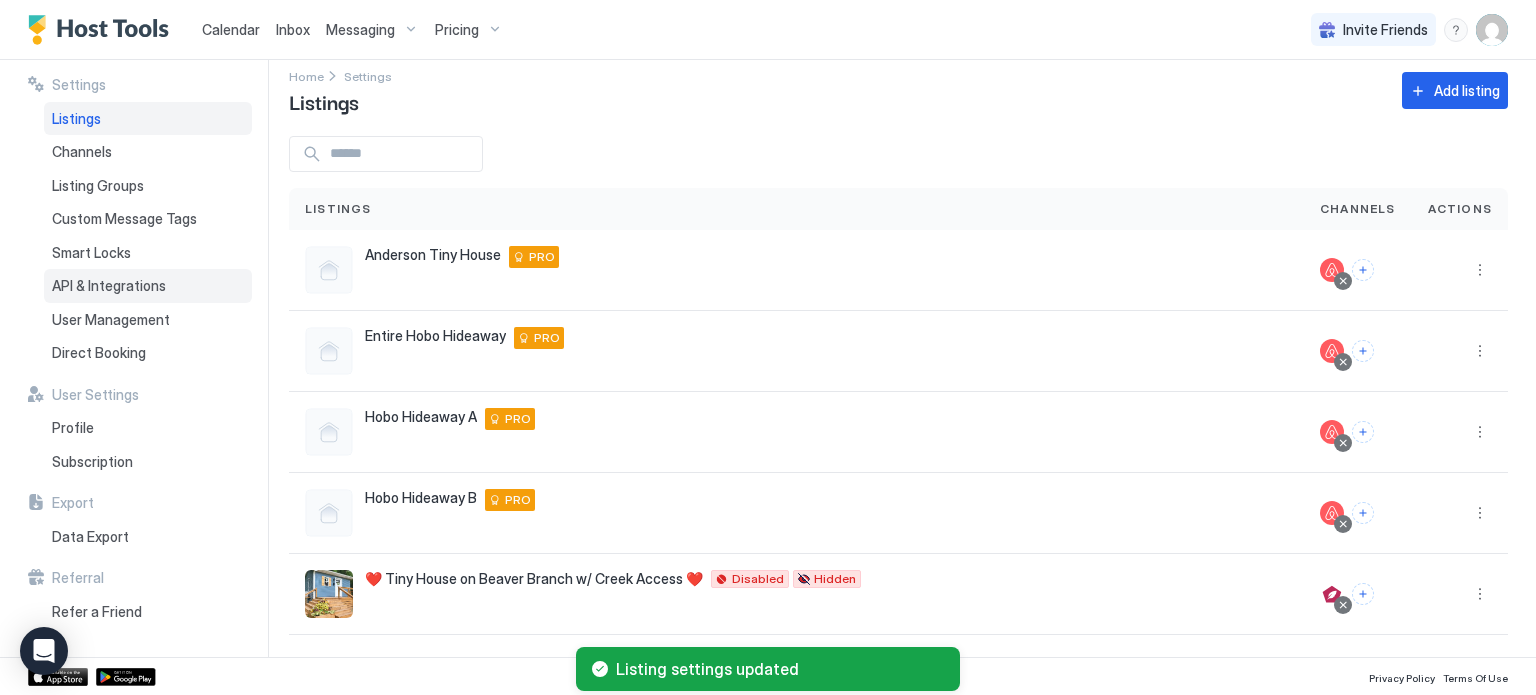 scroll, scrollTop: 0, scrollLeft: 0, axis: both 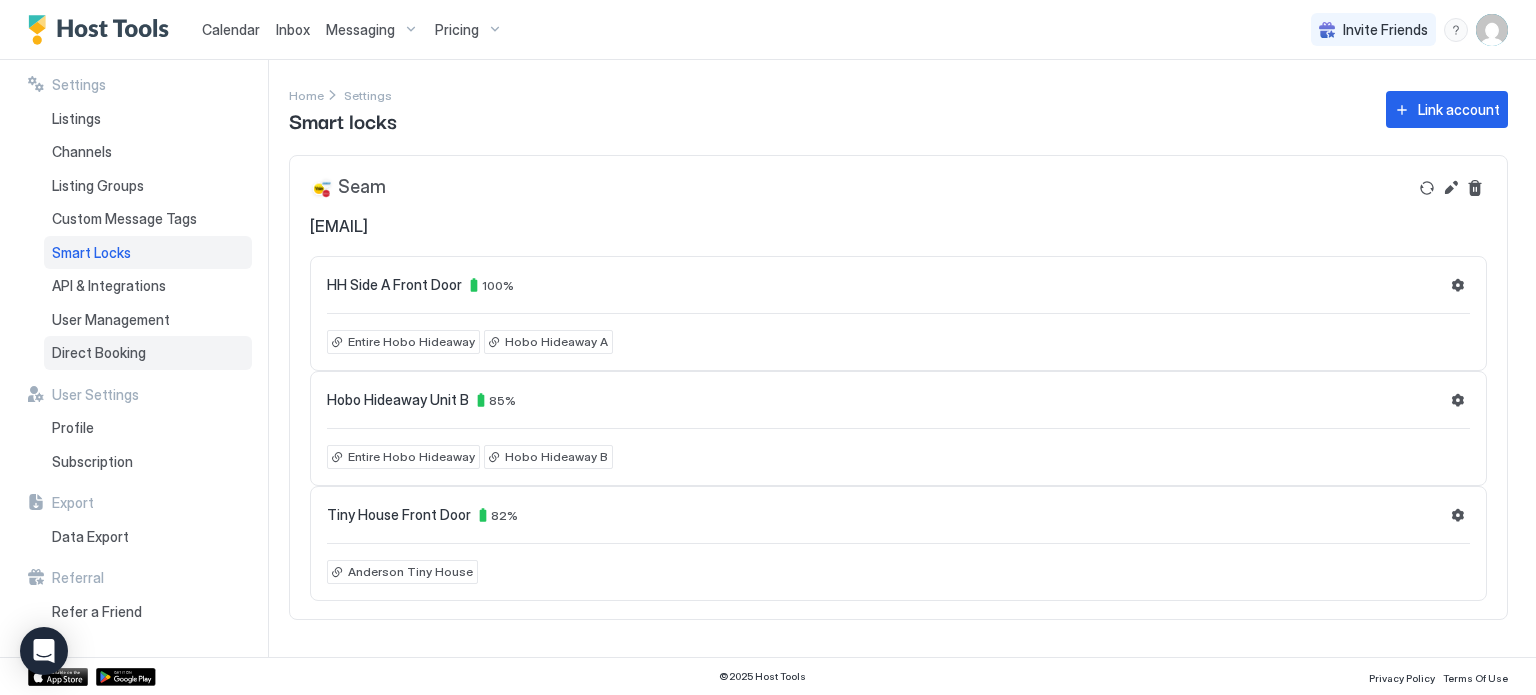 click on "Direct Booking" at bounding box center [99, 353] 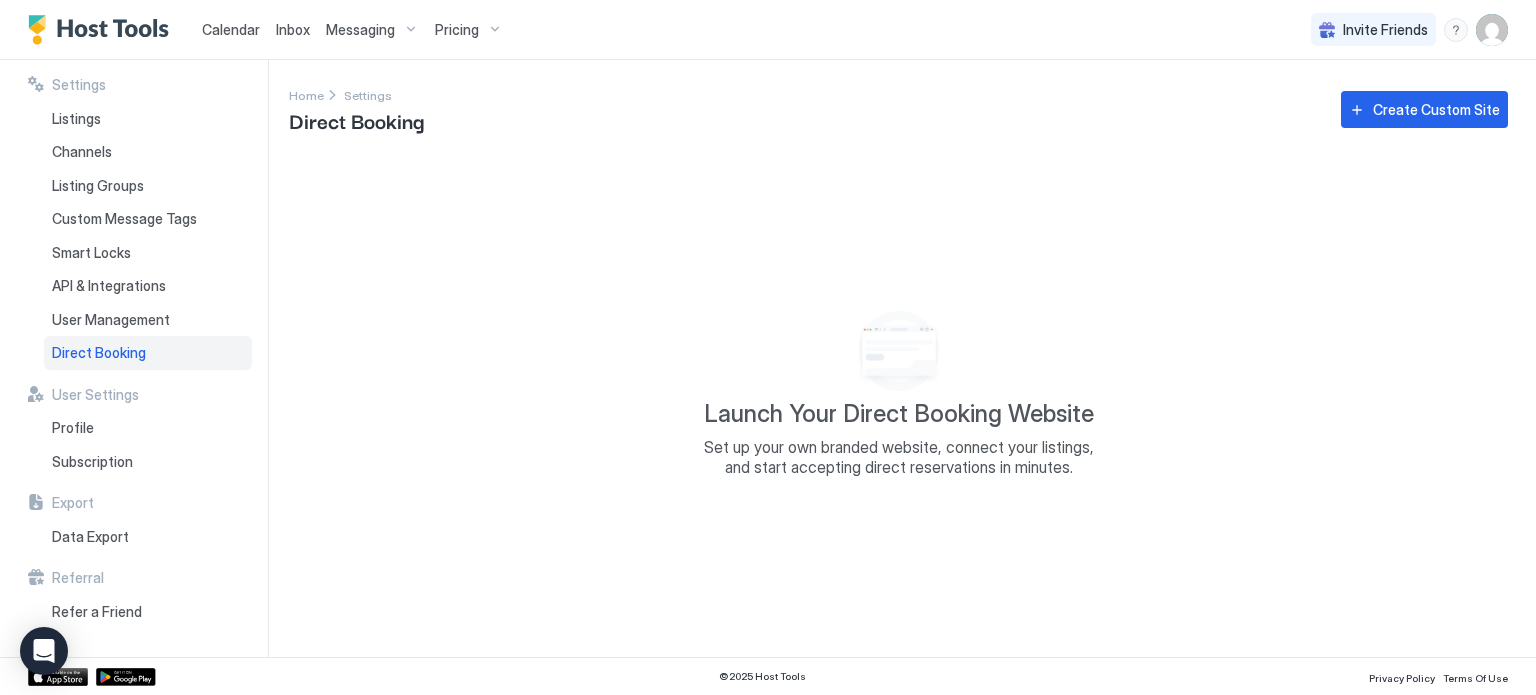 click on "Create Custom Site" at bounding box center (1424, 109) 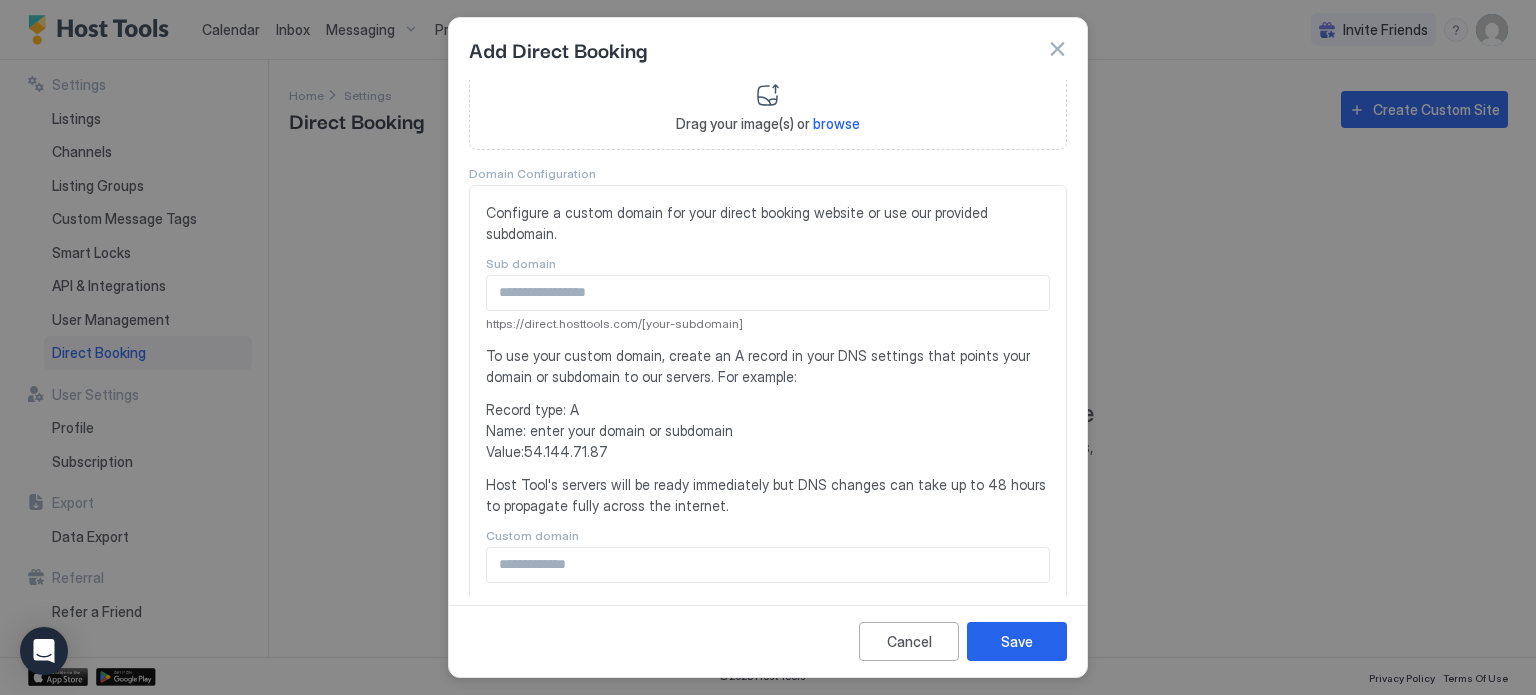 scroll, scrollTop: 0, scrollLeft: 0, axis: both 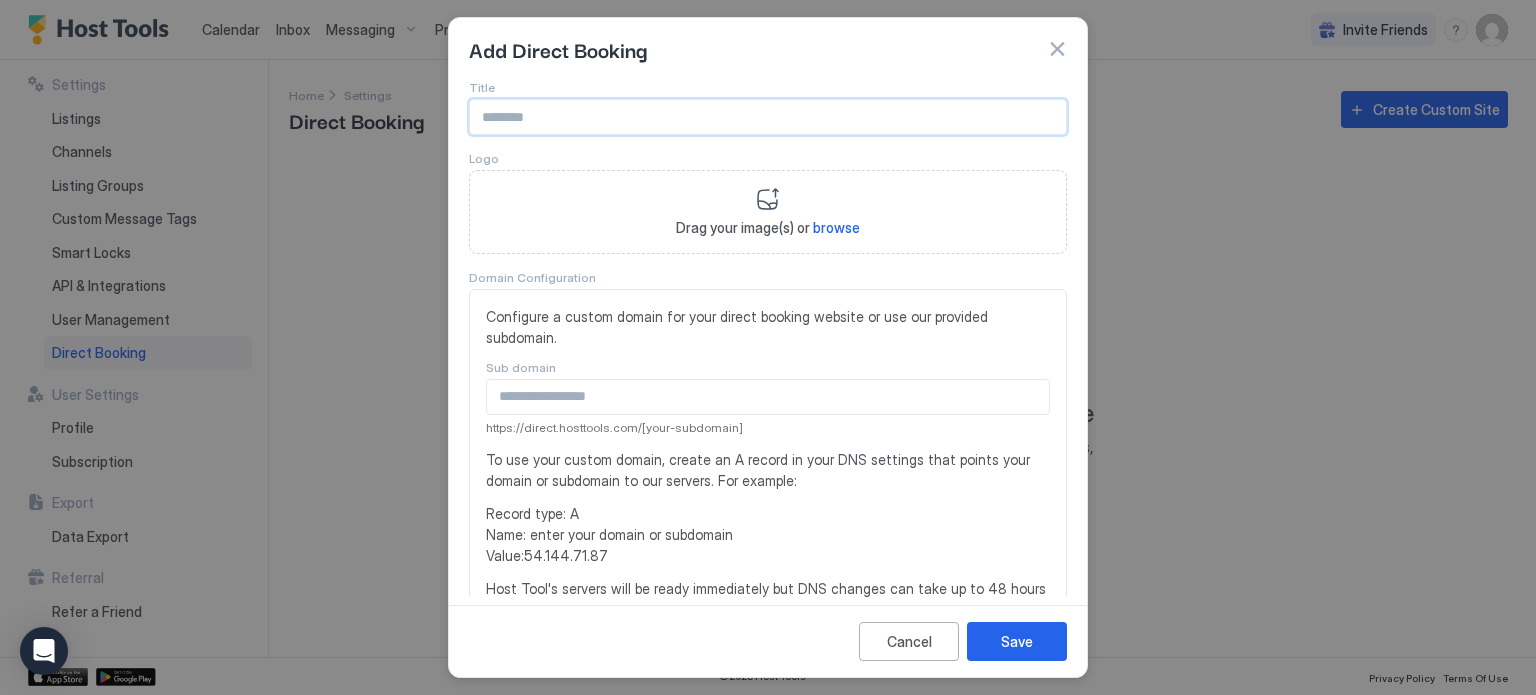 click at bounding box center [768, 117] 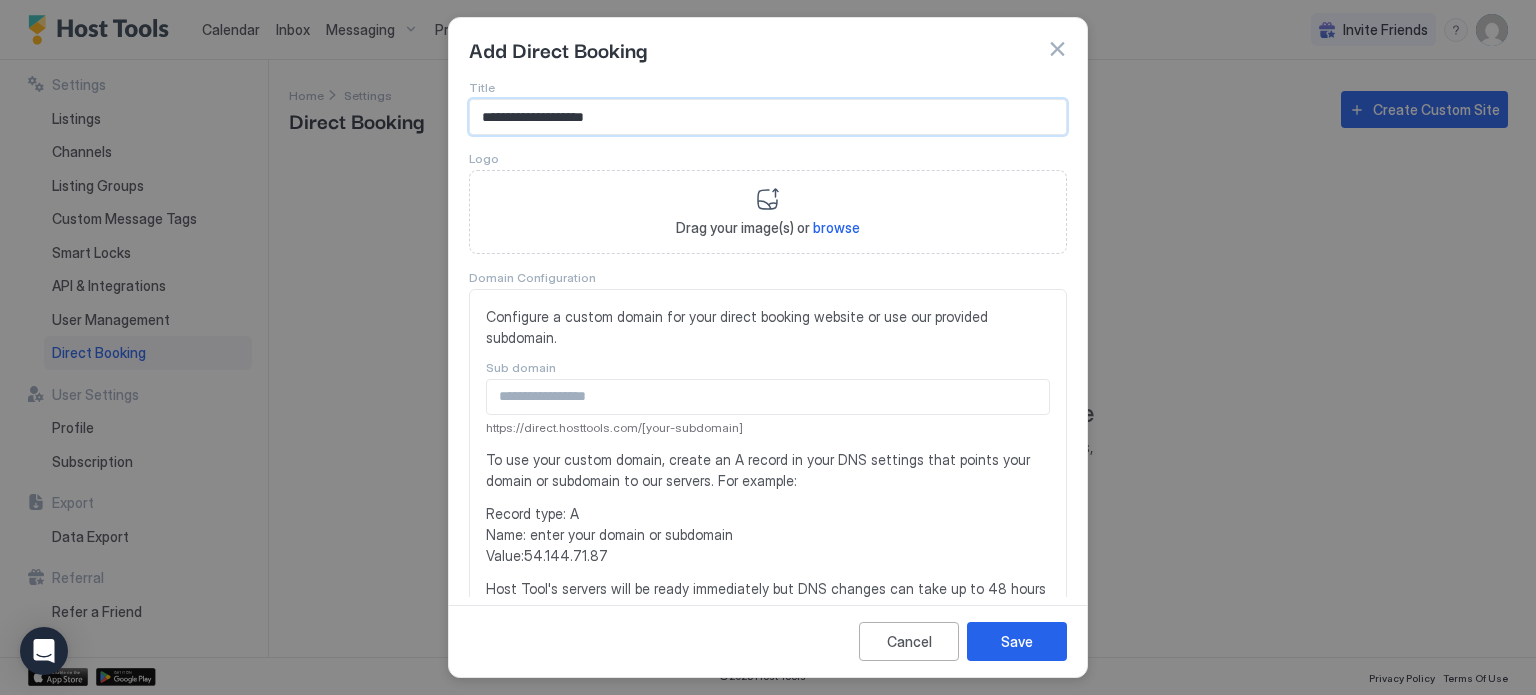 type on "**********" 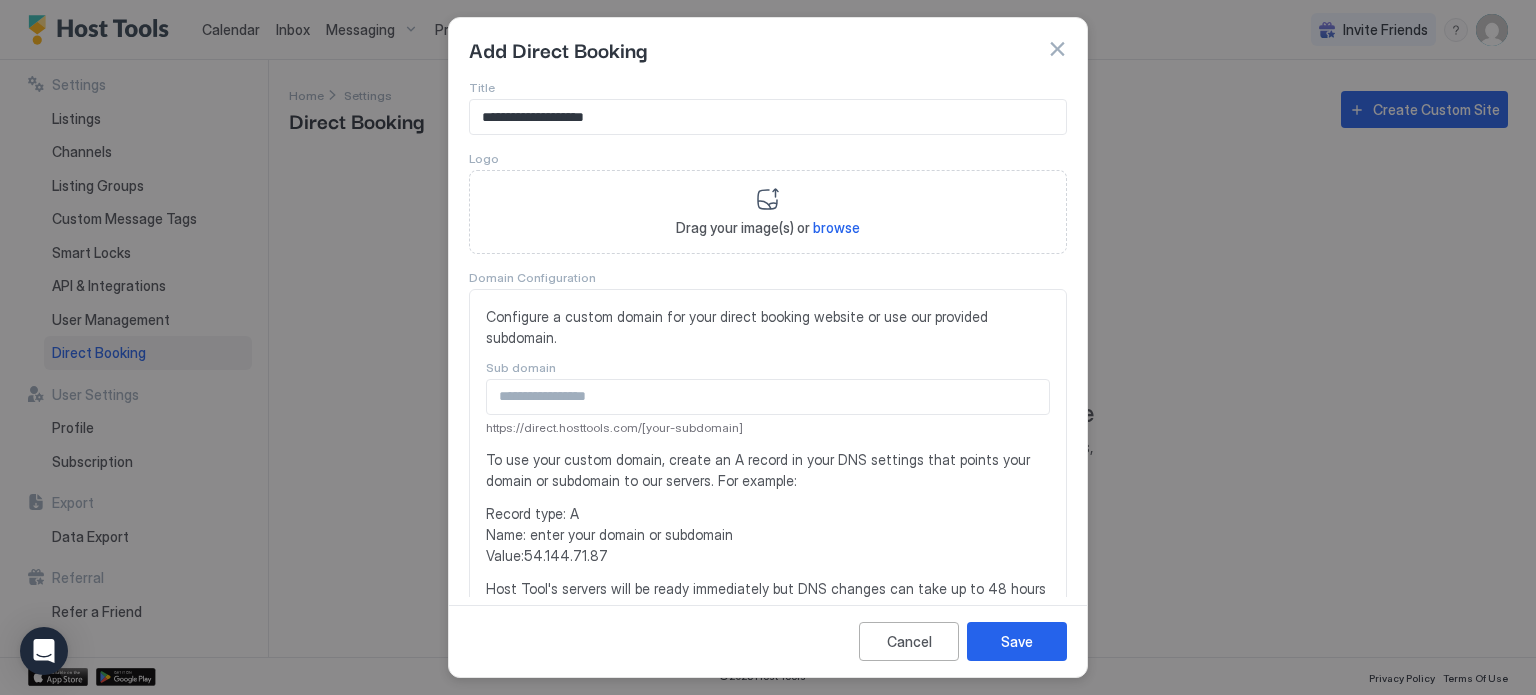 click at bounding box center (768, 347) 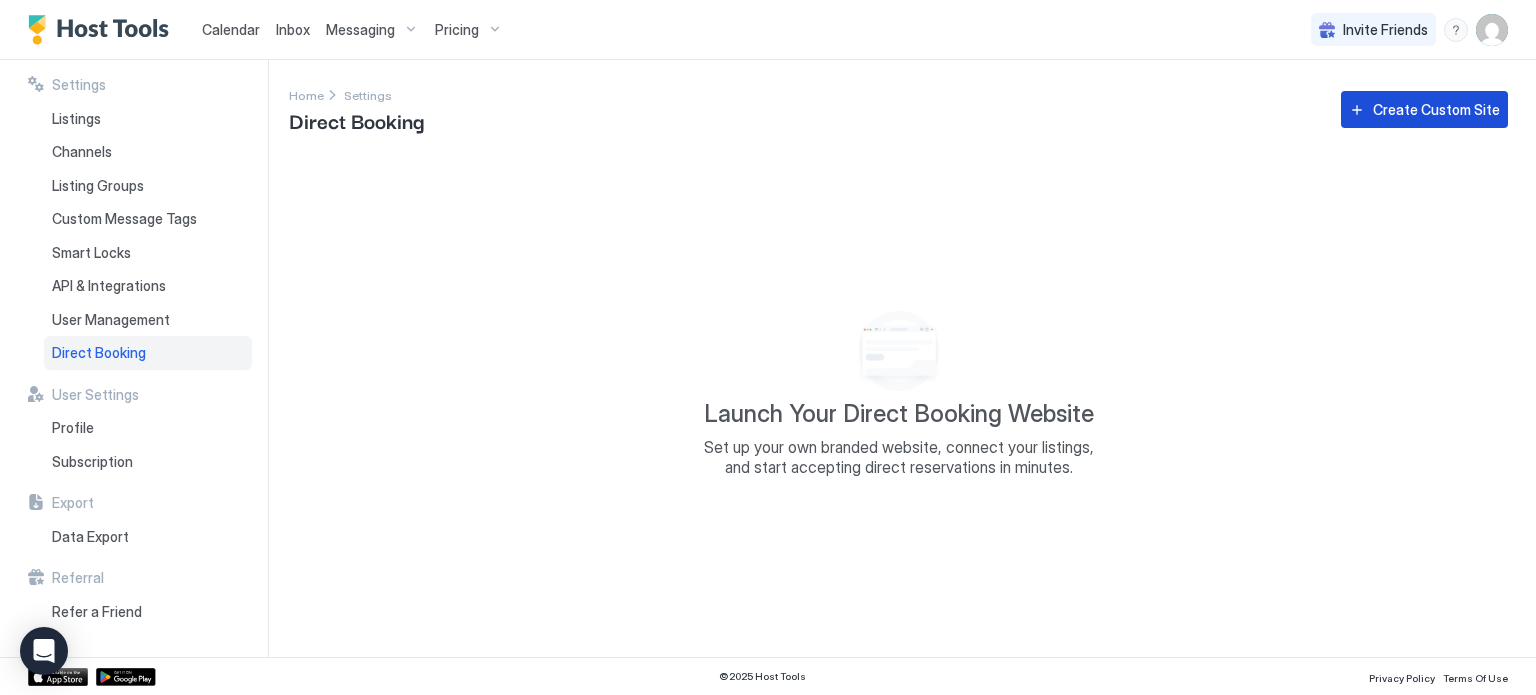click on "Create Custom Site" at bounding box center (1436, 109) 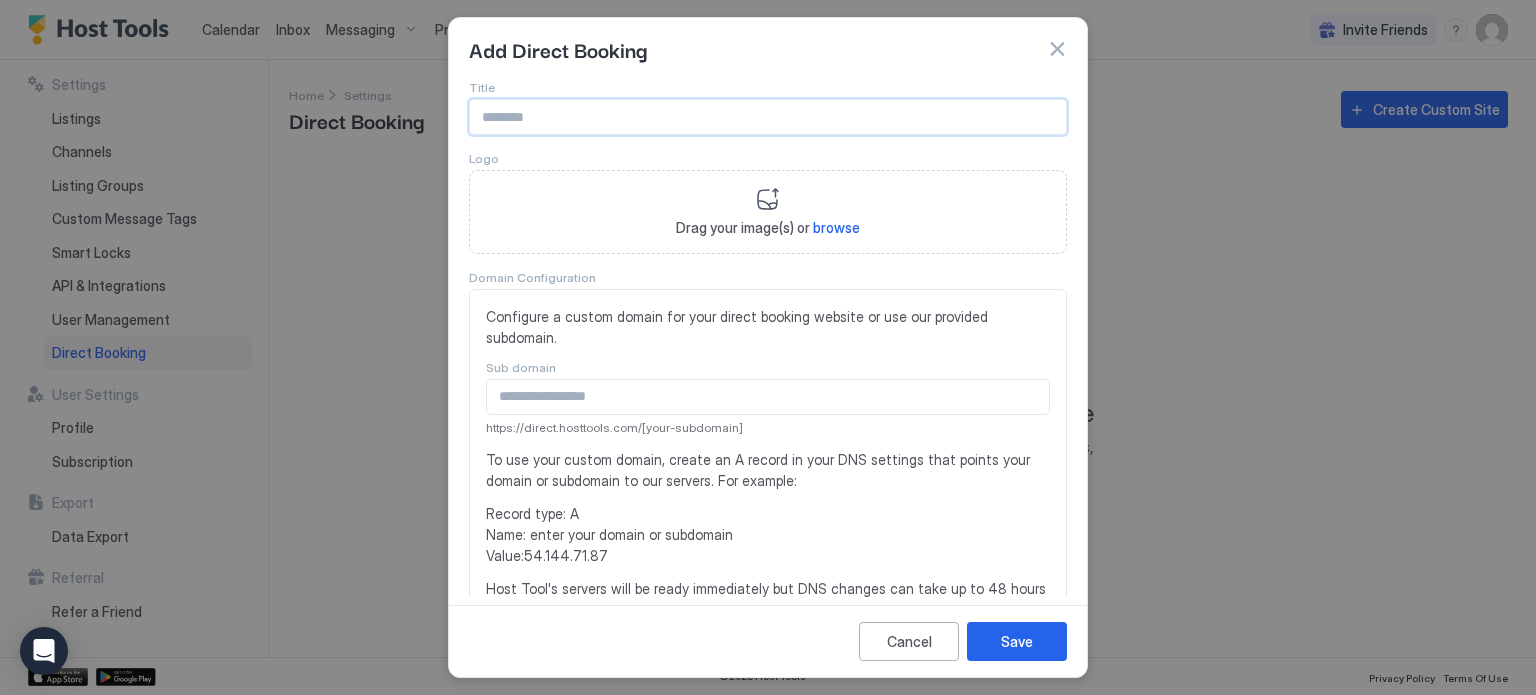 click at bounding box center [768, 117] 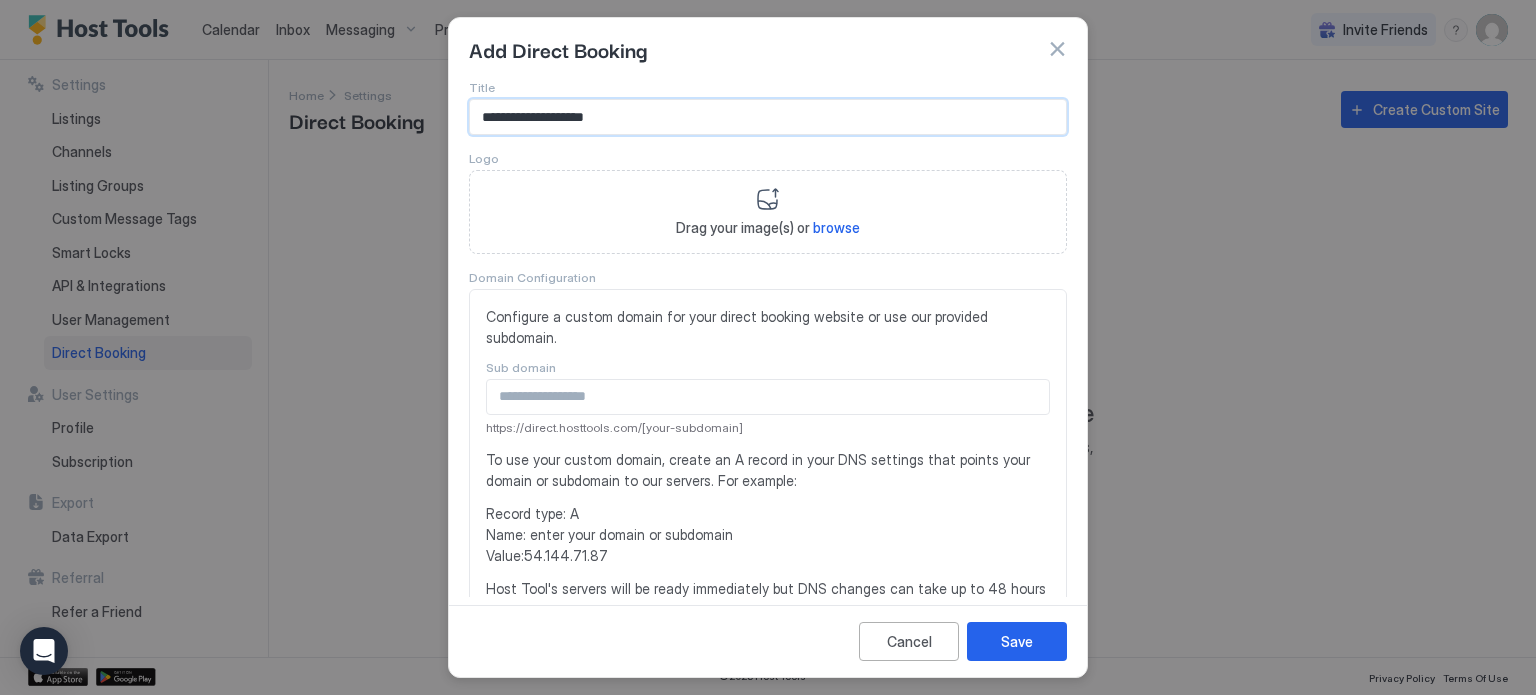 type on "**********" 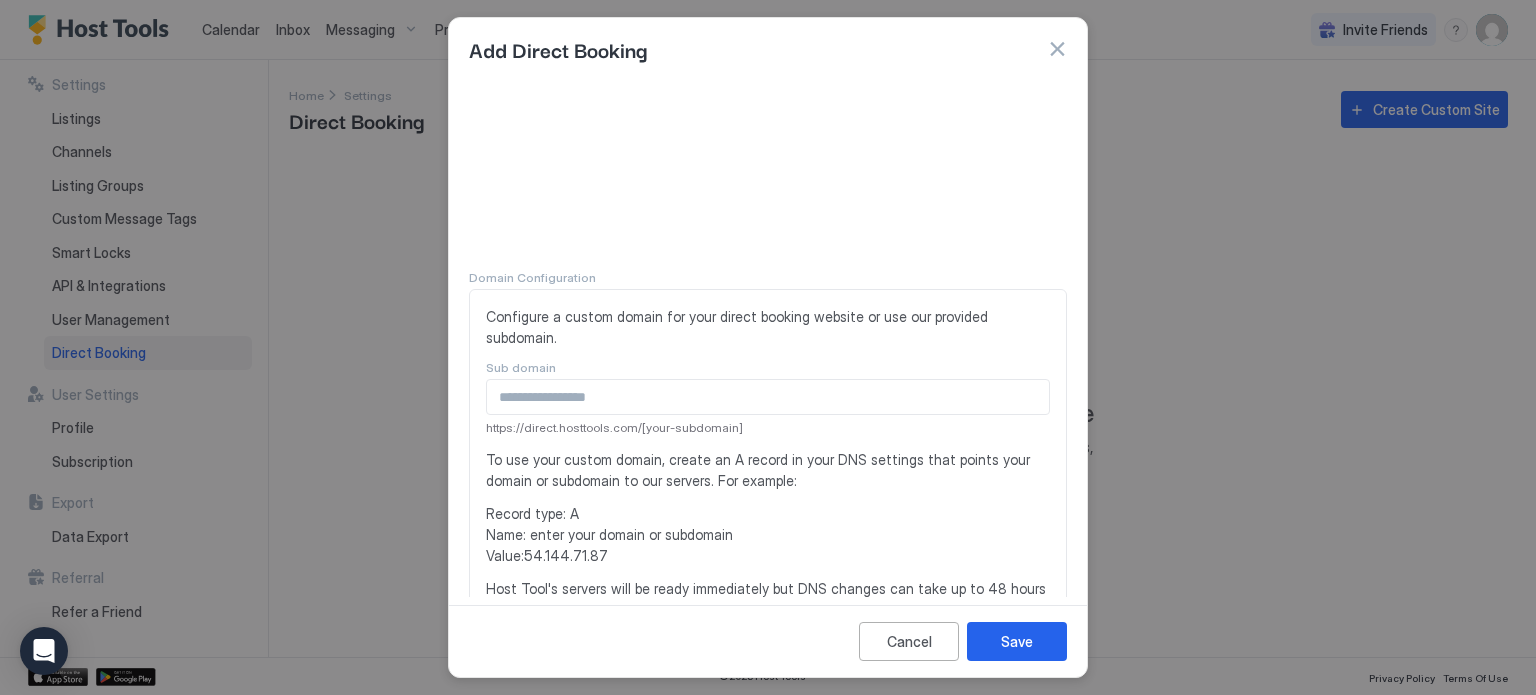 scroll, scrollTop: 100, scrollLeft: 0, axis: vertical 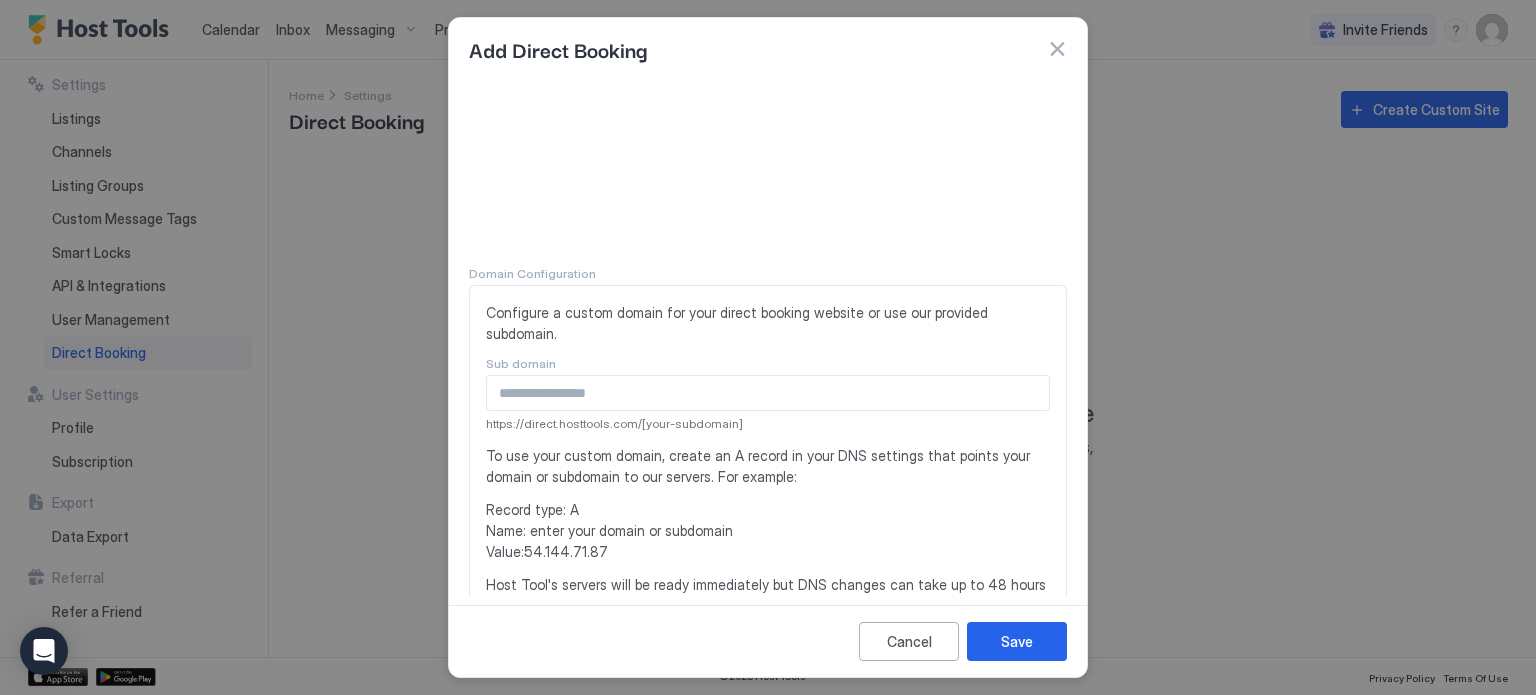 click at bounding box center [768, 393] 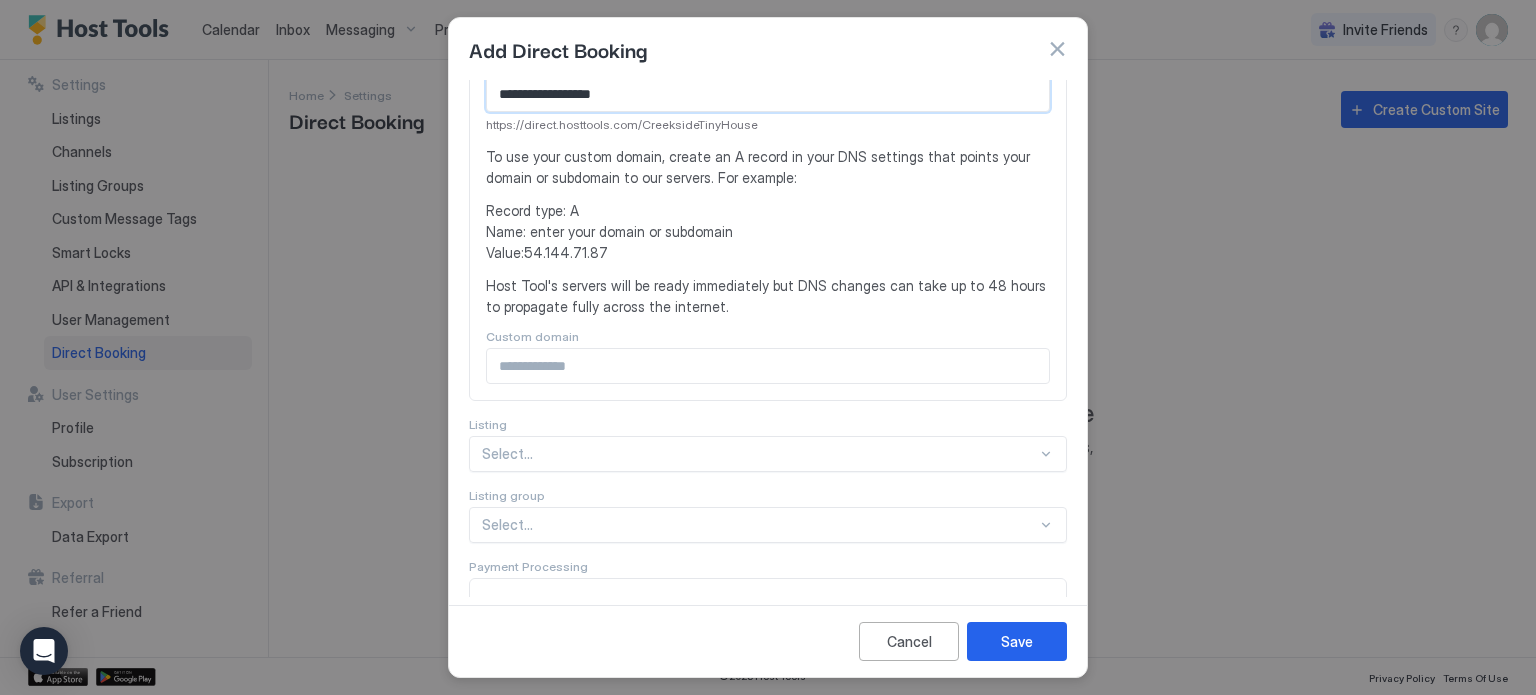 scroll, scrollTop: 400, scrollLeft: 0, axis: vertical 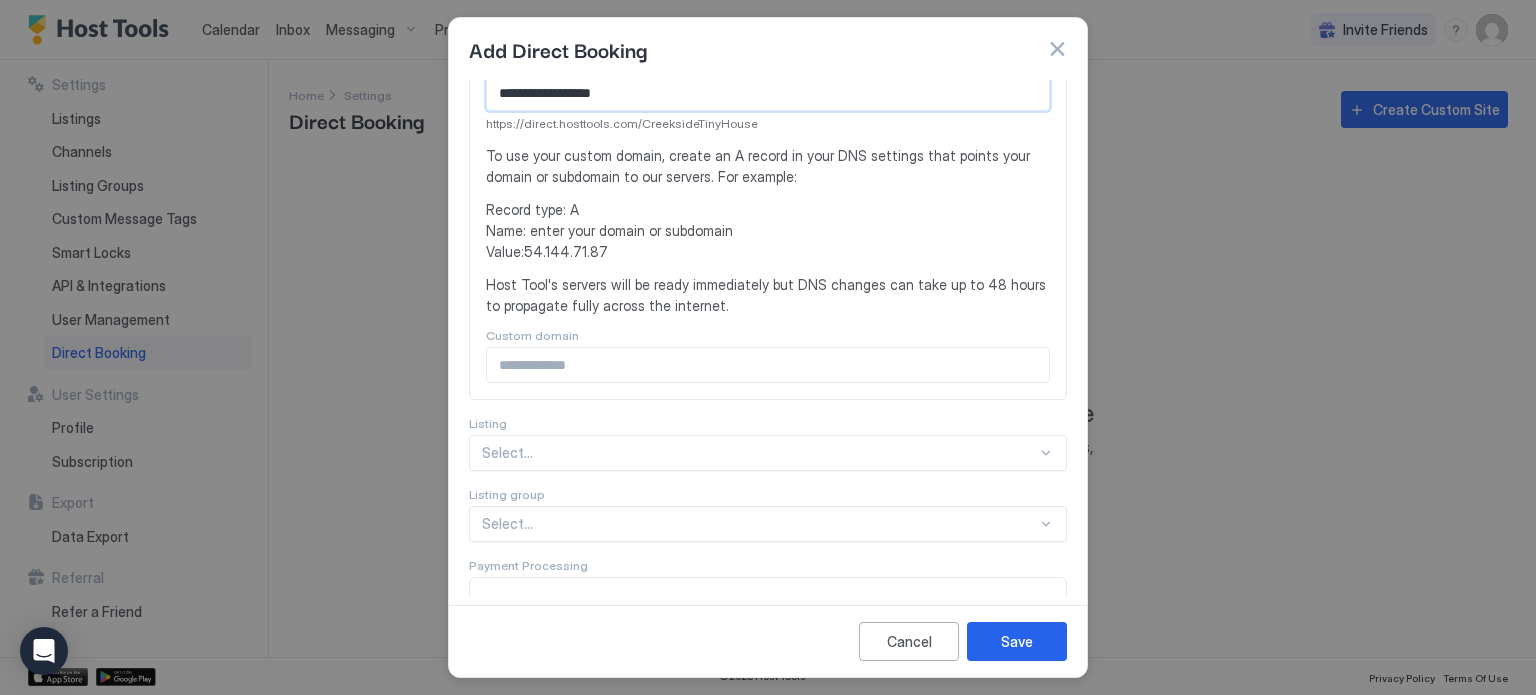 type on "**********" 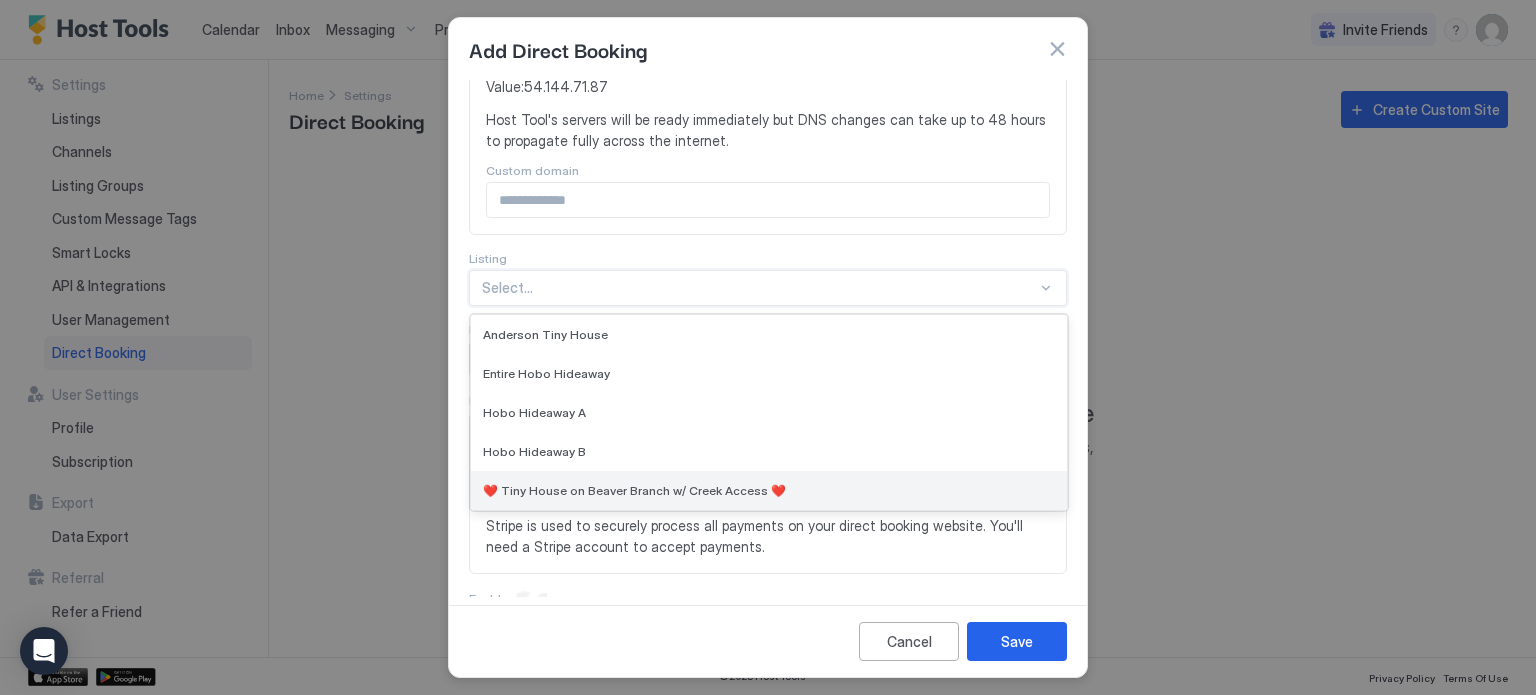 click on "❤️ Tiny House on Beaver Branch w/ Creek Access ❤️" at bounding box center (634, 490) 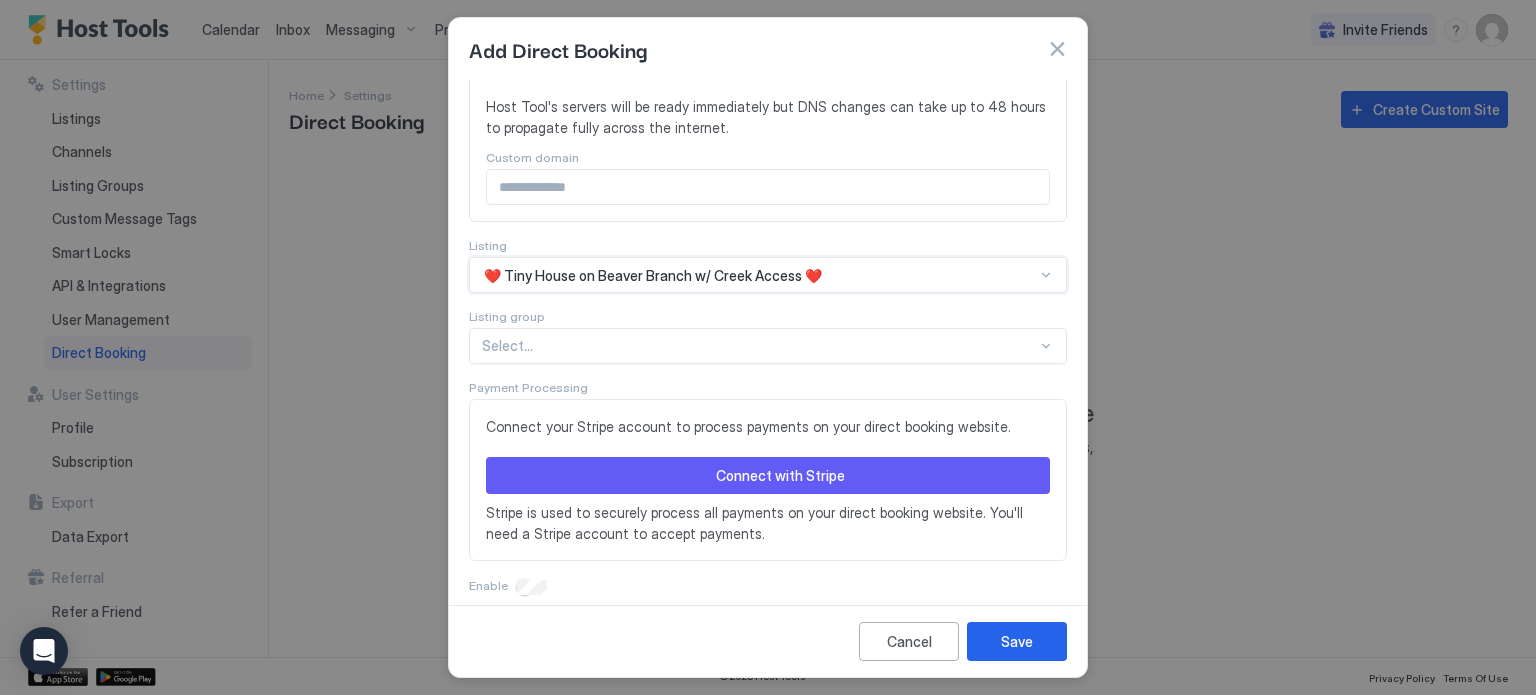 scroll, scrollTop: 596, scrollLeft: 0, axis: vertical 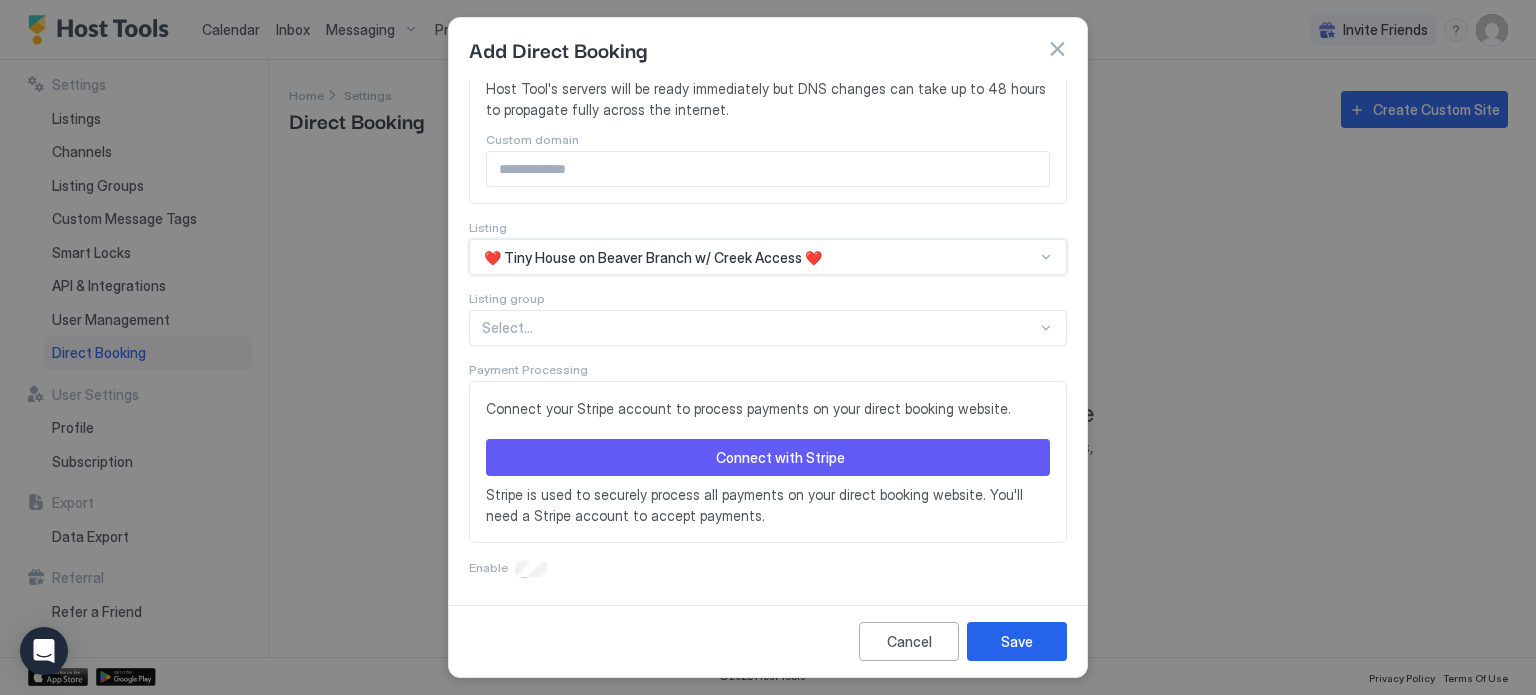 click at bounding box center (759, 328) 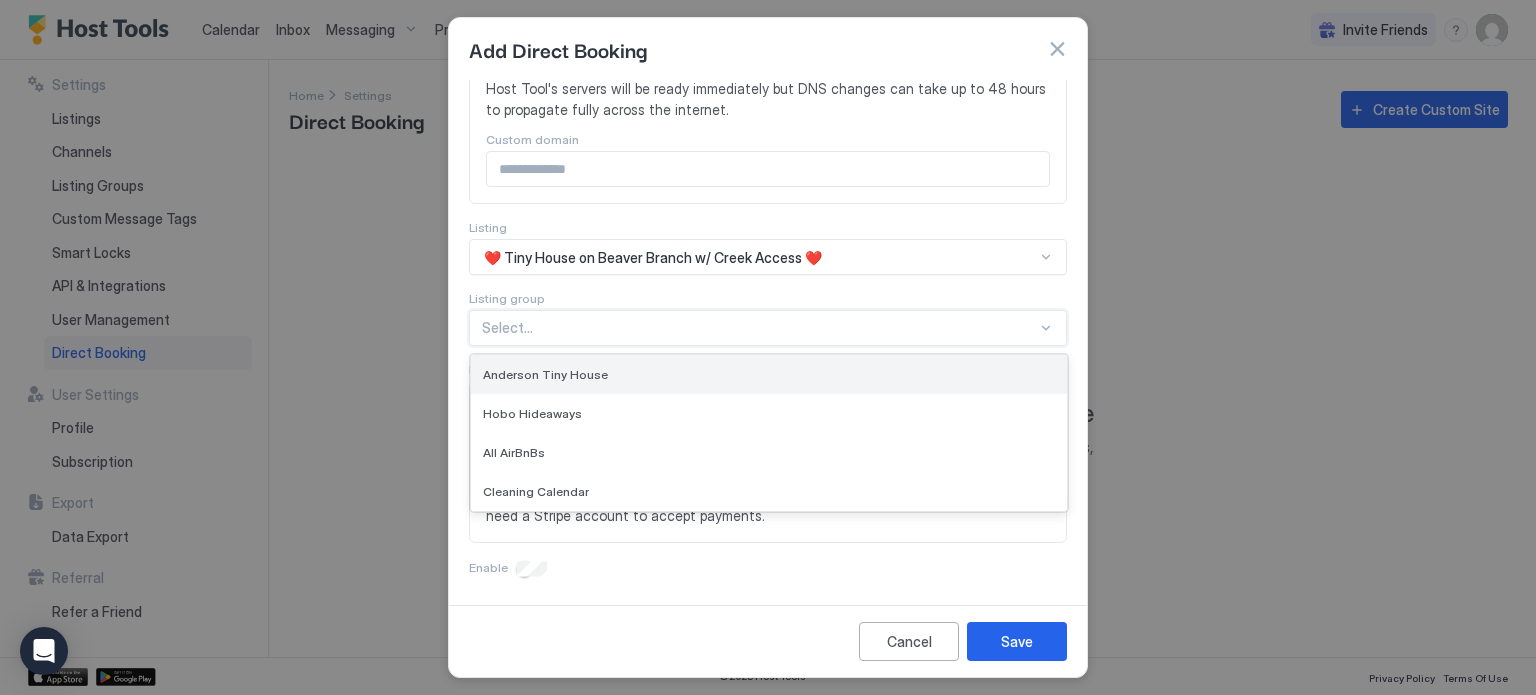 click on "Anderson Tiny House" at bounding box center [769, 374] 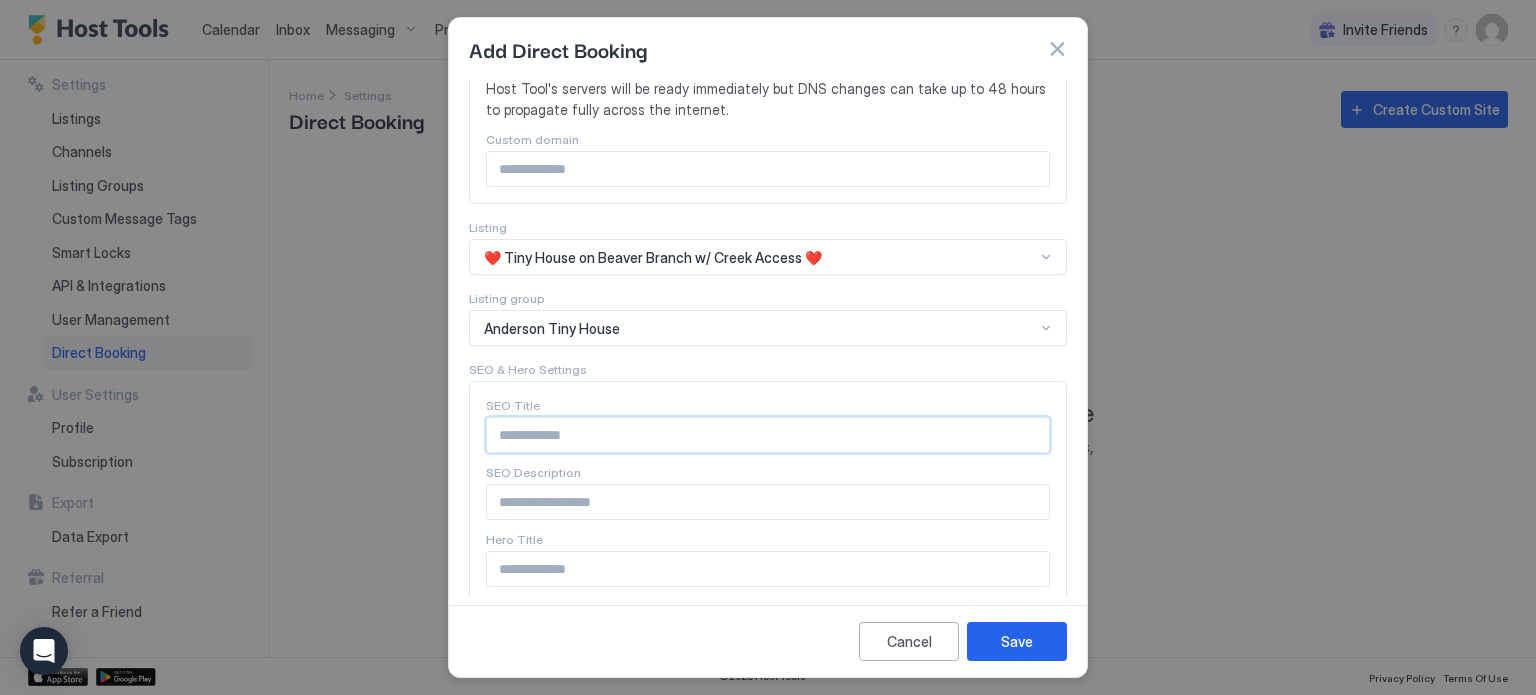 click at bounding box center [768, 435] 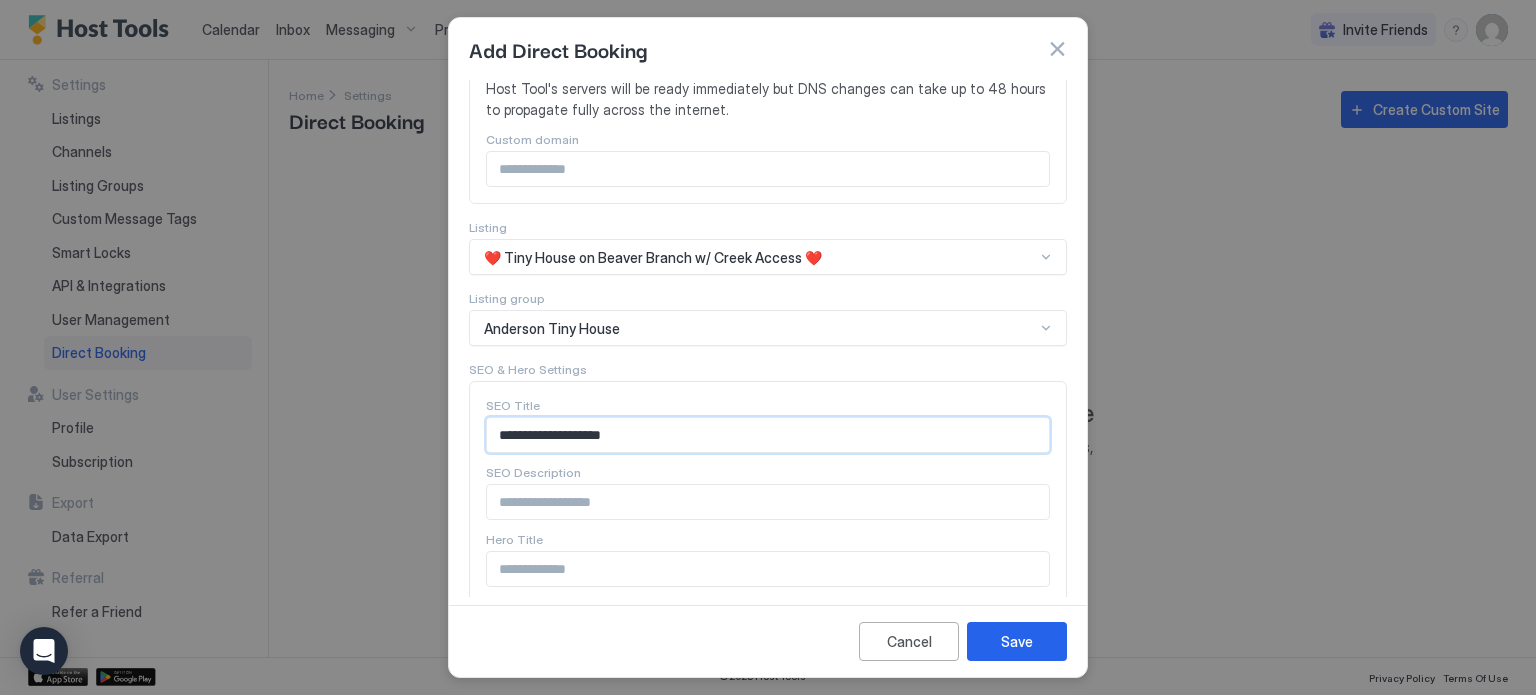 type on "**********" 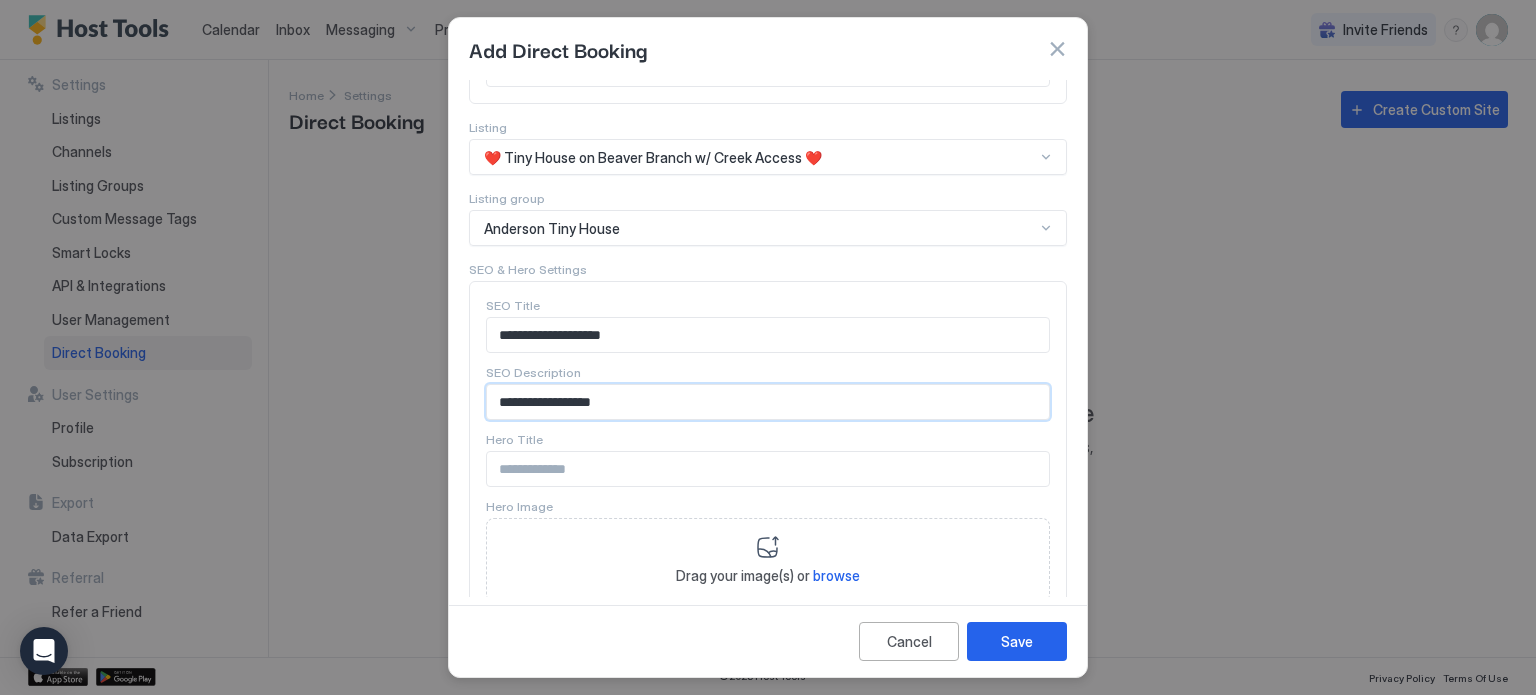type on "**********" 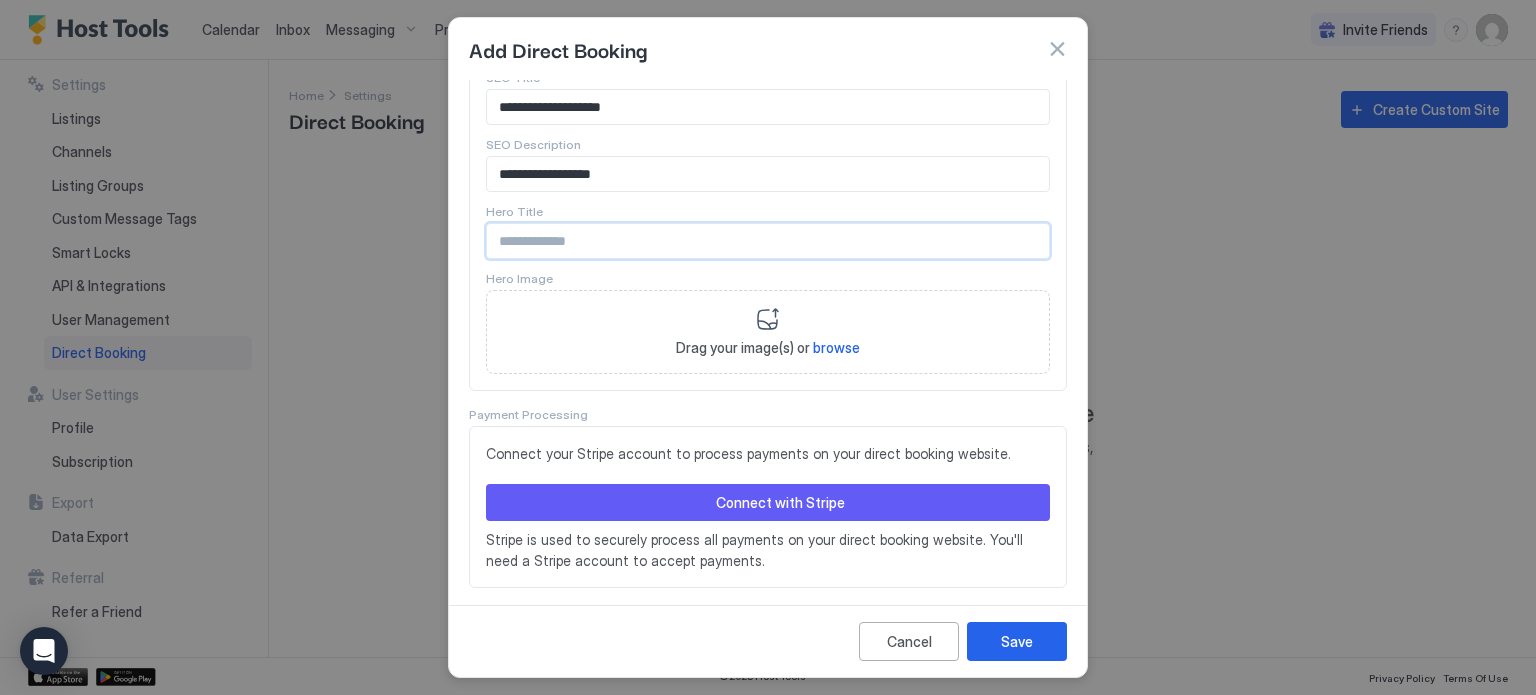 scroll, scrollTop: 967, scrollLeft: 0, axis: vertical 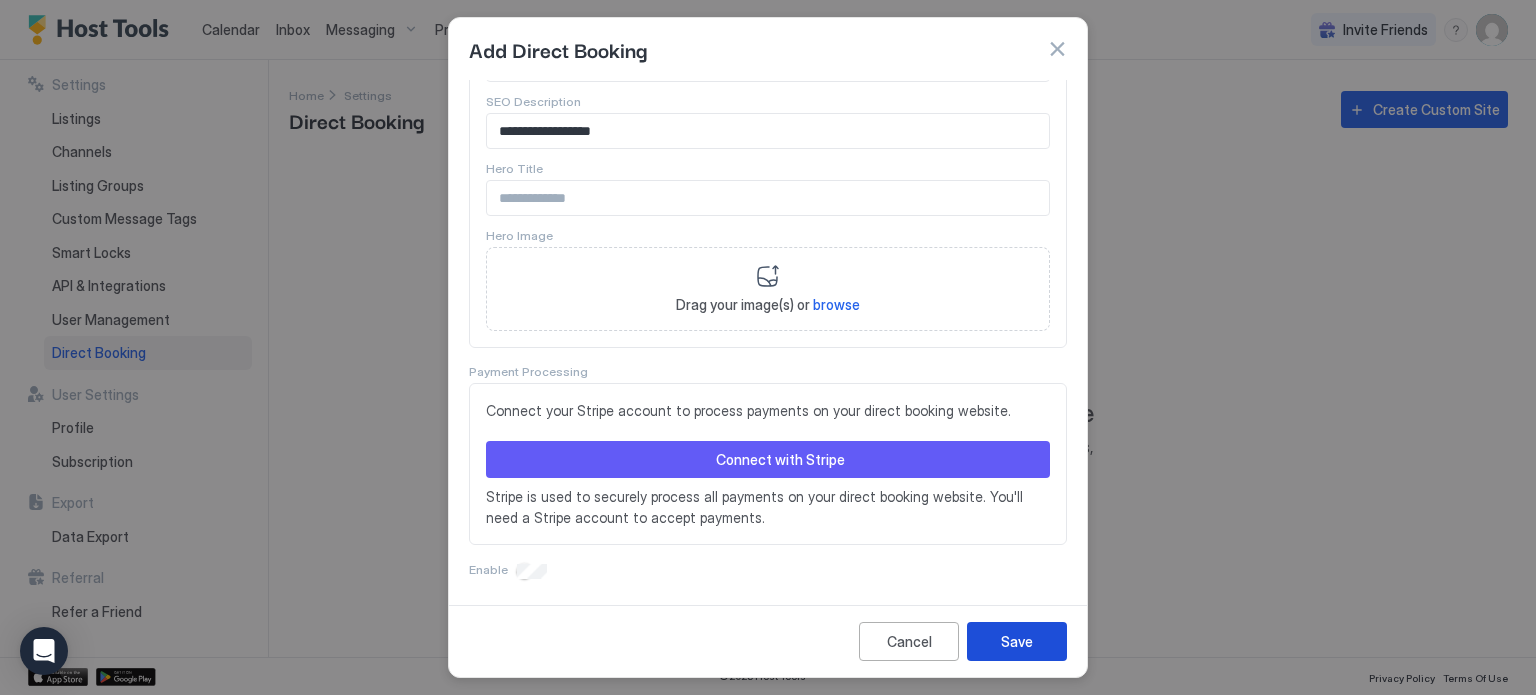 click on "Save" at bounding box center (1017, 641) 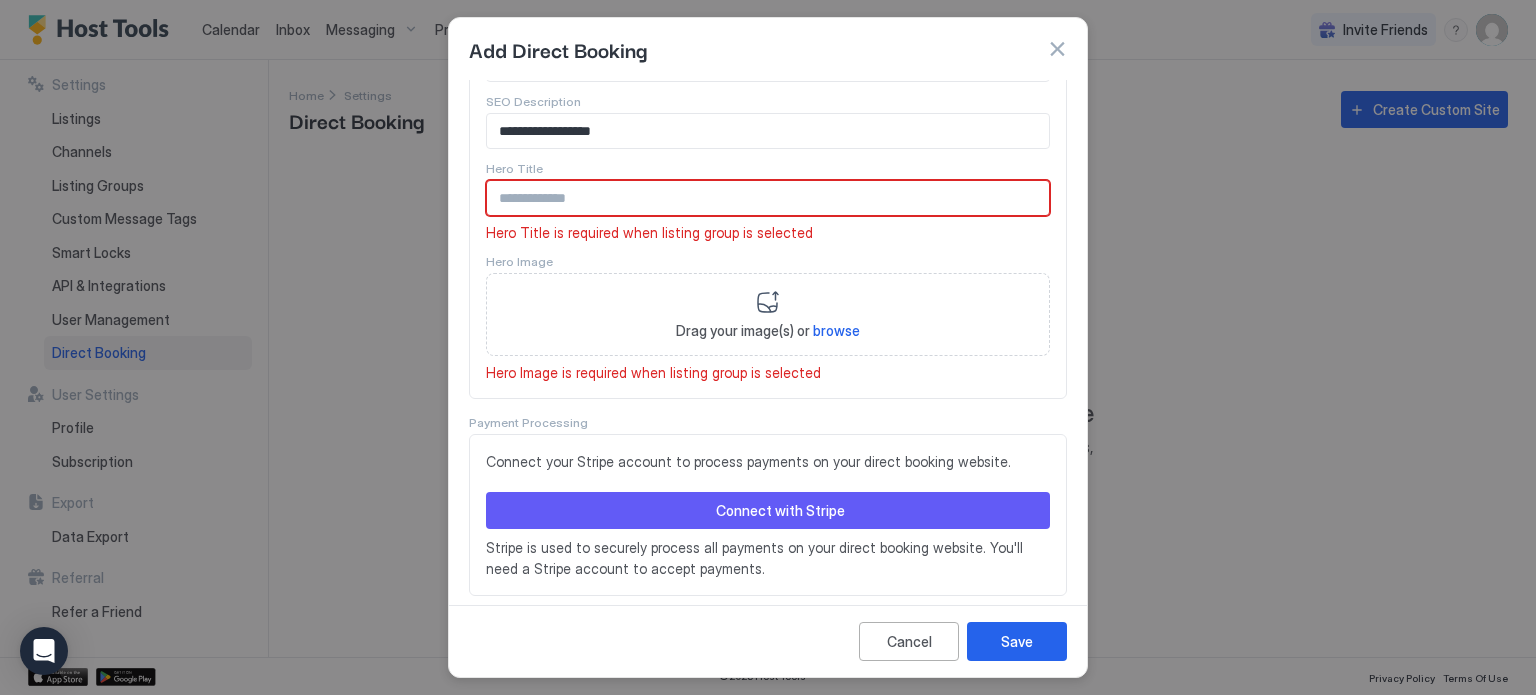 click at bounding box center [768, 198] 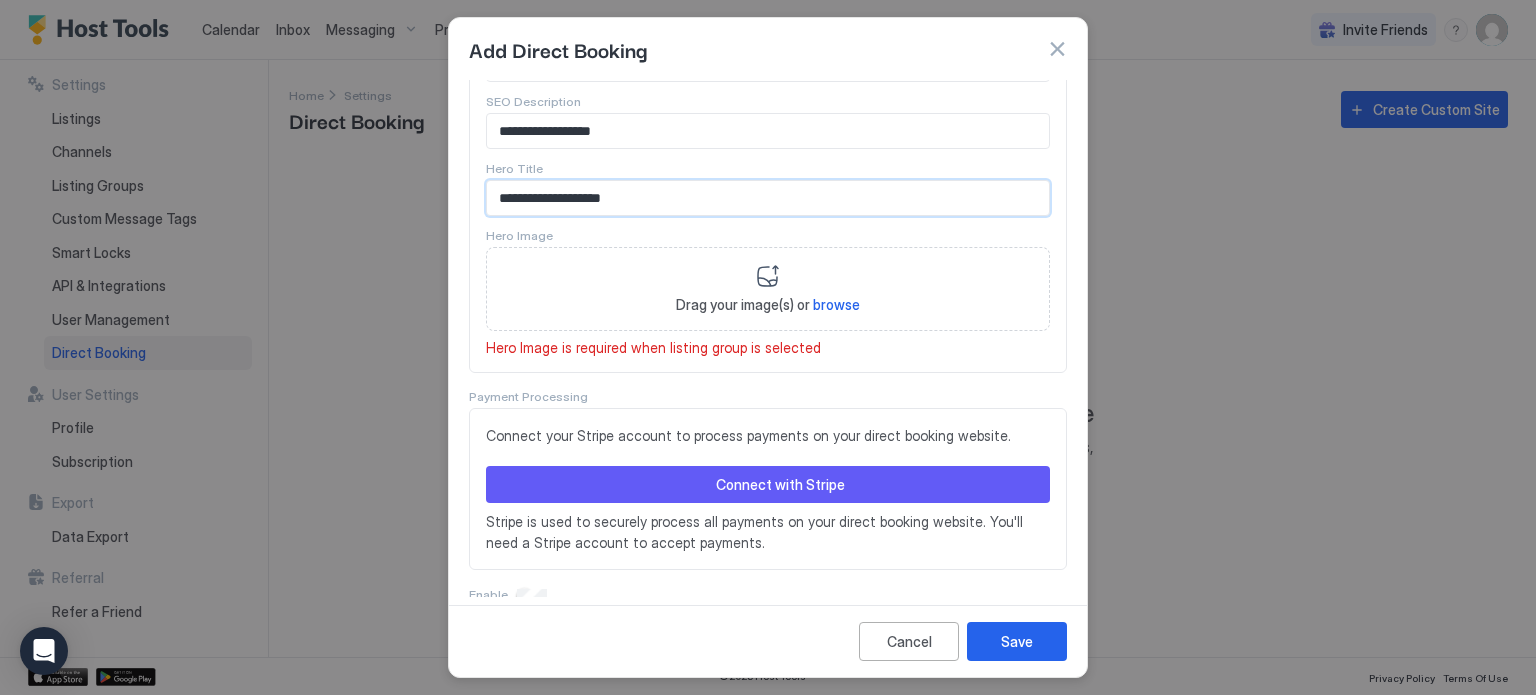 type on "**********" 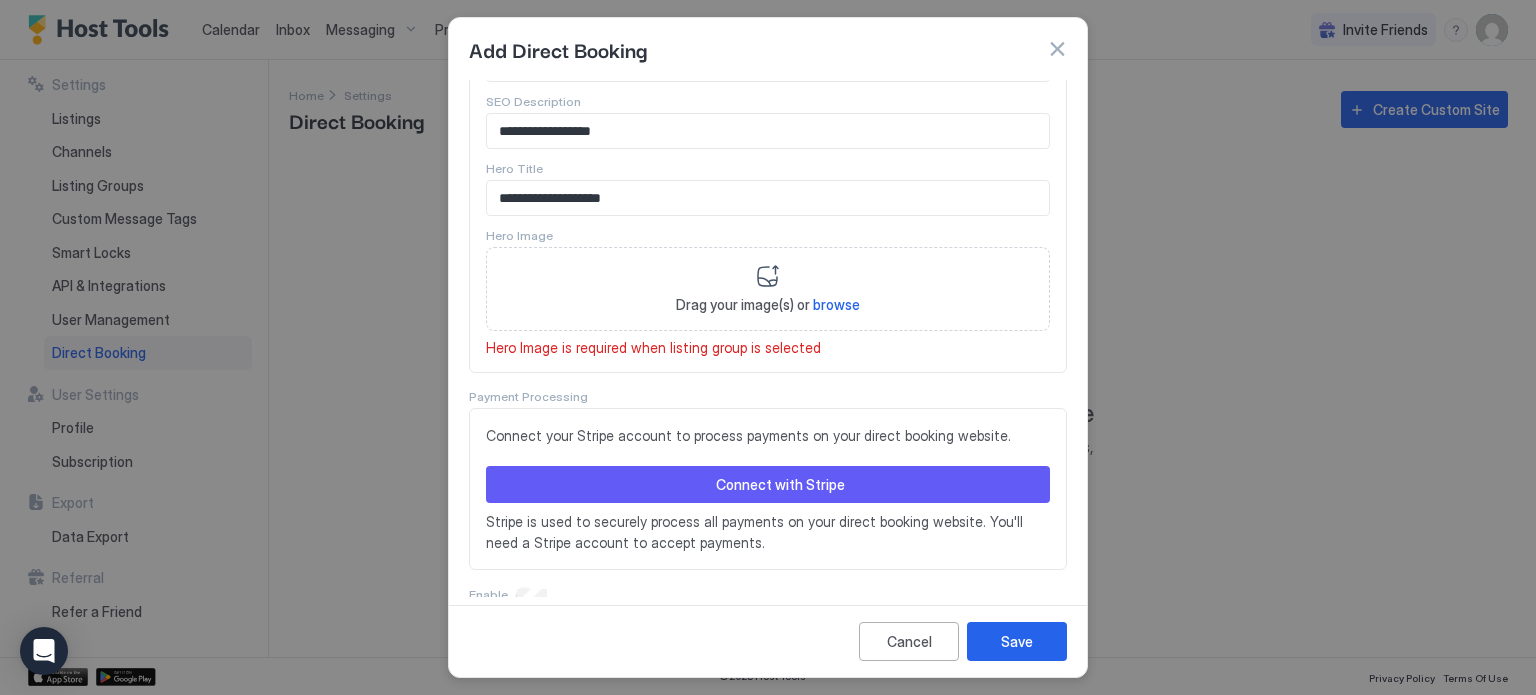 click on "Hero Image is required when listing group is selected" at bounding box center [768, 348] 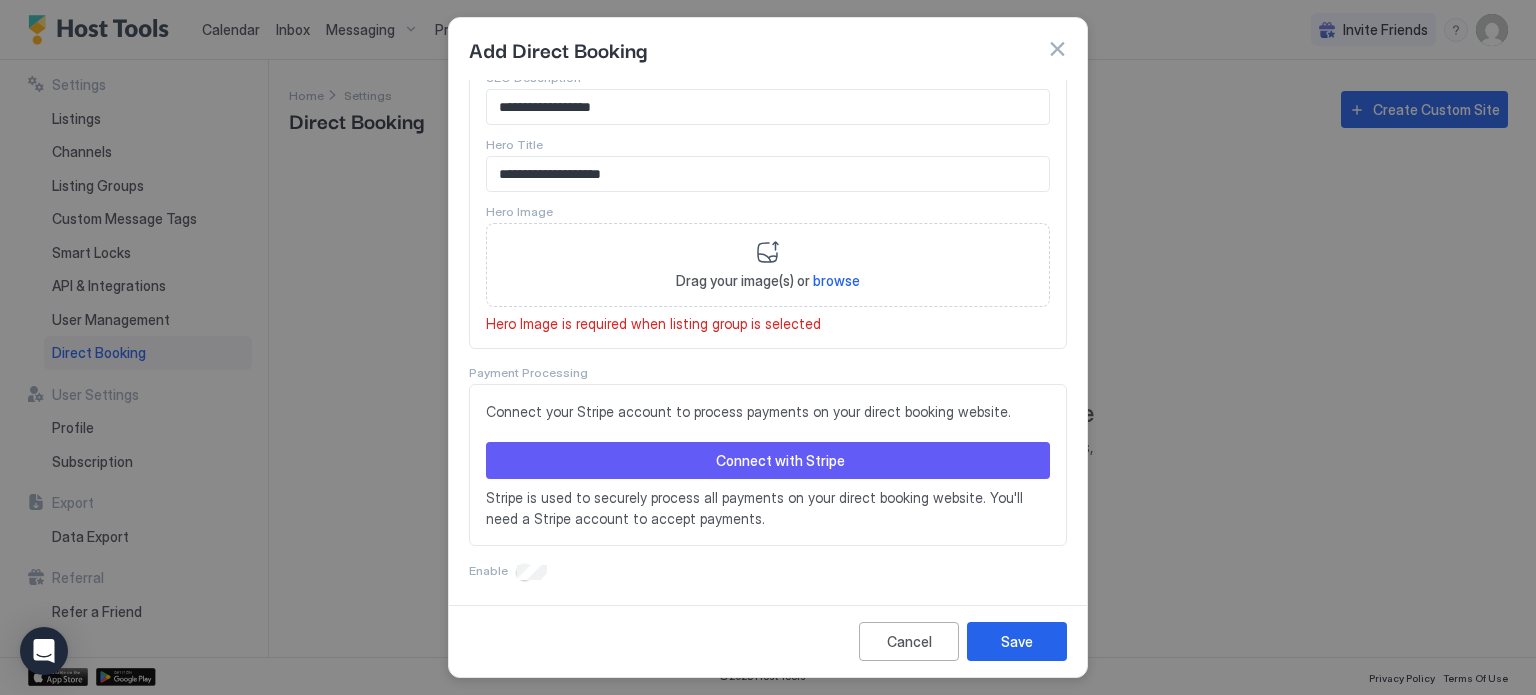 scroll, scrollTop: 992, scrollLeft: 0, axis: vertical 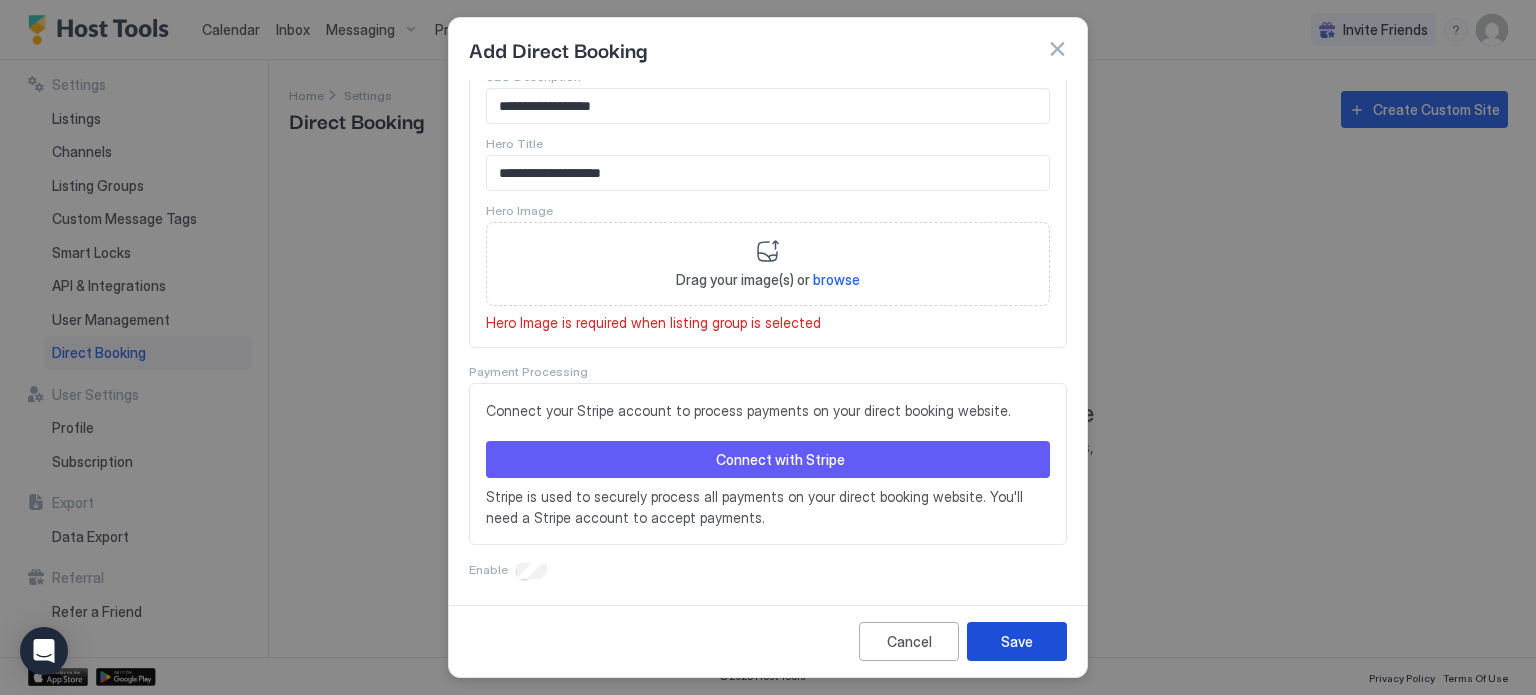 click on "Save" at bounding box center [1017, 641] 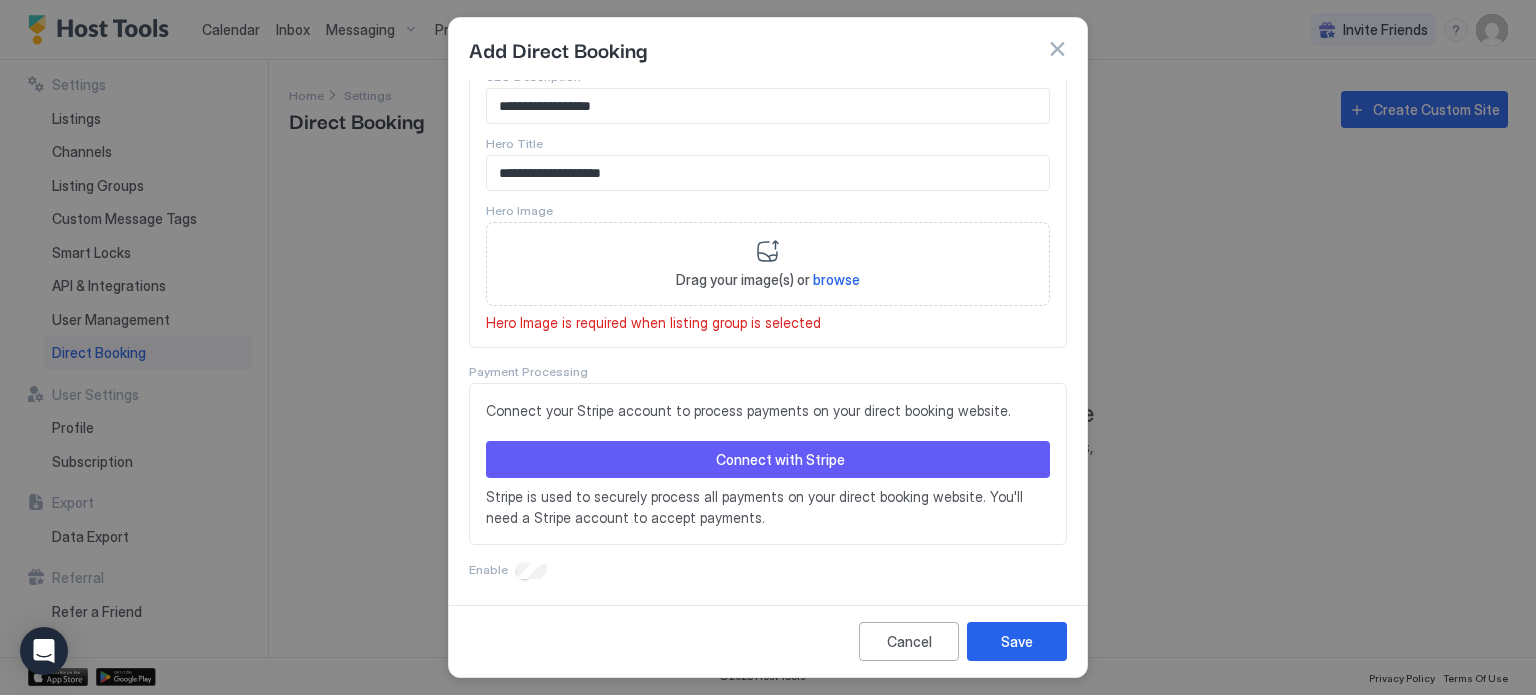 click on "browse" at bounding box center (836, 279) 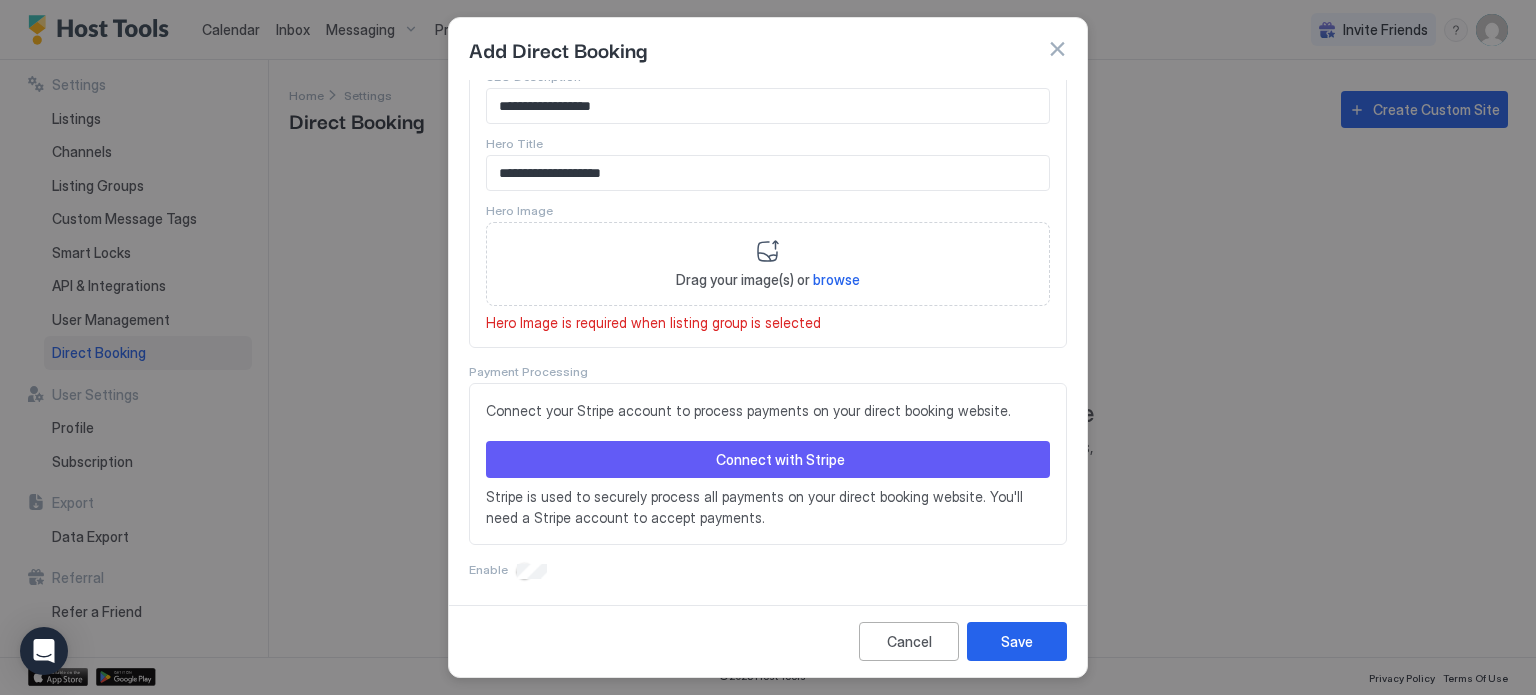 type on "**********" 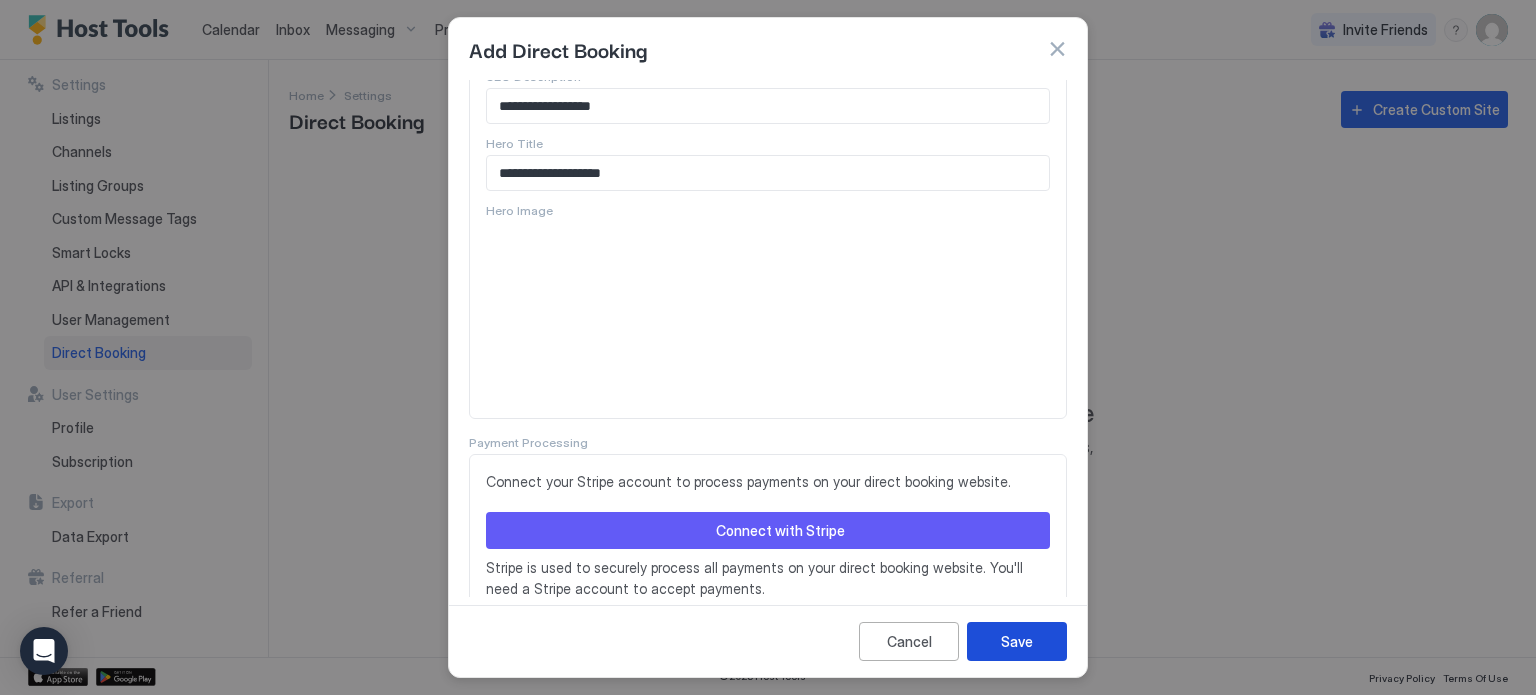 click on "Save" at bounding box center [1017, 641] 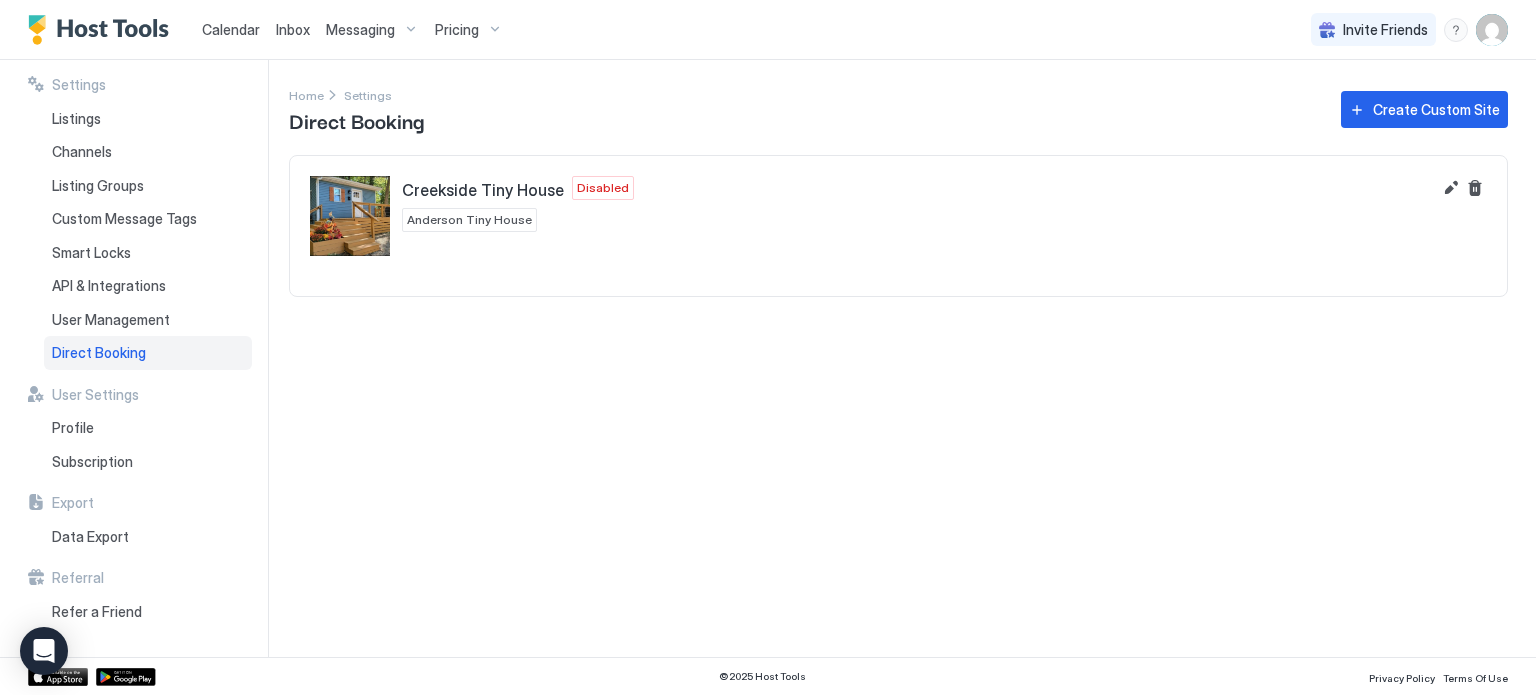 click on "Settings Home Settings Direct Booking Create Custom Site Creekside Tiny House Disabled Anderson Tiny House" at bounding box center [912, 358] 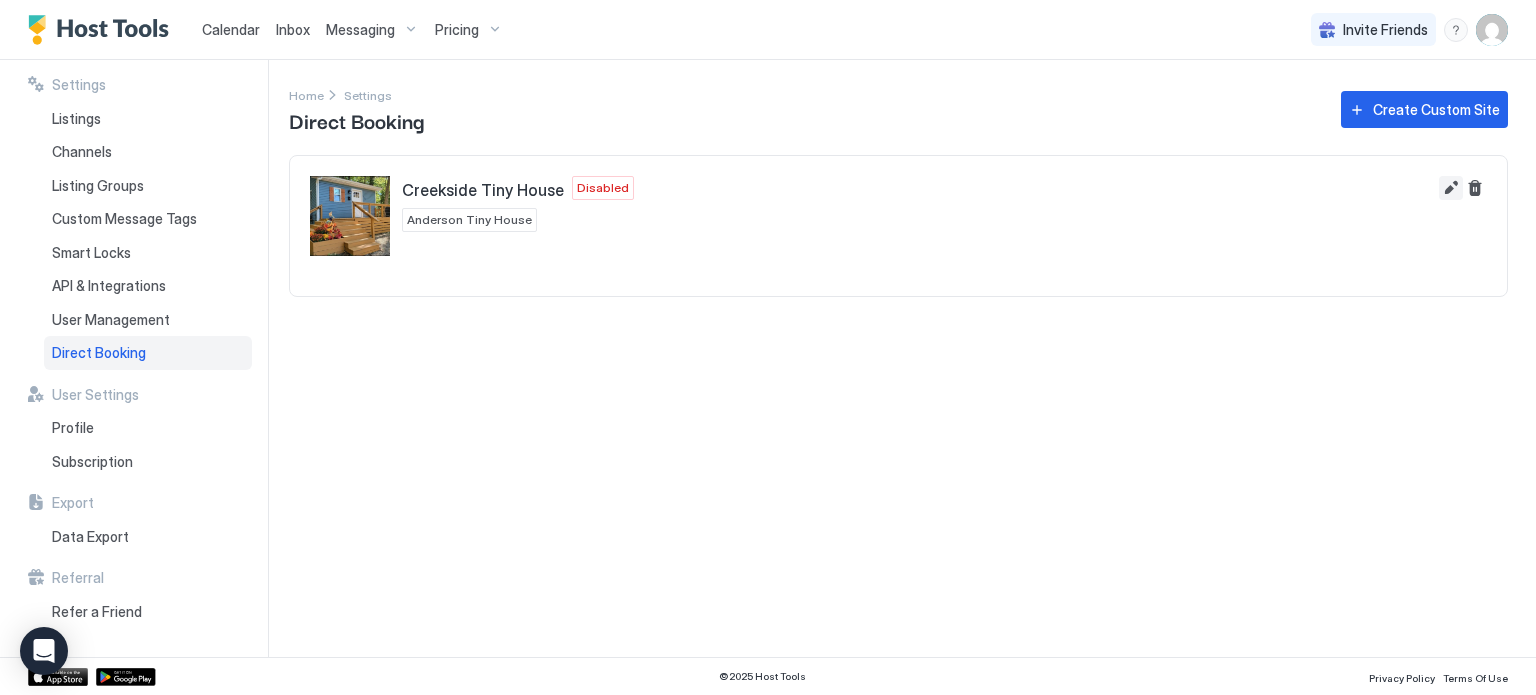 click at bounding box center (1451, 188) 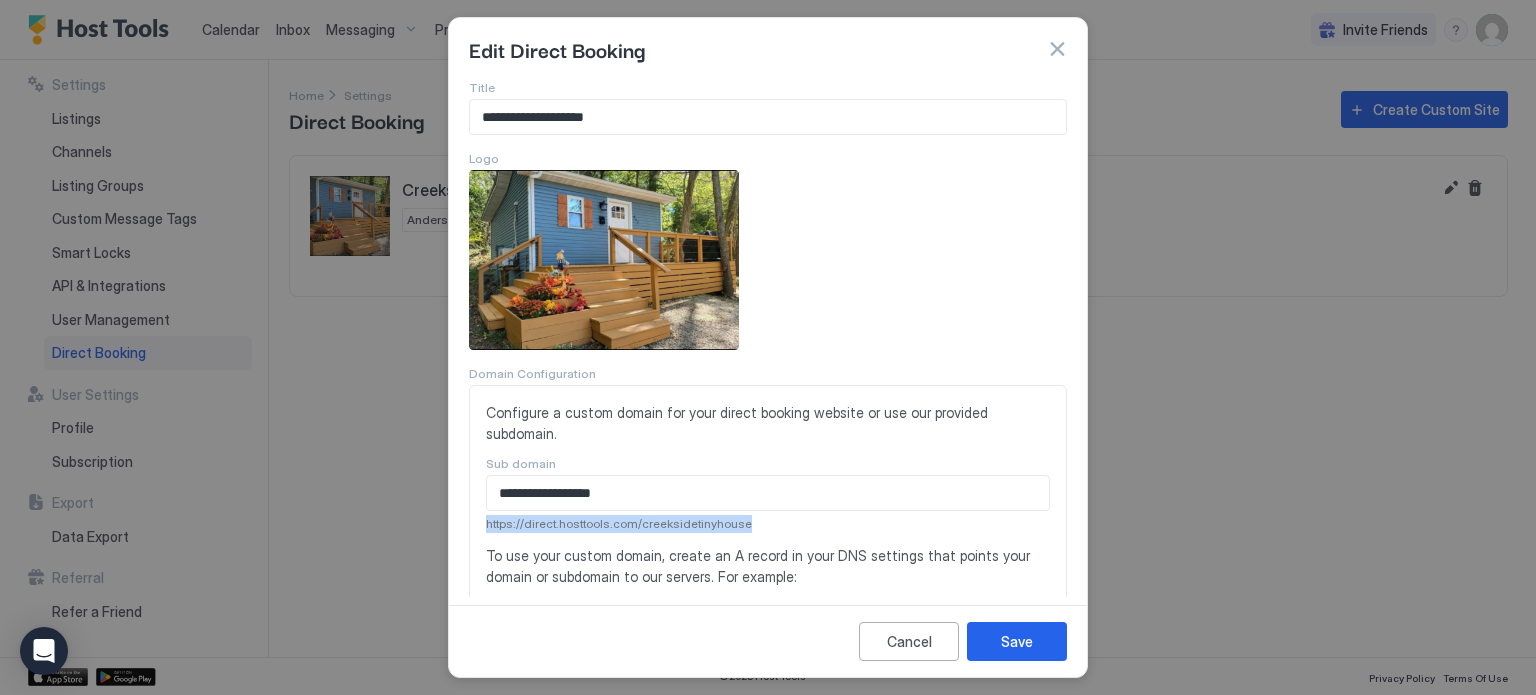 drag, startPoint x: 760, startPoint y: 522, endPoint x: 472, endPoint y: 520, distance: 288.00696 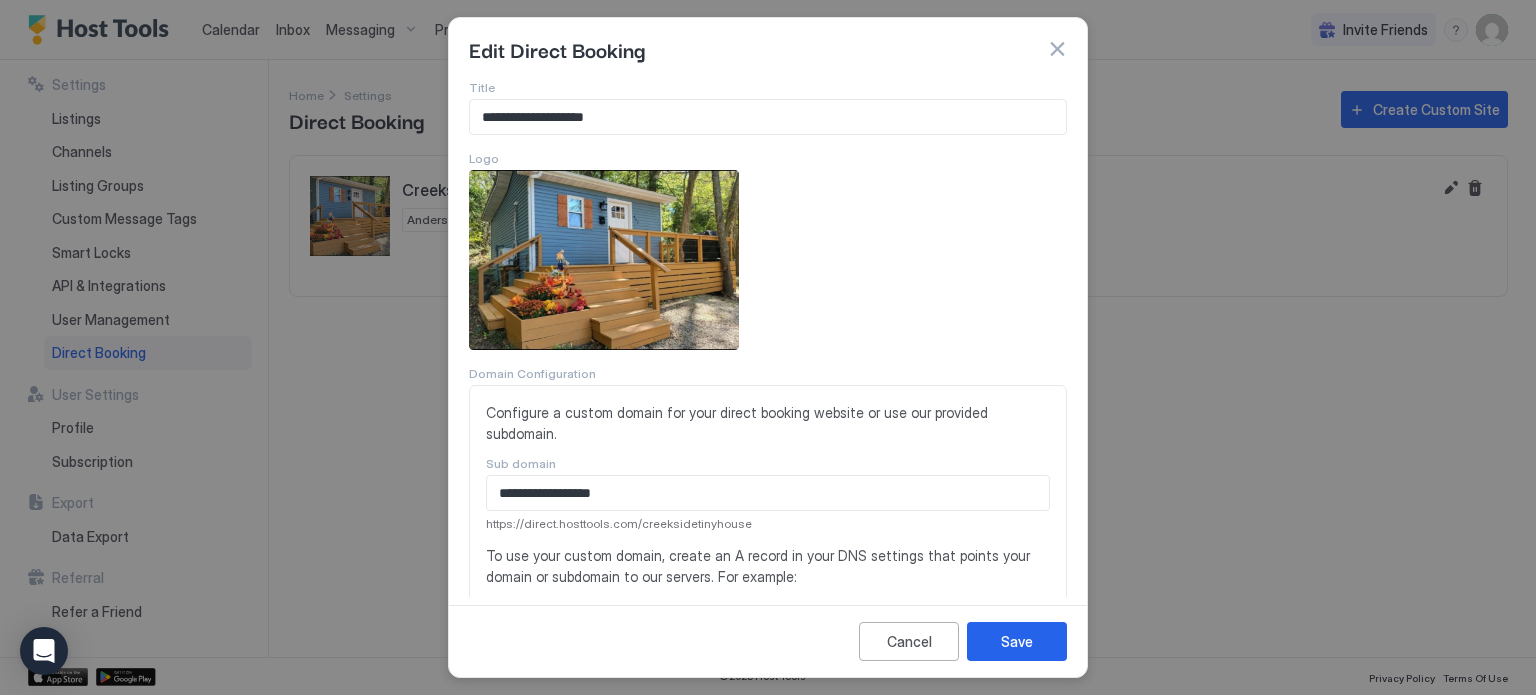 drag, startPoint x: 1243, startPoint y: 433, endPoint x: 1156, endPoint y: 211, distance: 238.43867 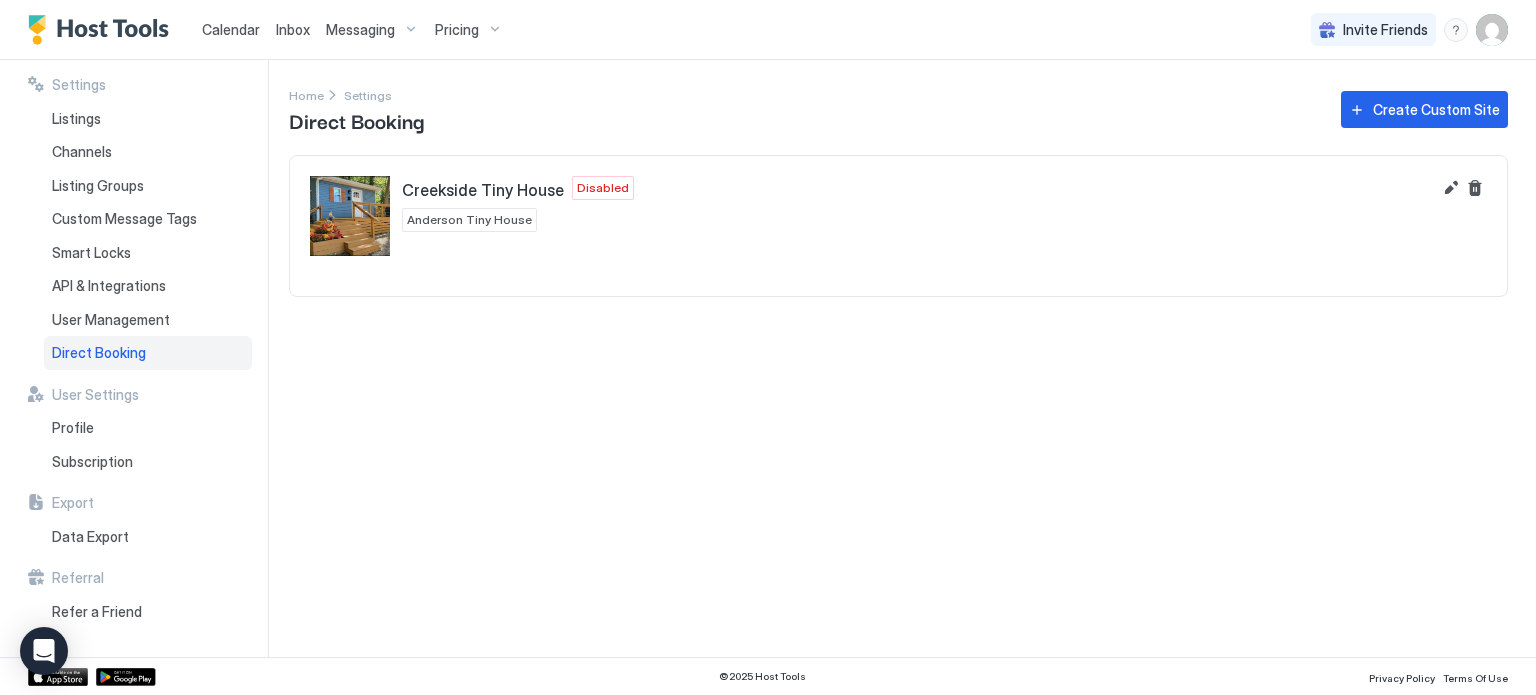 click at bounding box center (898, 286) 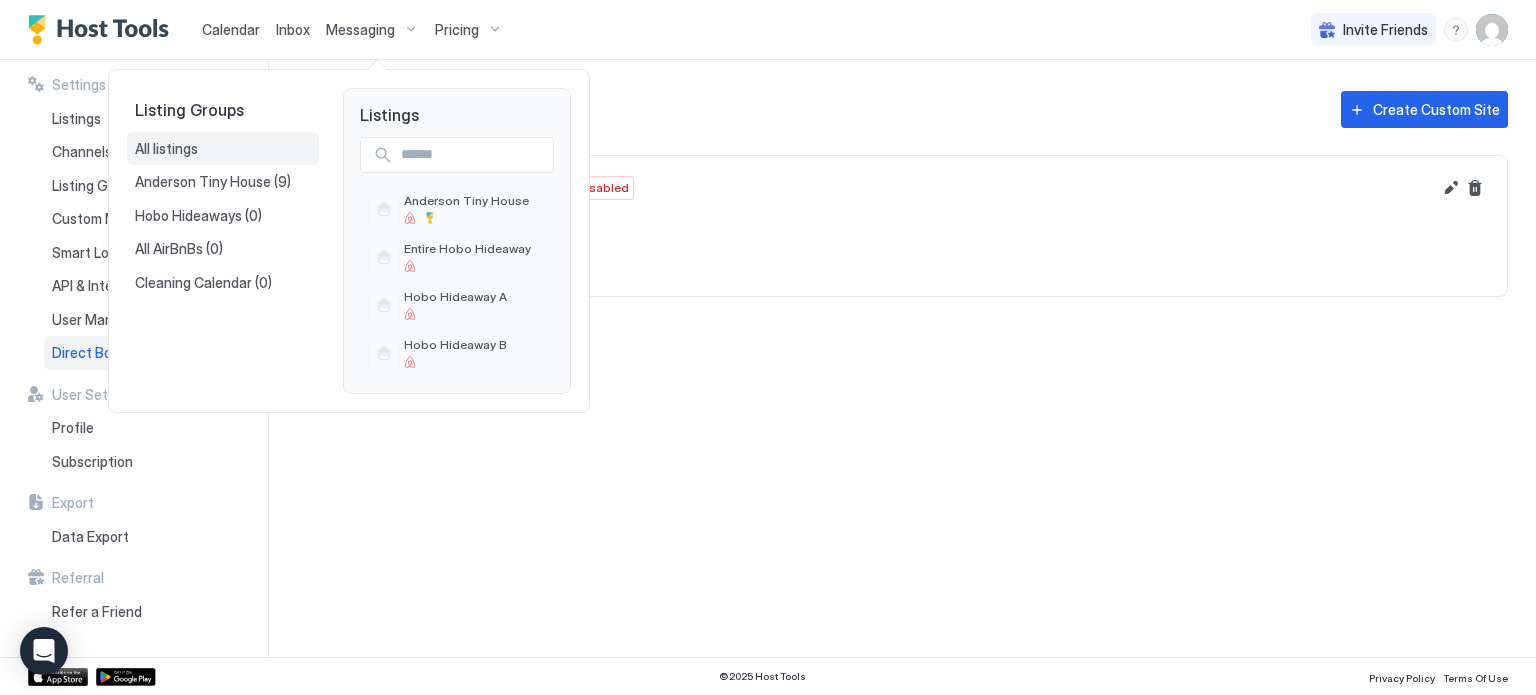 click on "All listings" at bounding box center [223, 149] 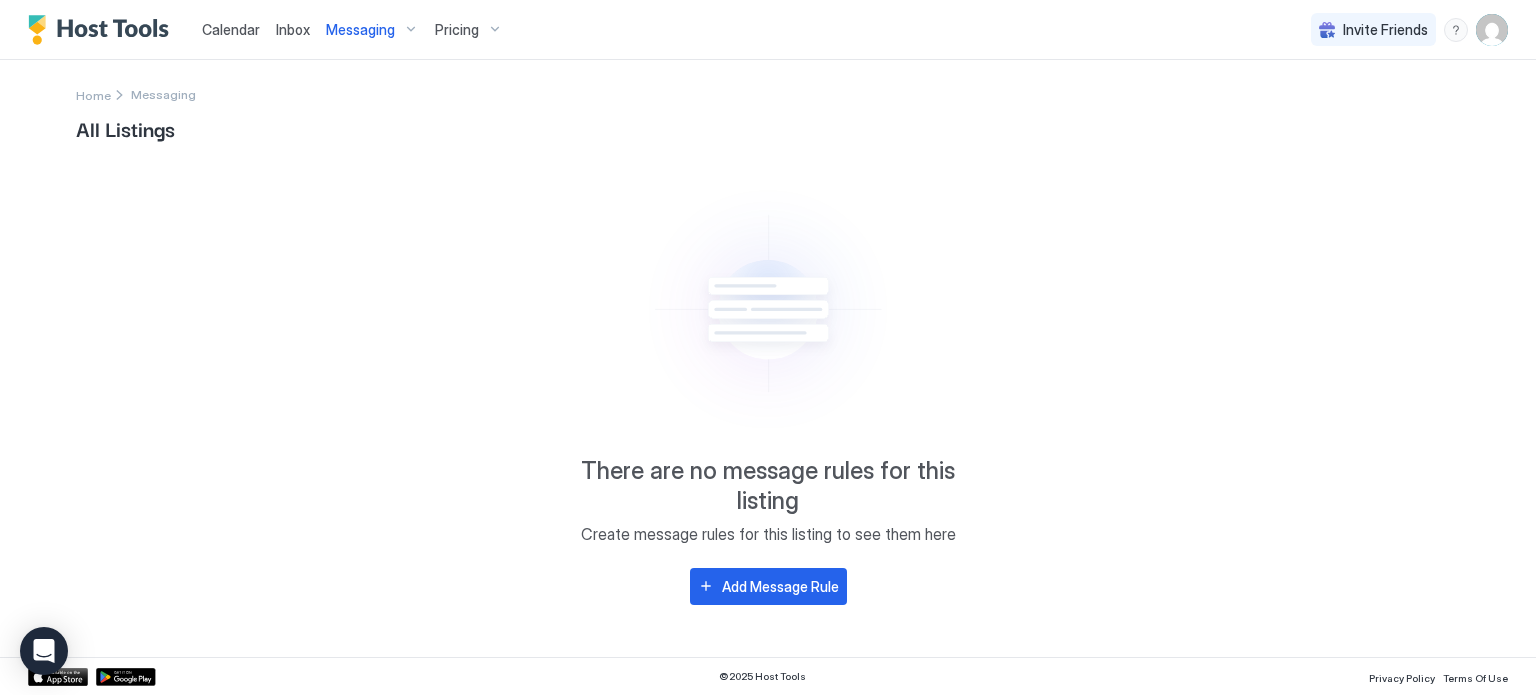 click on "Messaging" at bounding box center [360, 30] 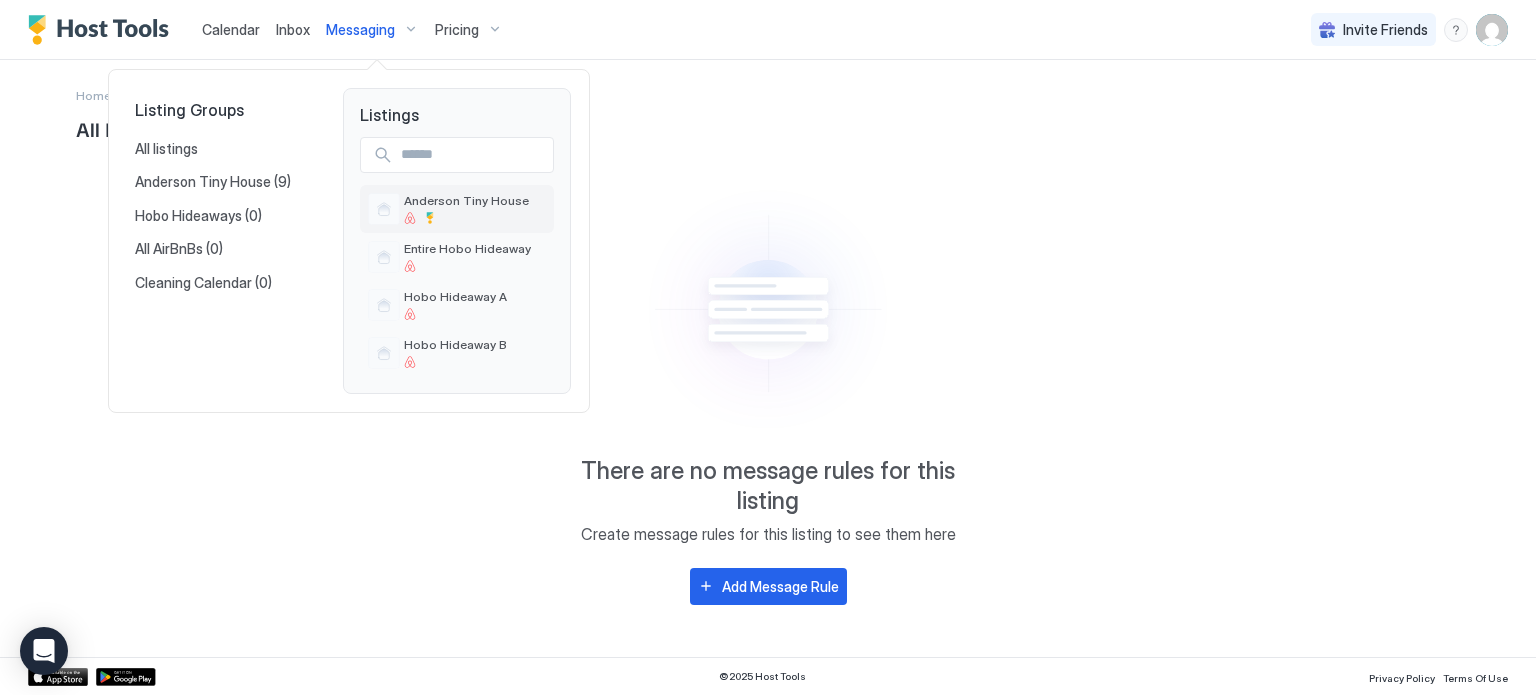 click on "Anderson Tiny House" at bounding box center (466, 200) 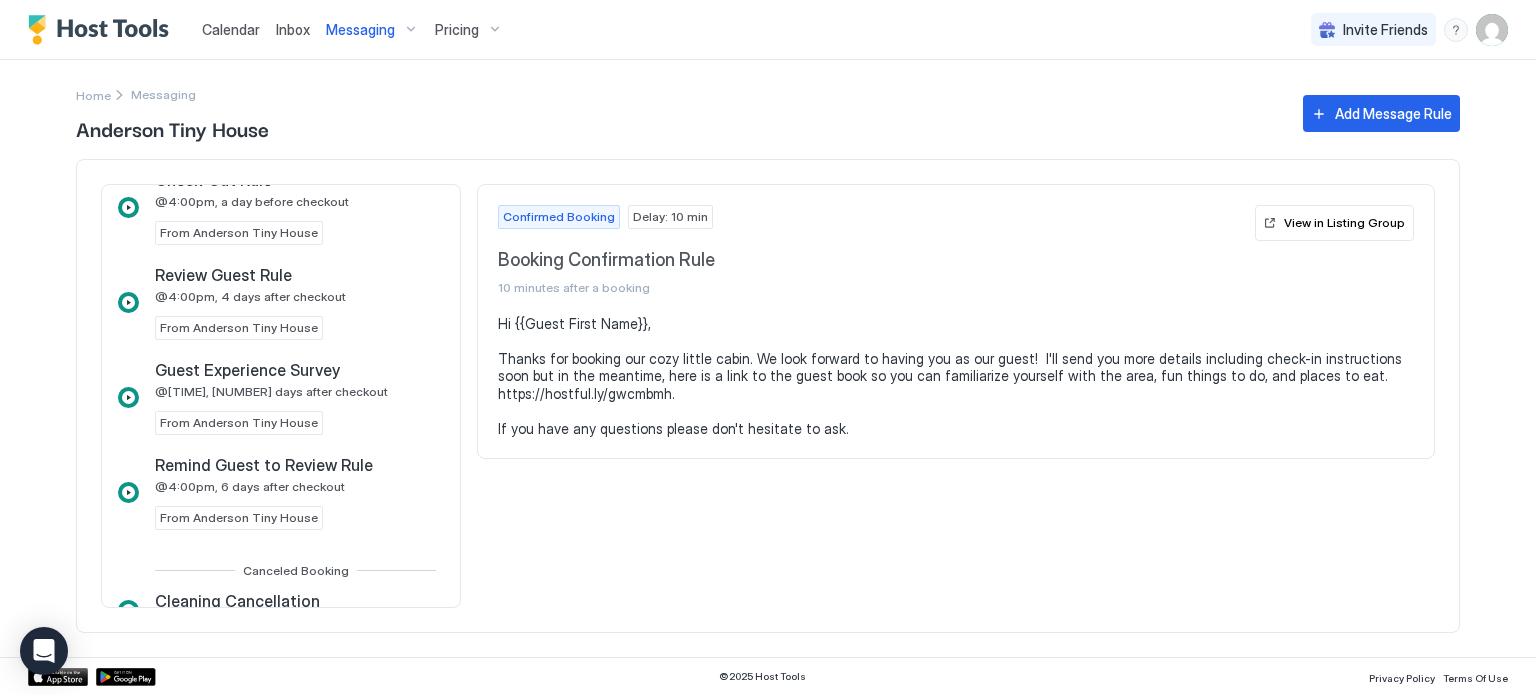 scroll, scrollTop: 663, scrollLeft: 0, axis: vertical 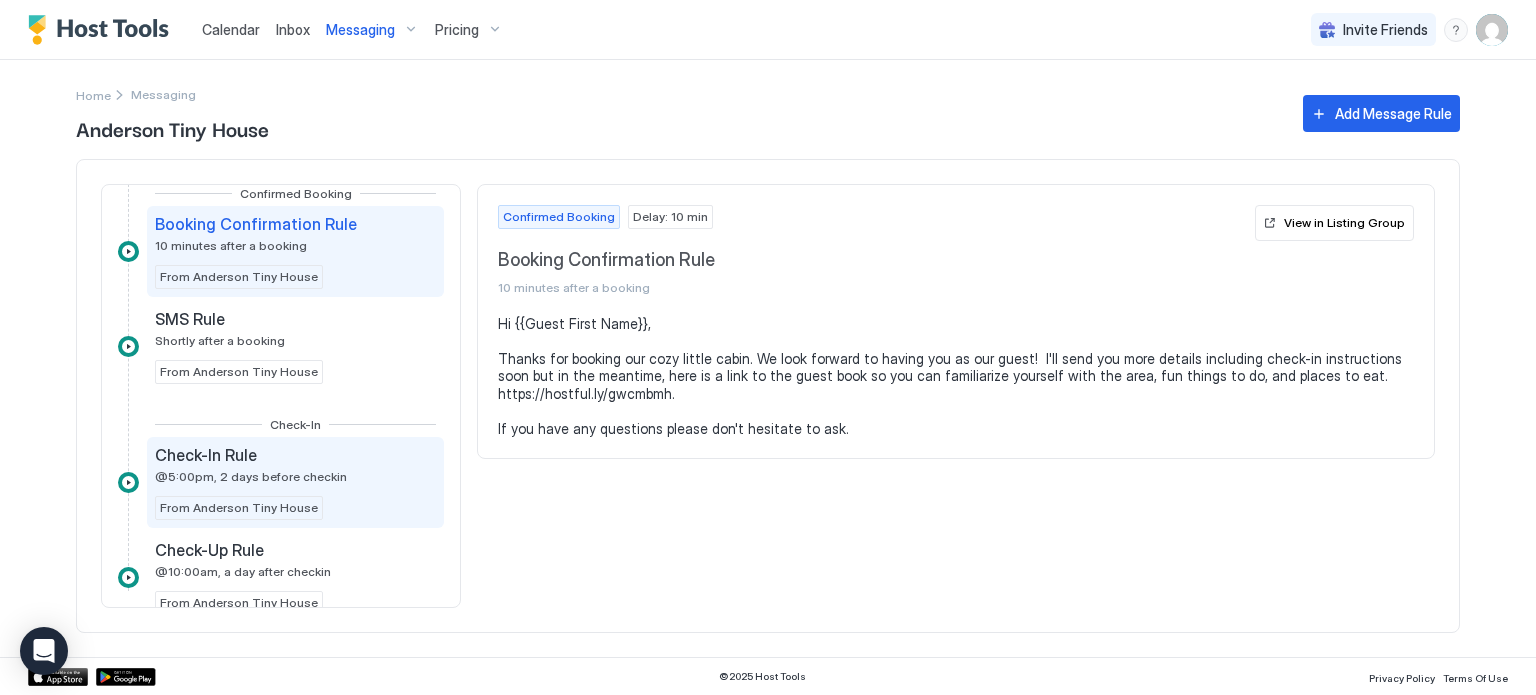 click on "Check-In Rule @[TIME], [NUMBER] days before checkin From Anderson Tiny House" at bounding box center [295, 482] 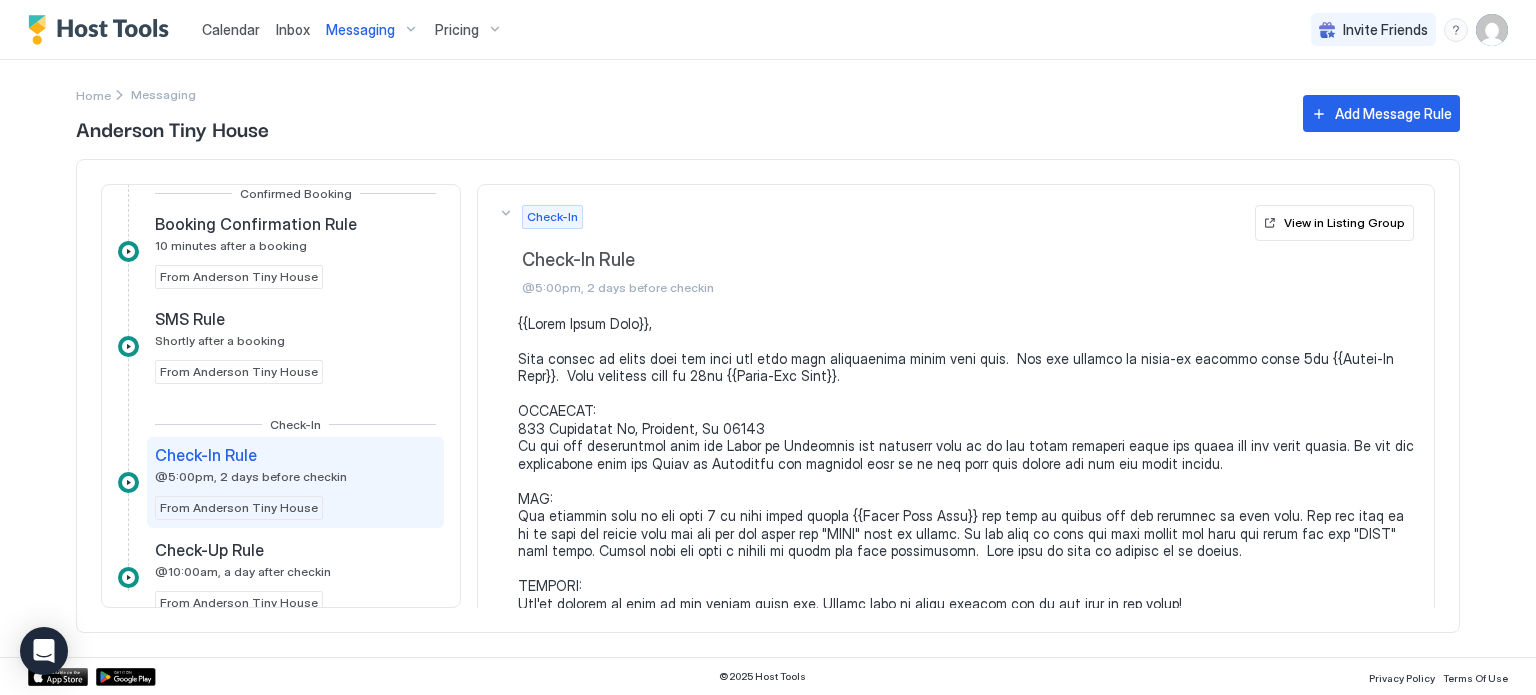 click at bounding box center (966, 560) 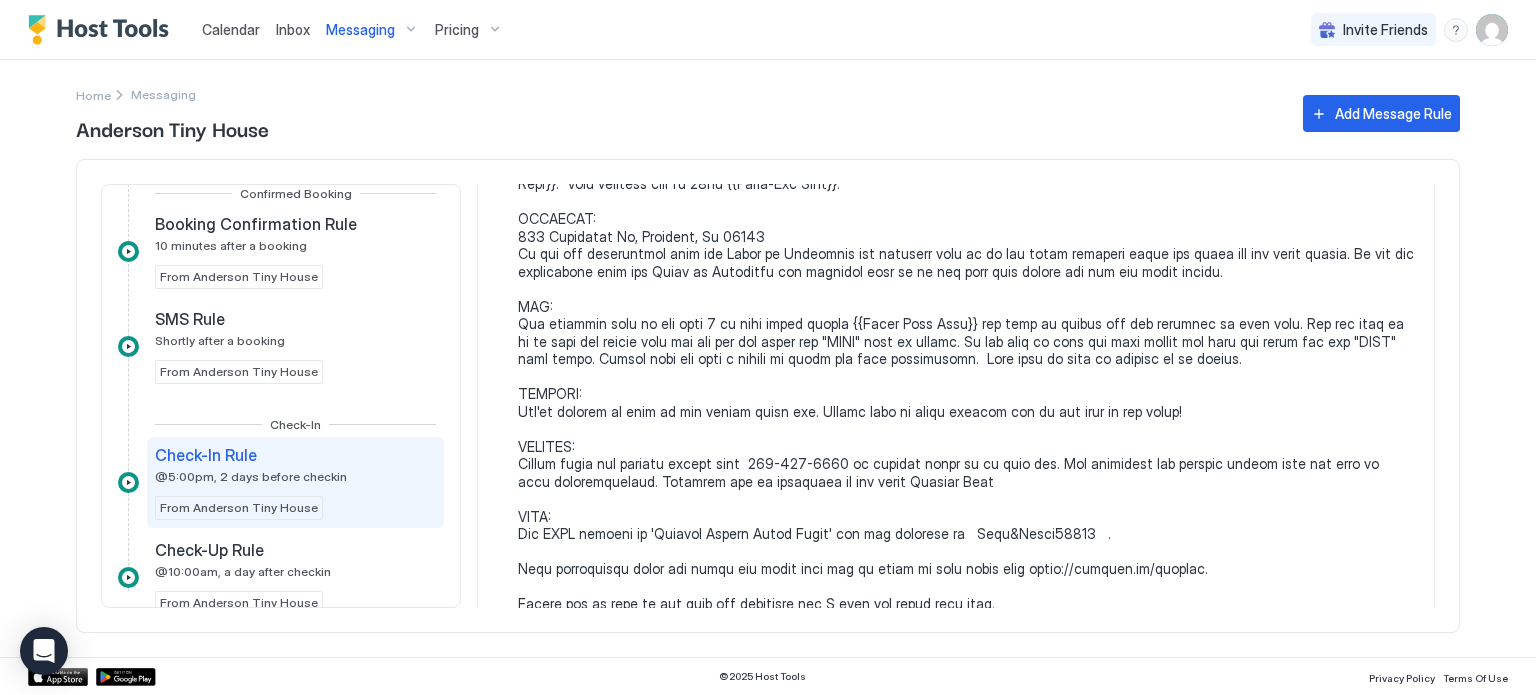 scroll, scrollTop: 200, scrollLeft: 0, axis: vertical 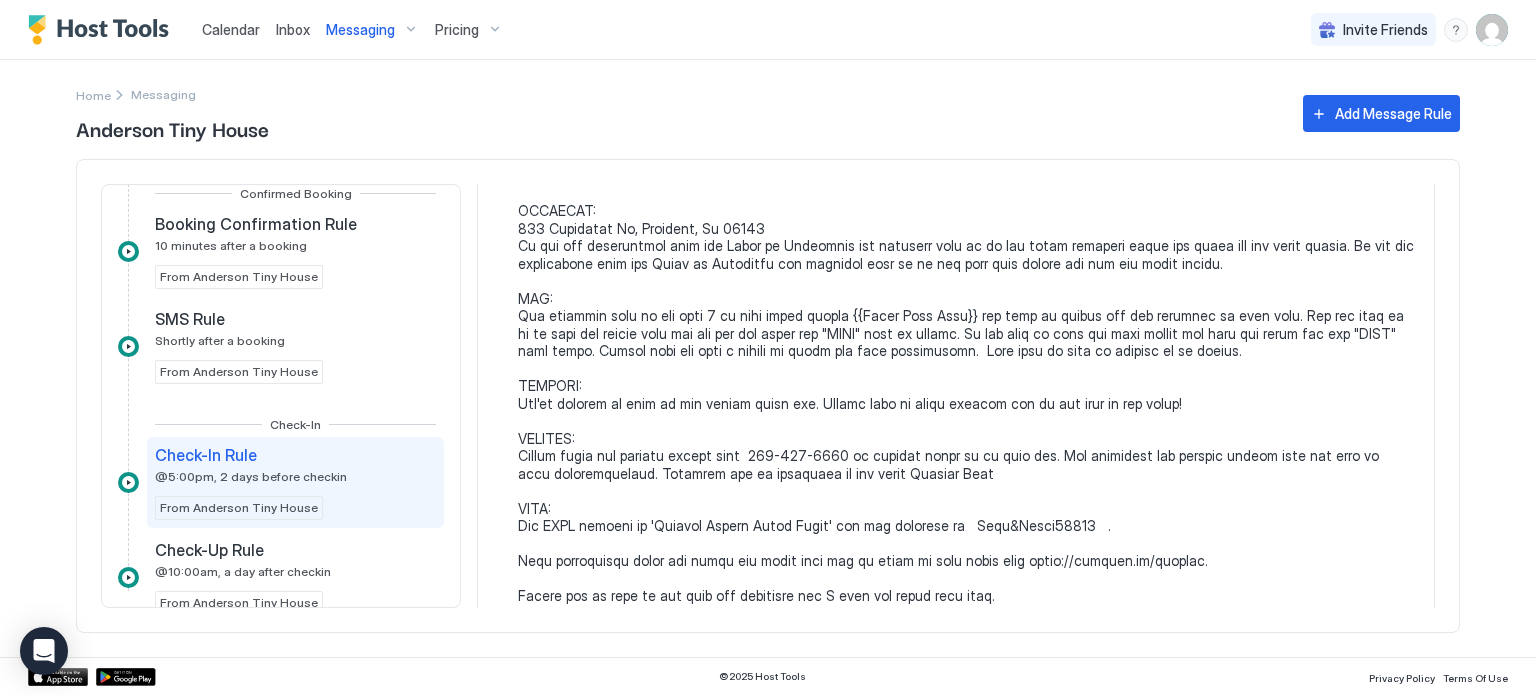 click at bounding box center [966, 360] 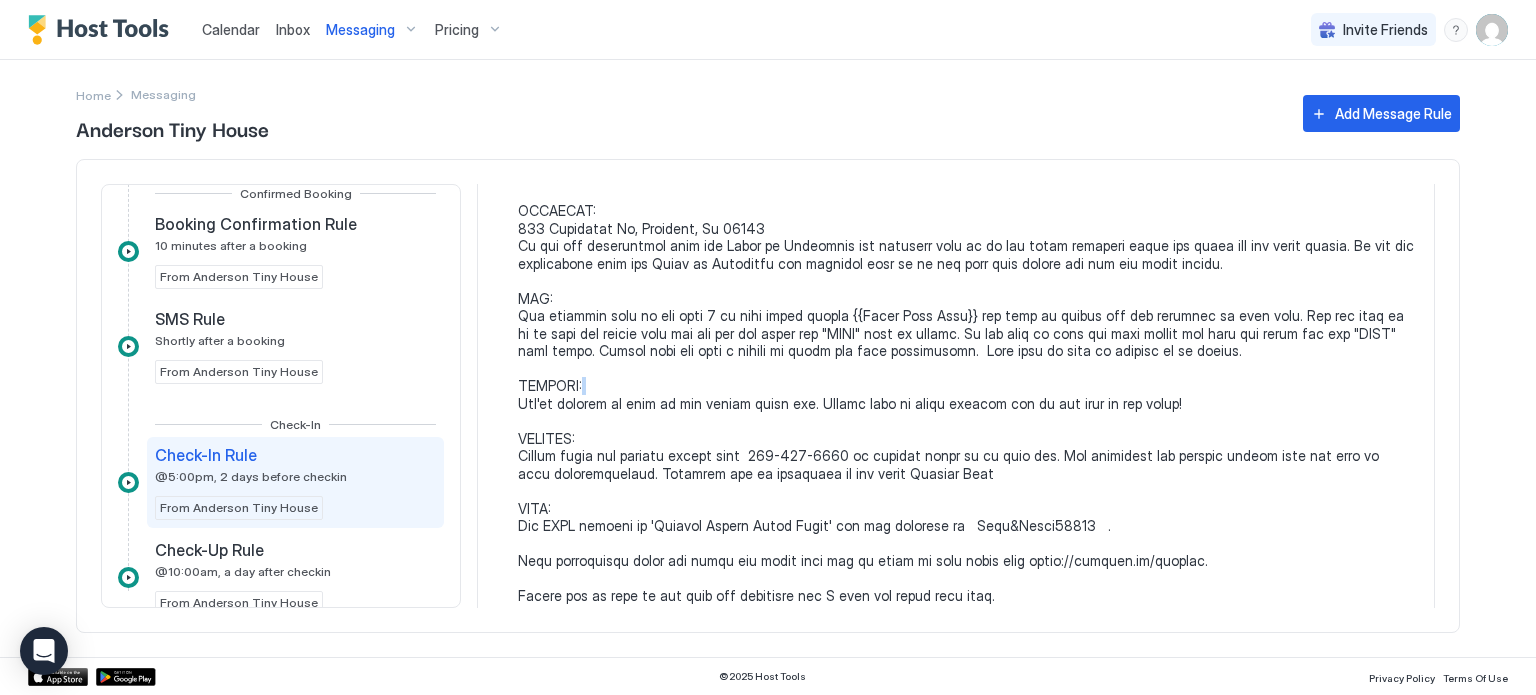click at bounding box center (966, 360) 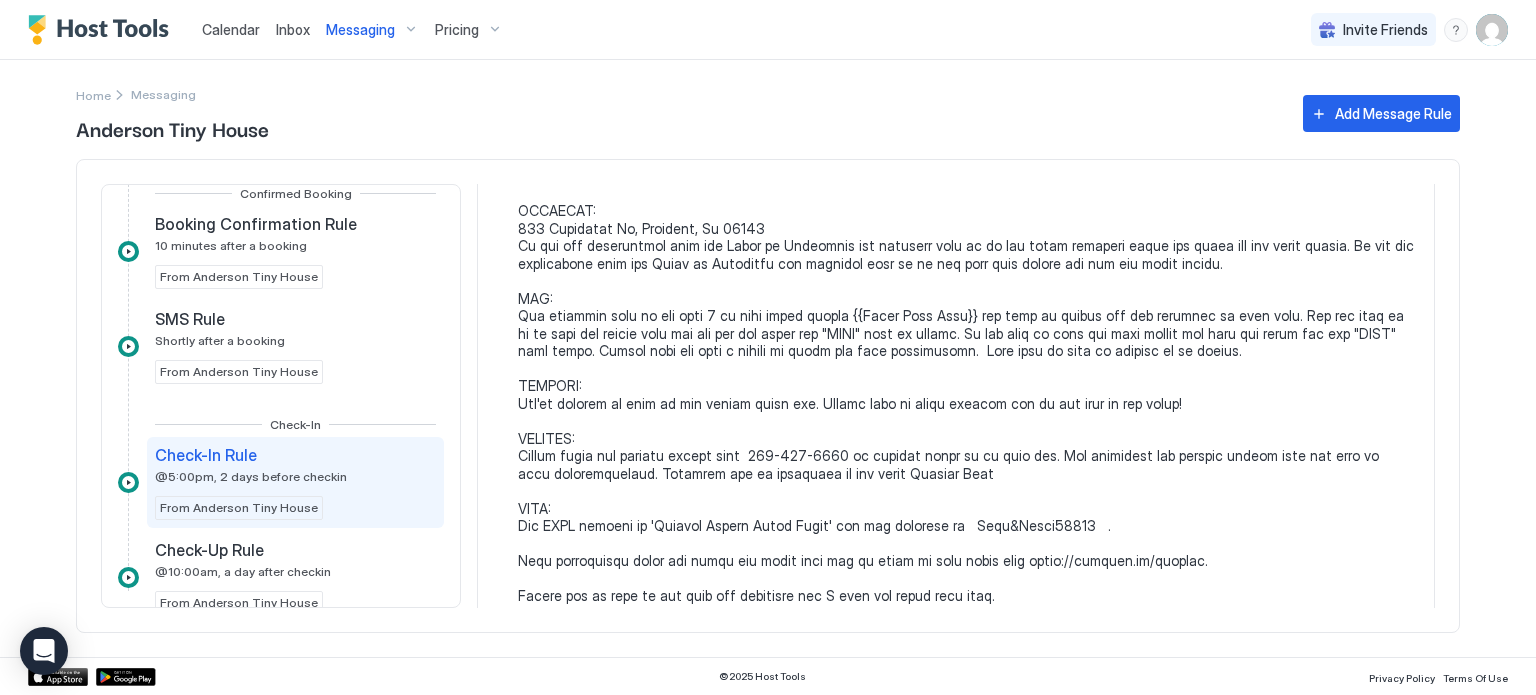 click at bounding box center [966, 360] 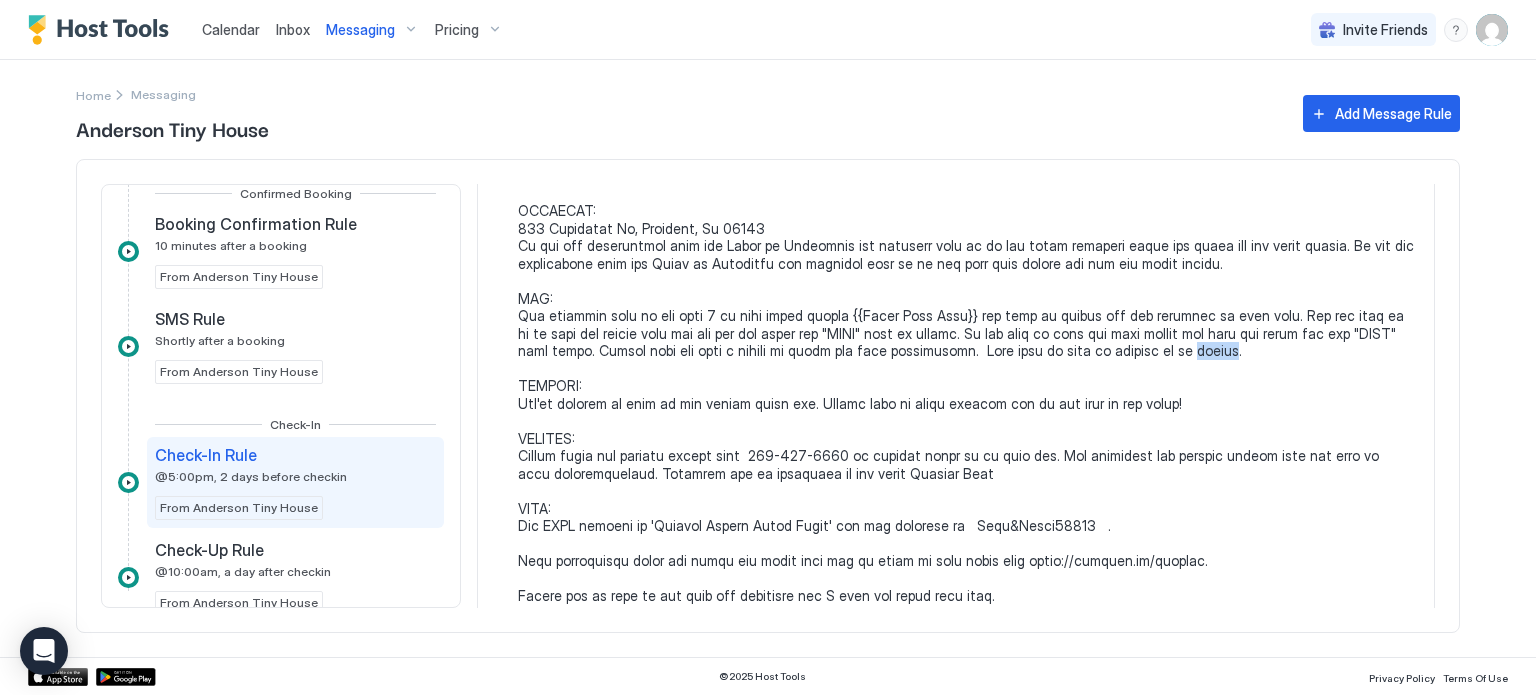 click at bounding box center (966, 360) 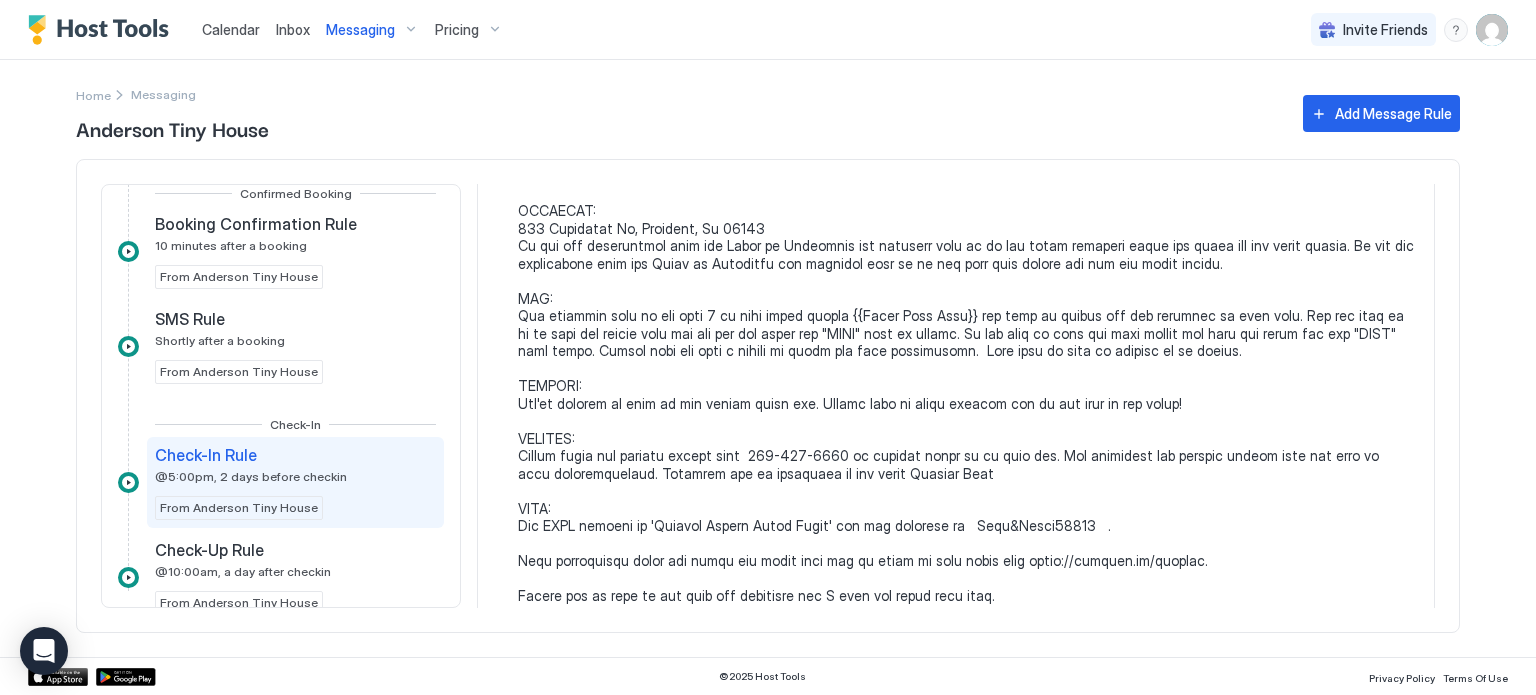 click at bounding box center [966, 360] 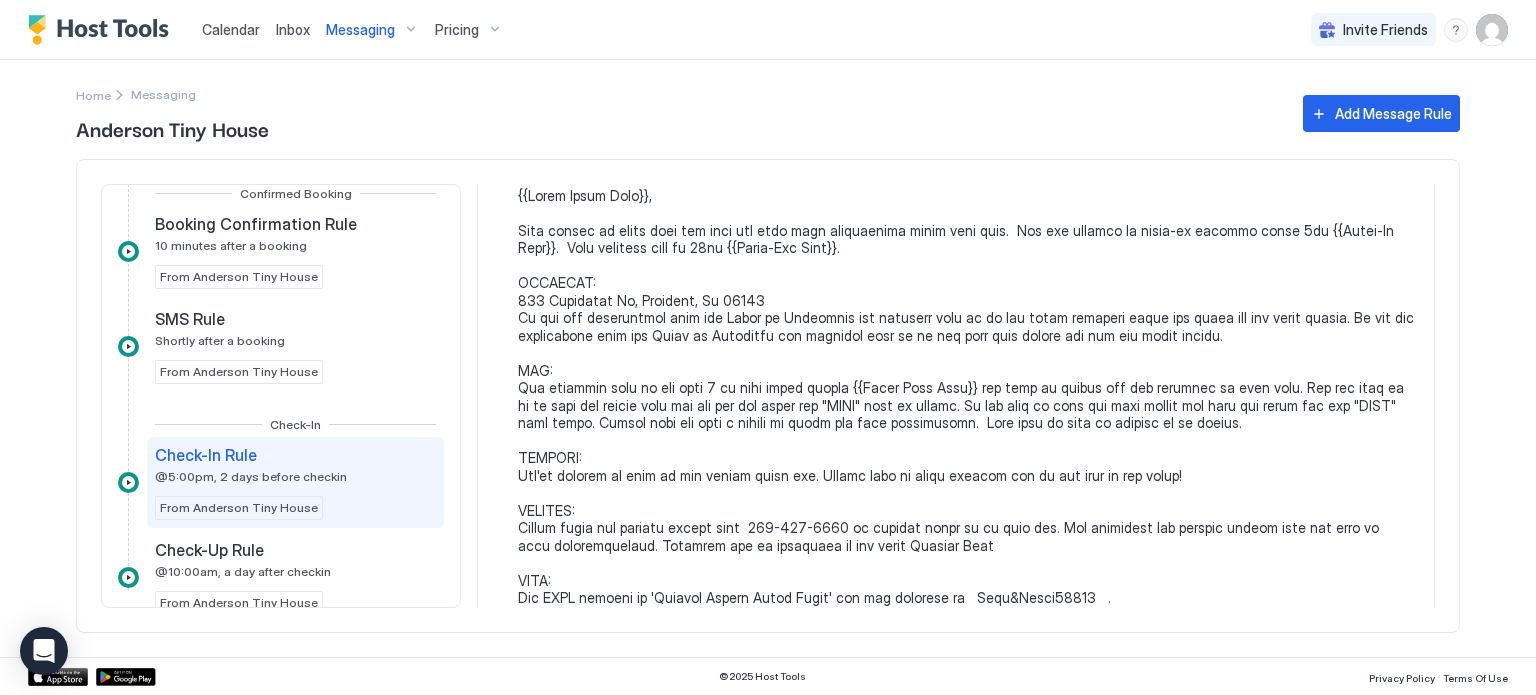 scroll, scrollTop: 0, scrollLeft: 0, axis: both 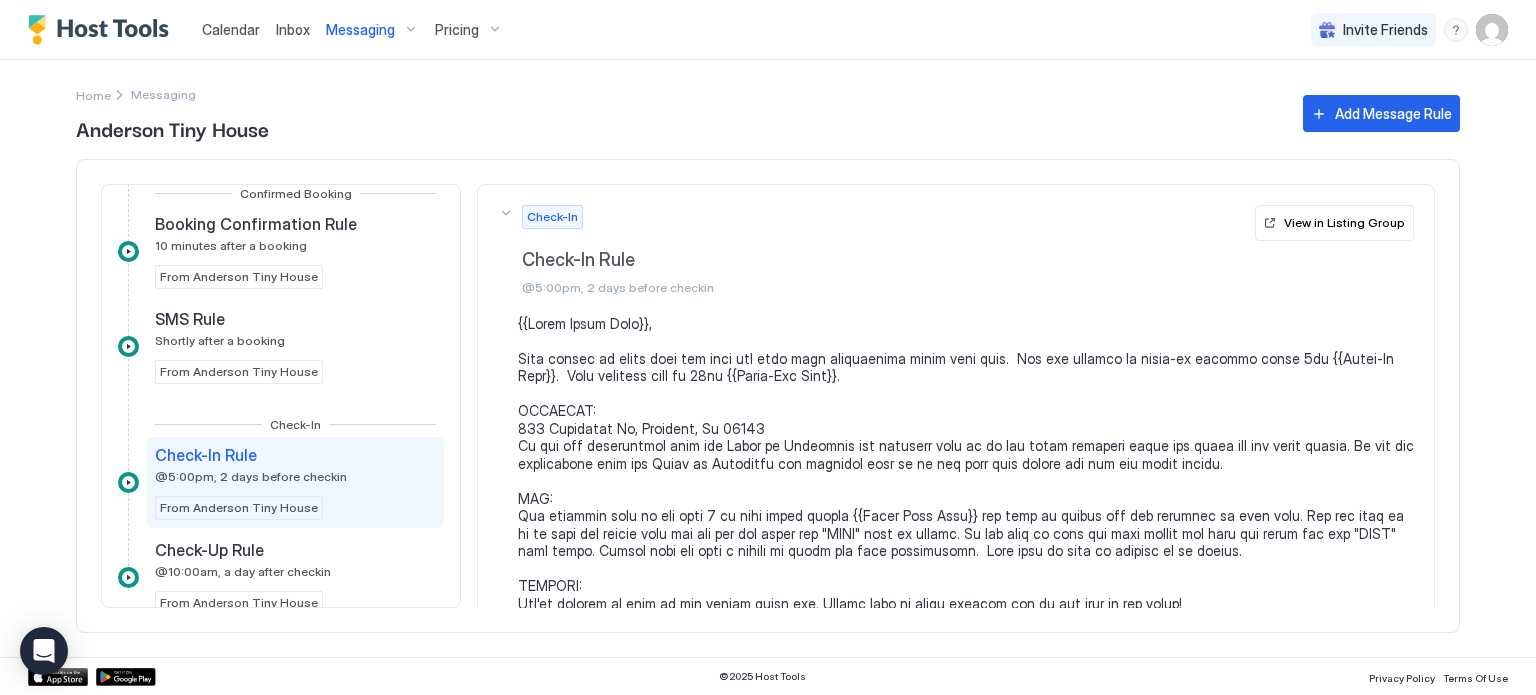 click on "Messaging" at bounding box center (372, 30) 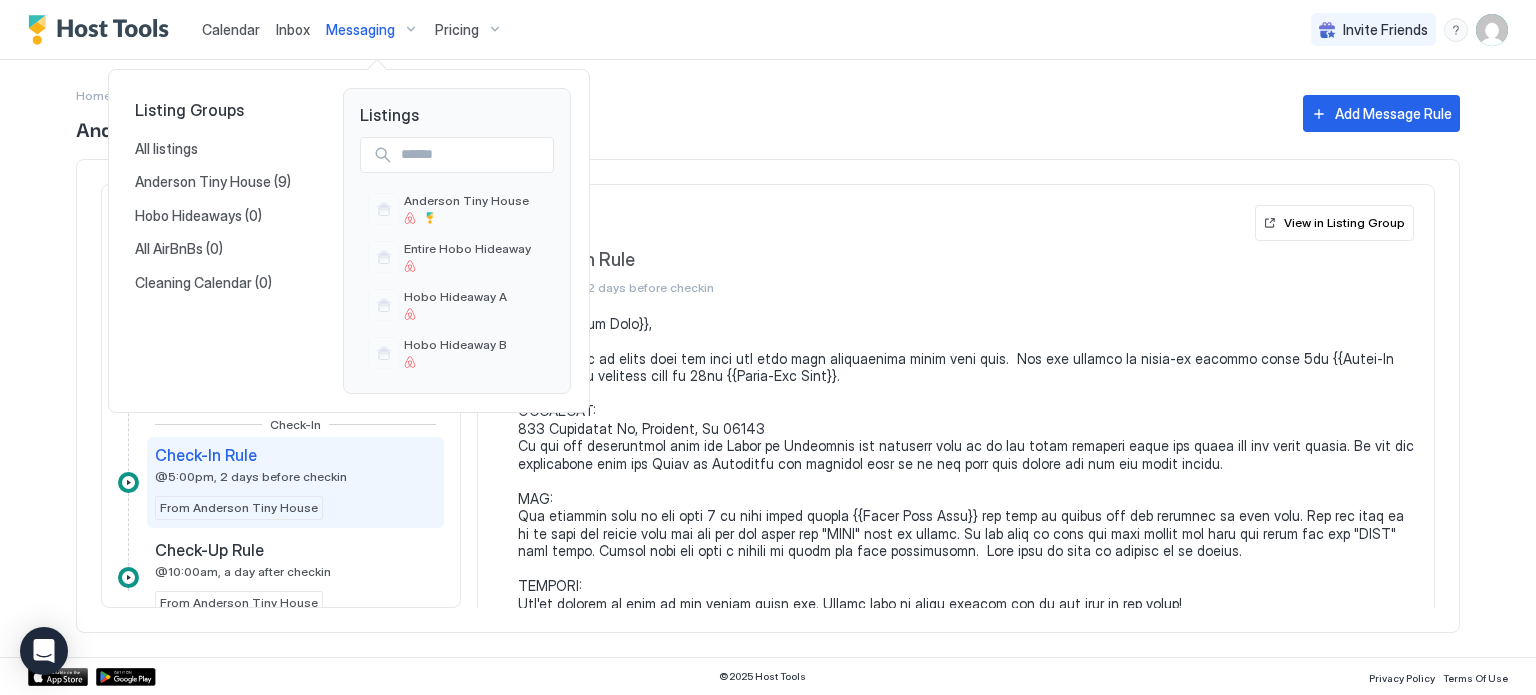 click at bounding box center (768, 347) 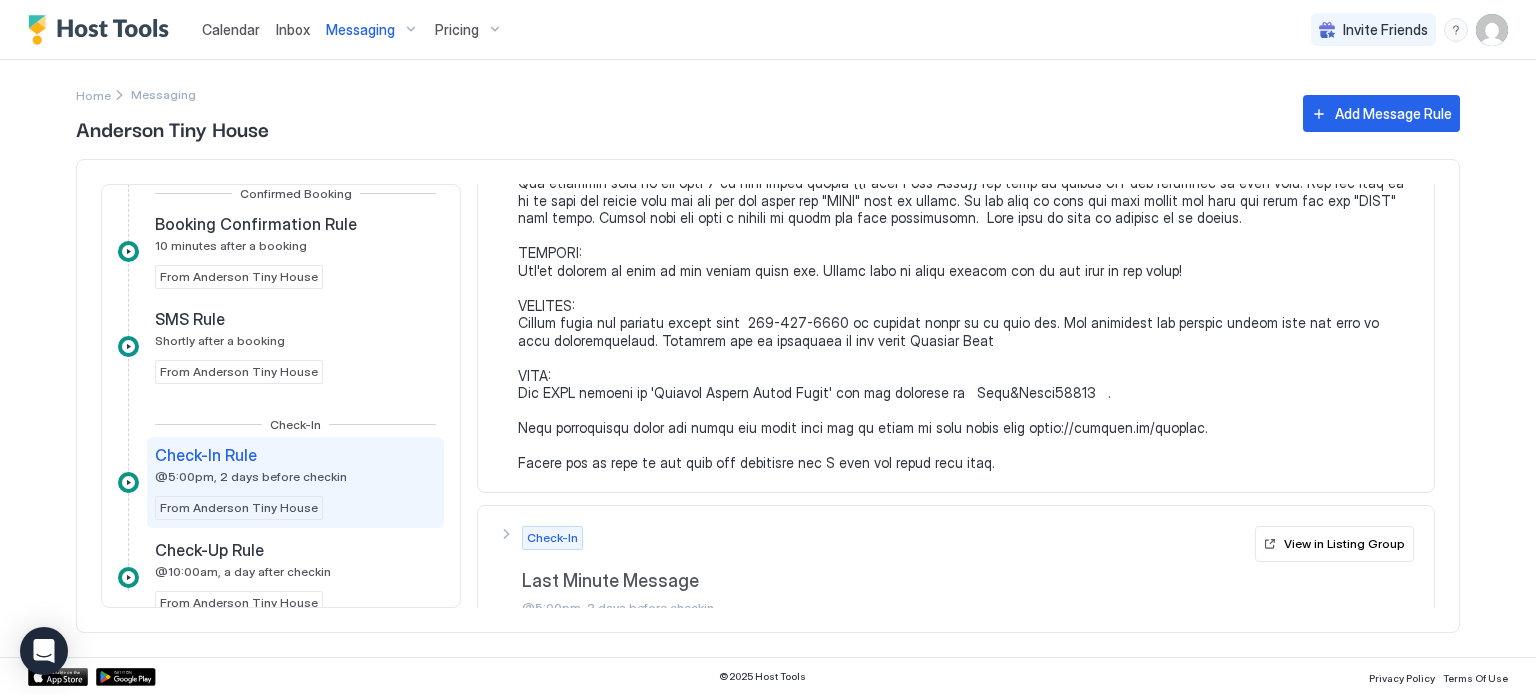 scroll, scrollTop: 359, scrollLeft: 0, axis: vertical 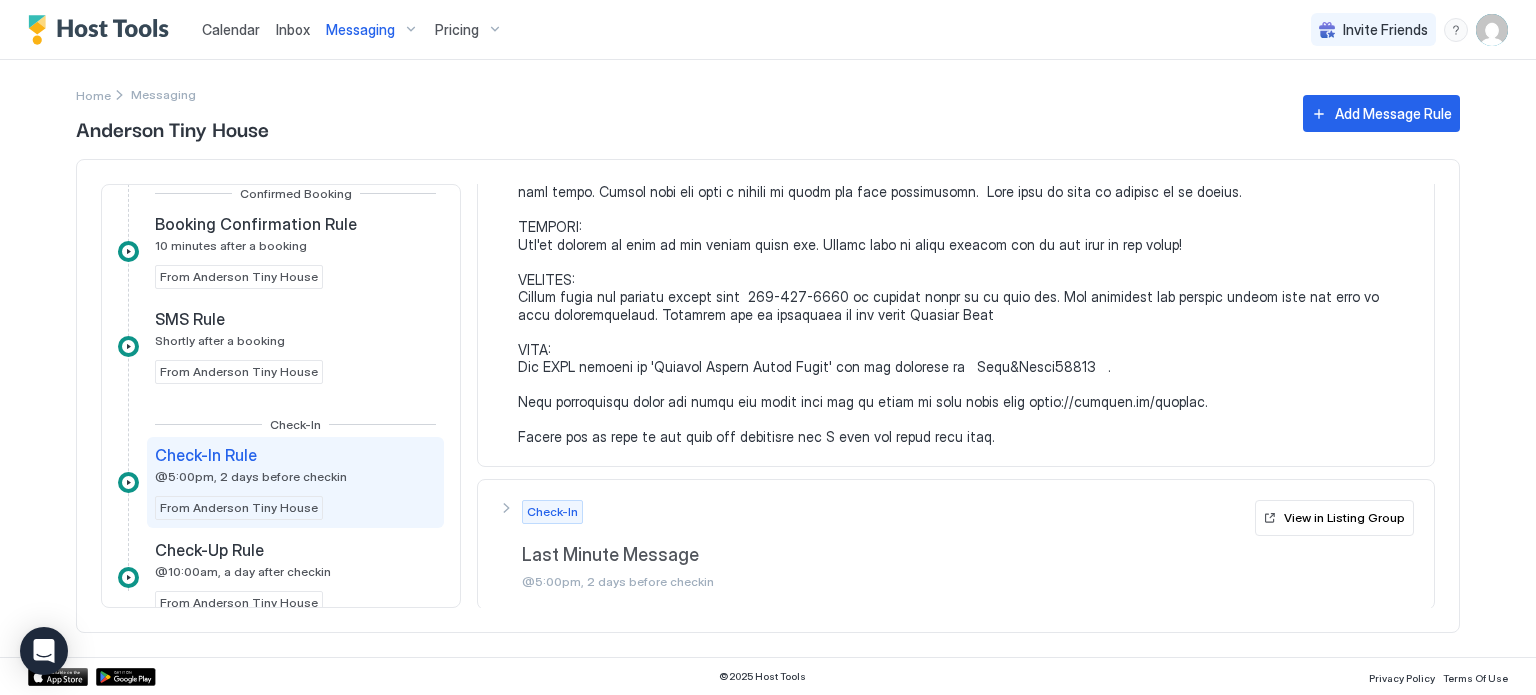 click at bounding box center (966, 201) 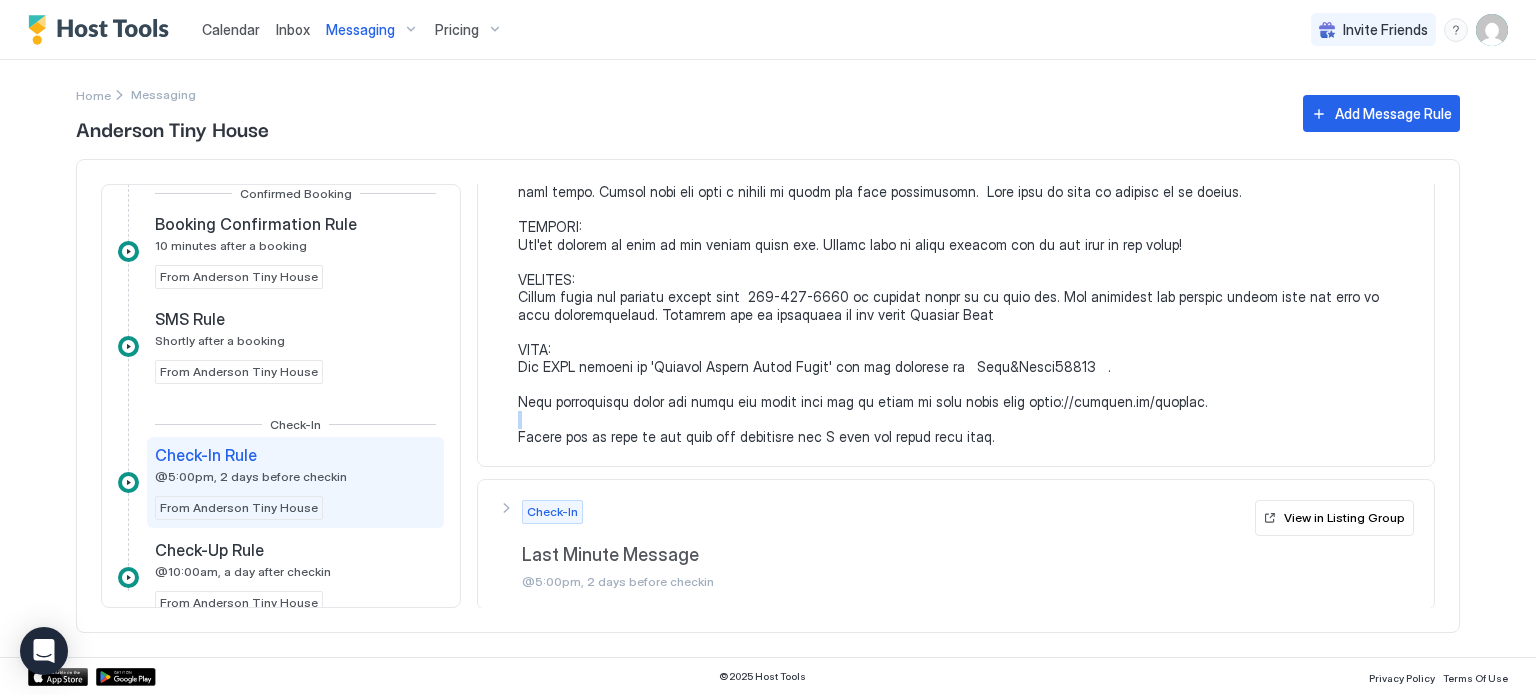 click at bounding box center [966, 201] 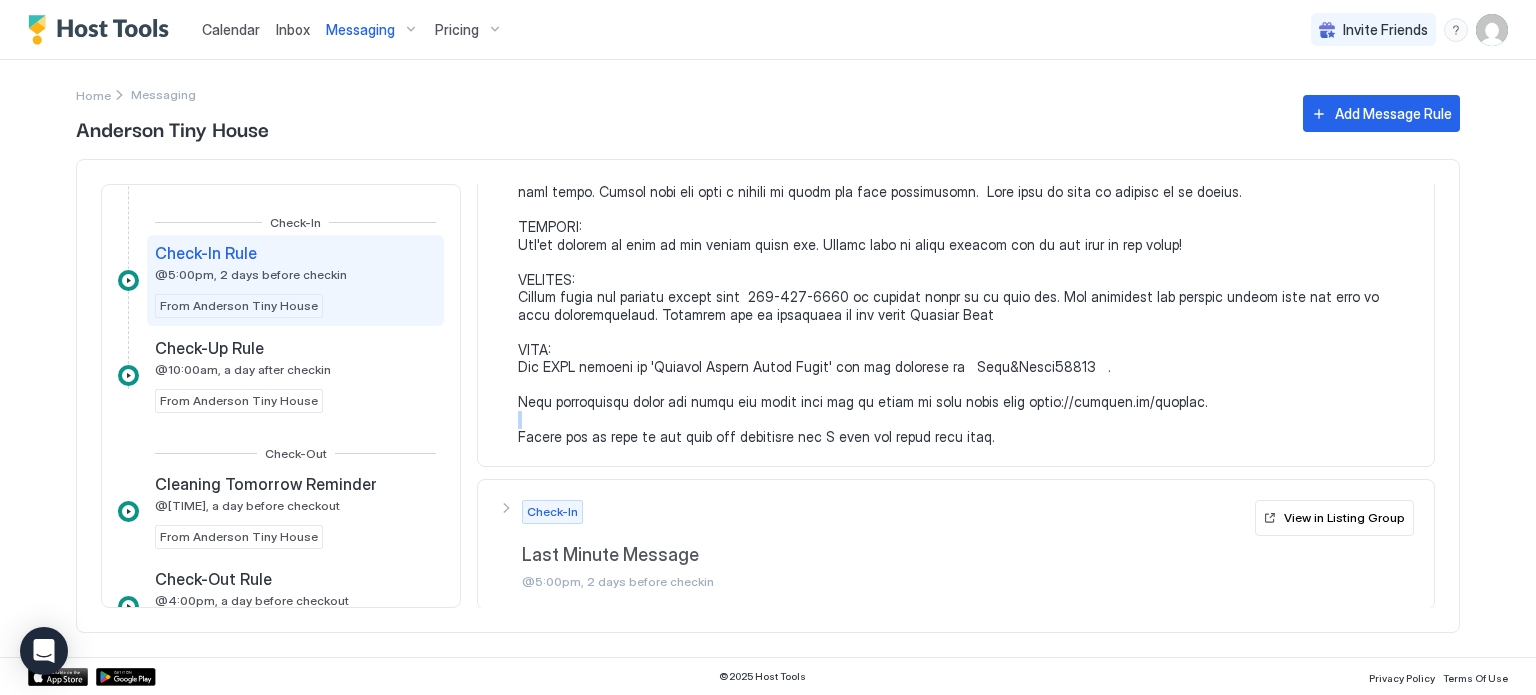 scroll, scrollTop: 0, scrollLeft: 0, axis: both 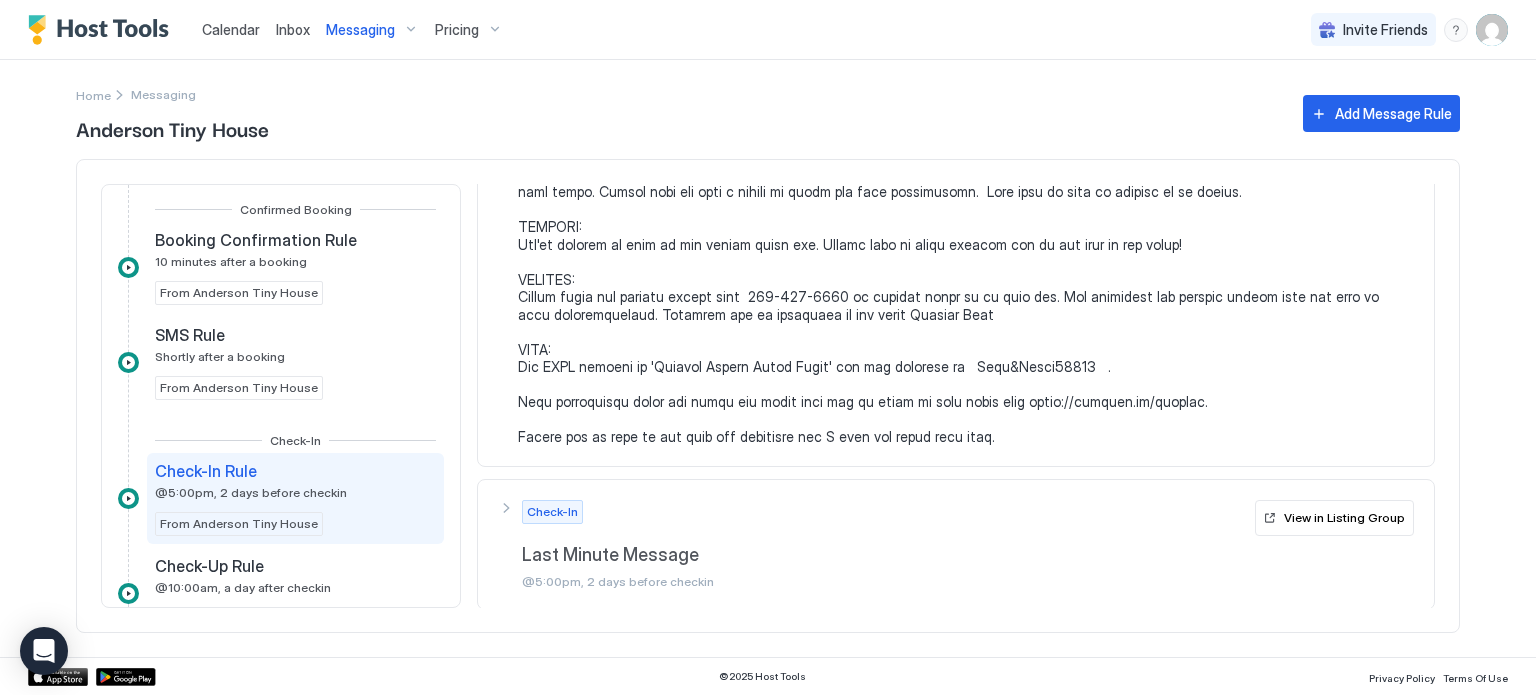 click at bounding box center [966, 201] 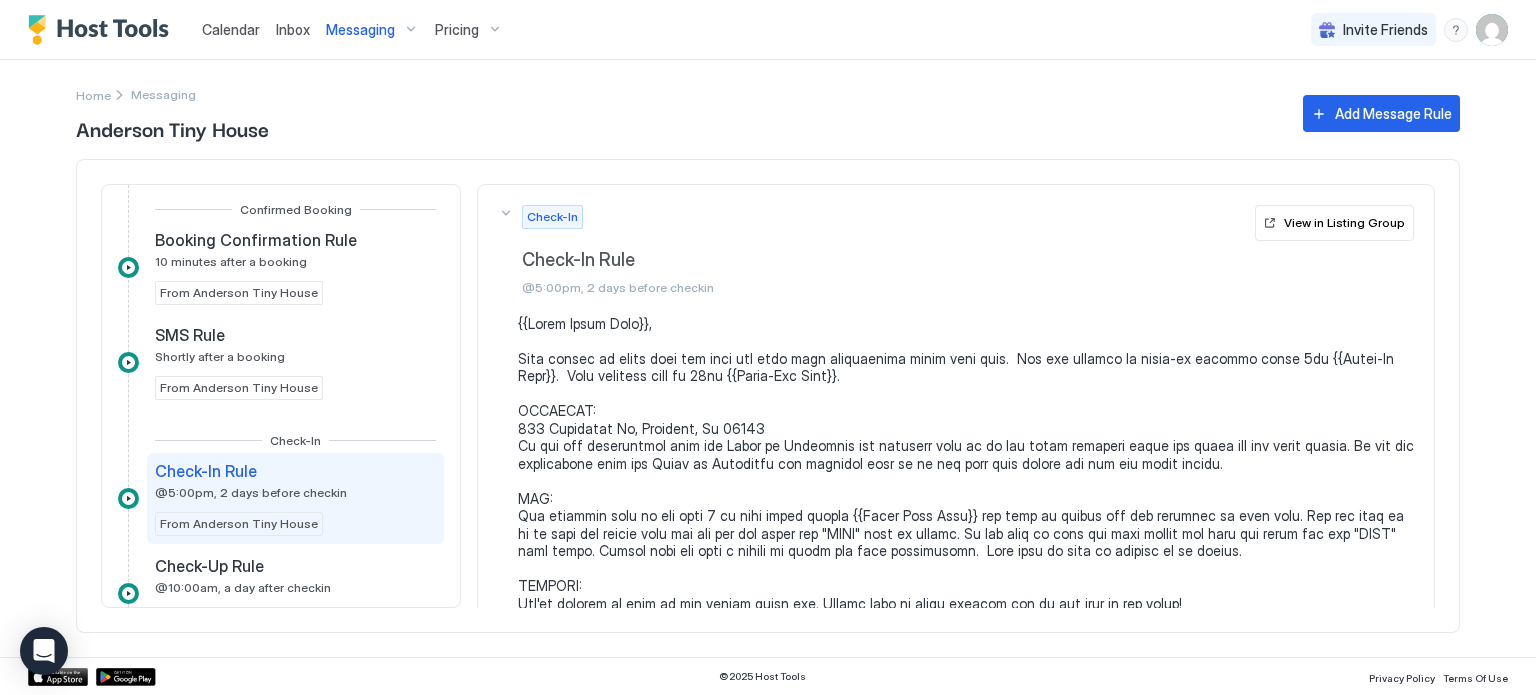 scroll, scrollTop: 0, scrollLeft: 0, axis: both 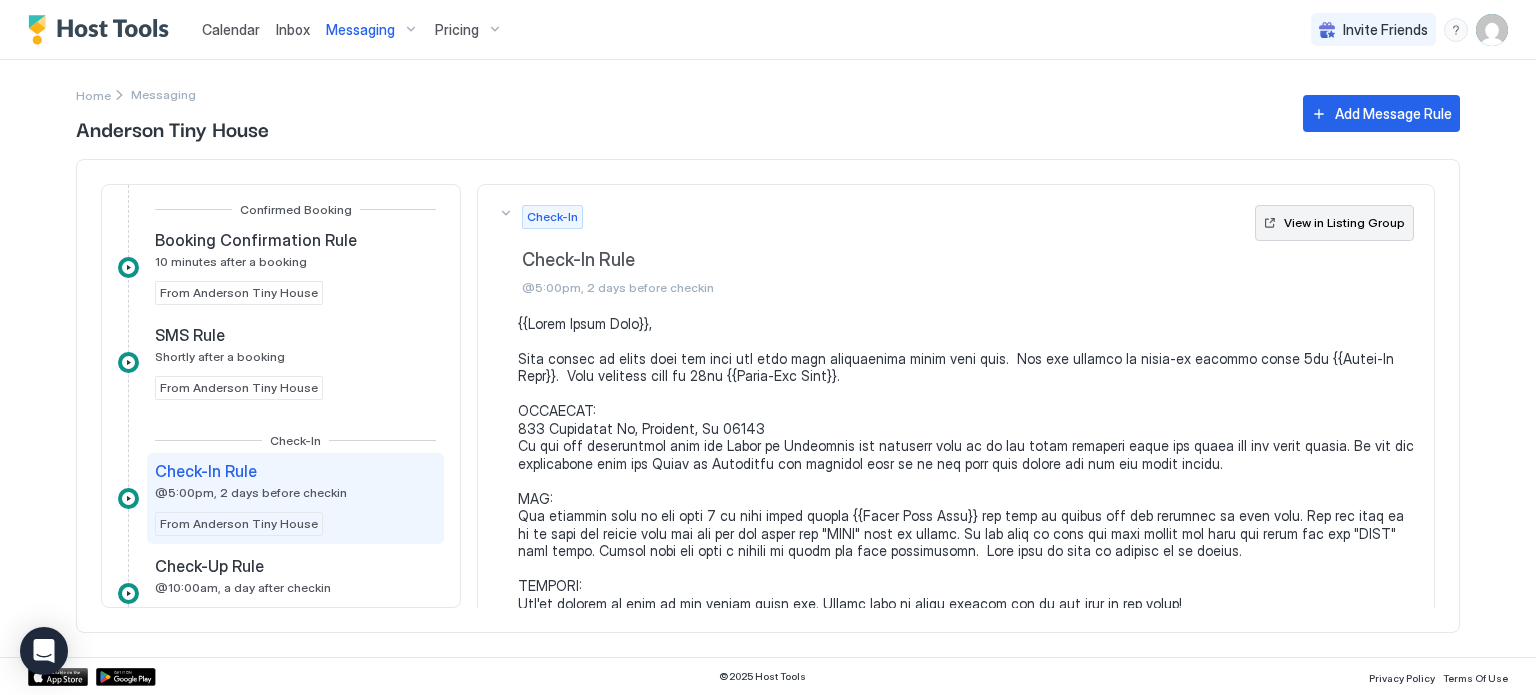click on "View in Listing Group" at bounding box center (1344, 223) 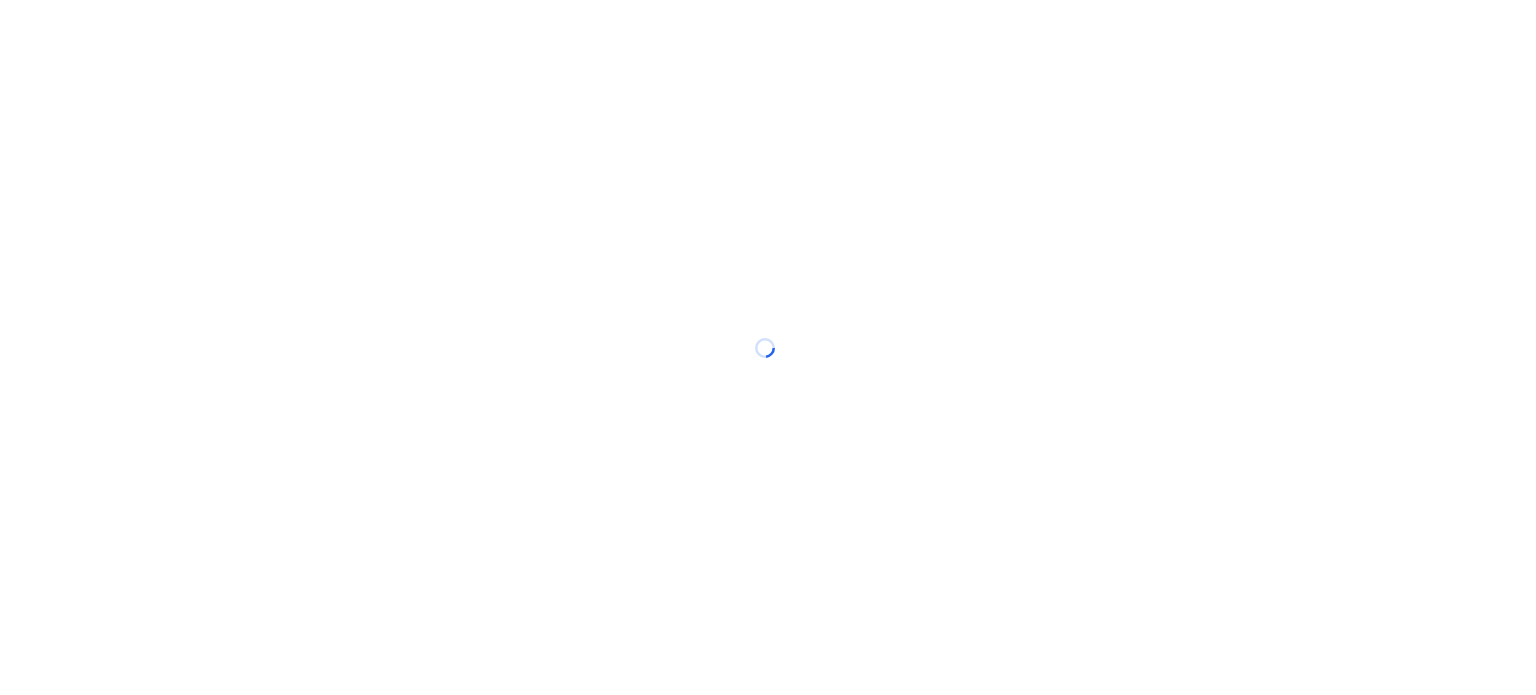 scroll, scrollTop: 0, scrollLeft: 0, axis: both 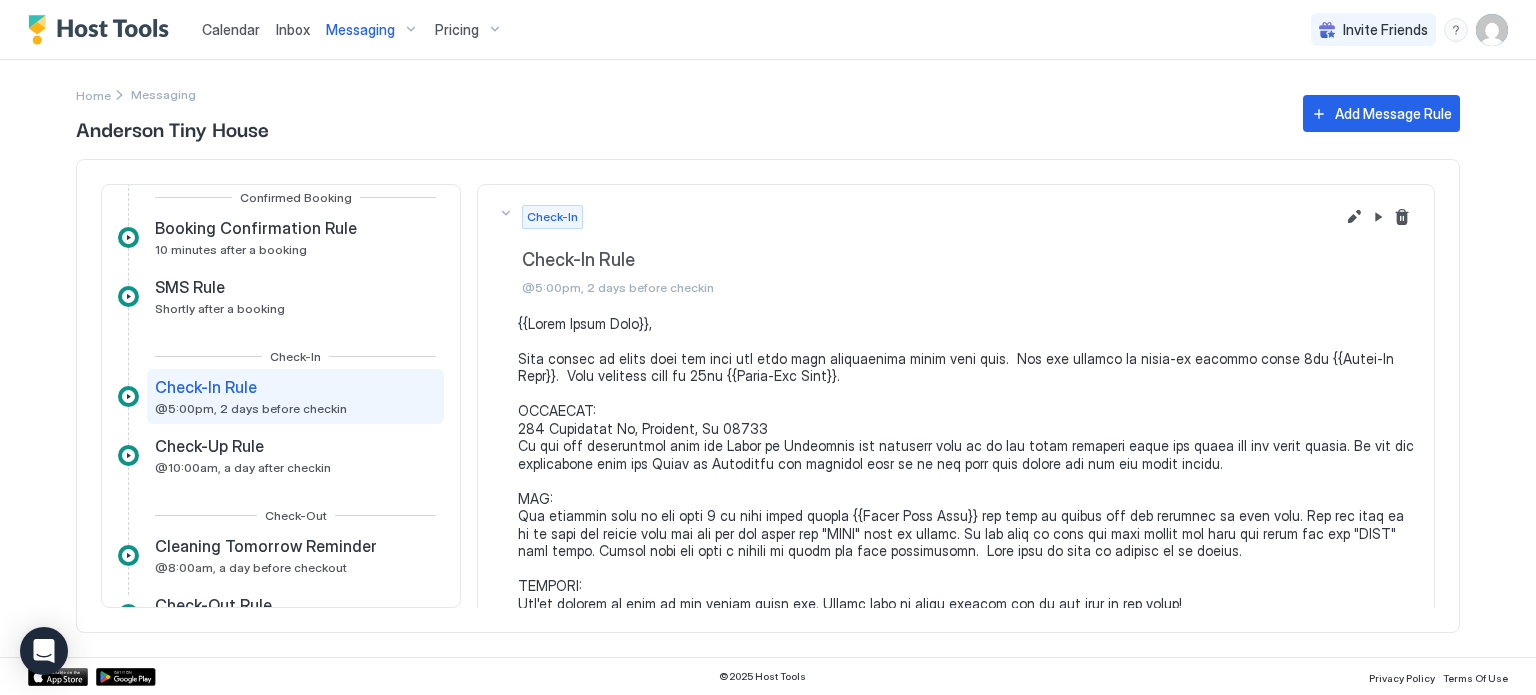 click at bounding box center [966, 560] 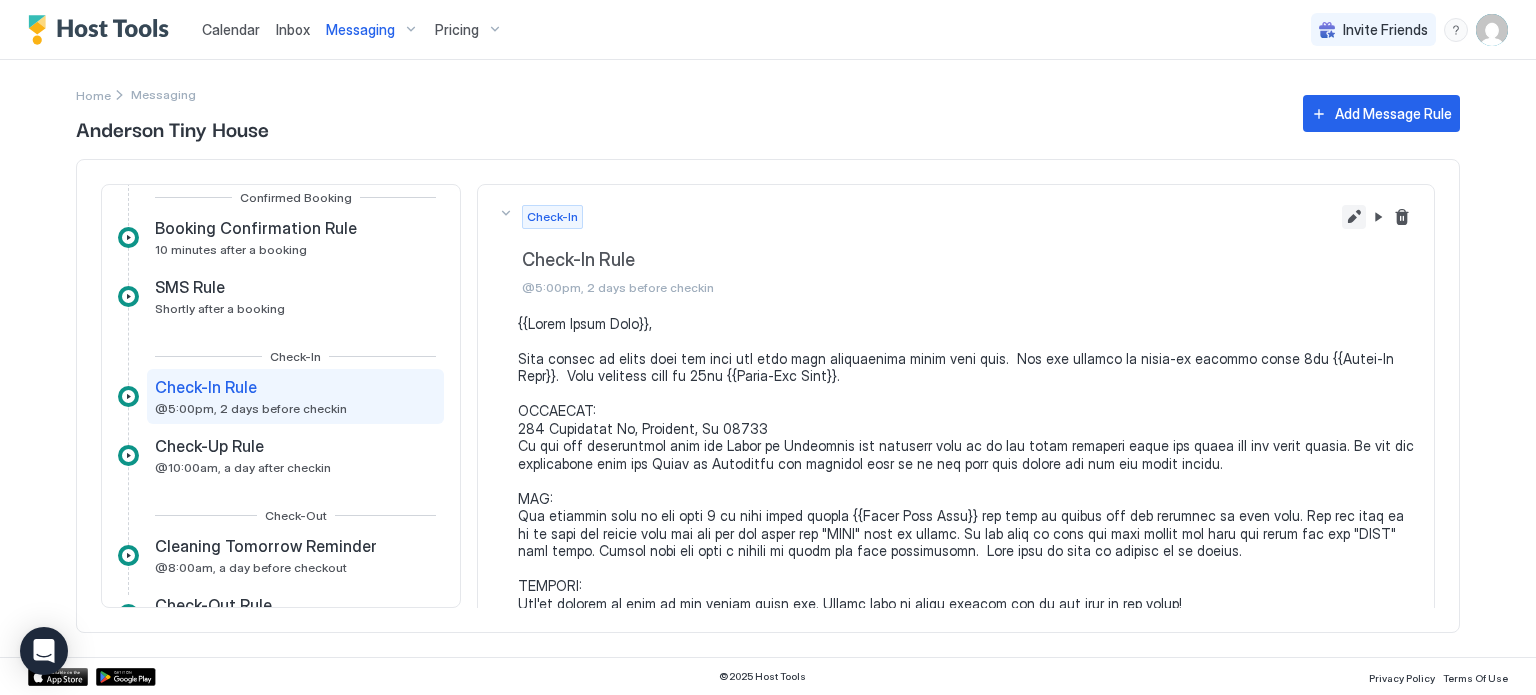 click at bounding box center [1354, 217] 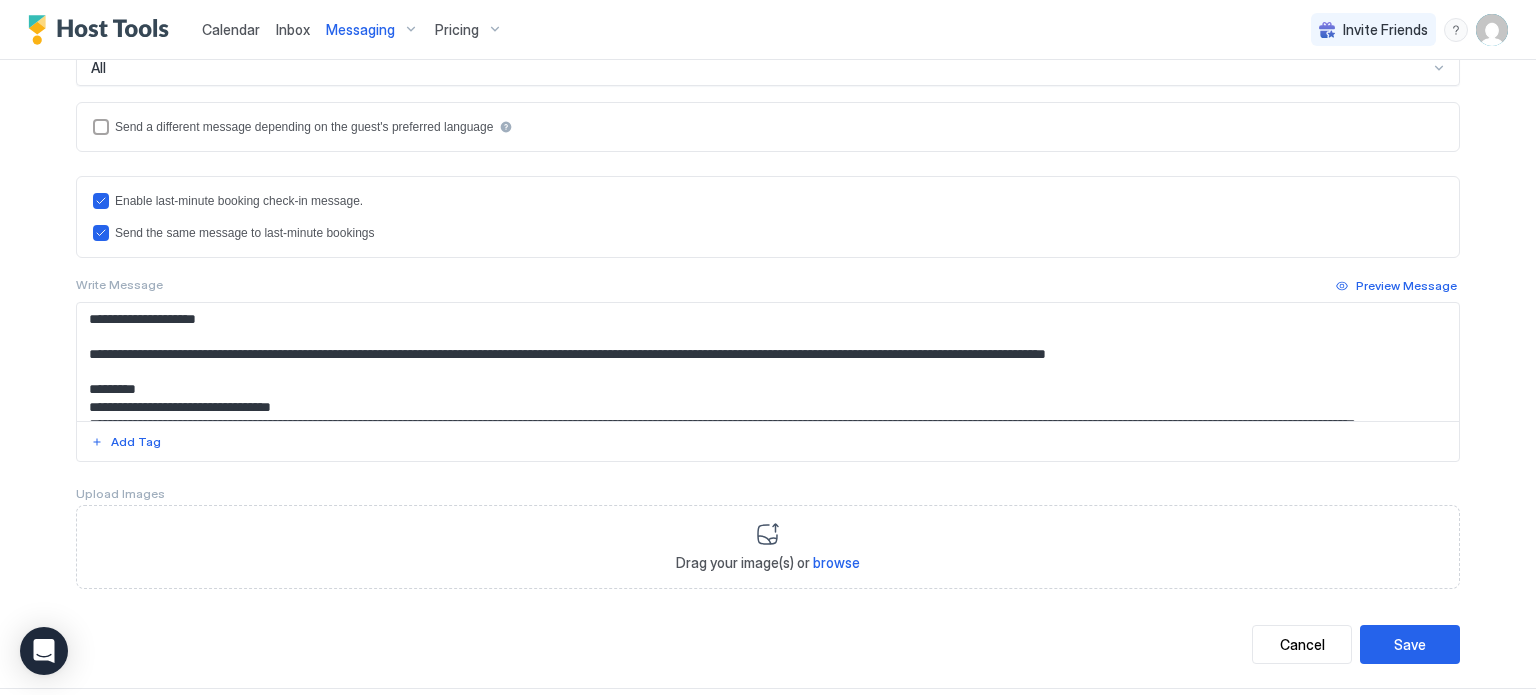 scroll, scrollTop: 500, scrollLeft: 0, axis: vertical 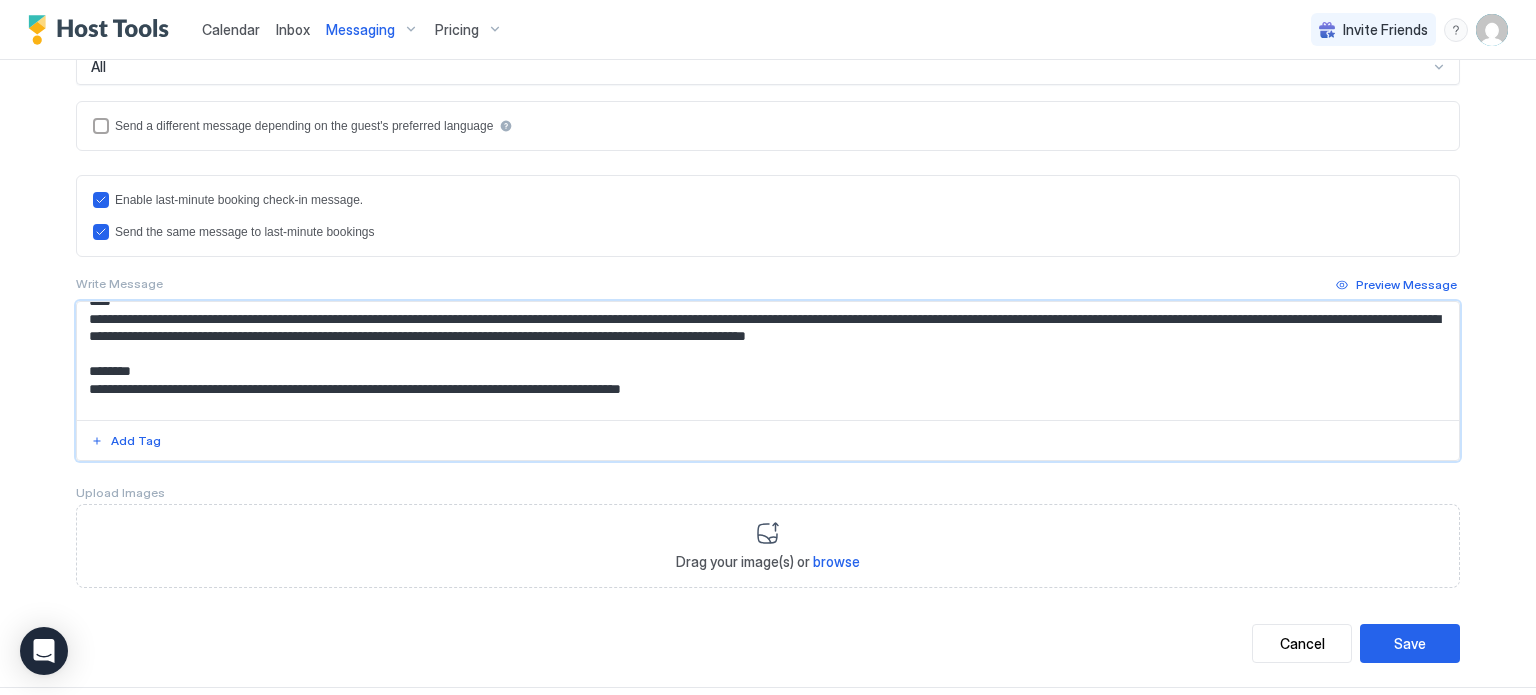 drag, startPoint x: 1244, startPoint y: 332, endPoint x: 540, endPoint y: 347, distance: 704.1598 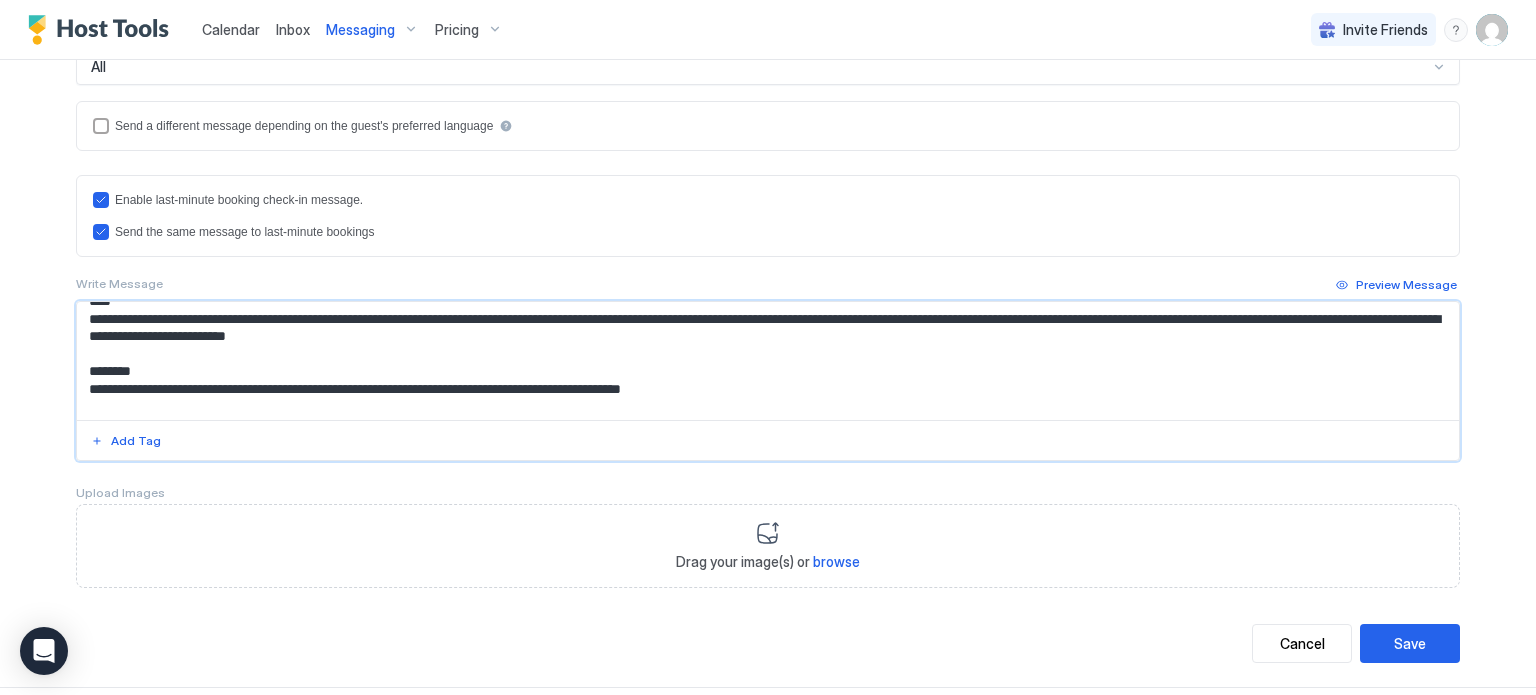 drag, startPoint x: 826, startPoint y: 333, endPoint x: 308, endPoint y: 349, distance: 518.2471 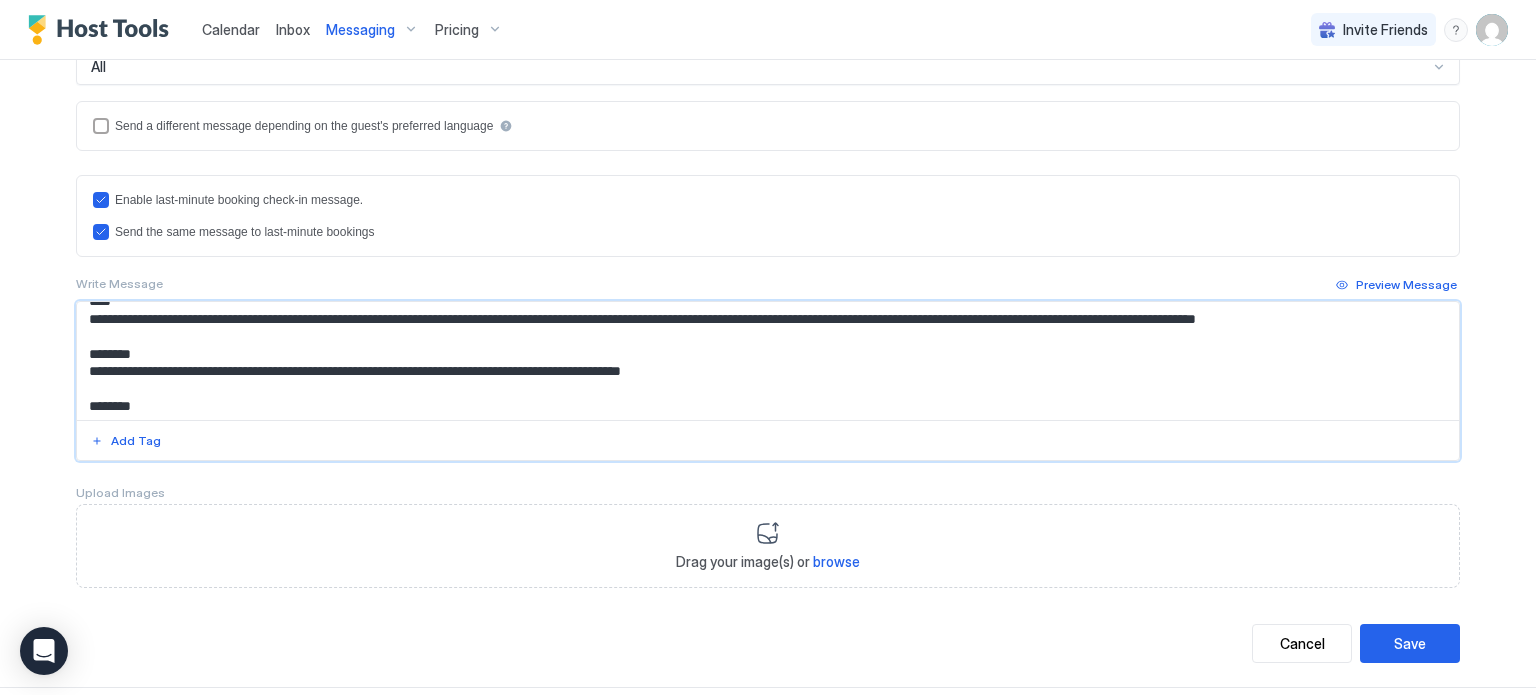 click at bounding box center [768, 361] 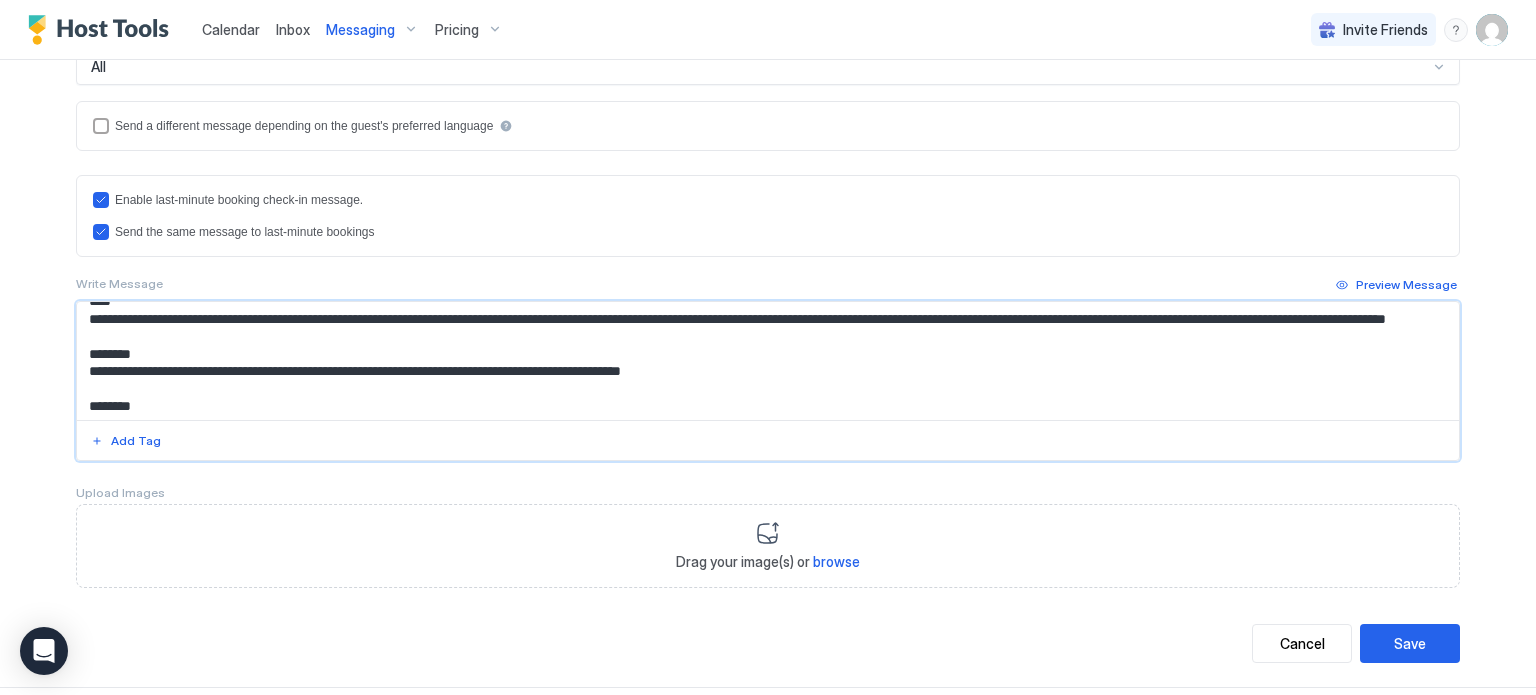 click at bounding box center (768, 361) 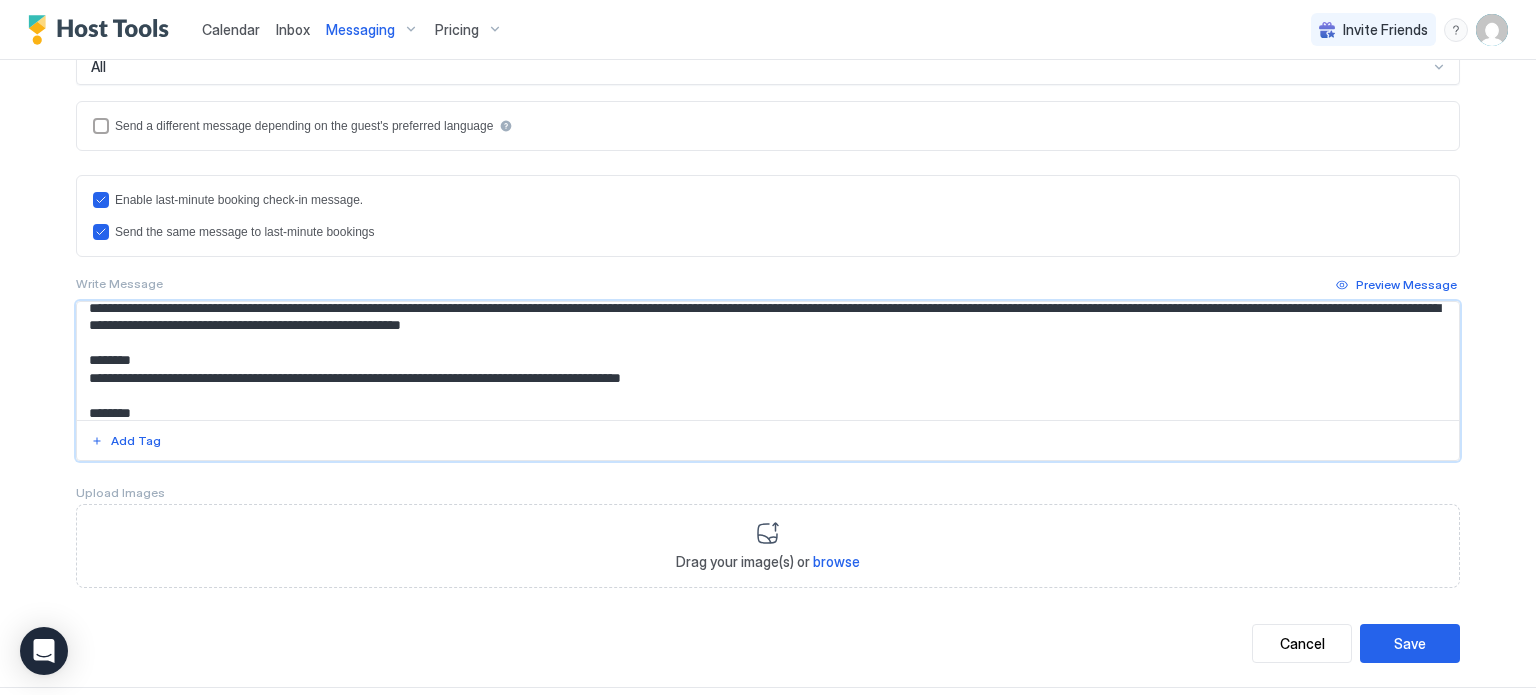 scroll, scrollTop: 335, scrollLeft: 0, axis: vertical 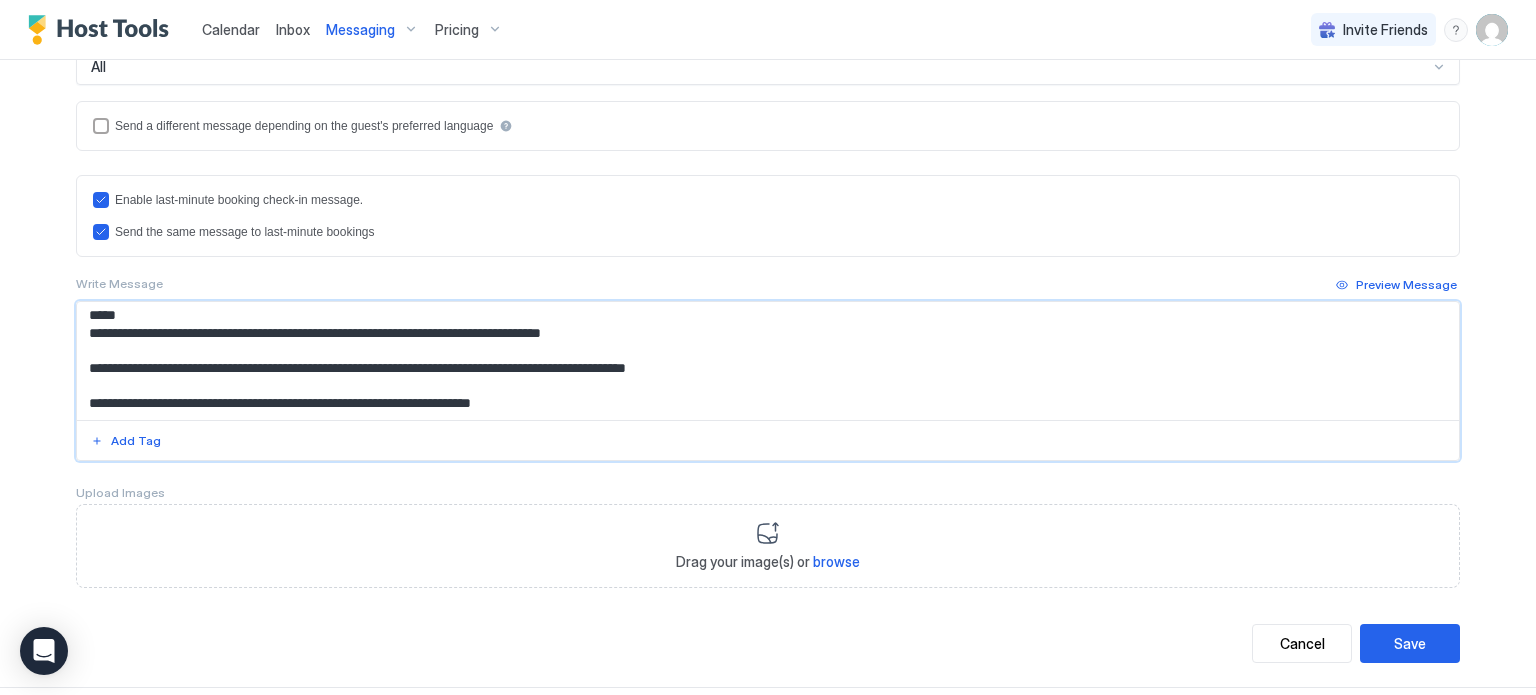 drag, startPoint x: 654, startPoint y: 336, endPoint x: 196, endPoint y: 426, distance: 466.75903 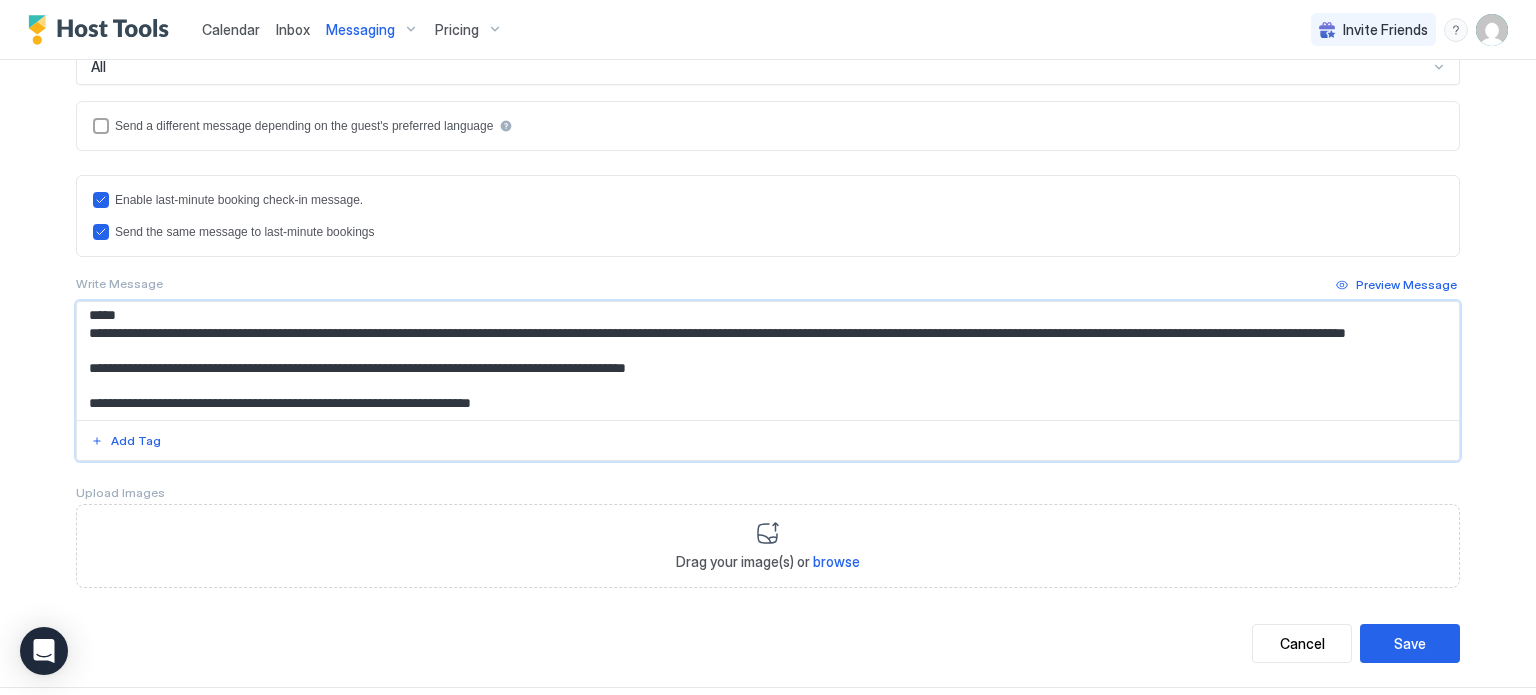 scroll, scrollTop: 352, scrollLeft: 0, axis: vertical 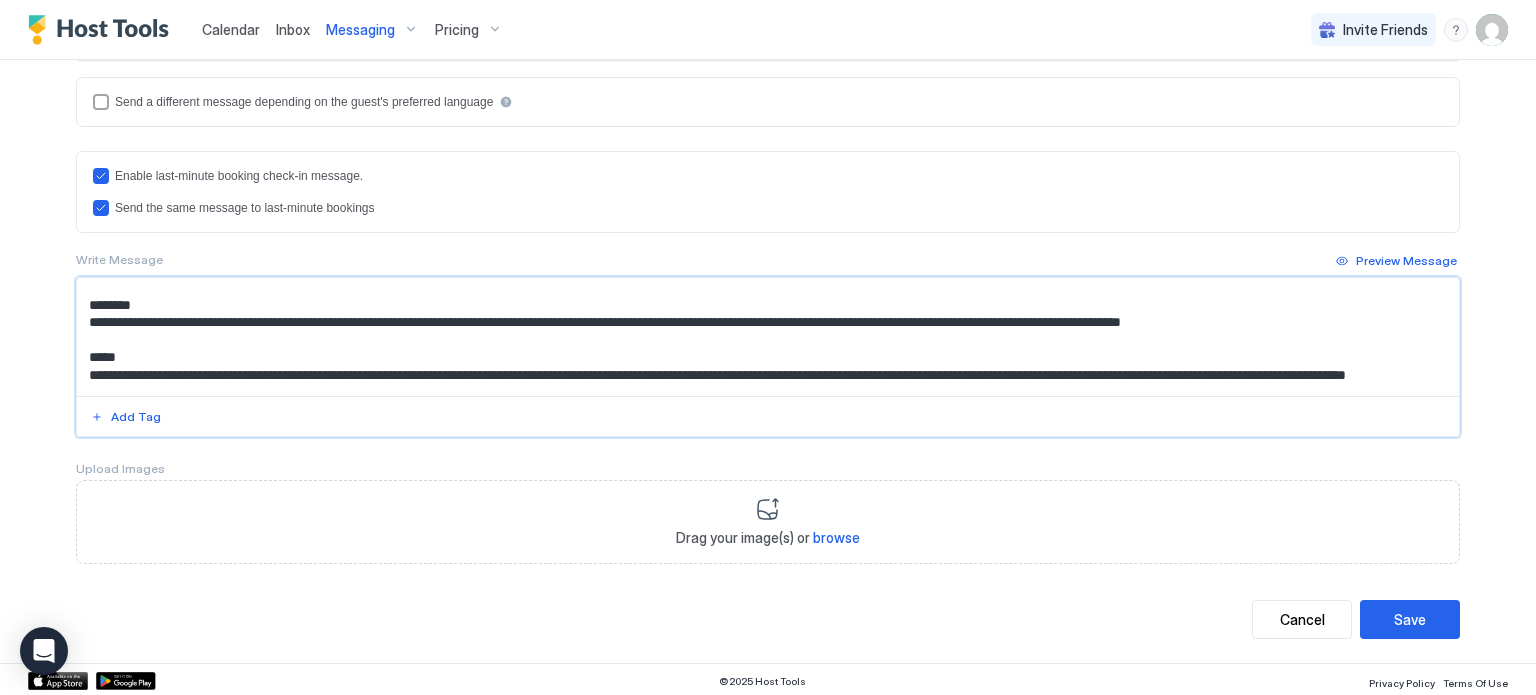 click at bounding box center [768, 337] 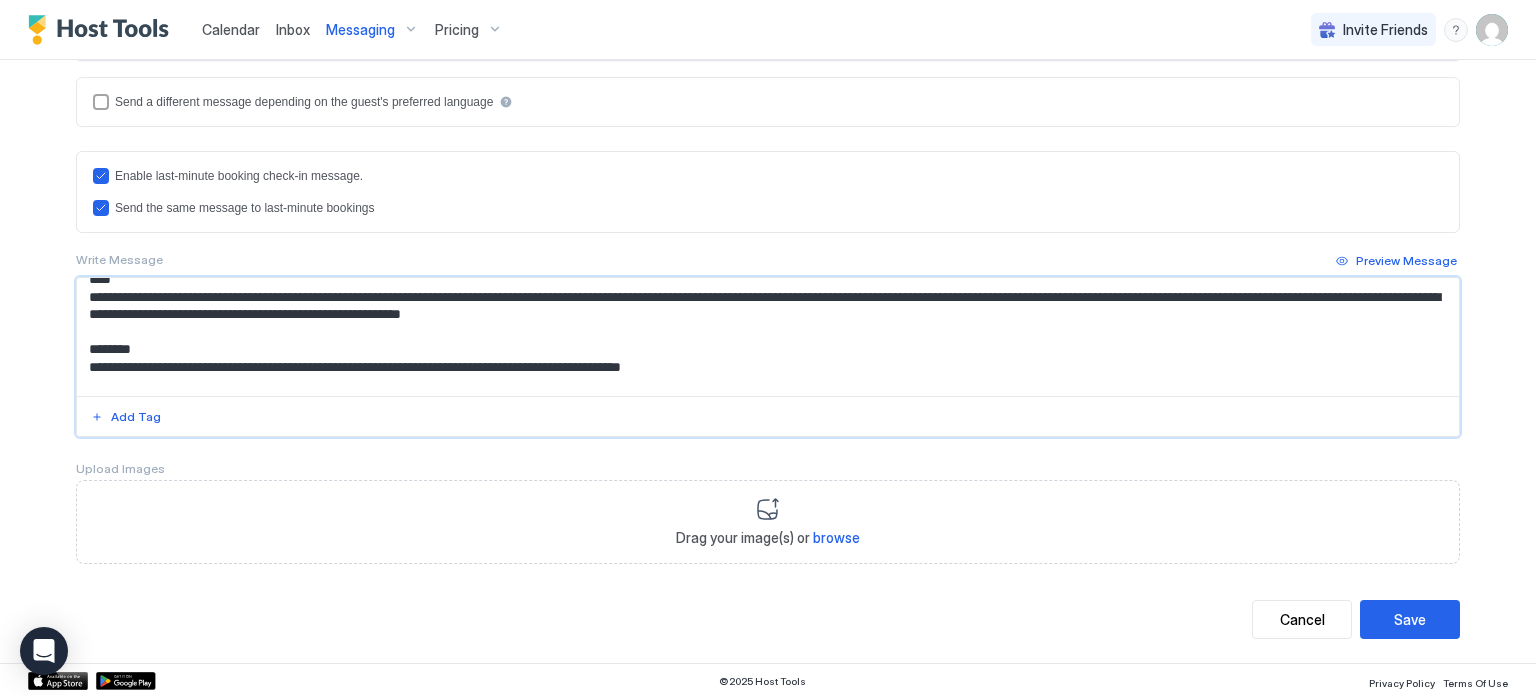 scroll, scrollTop: 152, scrollLeft: 0, axis: vertical 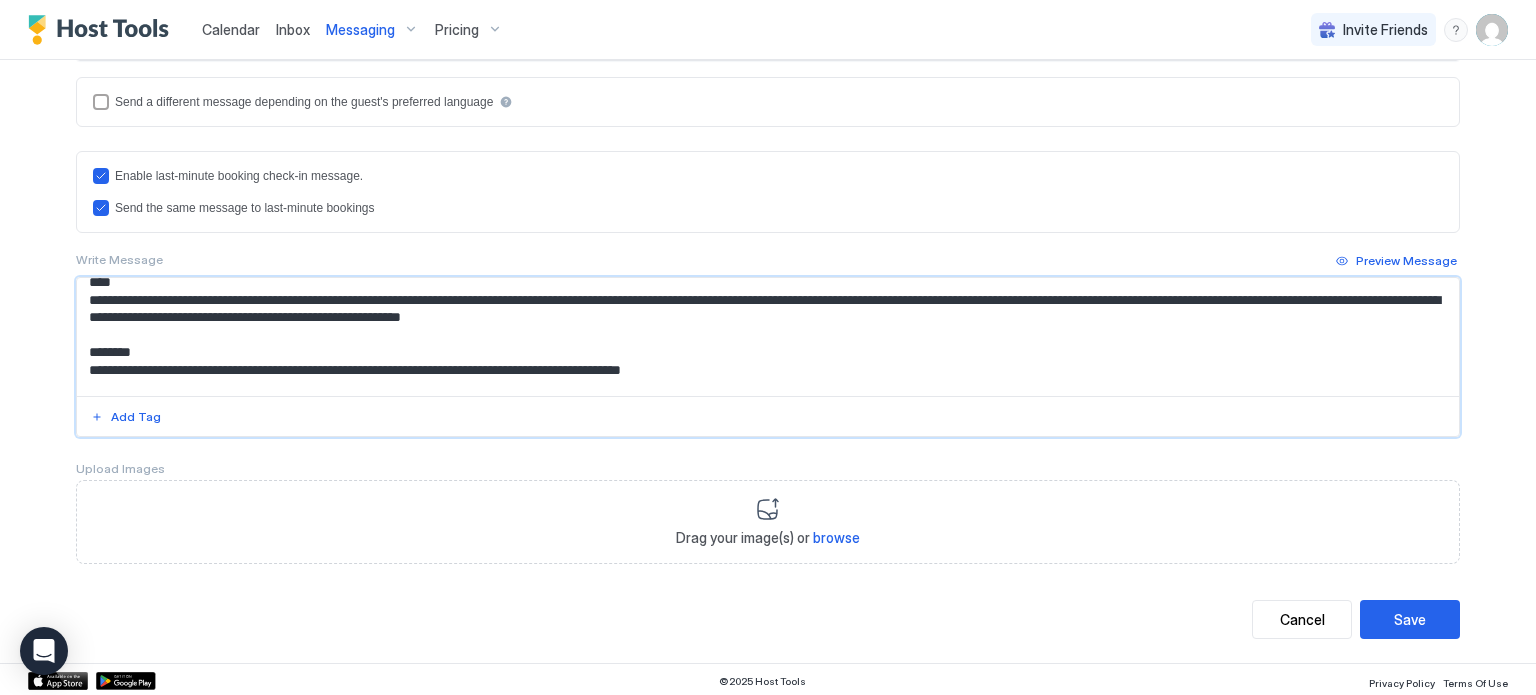 drag, startPoint x: 780, startPoint y: 331, endPoint x: 76, endPoint y: 297, distance: 704.82056 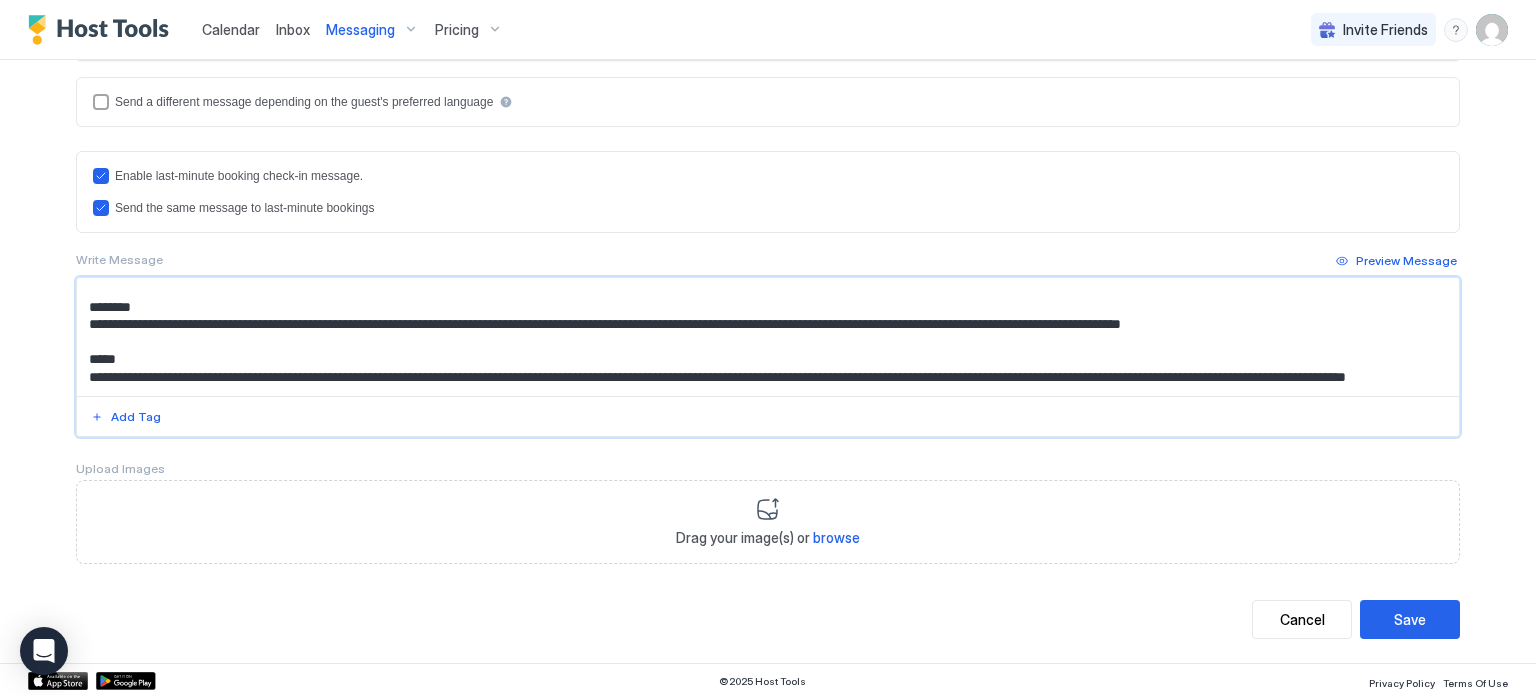 scroll, scrollTop: 252, scrollLeft: 0, axis: vertical 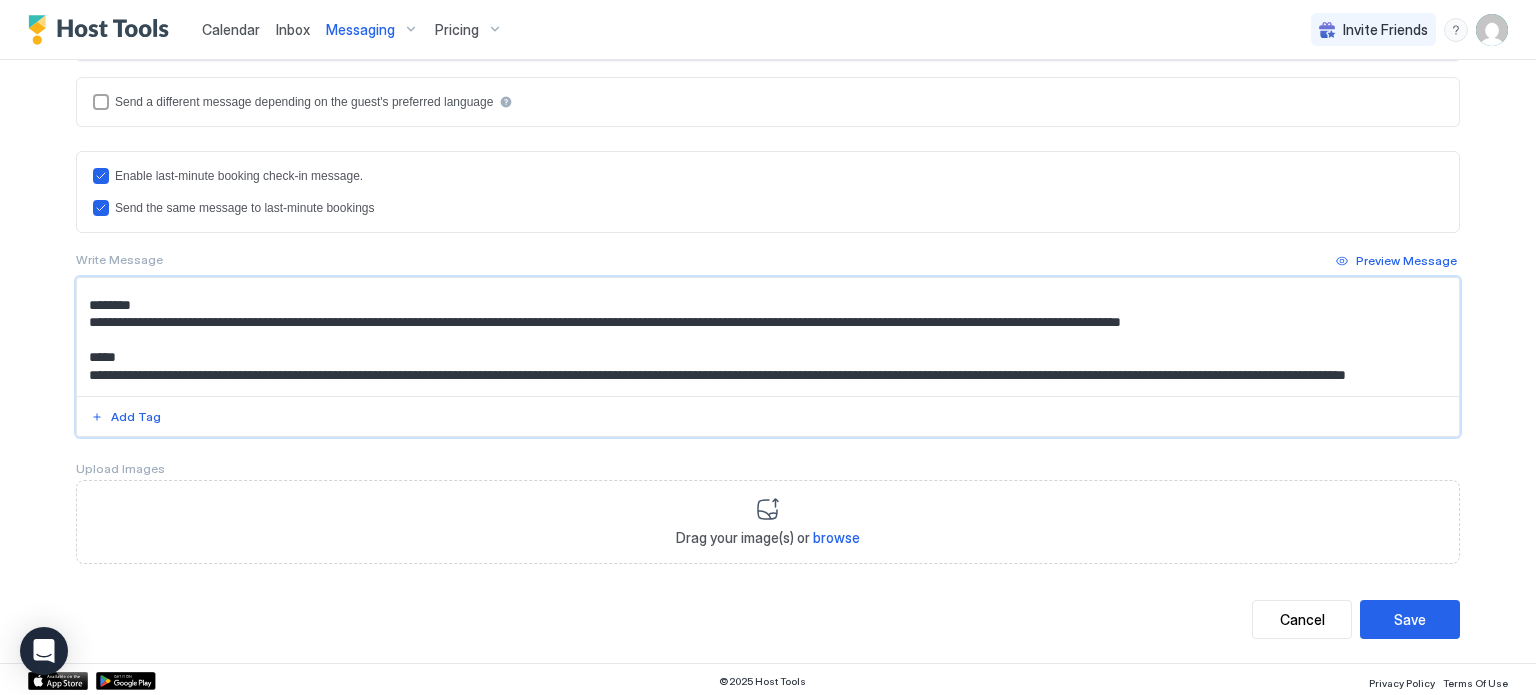 click at bounding box center [768, 337] 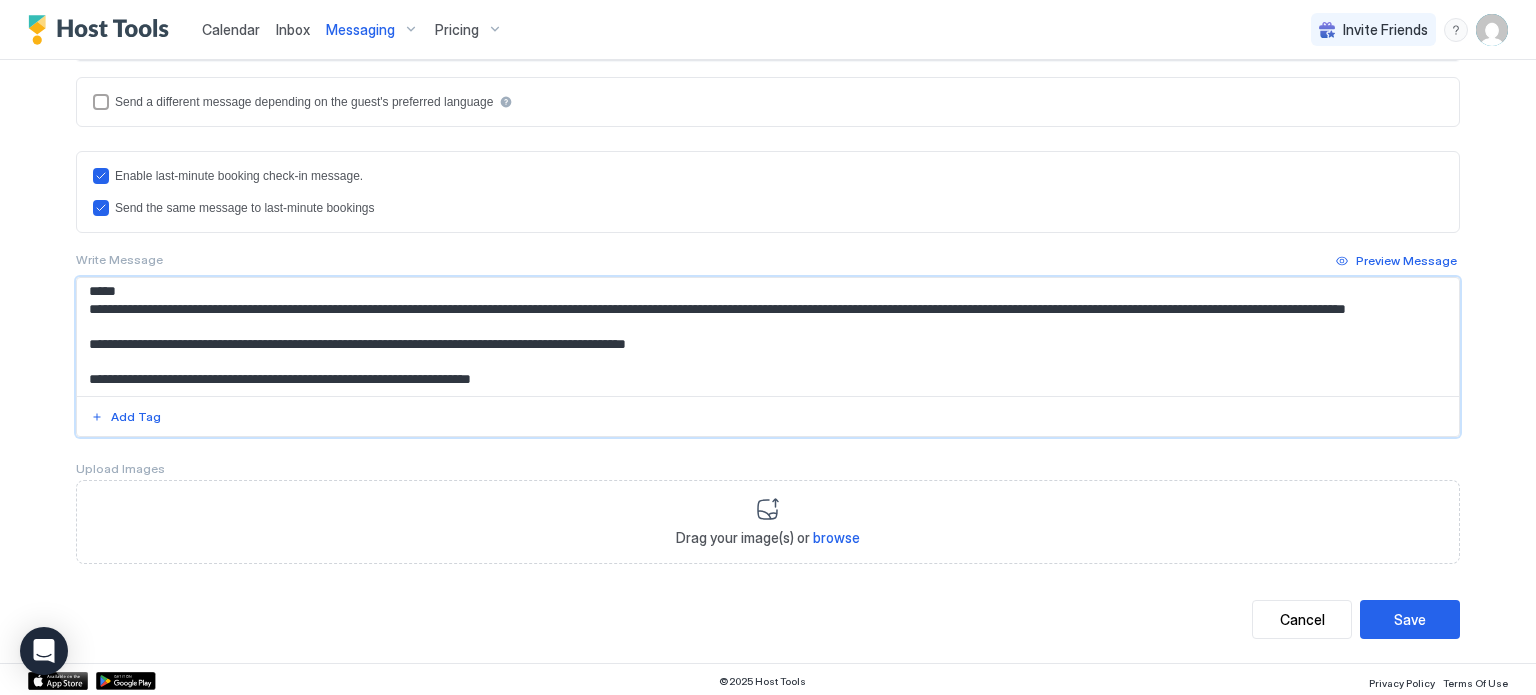 scroll, scrollTop: 352, scrollLeft: 0, axis: vertical 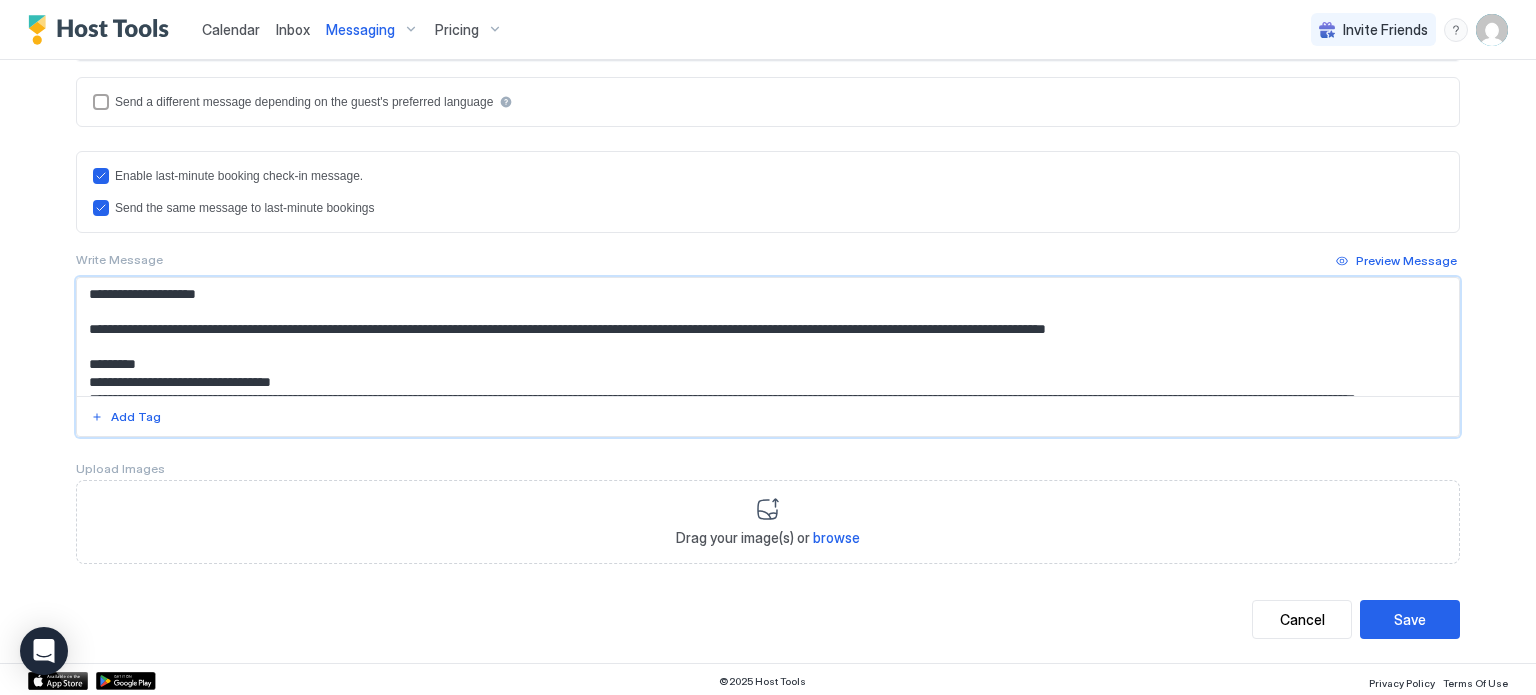 type on "**********" 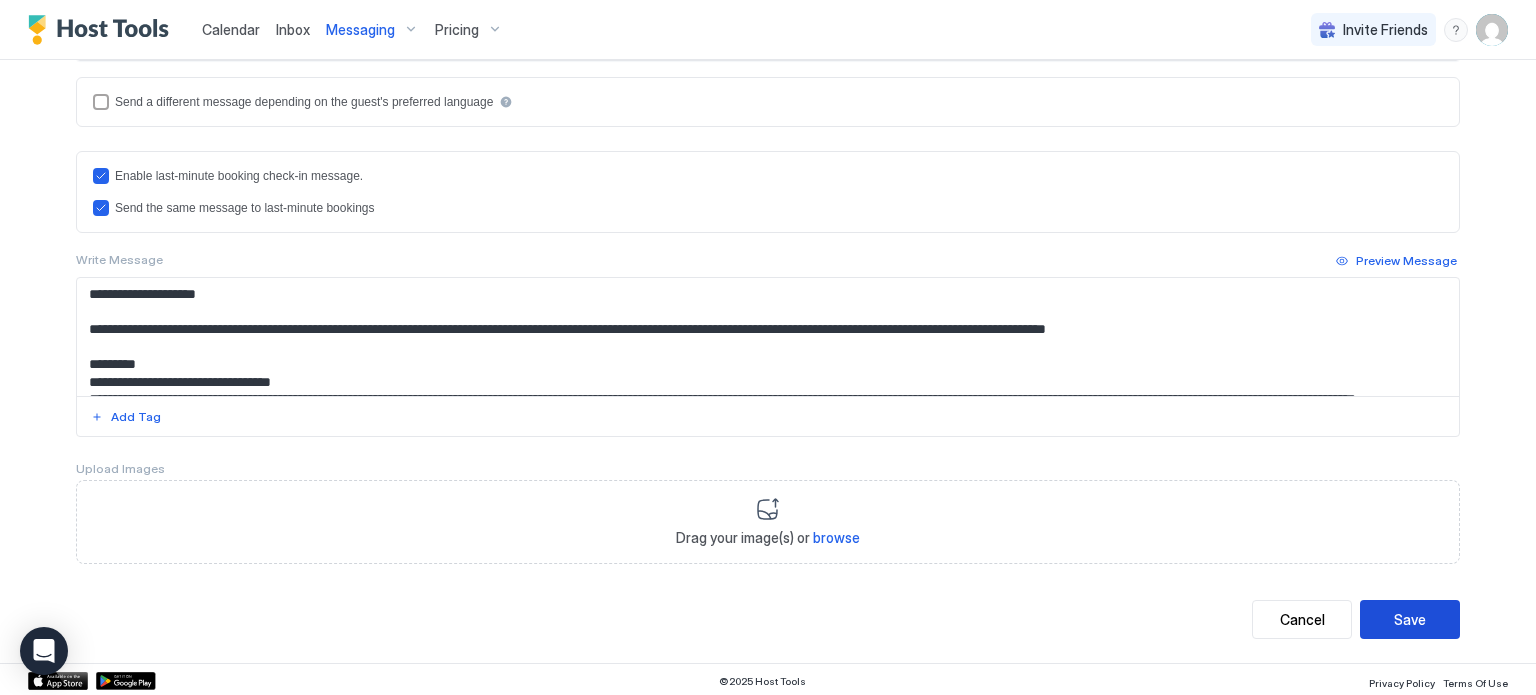 click on "Save" at bounding box center [1410, 619] 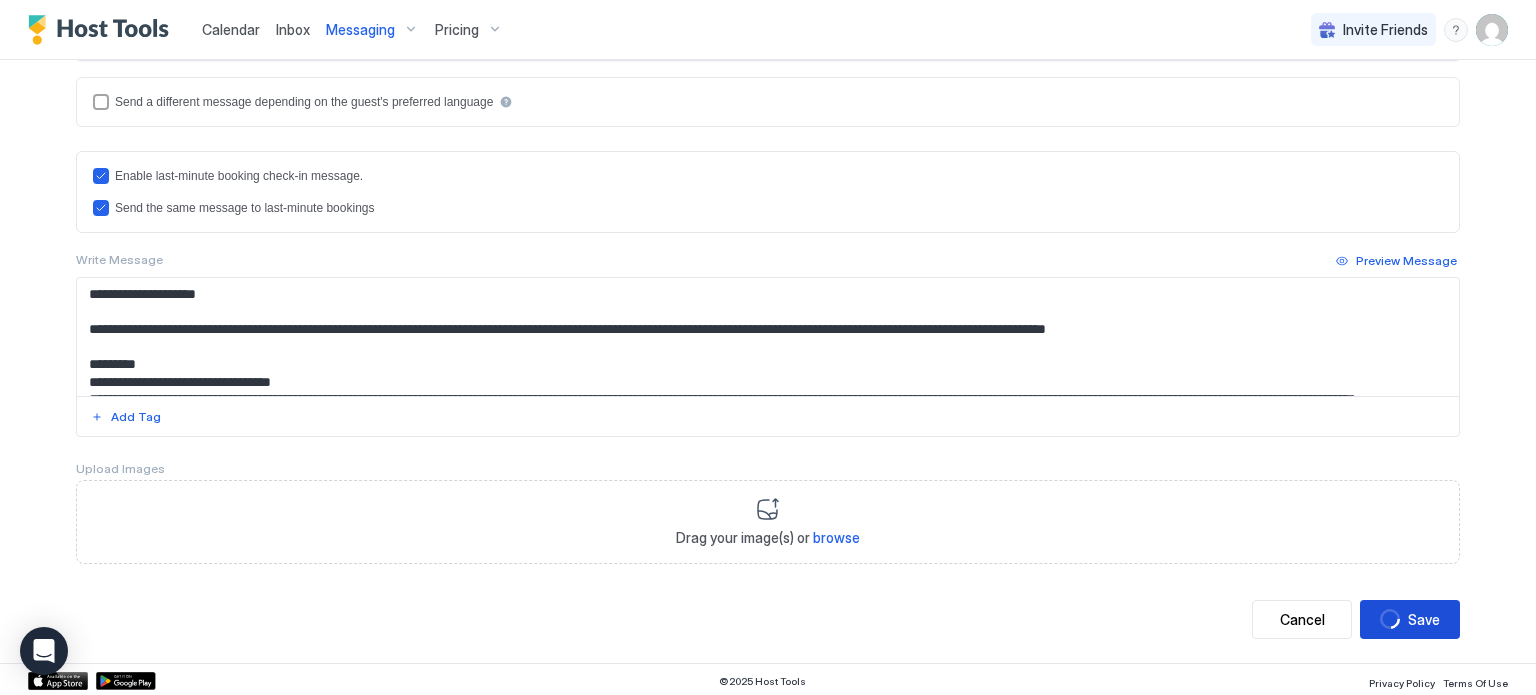 scroll, scrollTop: 0, scrollLeft: 0, axis: both 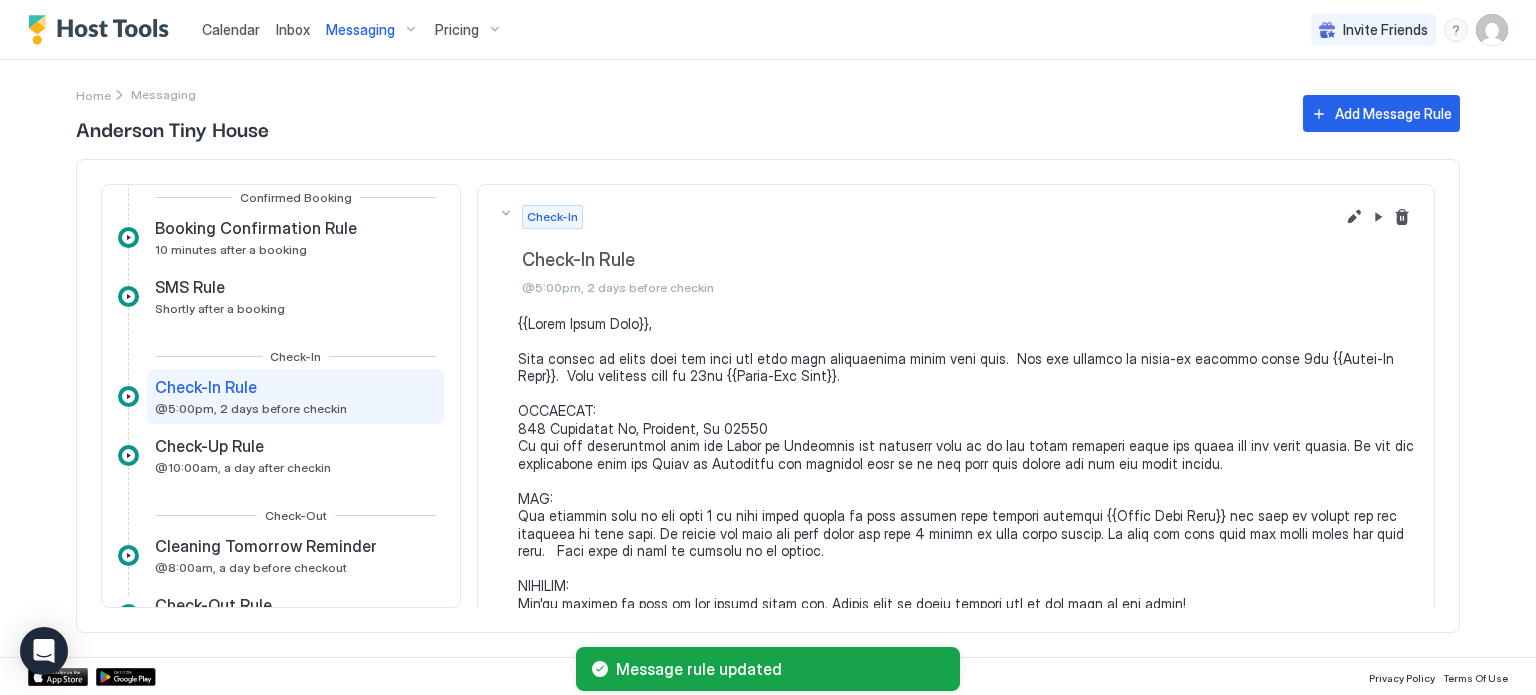 click on "Messaging" at bounding box center (360, 30) 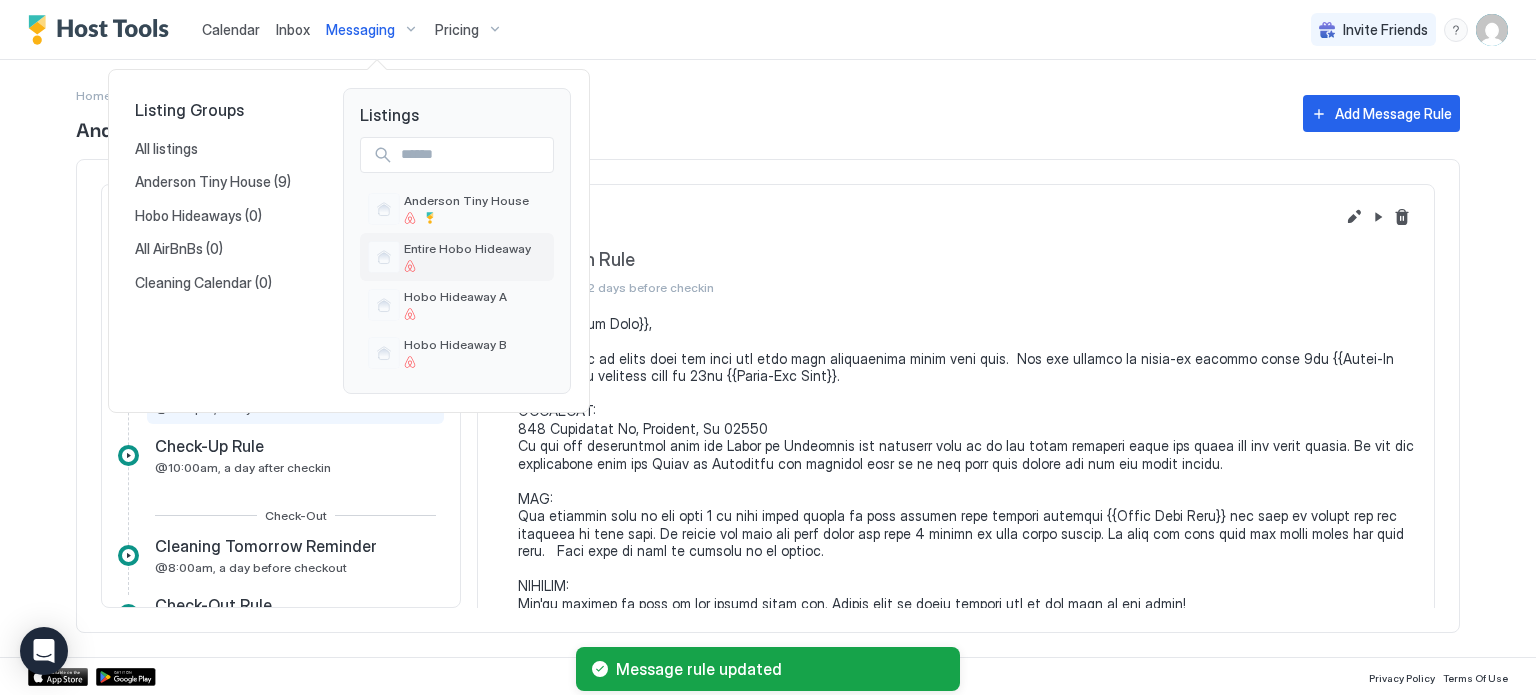 click at bounding box center [467, 266] 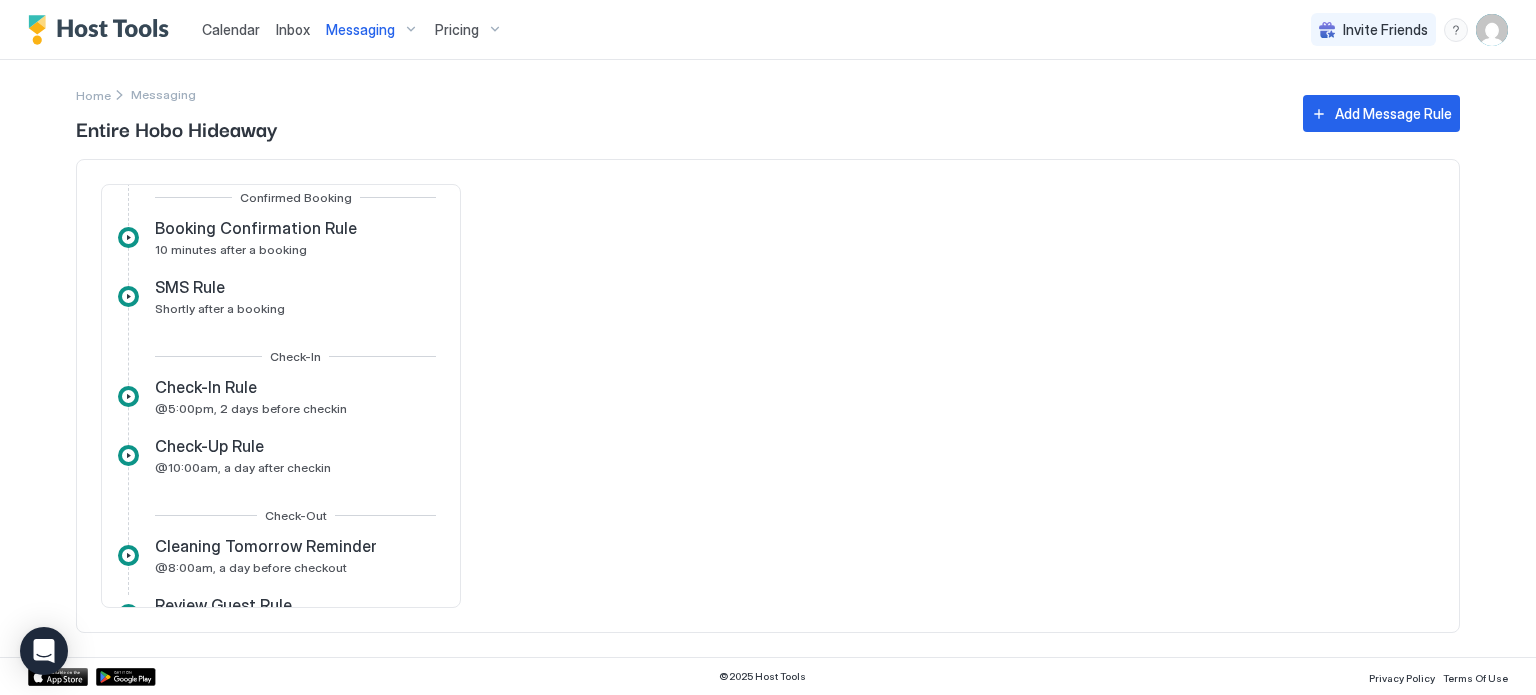 click on "Entire Hobo Hideaway" at bounding box center (679, 128) 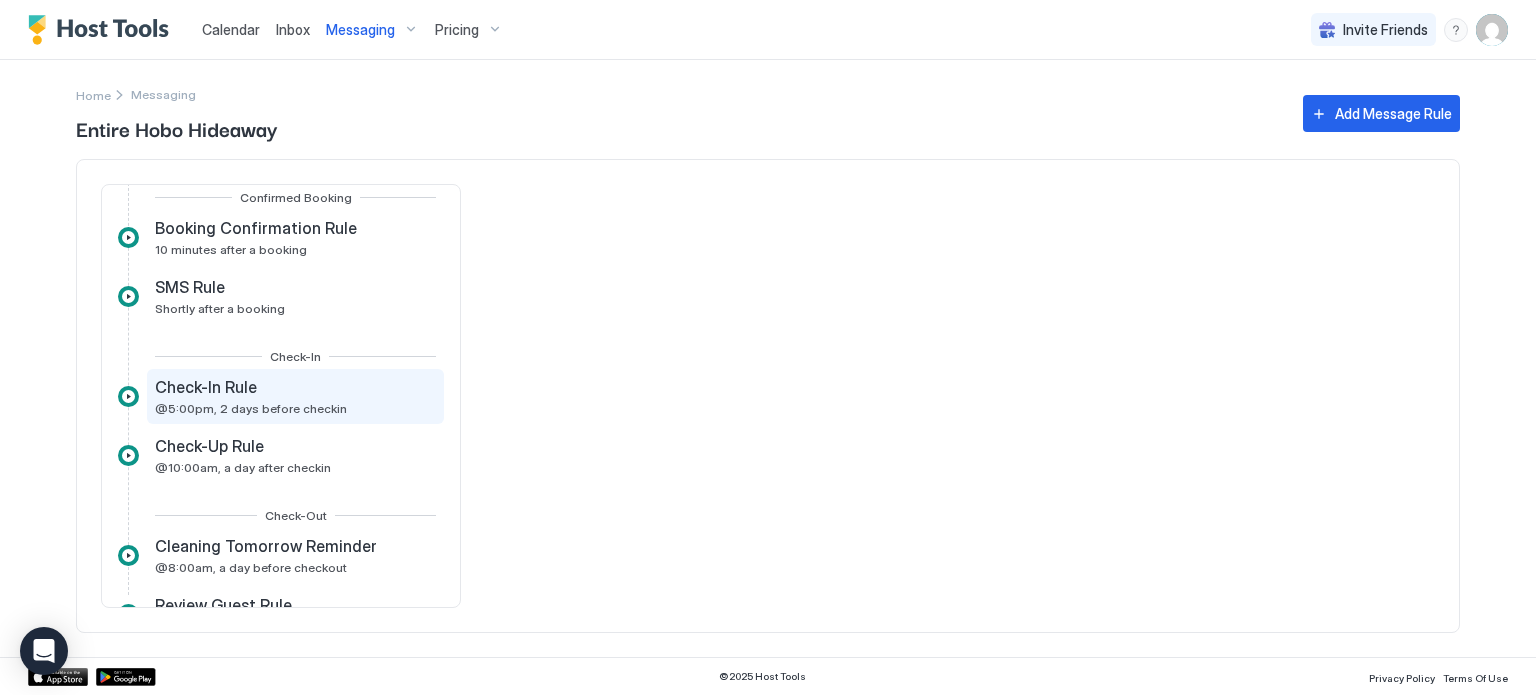 click on "@5:00pm, 2 days before checkin" at bounding box center (251, 408) 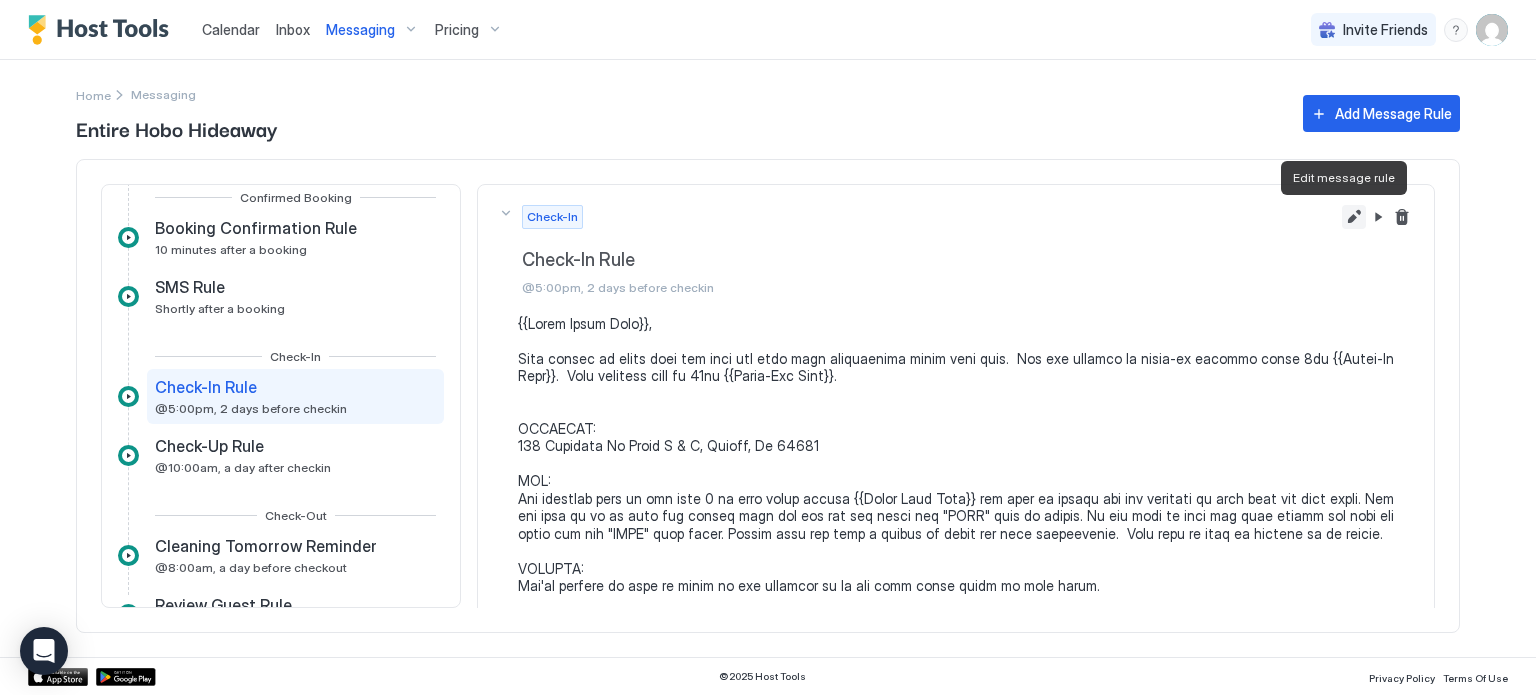 click at bounding box center (1354, 217) 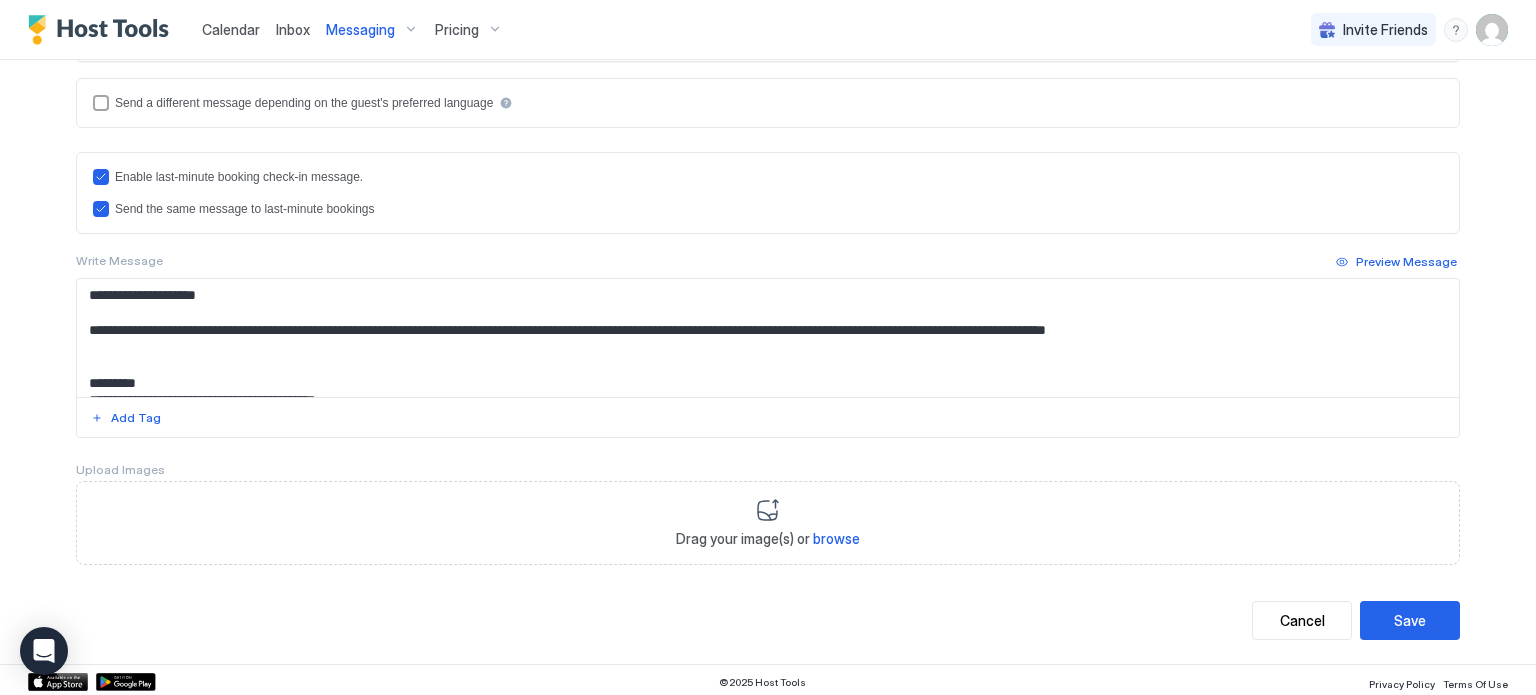 scroll, scrollTop: 524, scrollLeft: 0, axis: vertical 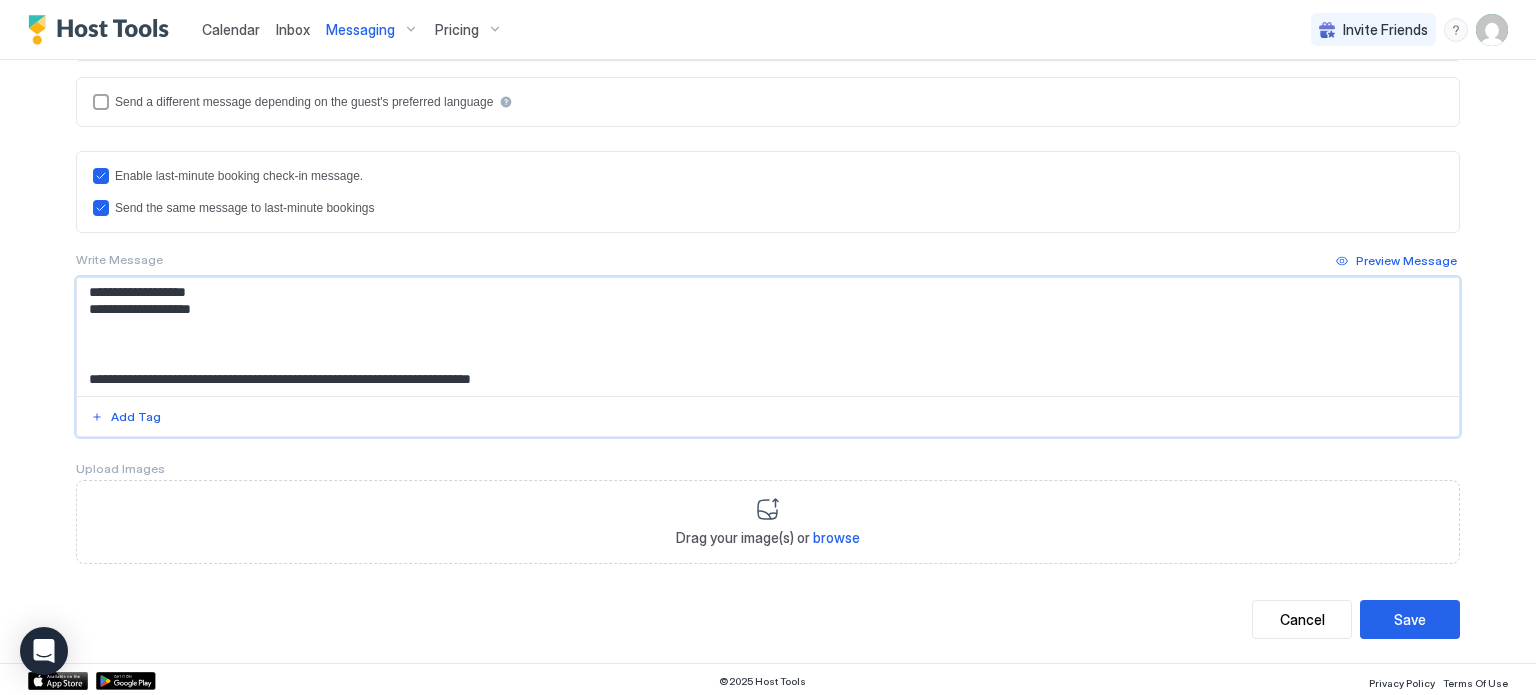 drag, startPoint x: 1249, startPoint y: 326, endPoint x: 205, endPoint y: 303, distance: 1044.2533 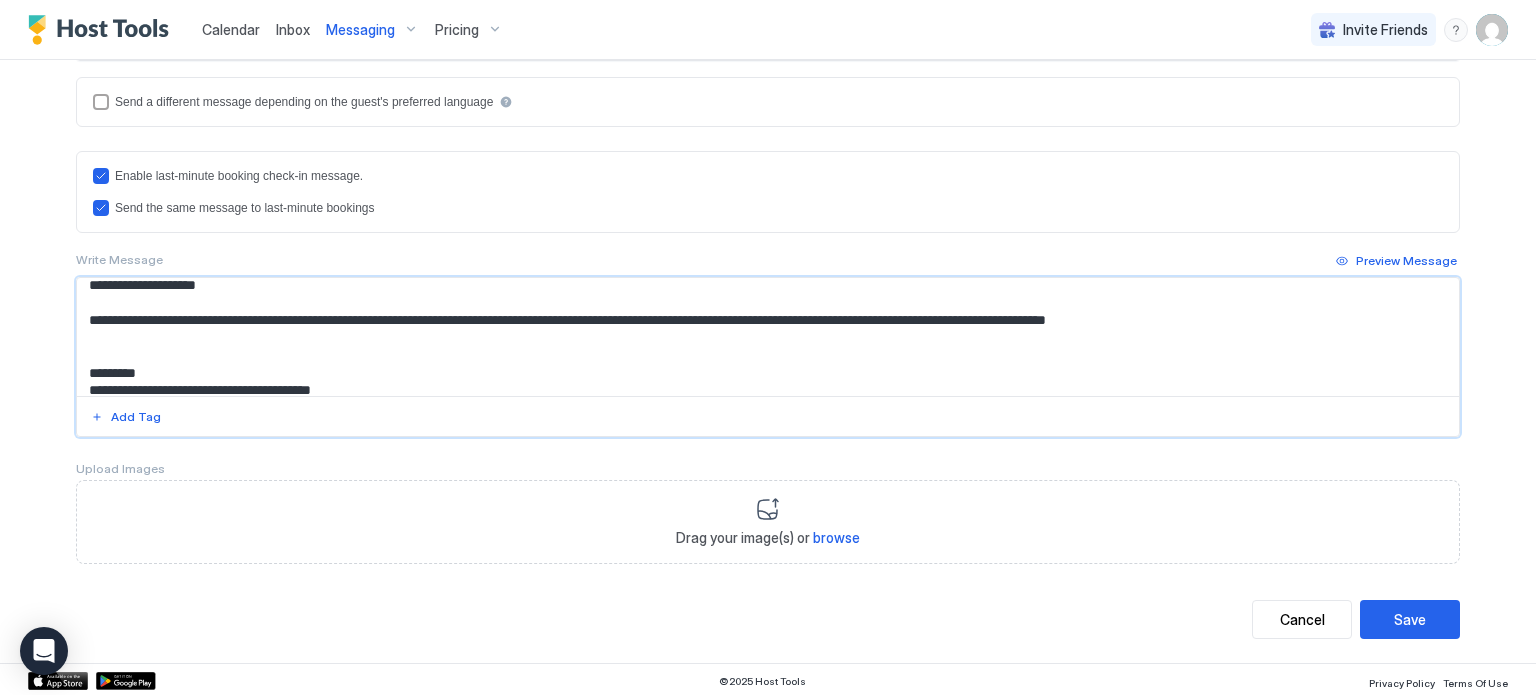 scroll, scrollTop: 520, scrollLeft: 0, axis: vertical 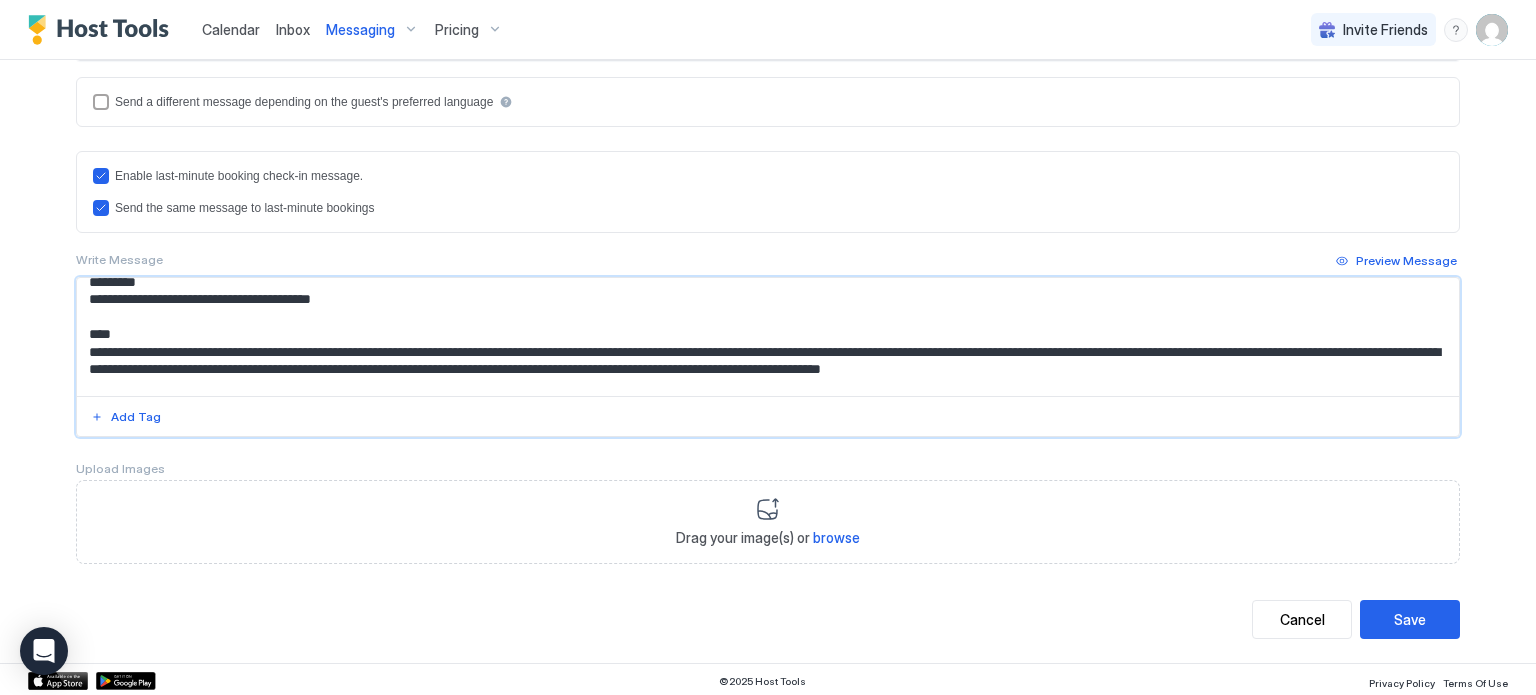 click at bounding box center [768, 337] 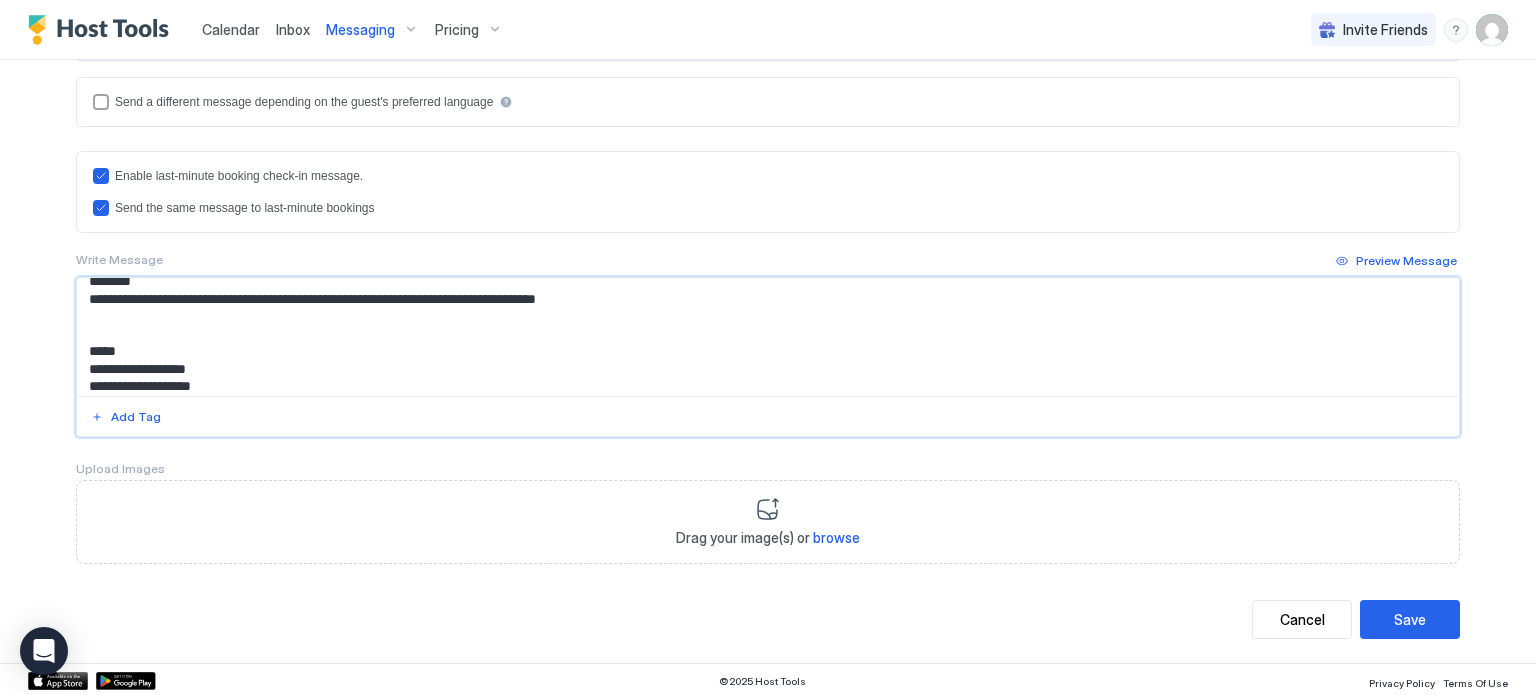 scroll, scrollTop: 540, scrollLeft: 0, axis: vertical 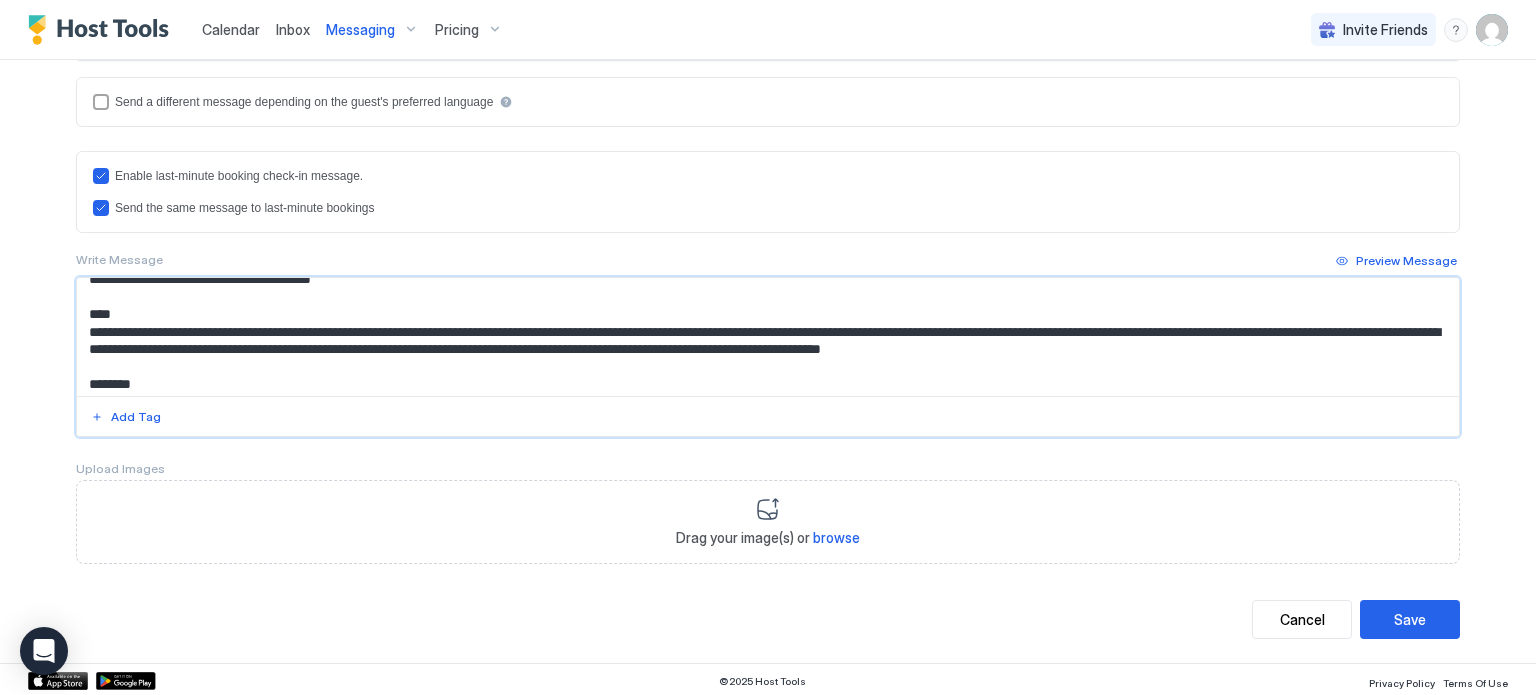 drag, startPoint x: 80, startPoint y: 331, endPoint x: 1244, endPoint y: 347, distance: 1164.11 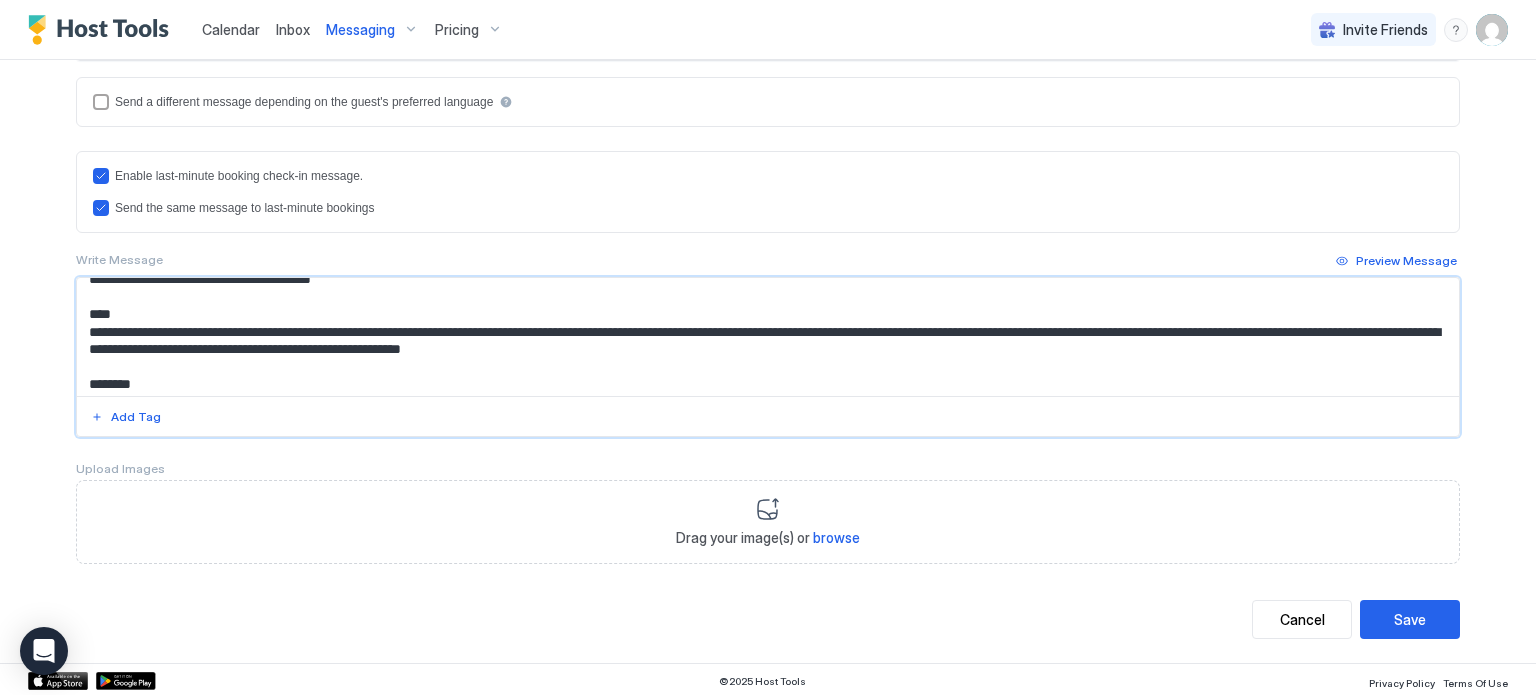 click at bounding box center [768, 337] 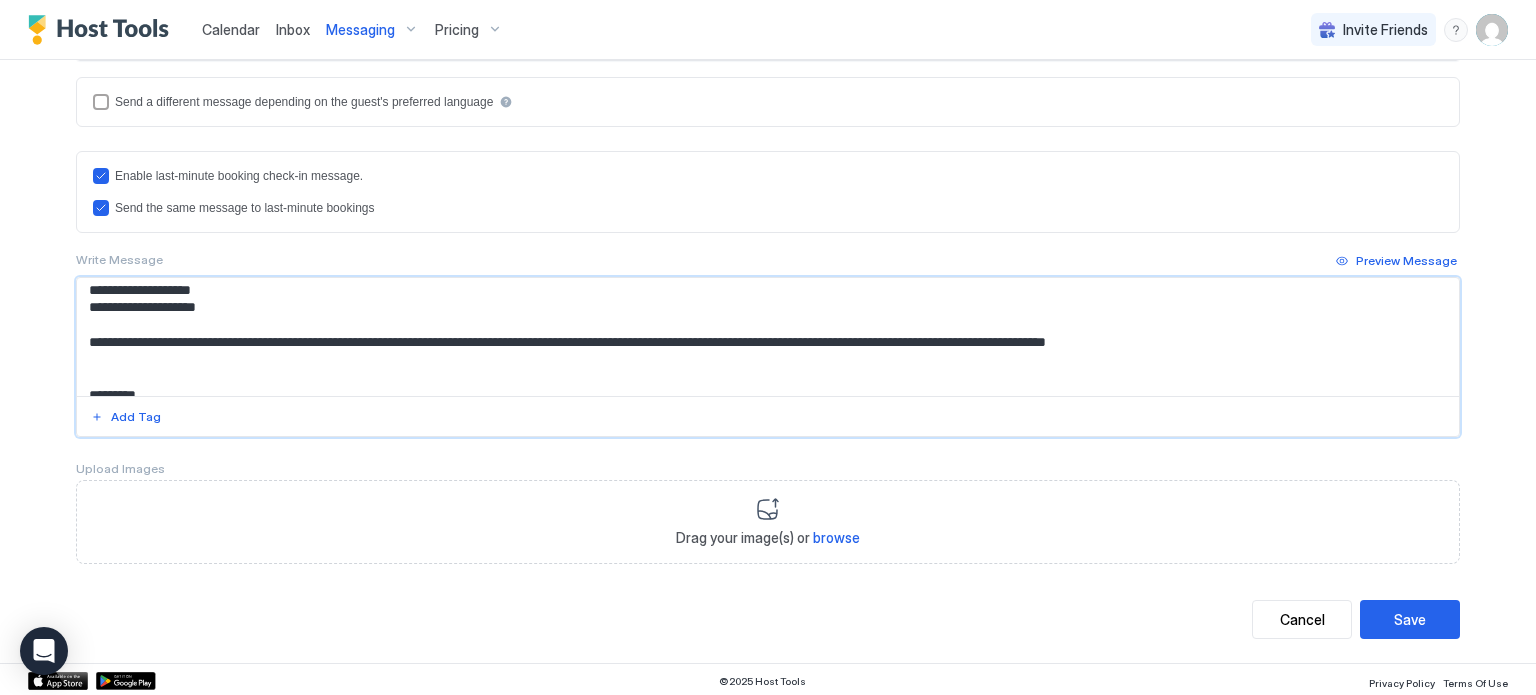 scroll, scrollTop: 514, scrollLeft: 0, axis: vertical 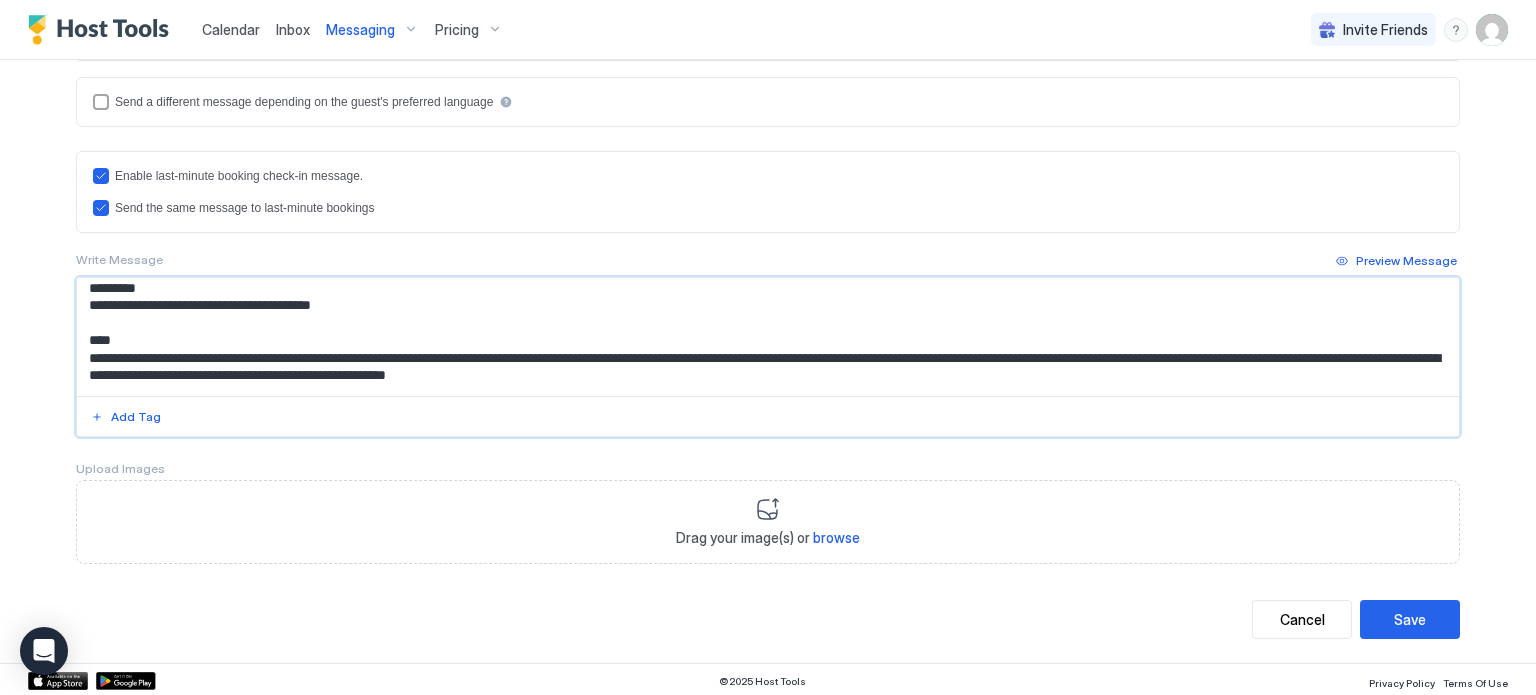 drag, startPoint x: 724, startPoint y: 341, endPoint x: 68, endPoint y: 331, distance: 656.07623 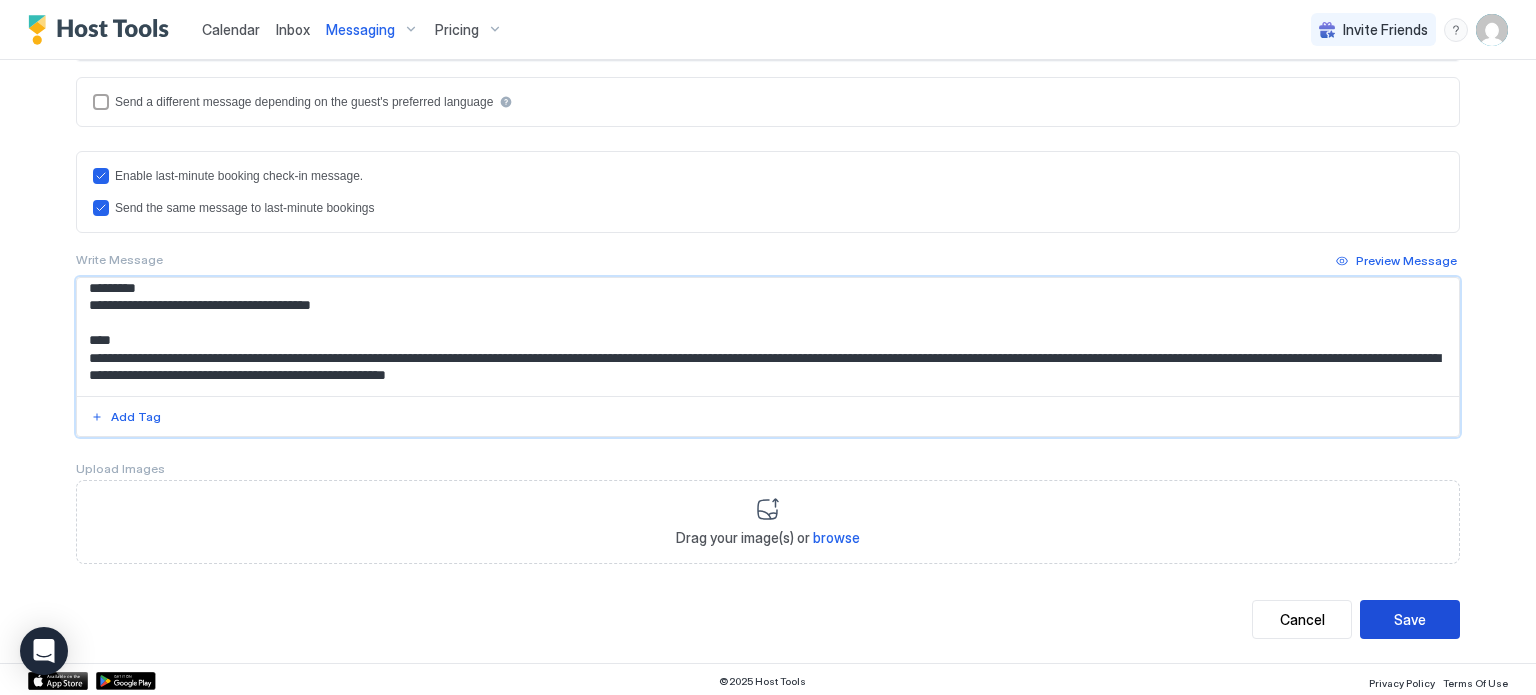 type on "**********" 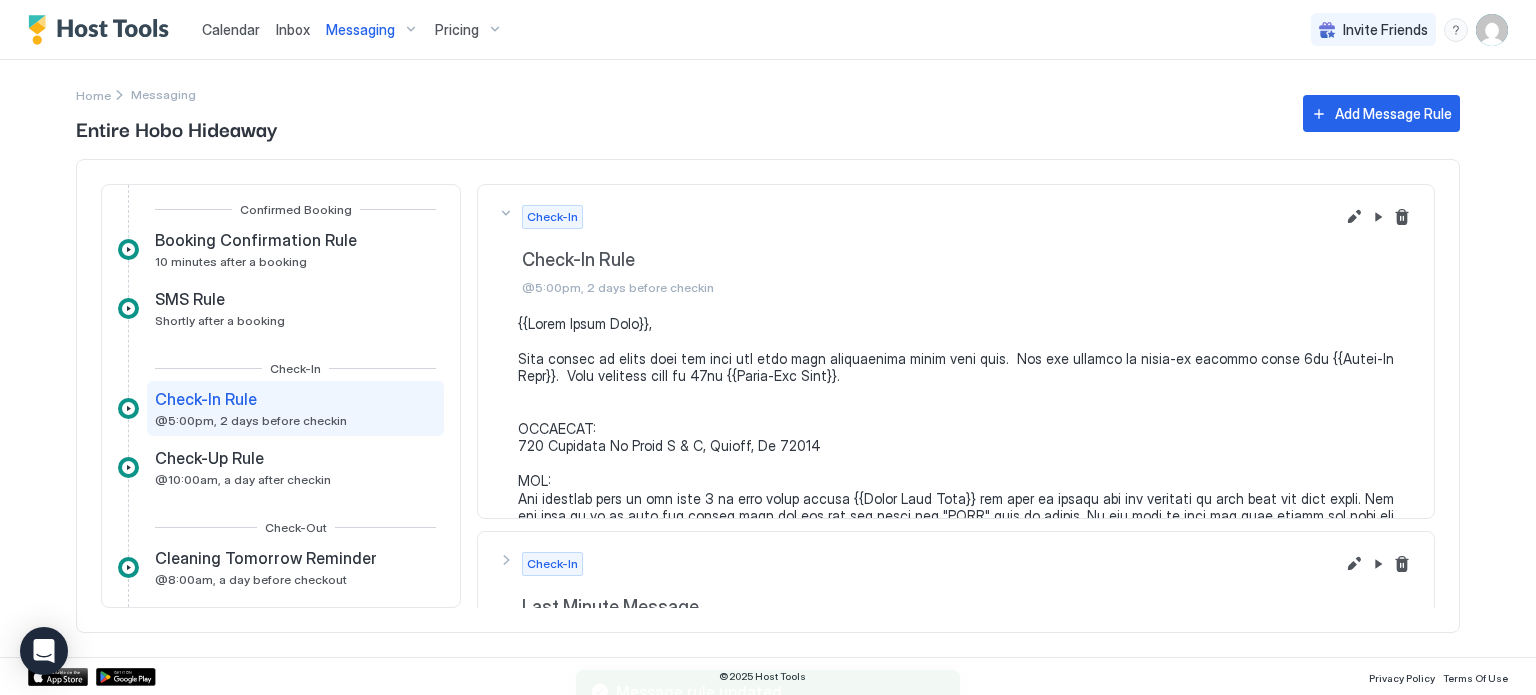 scroll, scrollTop: 0, scrollLeft: 0, axis: both 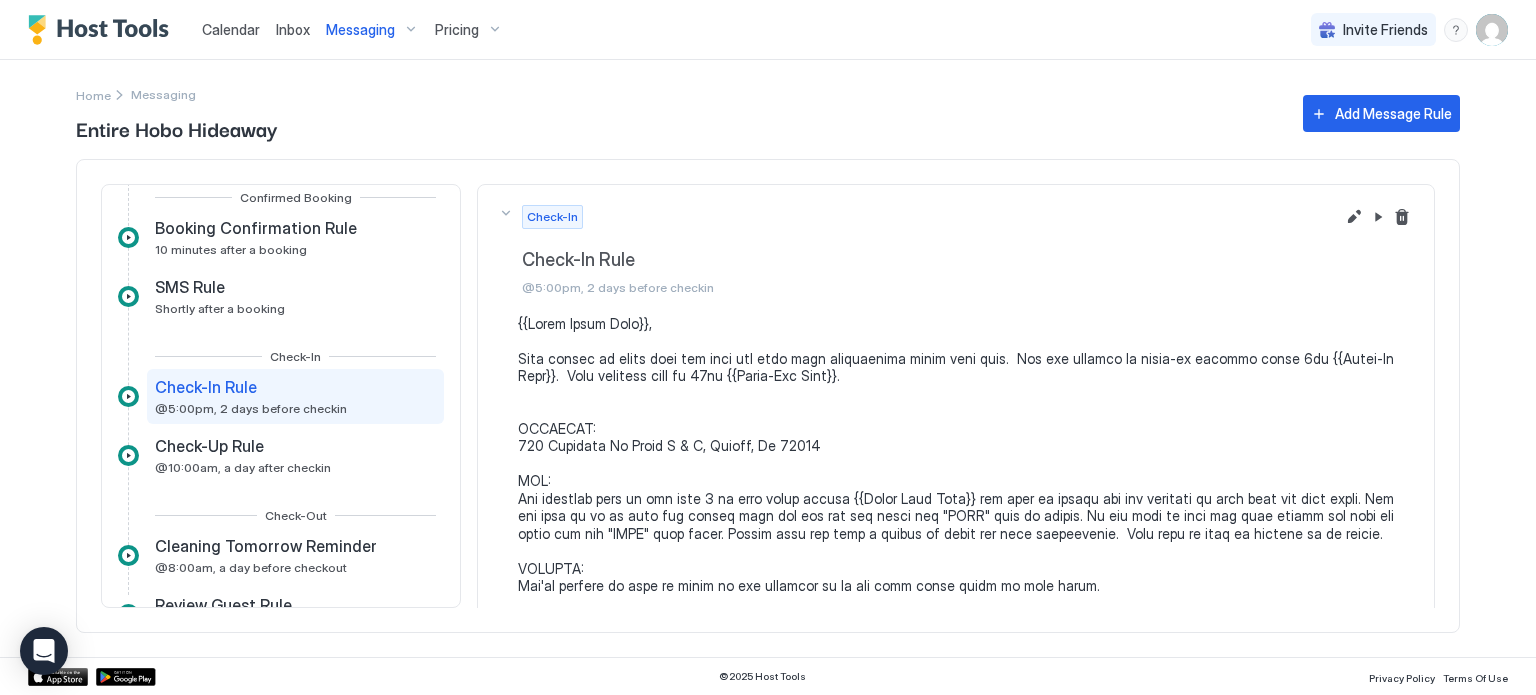 click on "Messaging" at bounding box center (360, 30) 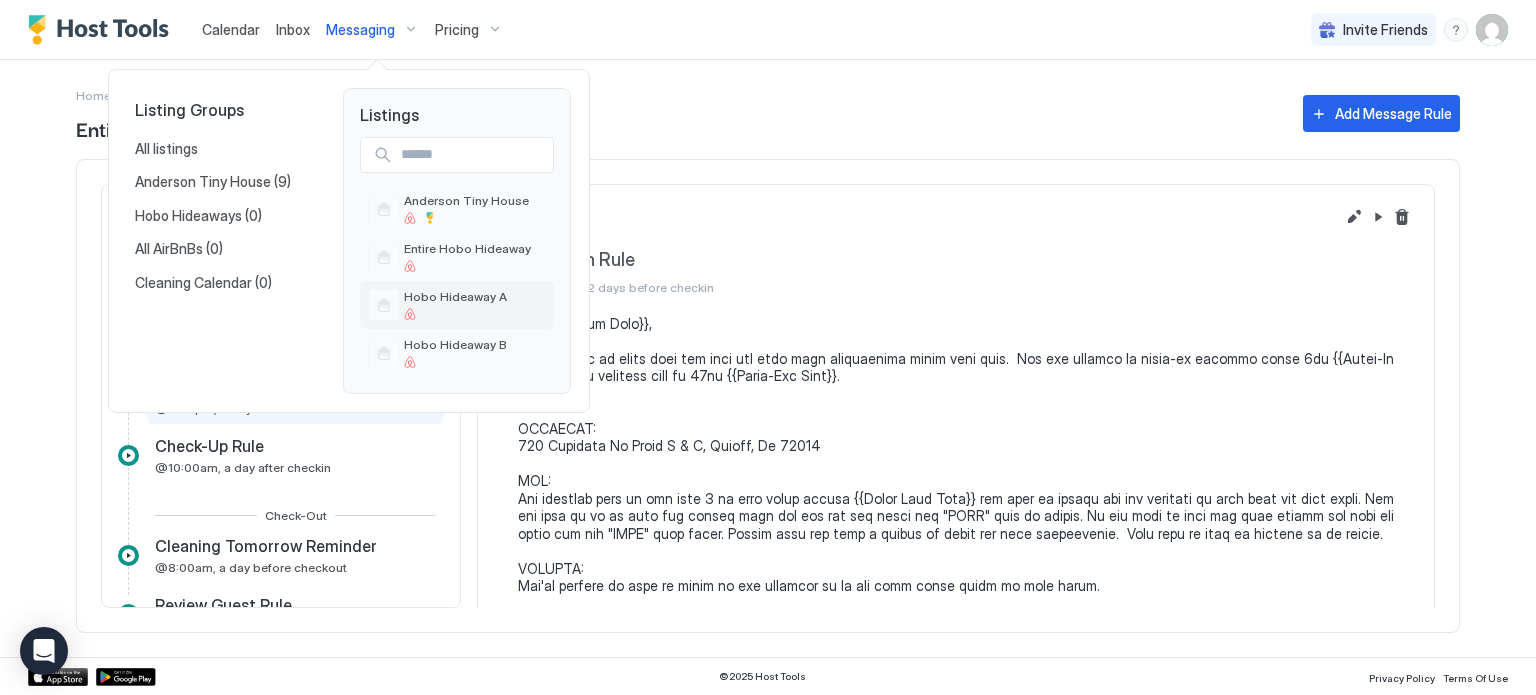 click on "Hobo Hideaway A" at bounding box center [457, 305] 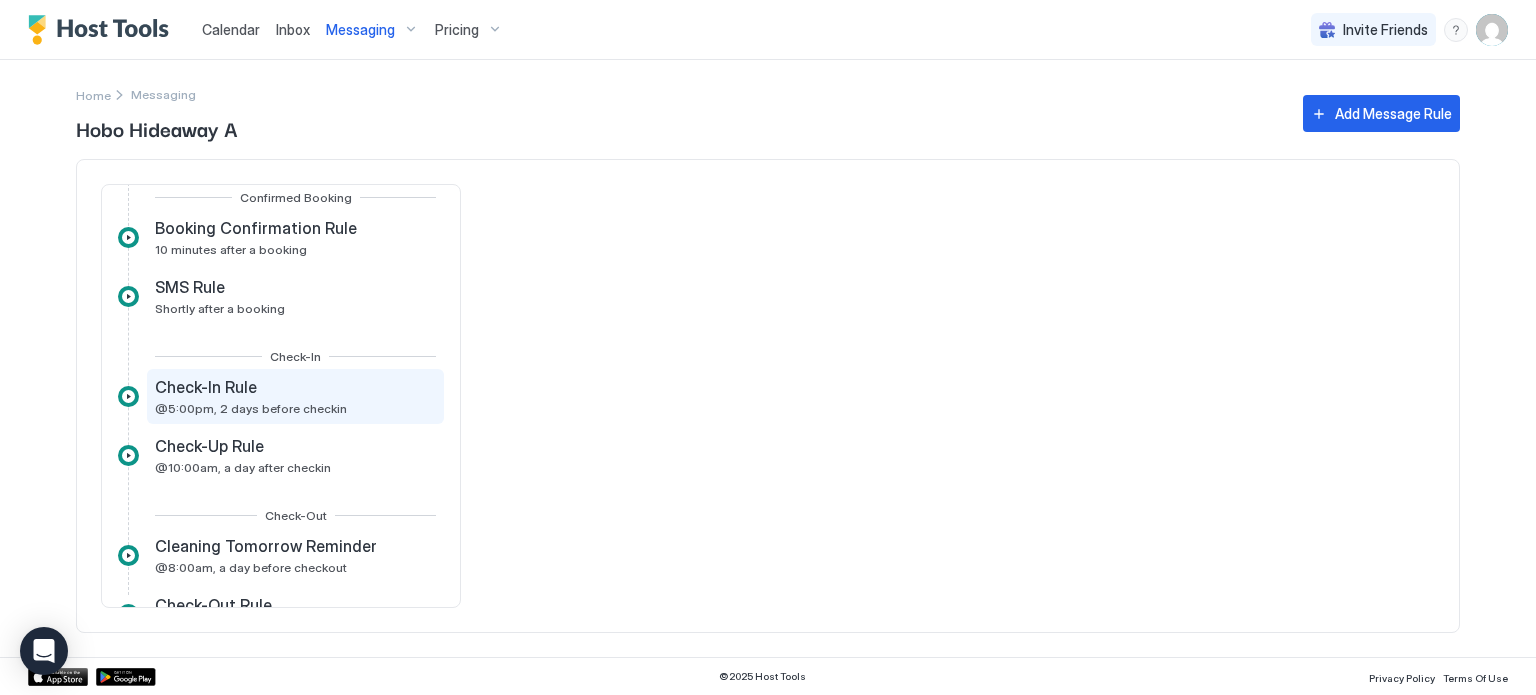 click on "Check-In Rule @5:00pm, 2 days before checkin" at bounding box center [295, 396] 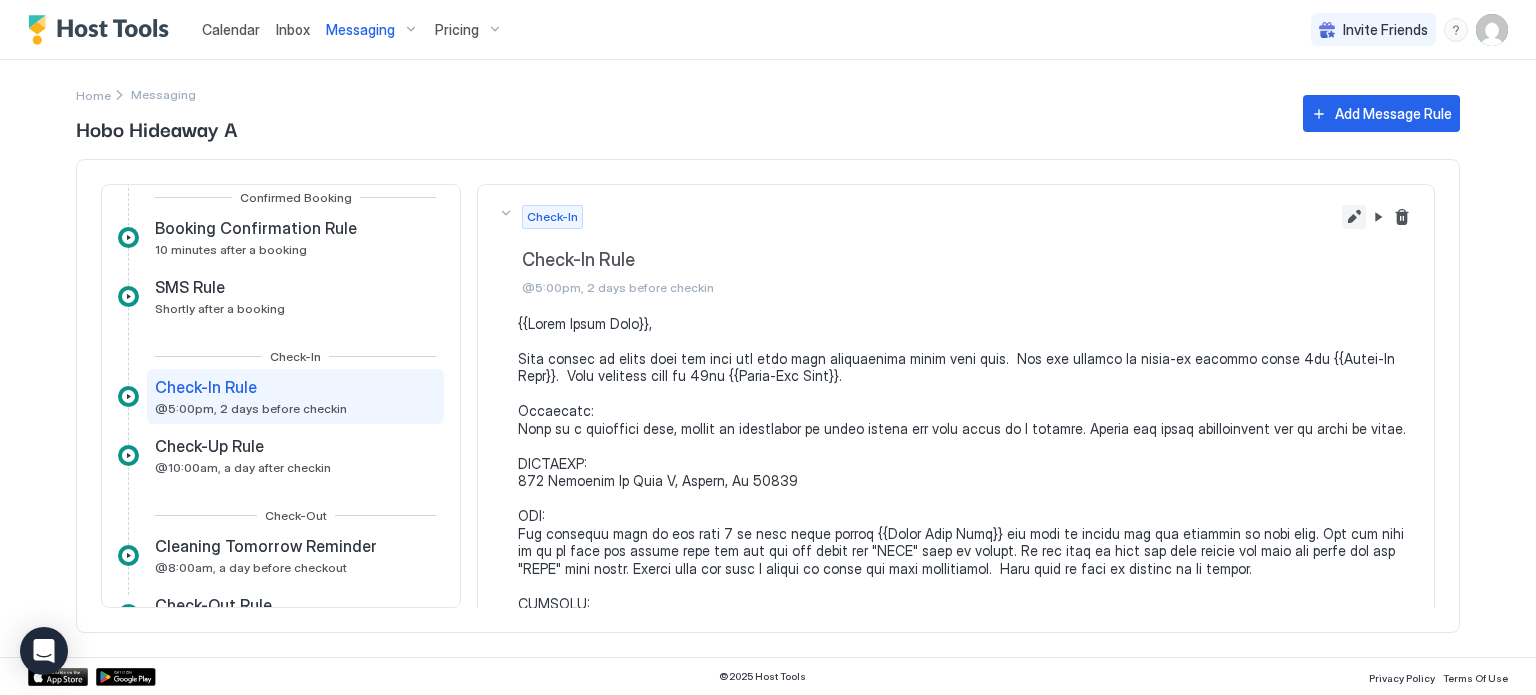 click at bounding box center [1354, 217] 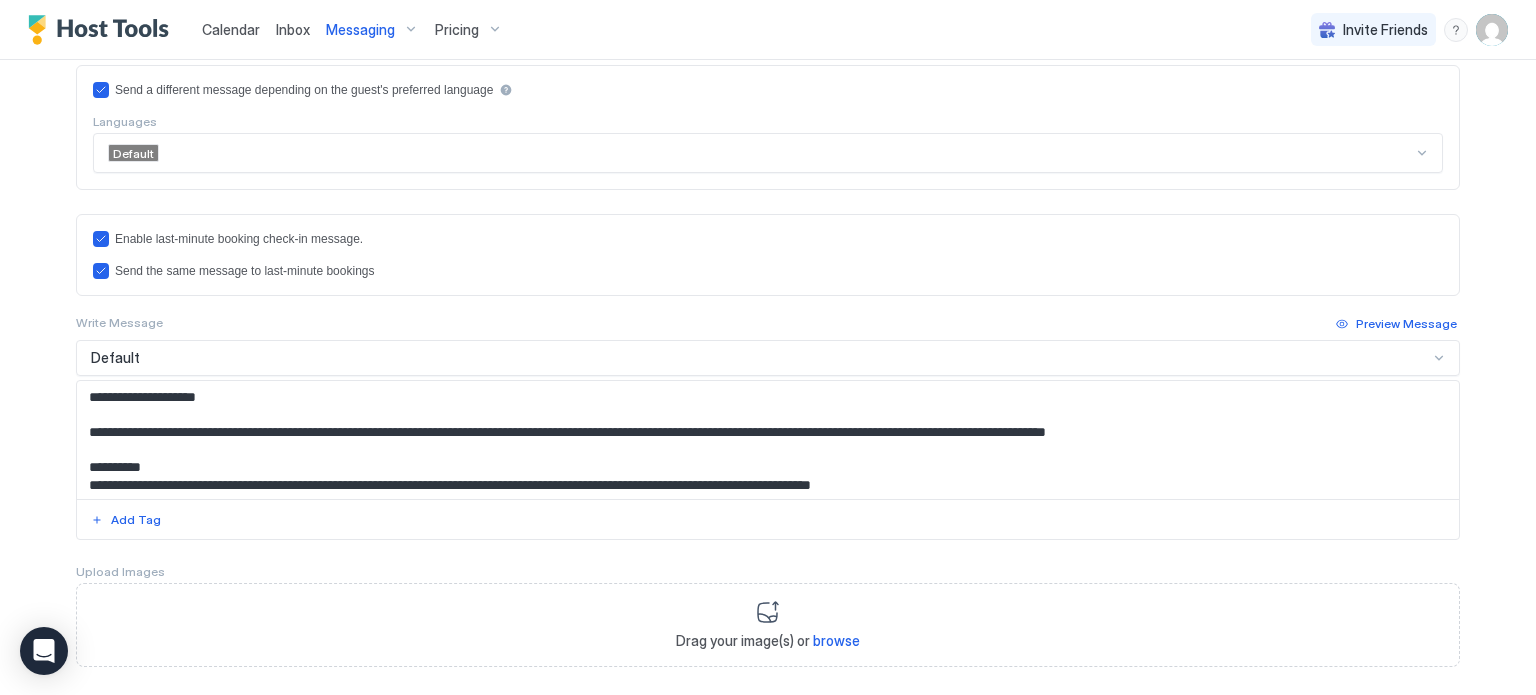 scroll, scrollTop: 637, scrollLeft: 0, axis: vertical 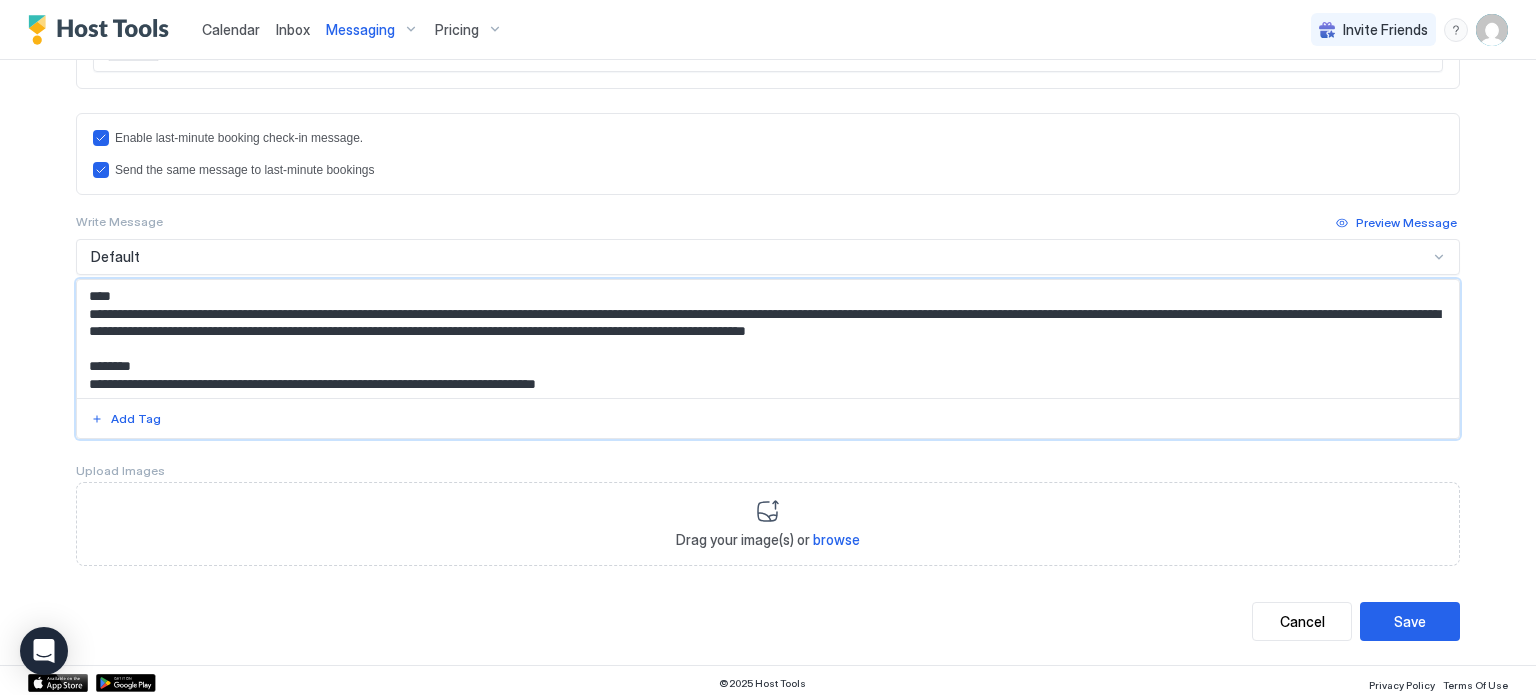 drag, startPoint x: 76, startPoint y: 361, endPoint x: 1163, endPoint y: 378, distance: 1087.1329 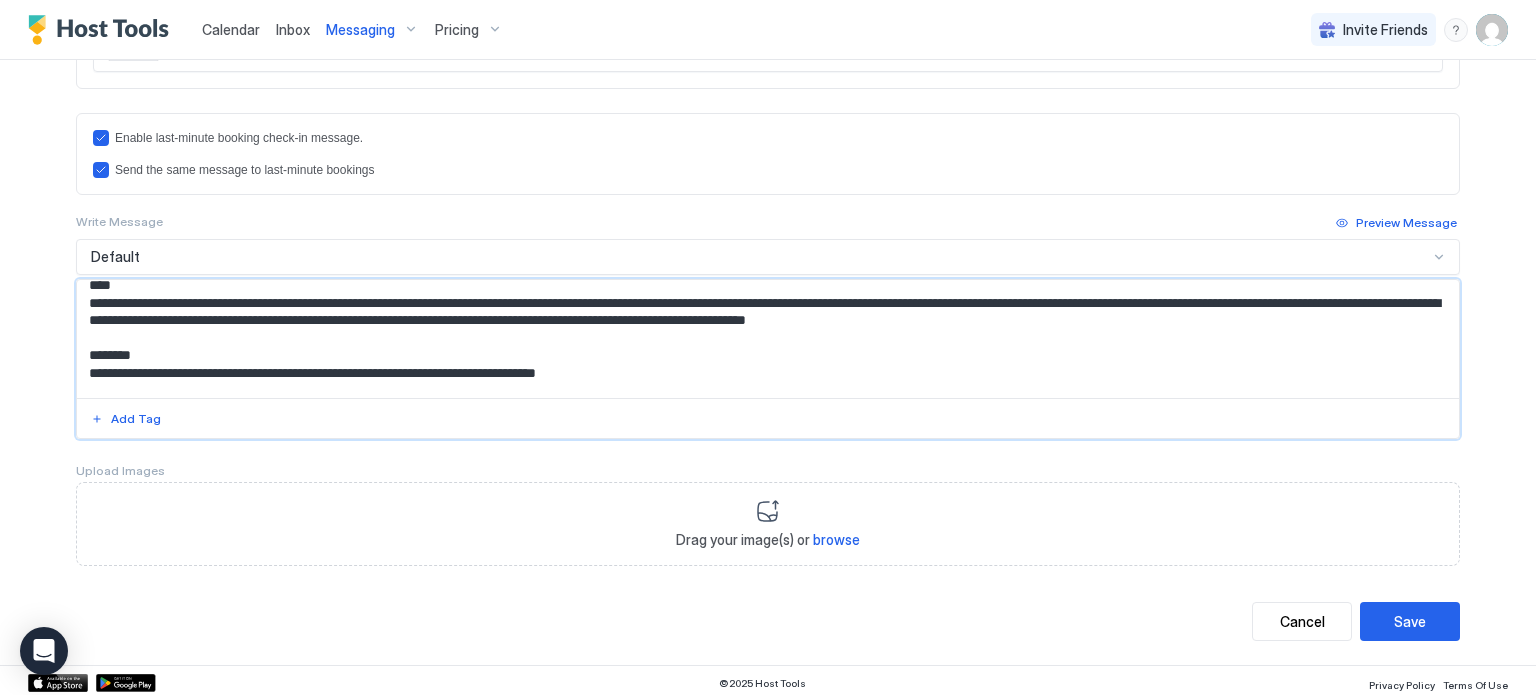 click at bounding box center [768, 339] 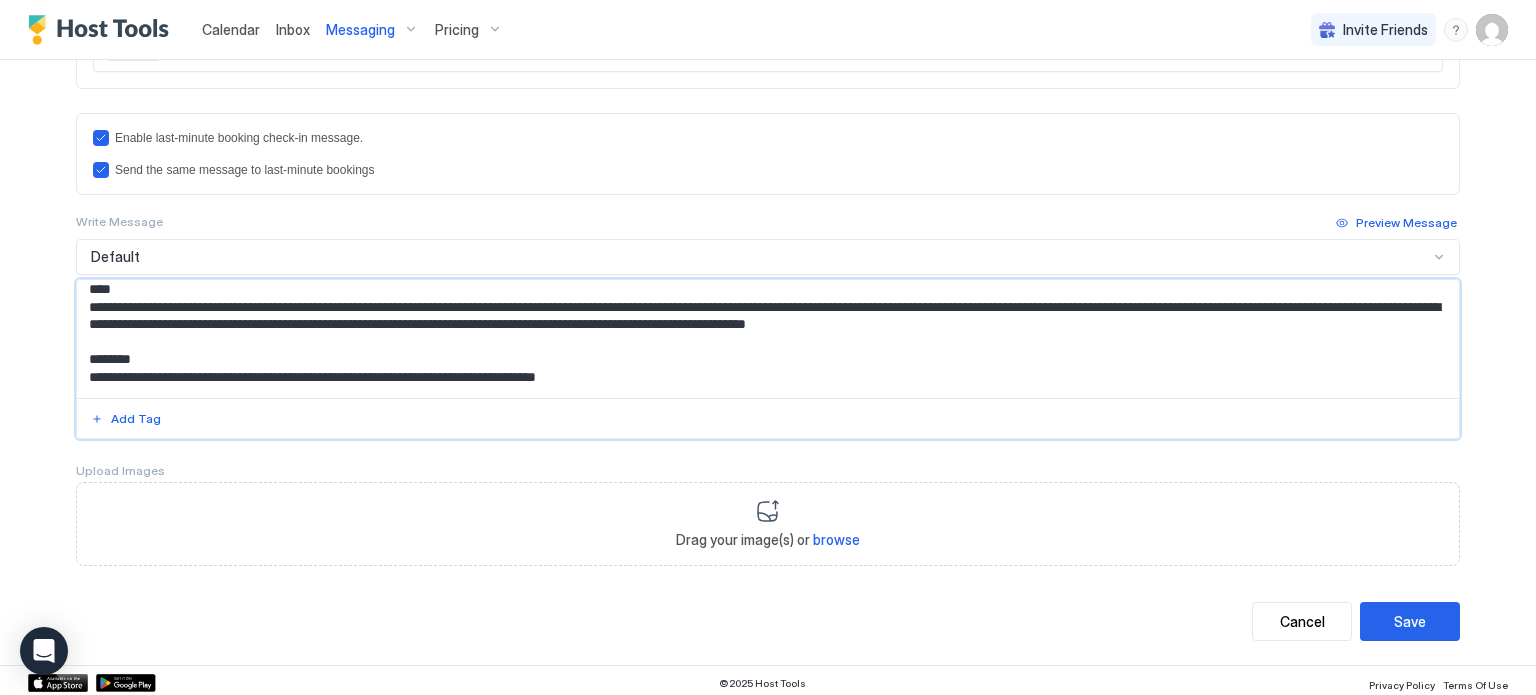 click at bounding box center [768, 339] 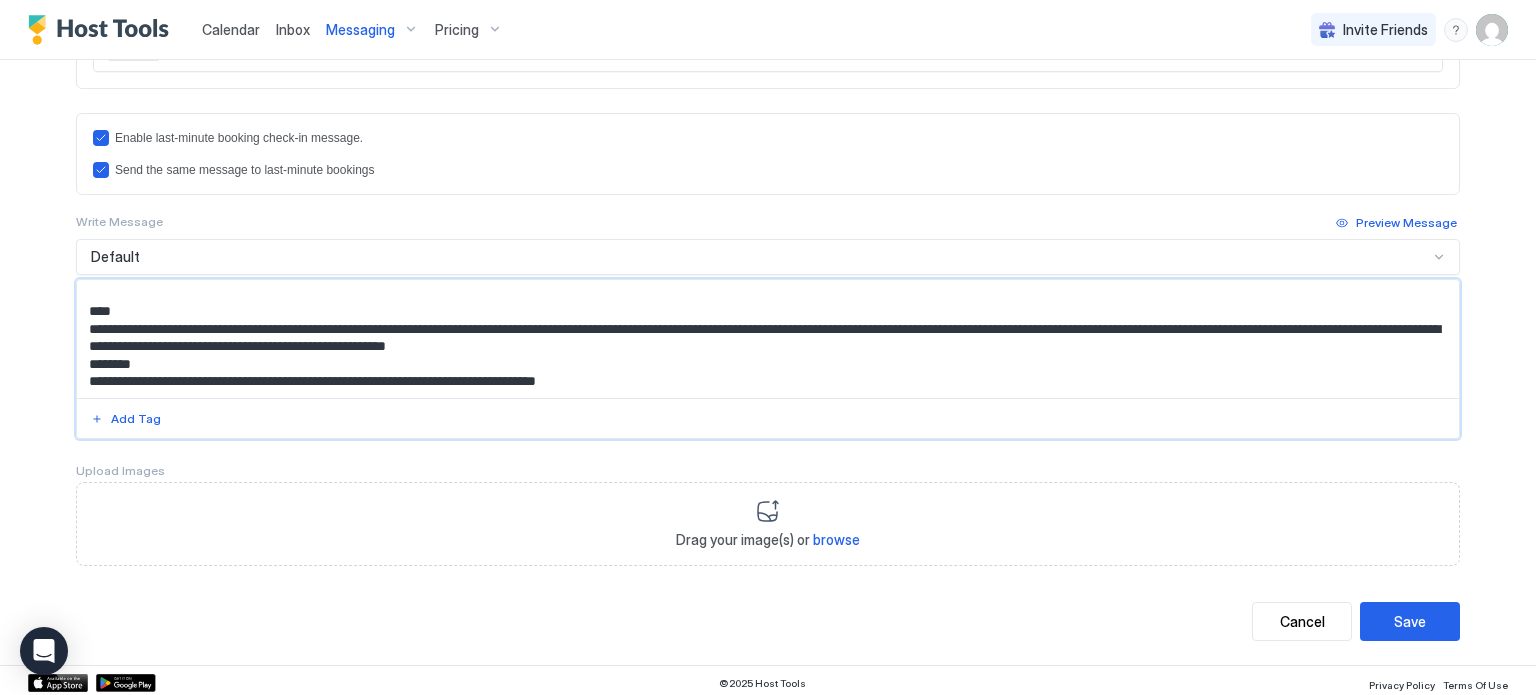 scroll, scrollTop: 164, scrollLeft: 0, axis: vertical 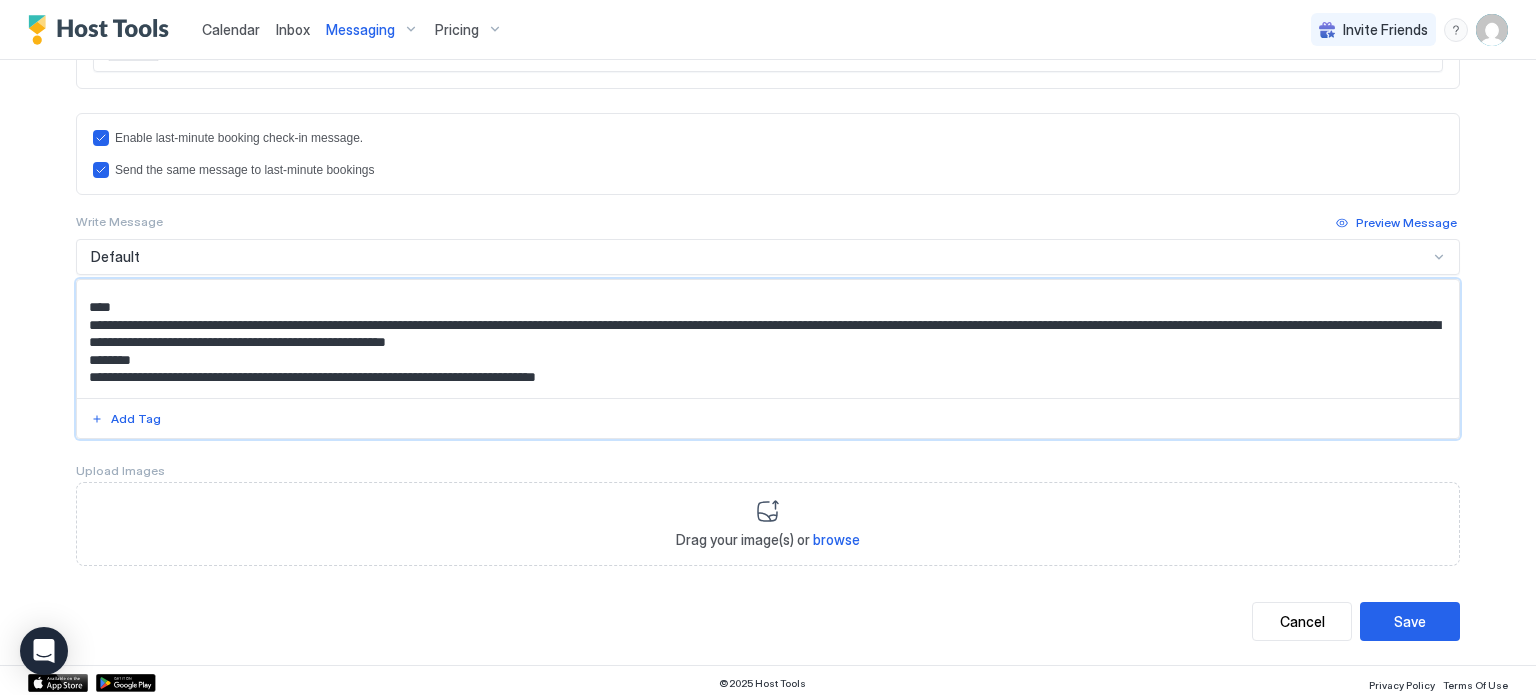click on "**********" at bounding box center (768, 339) 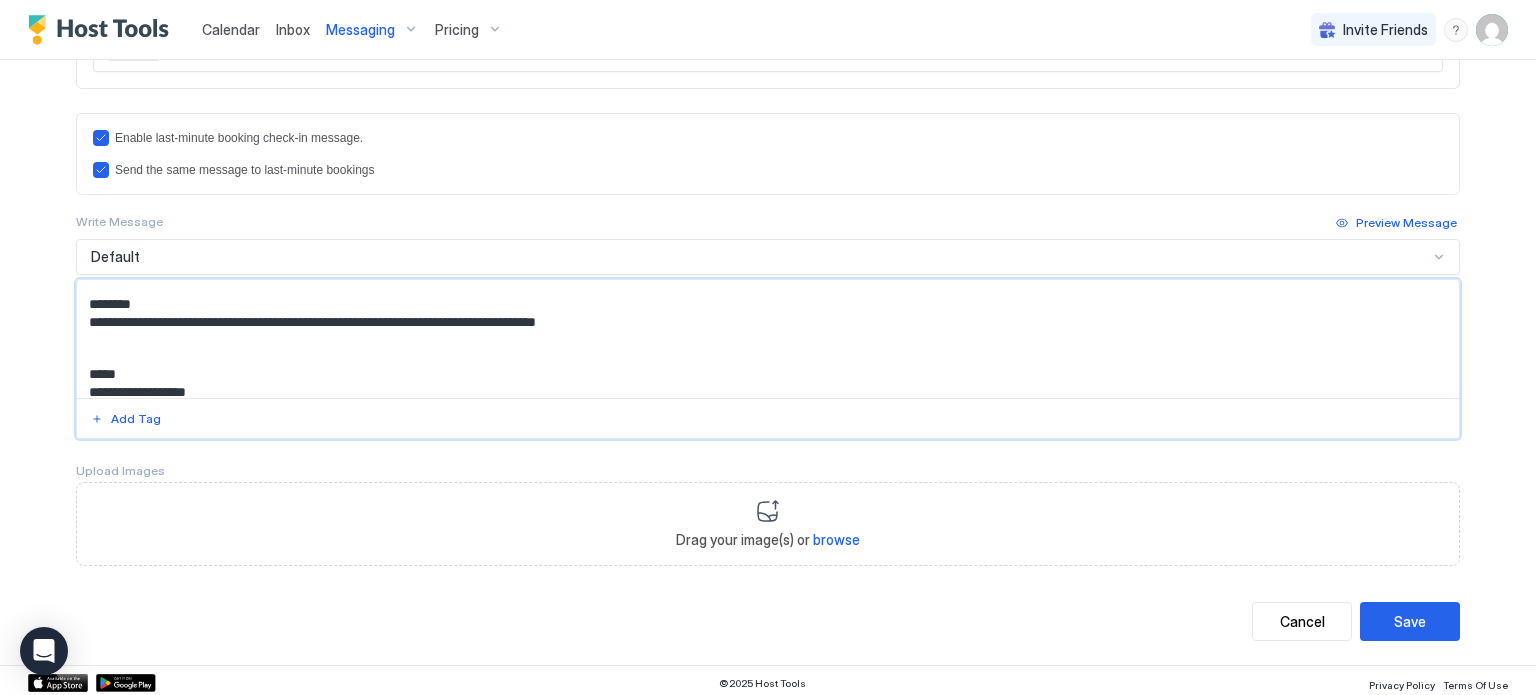 scroll, scrollTop: 235, scrollLeft: 0, axis: vertical 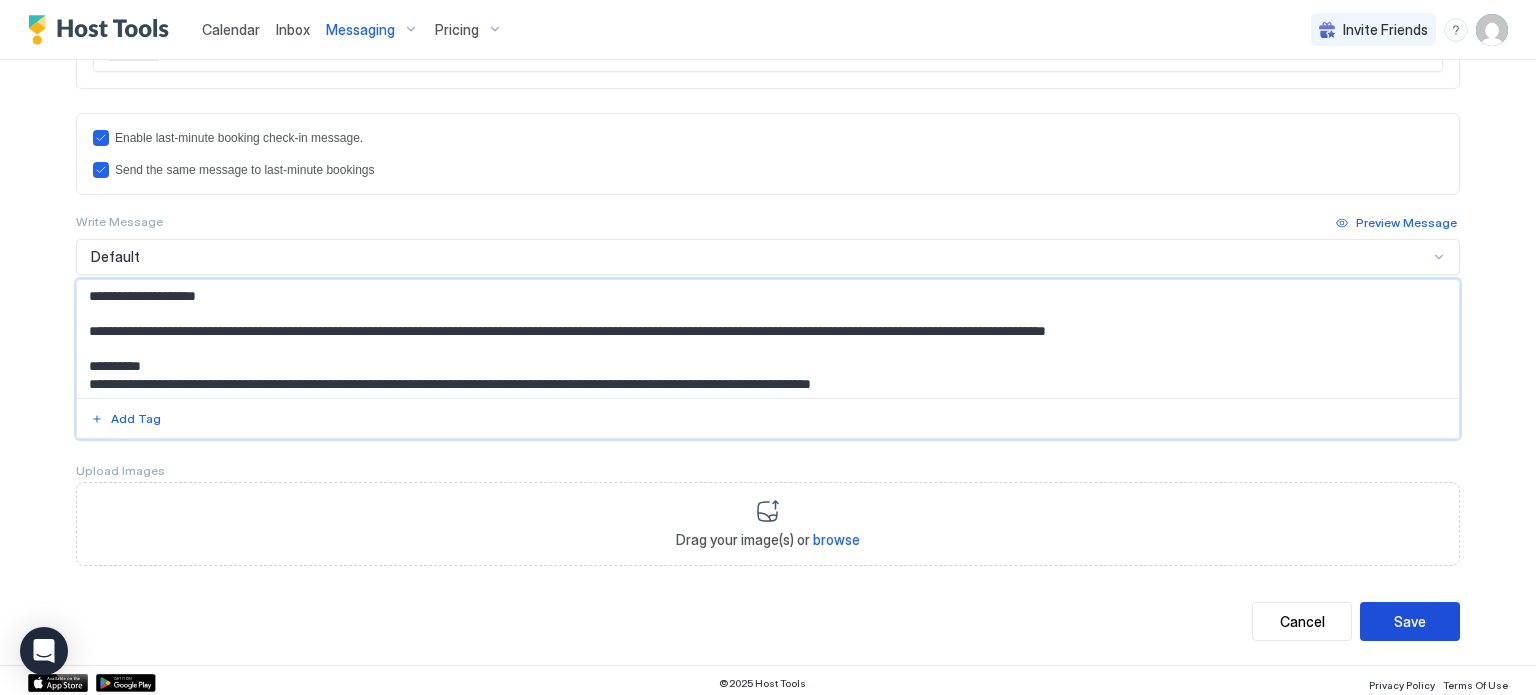 type on "**********" 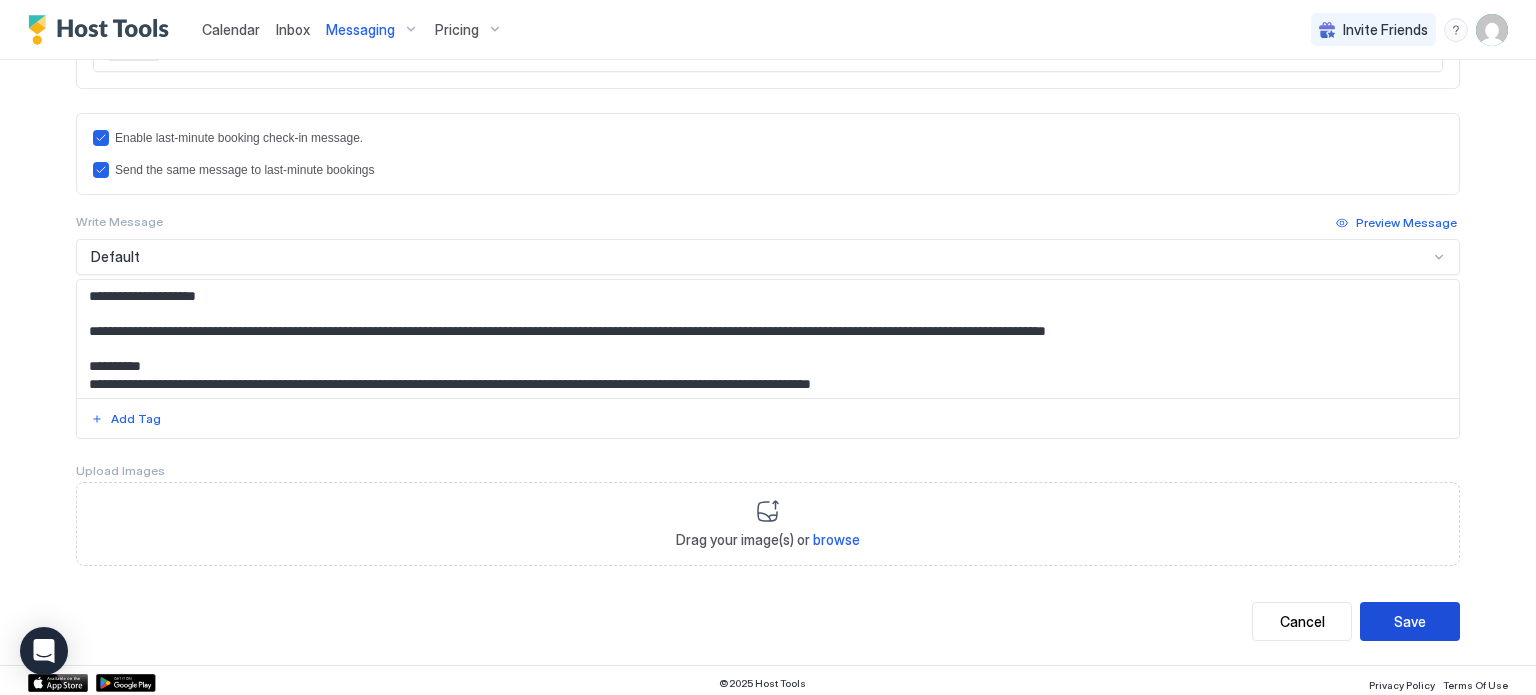 click on "Save" at bounding box center (1410, 621) 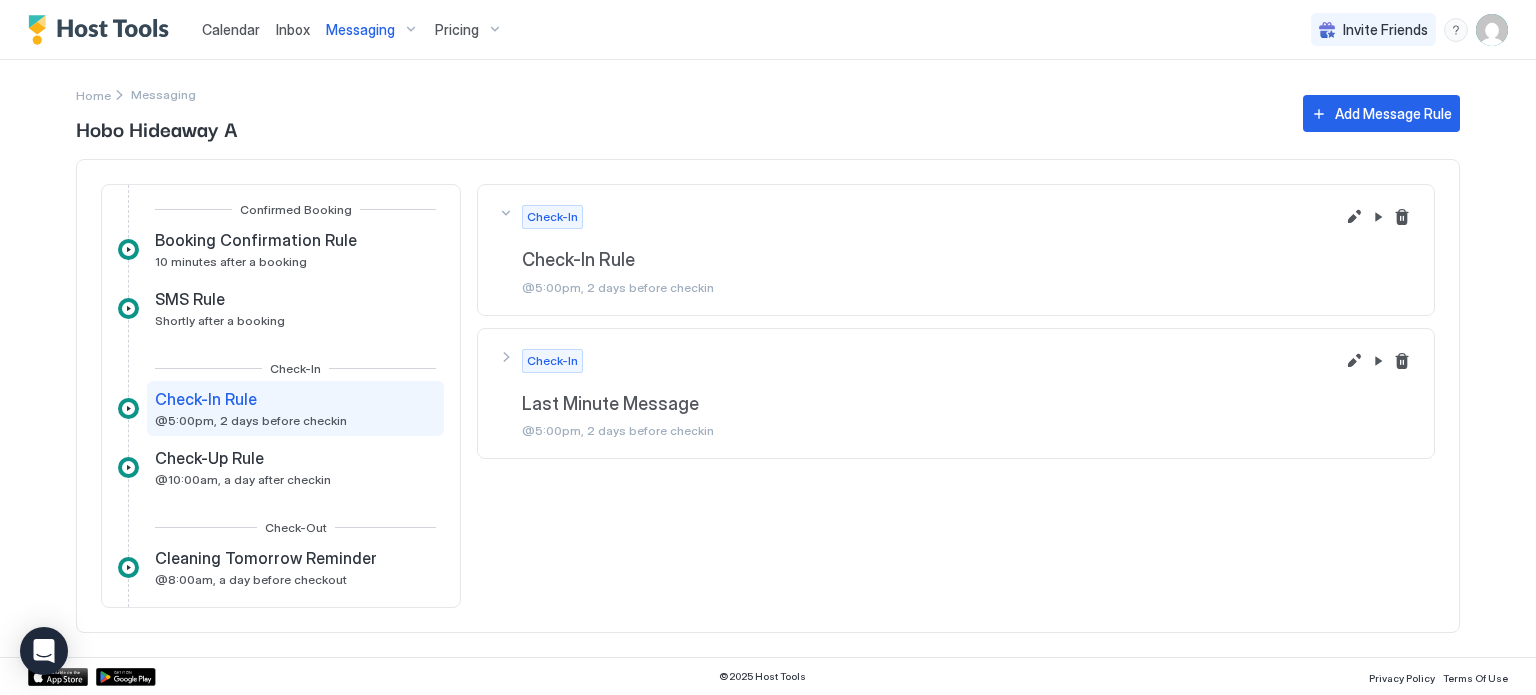 scroll, scrollTop: 0, scrollLeft: 0, axis: both 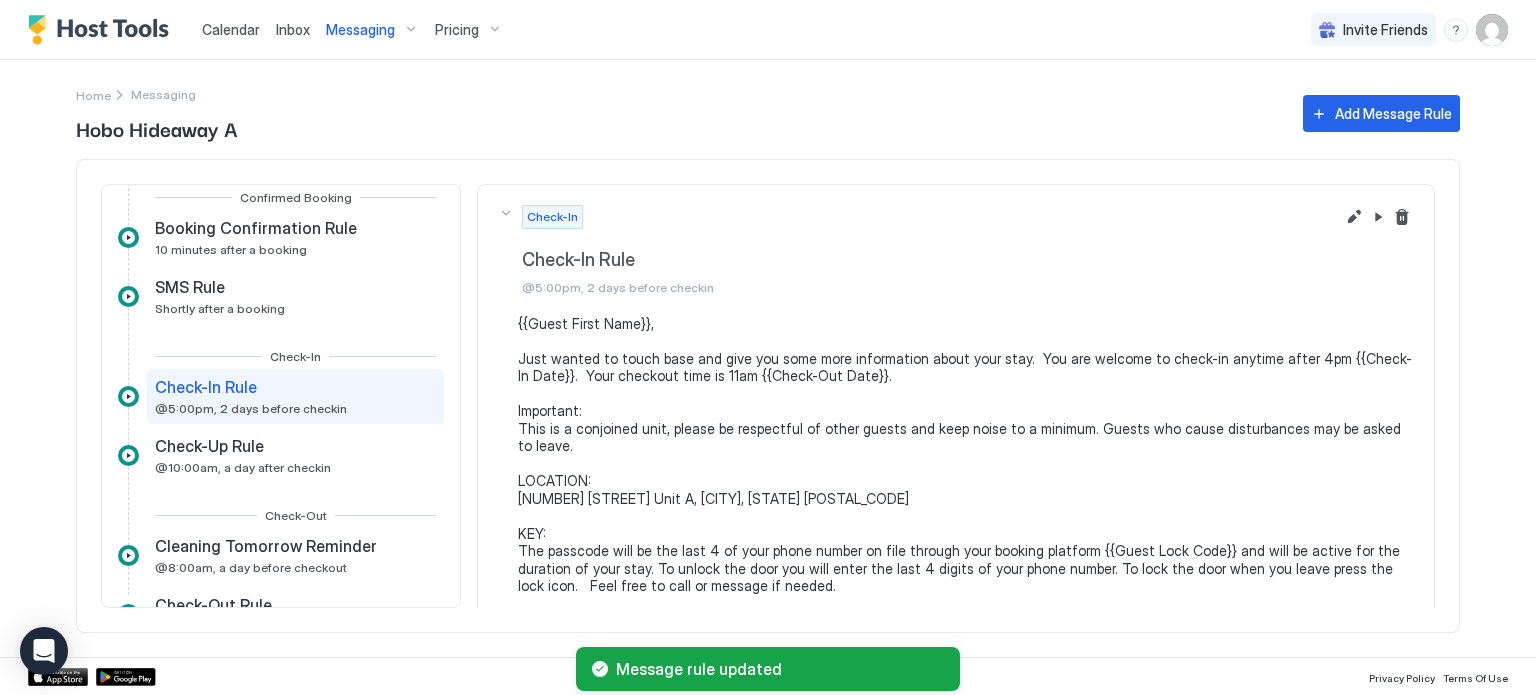 click on "Calendar Inbox Messaging Pricing Invite Friends JC Home Messaging Hobo Hideaway A Add Message Rule Confirmed Booking Booking Confirmation Rule 10 minutes after a booking SMS Rule Shortly after a booking Check-In Check-In Rule @5:00pm, 2 days before checkin Check-Up Rule @10:00am, a day after checkin Check-Out Cleaning Tomorrow Reminder @8:00am, a day before checkout Check-Out Rule @4:00pm, a day before checkout Review Guest Rule @4:00pm, 4 days after checkout Guest Experience Survey @10:00am, 5 days after checkout Canceled Booking Cleaning Cancellation Shortly after a booking is canceled Check-In Check-In Rule @5:00pm, 2 days before checkin Check-In Last Minute Message @5:00pm, 2 days before checkin Hobo Hideaway A Add Rule Confirmed Booking Booking Confirmation Rule 10 minutes after a booking SMS Rule Shortly after a booking Check-In Check-In Rule @5:00pm, 2 days before checkin Check-Up Rule @10:00am, a day after checkin Check-Out Cleaning Tomorrow Reminder @8:00am, a day before checkout Check-Out Rule ©" at bounding box center (768, 347) 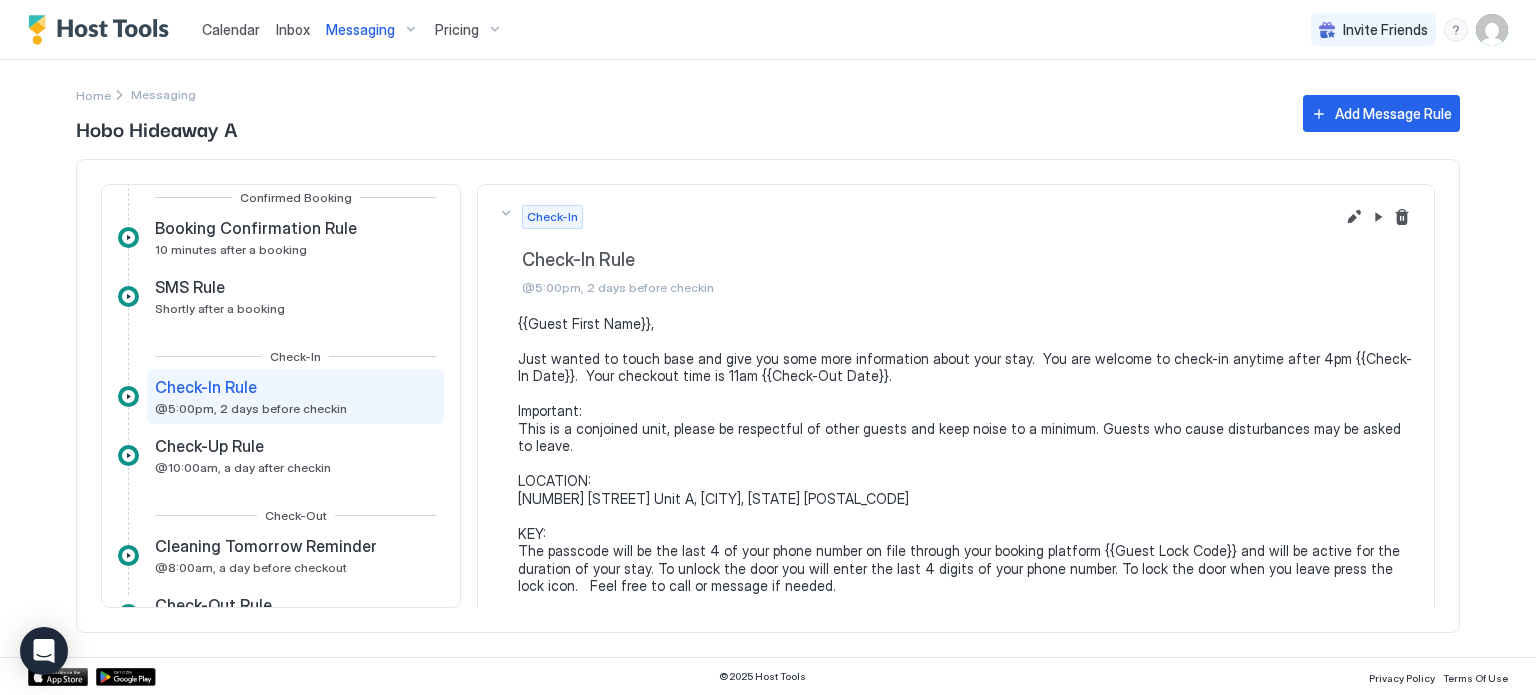 click on "Home Messaging Hobo Hideaway A" at bounding box center [679, 113] 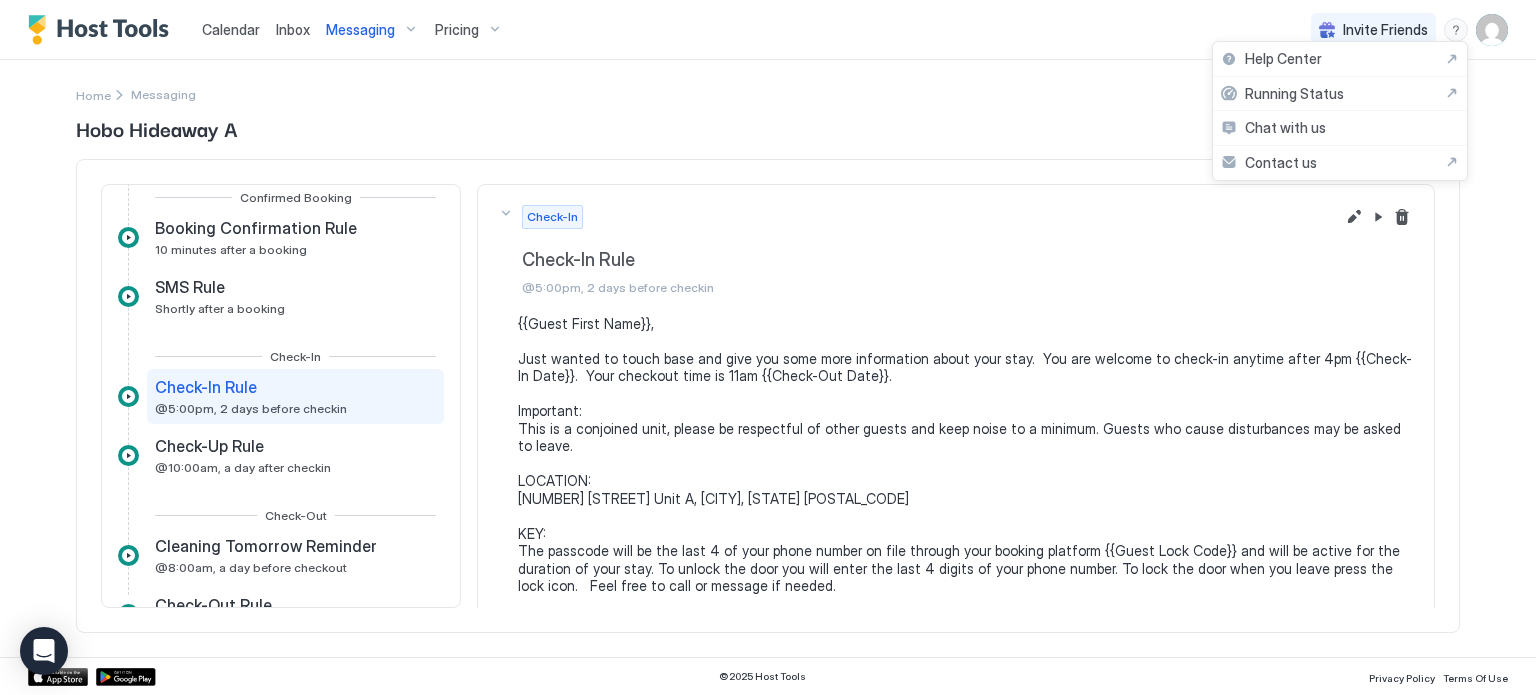click at bounding box center [768, 347] 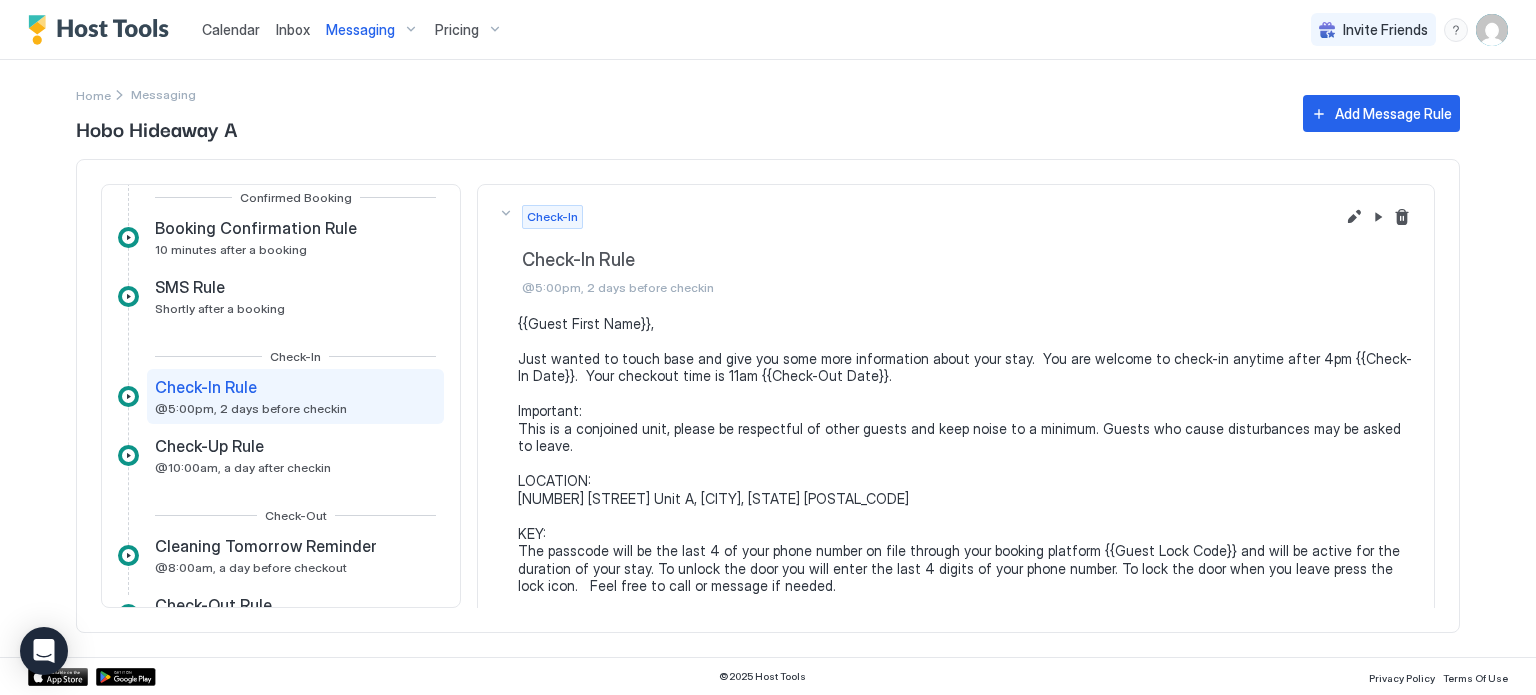 click on "Invite Friends JC" at bounding box center [1409, 29] 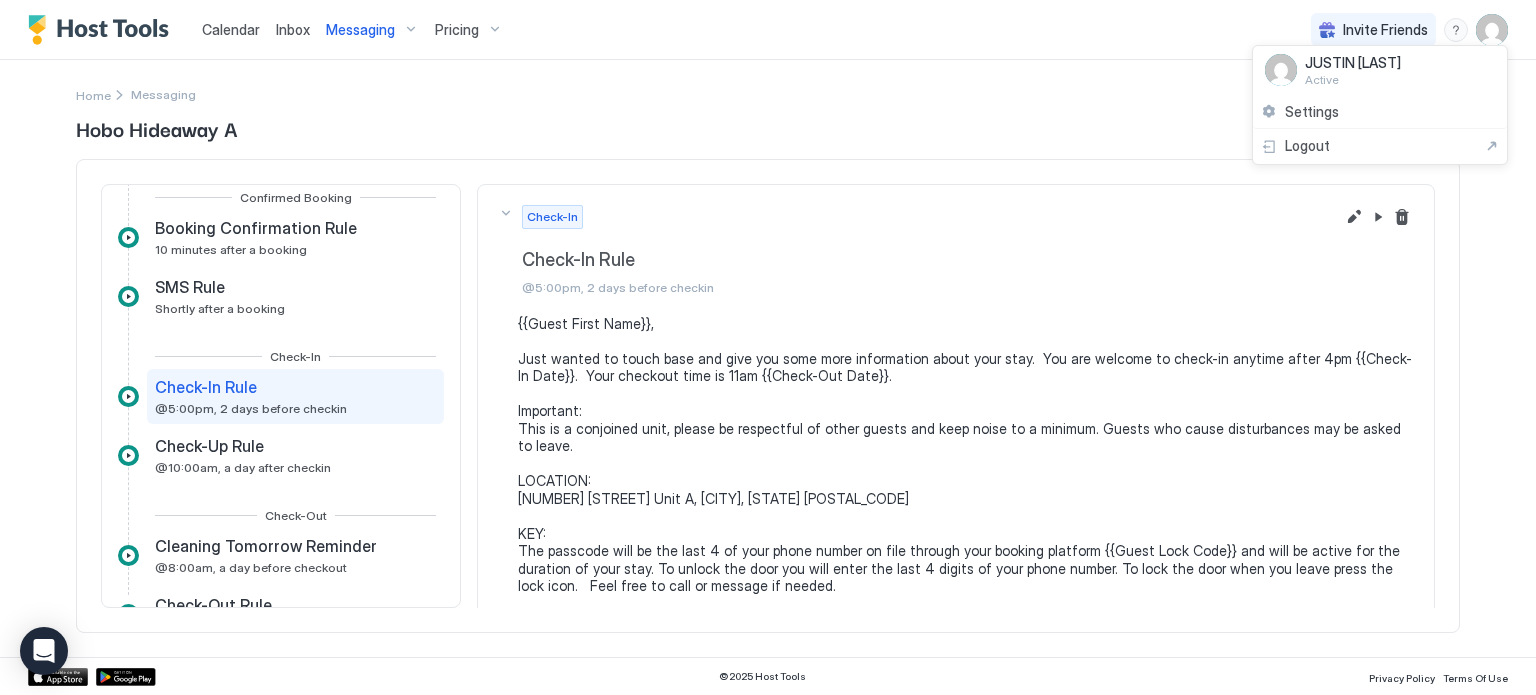 click at bounding box center [768, 347] 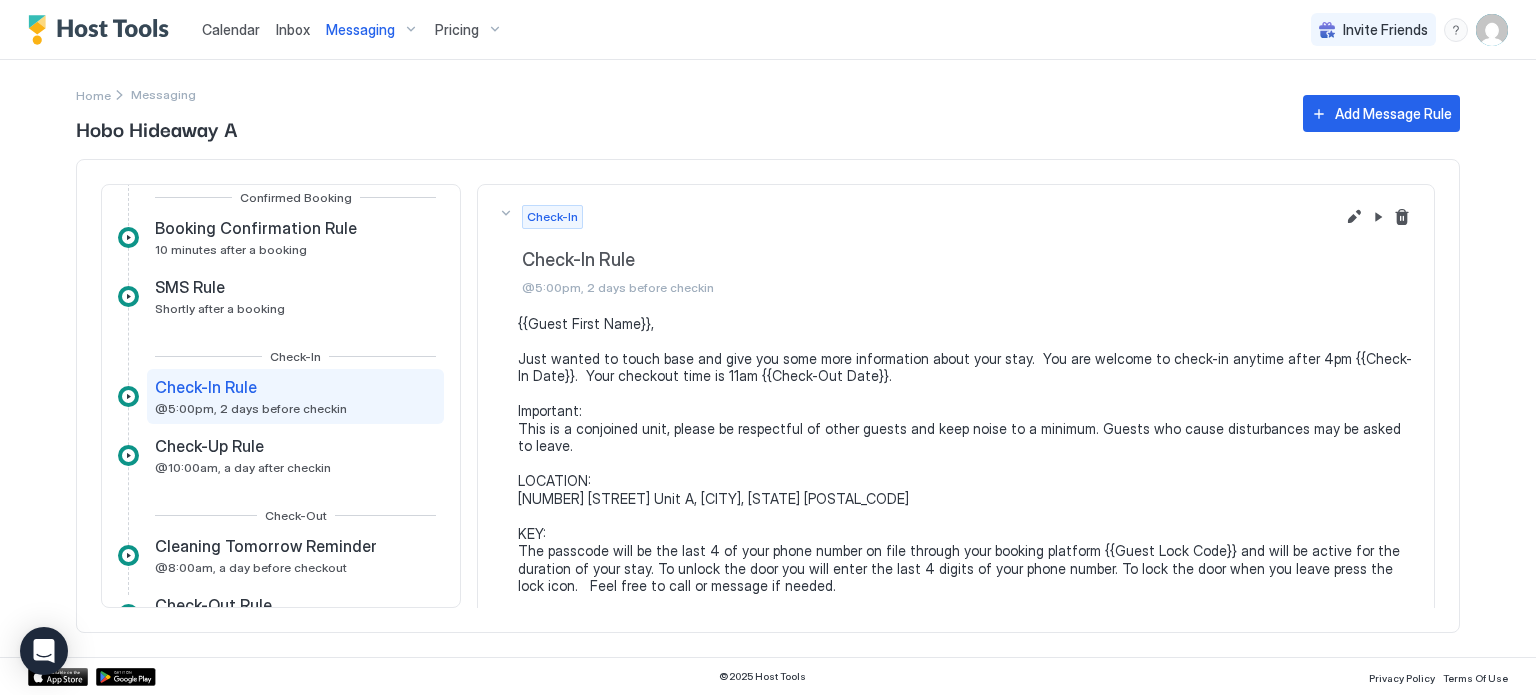 click at bounding box center (1492, 30) 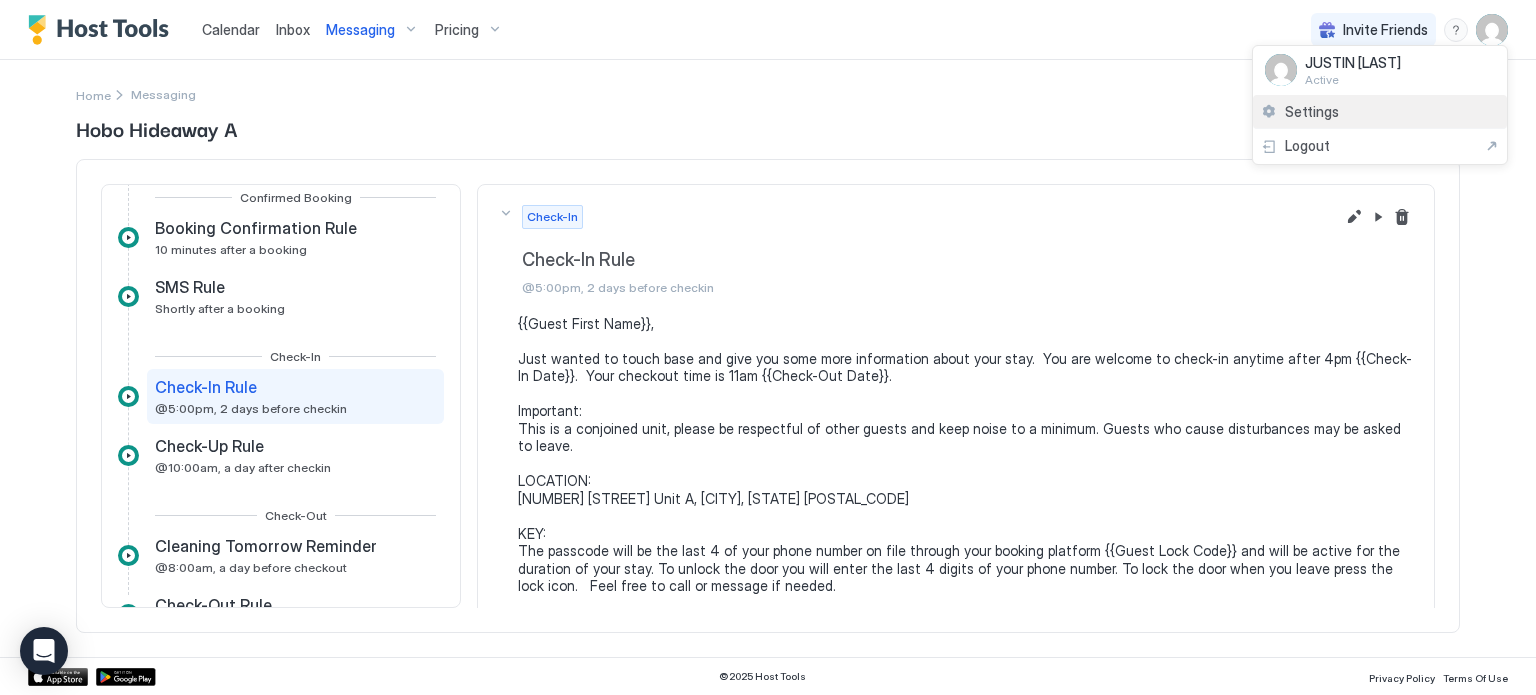click on "Settings" at bounding box center (1380, 112) 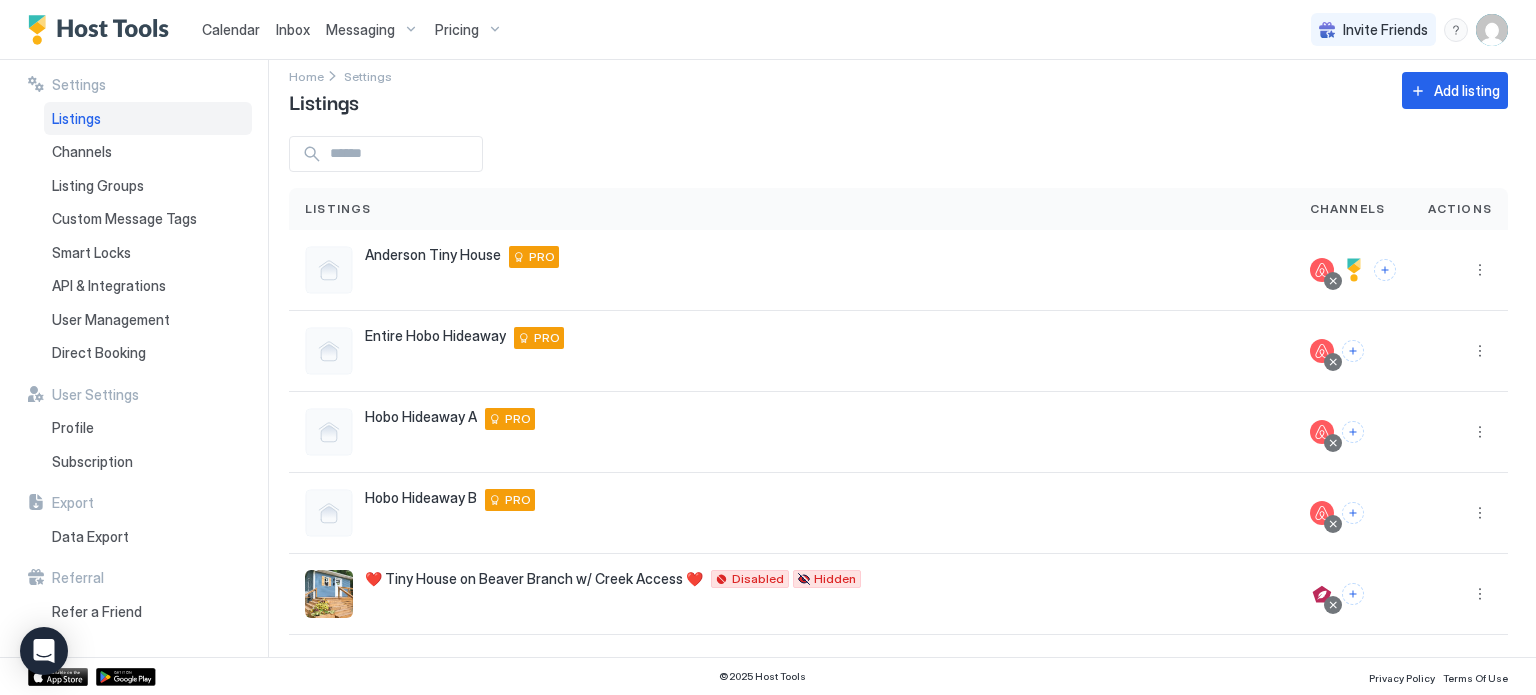 scroll, scrollTop: 0, scrollLeft: 0, axis: both 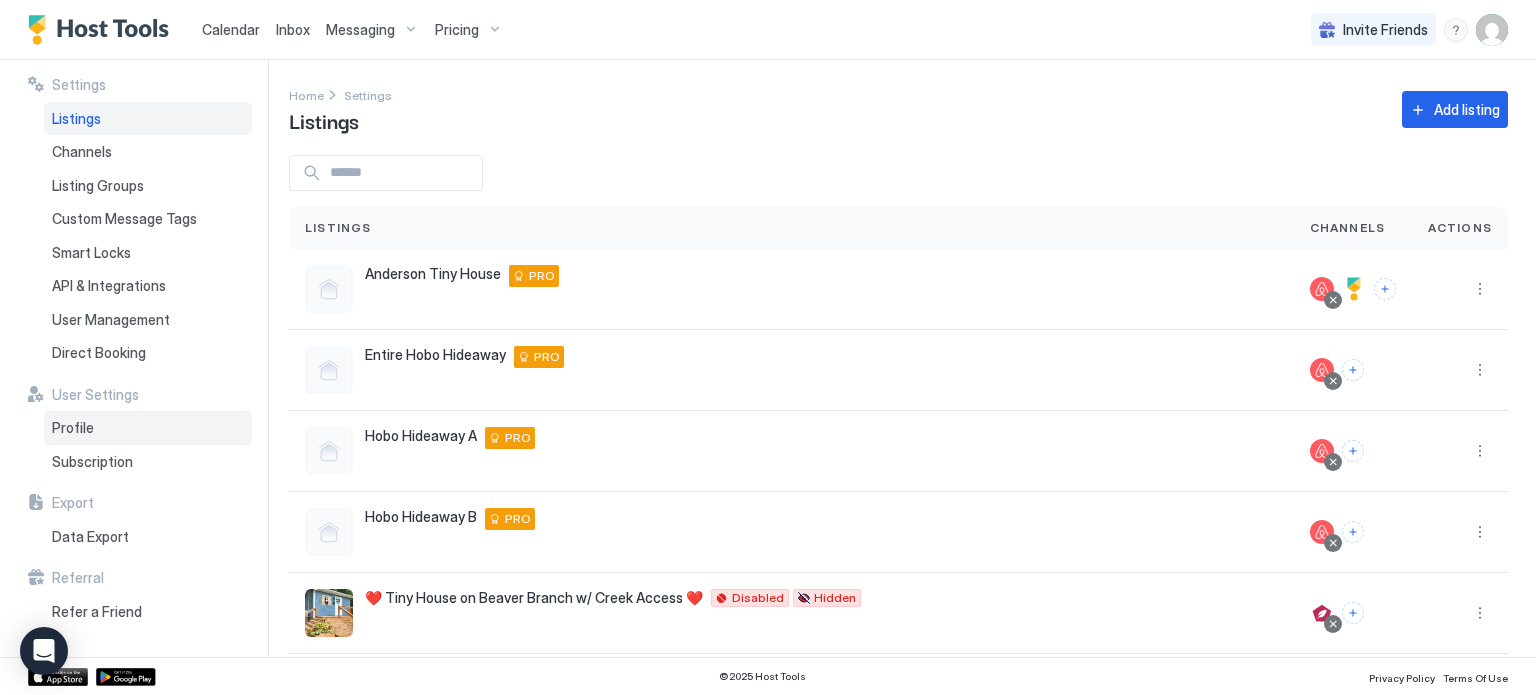 click on "Profile" at bounding box center [148, 428] 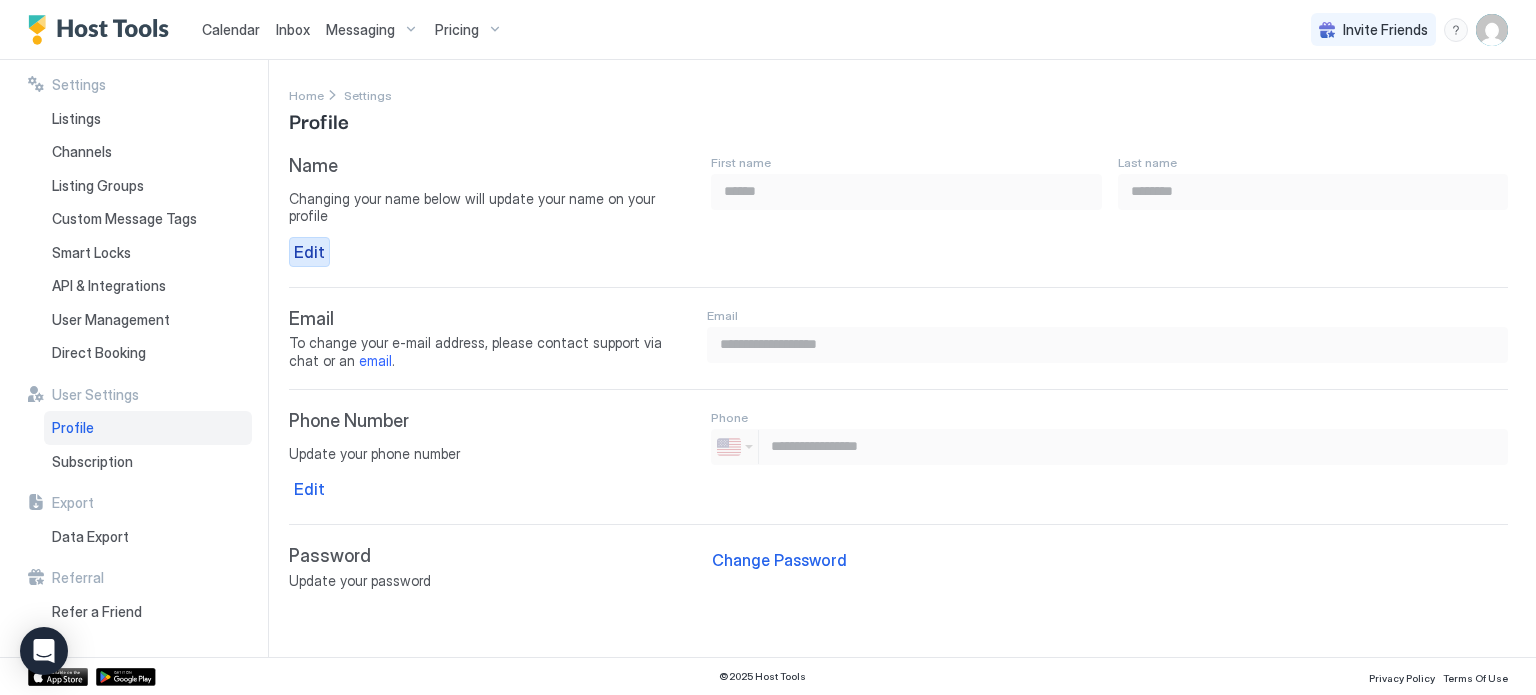 click on "Edit" at bounding box center (309, 252) 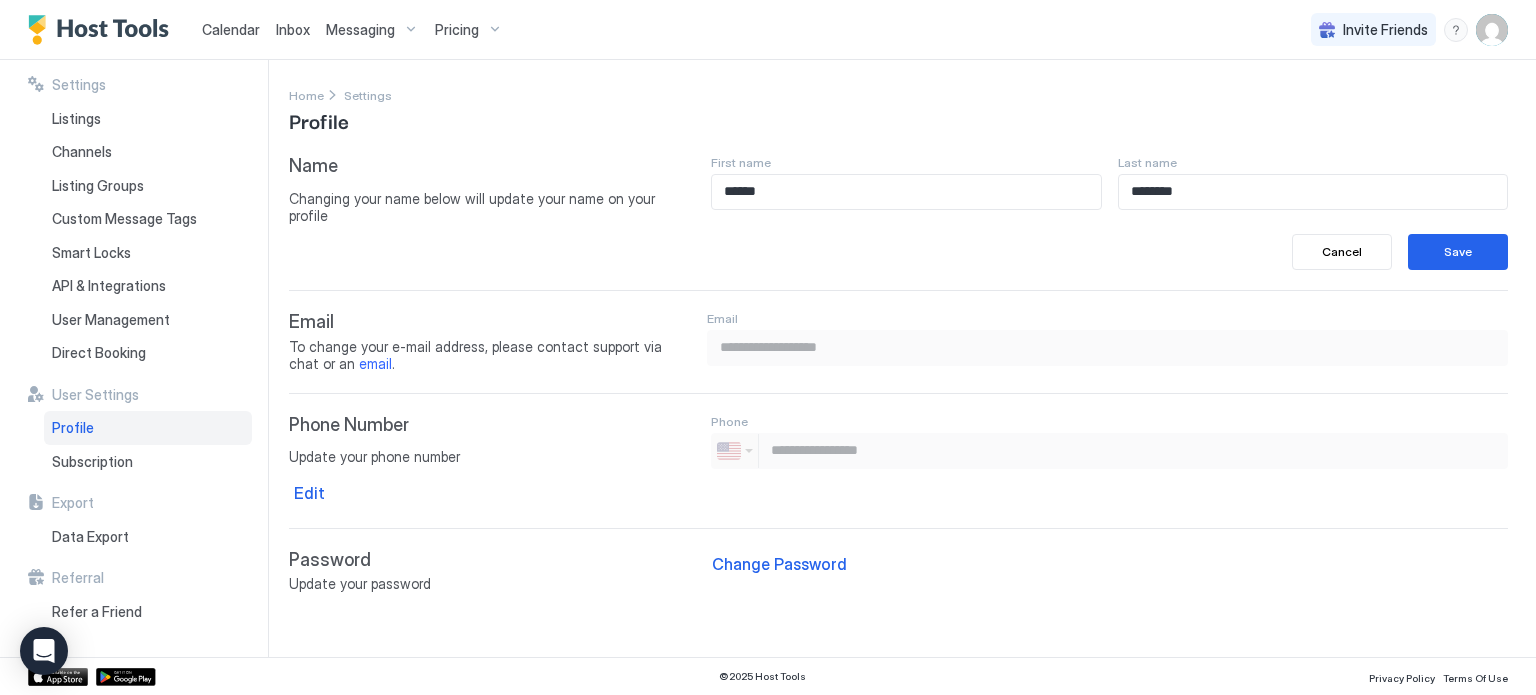 click on "******" at bounding box center (906, 192) 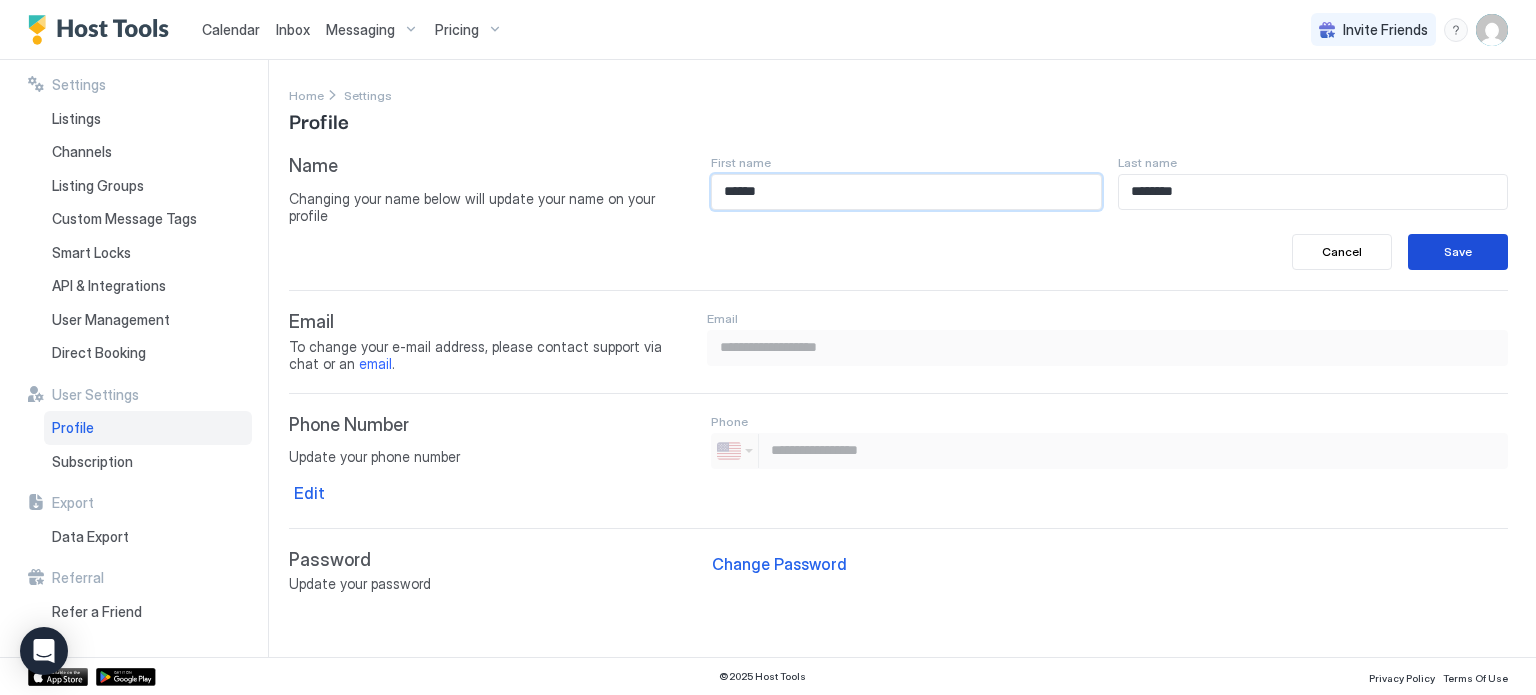 type on "******" 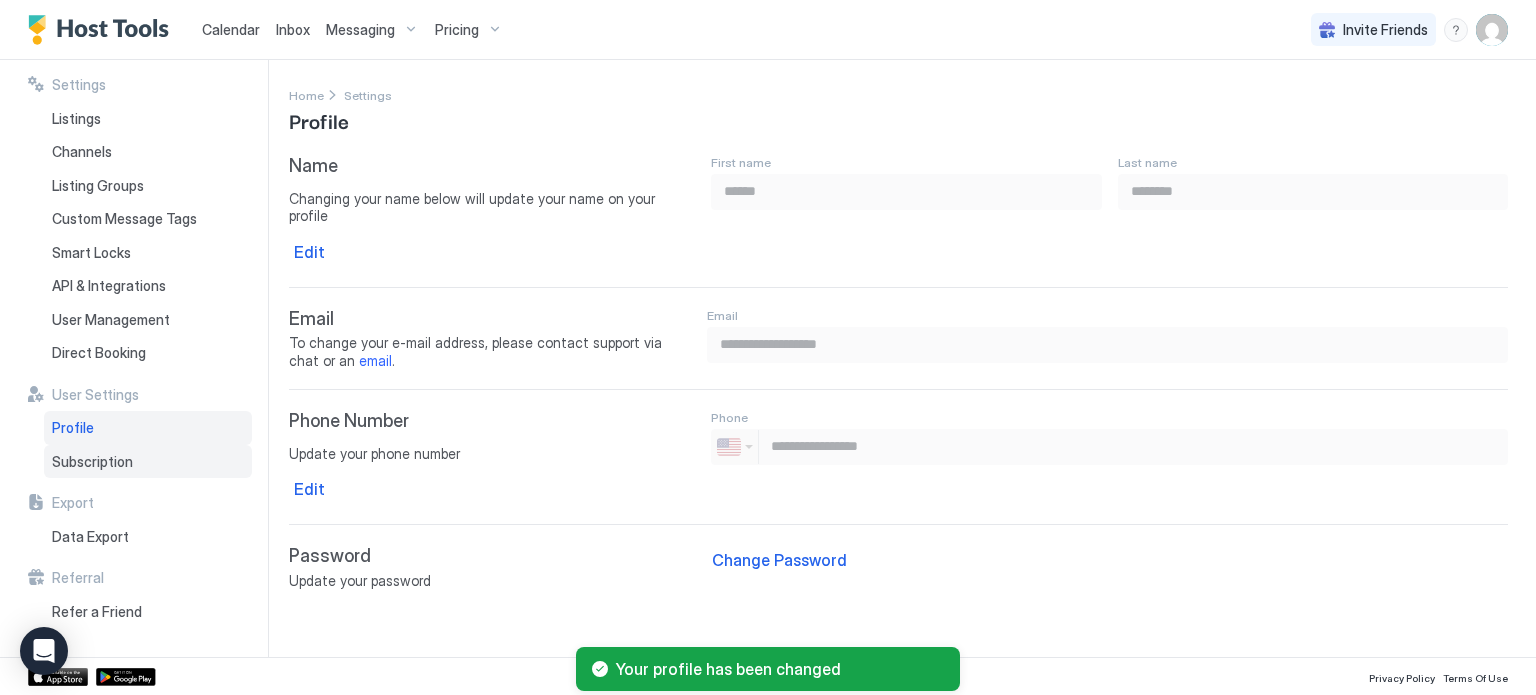 click on "Subscription" at bounding box center [148, 462] 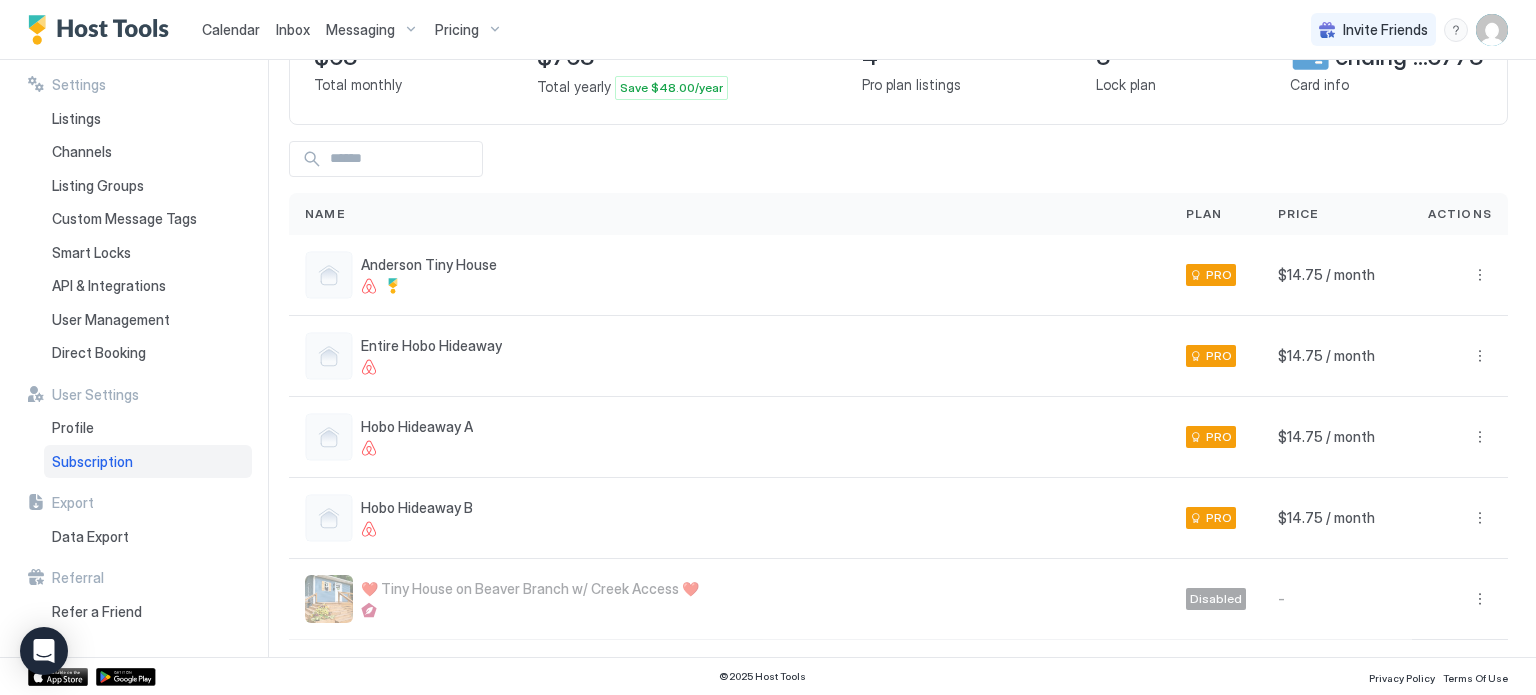 scroll, scrollTop: 200, scrollLeft: 0, axis: vertical 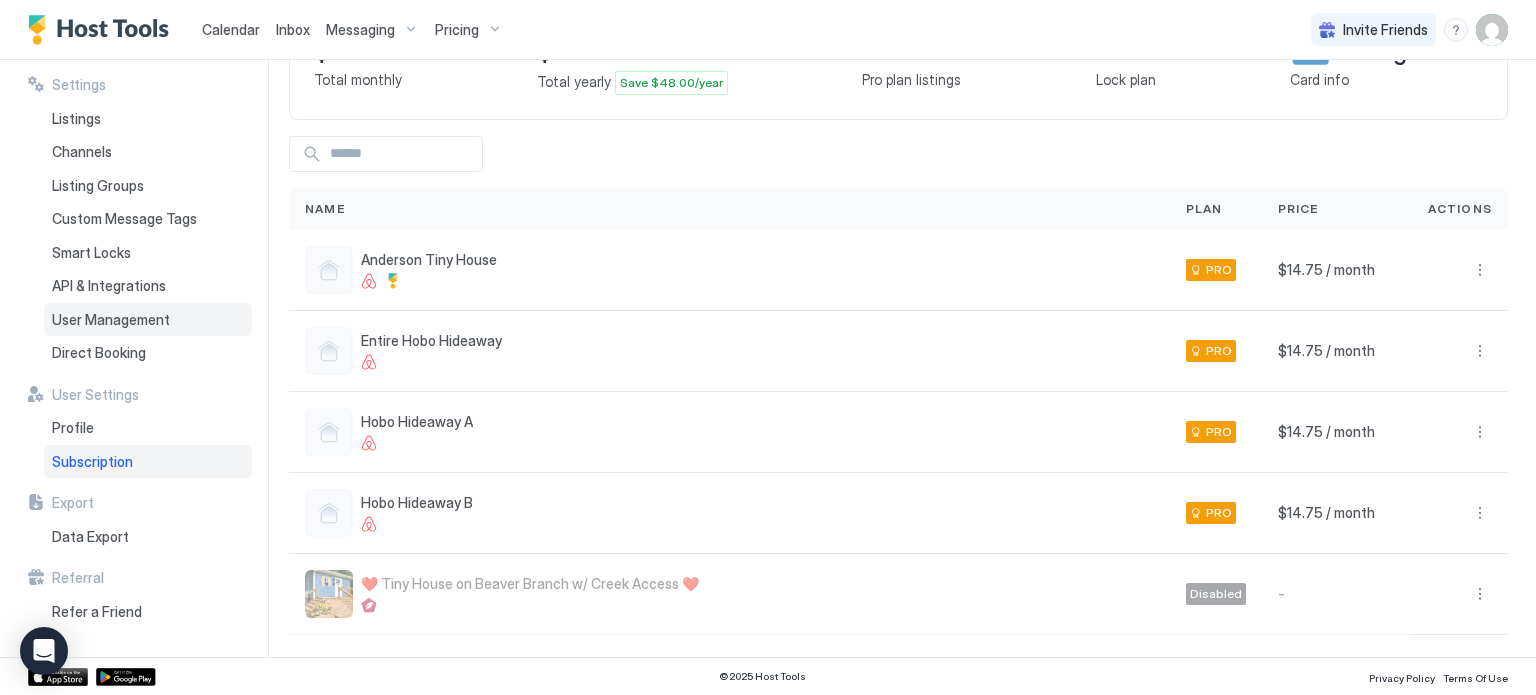 click on "User Management" at bounding box center (148, 320) 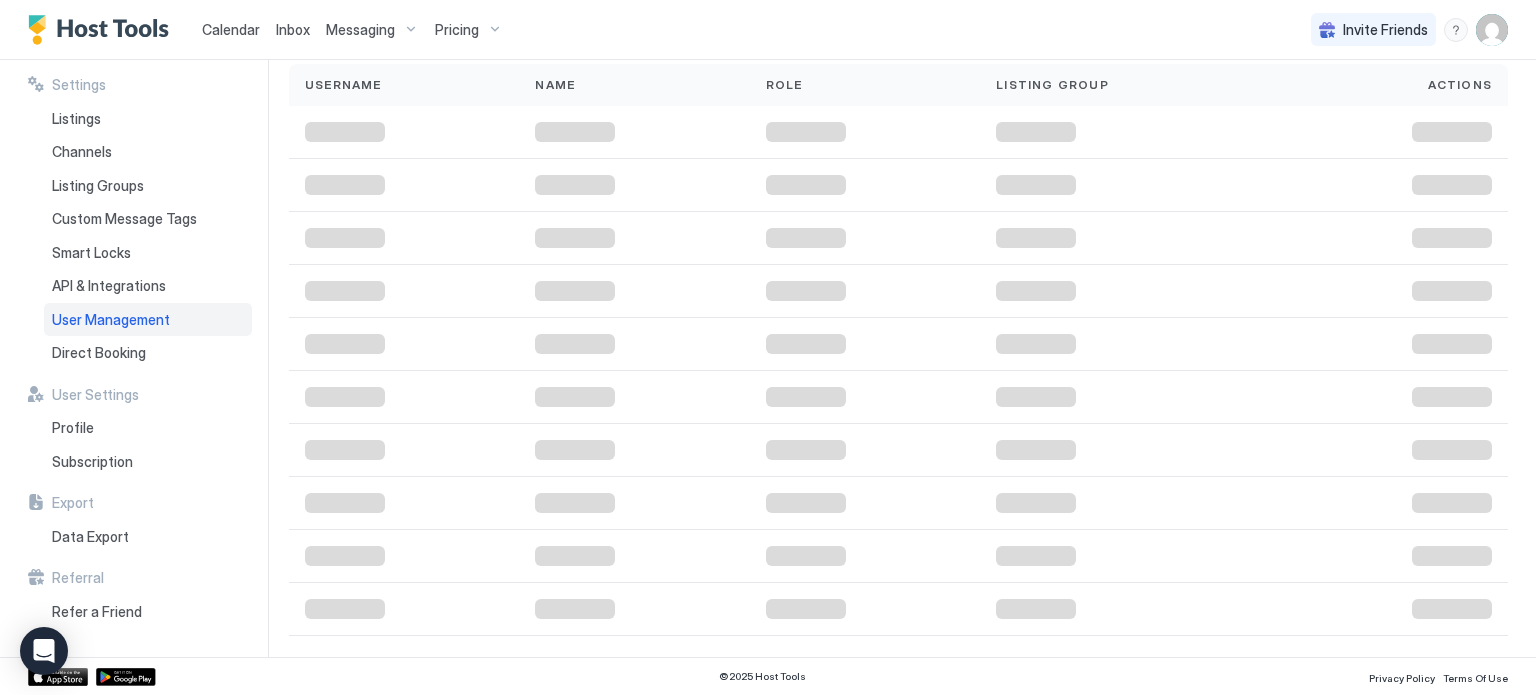 scroll, scrollTop: 0, scrollLeft: 0, axis: both 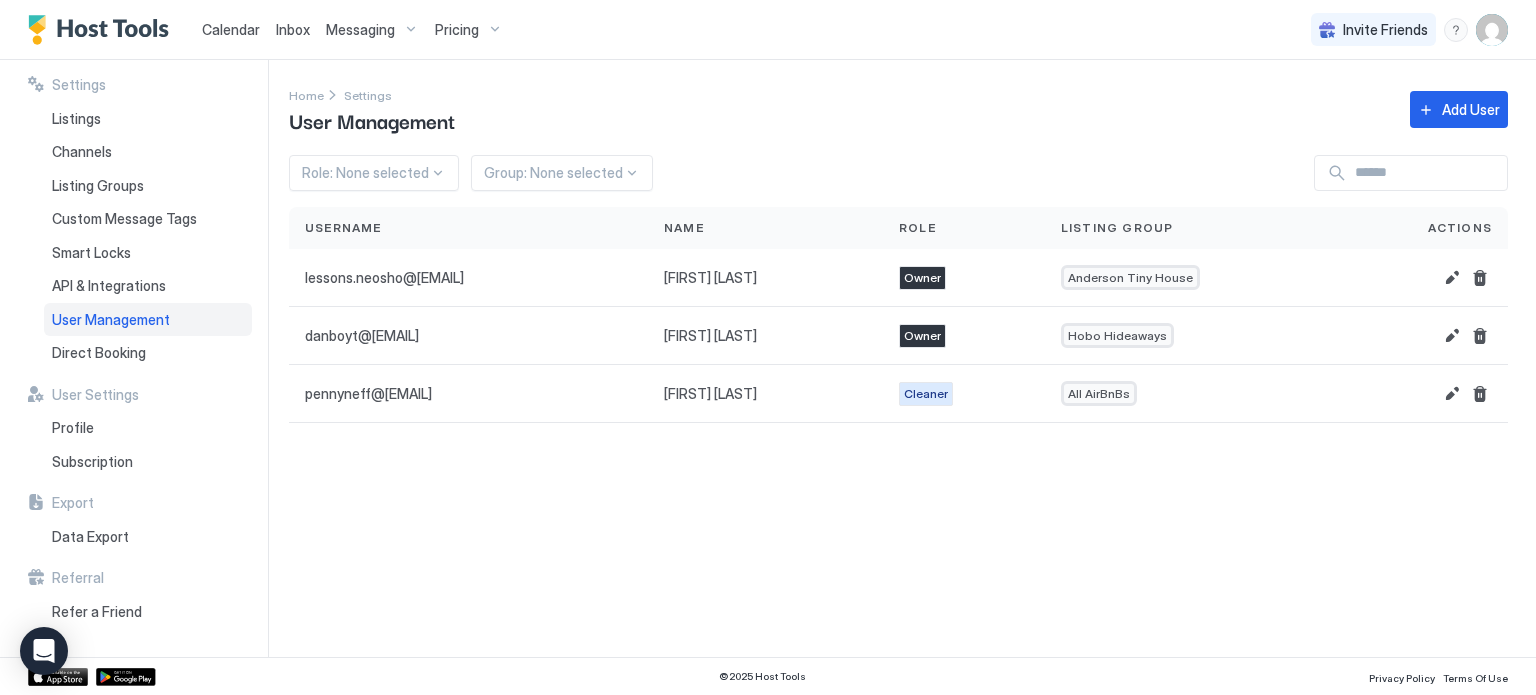click on "Settings Home Settings User Management Add User Role: None selected Group: None selected Username Name Role Listing Group Actions lessons.neosho@gmail.com Cassandra Carnahan lessons.neosho@gmail.com Owner Anderson Tiny House danboyt@gmail.com Dan Boyt danboyt@gmail.com Owner Hobo Hideaways pennyneff@gmail.com Penny Neff pennyneff@gmail.com Cleaner All AirBnBs" at bounding box center (912, 358) 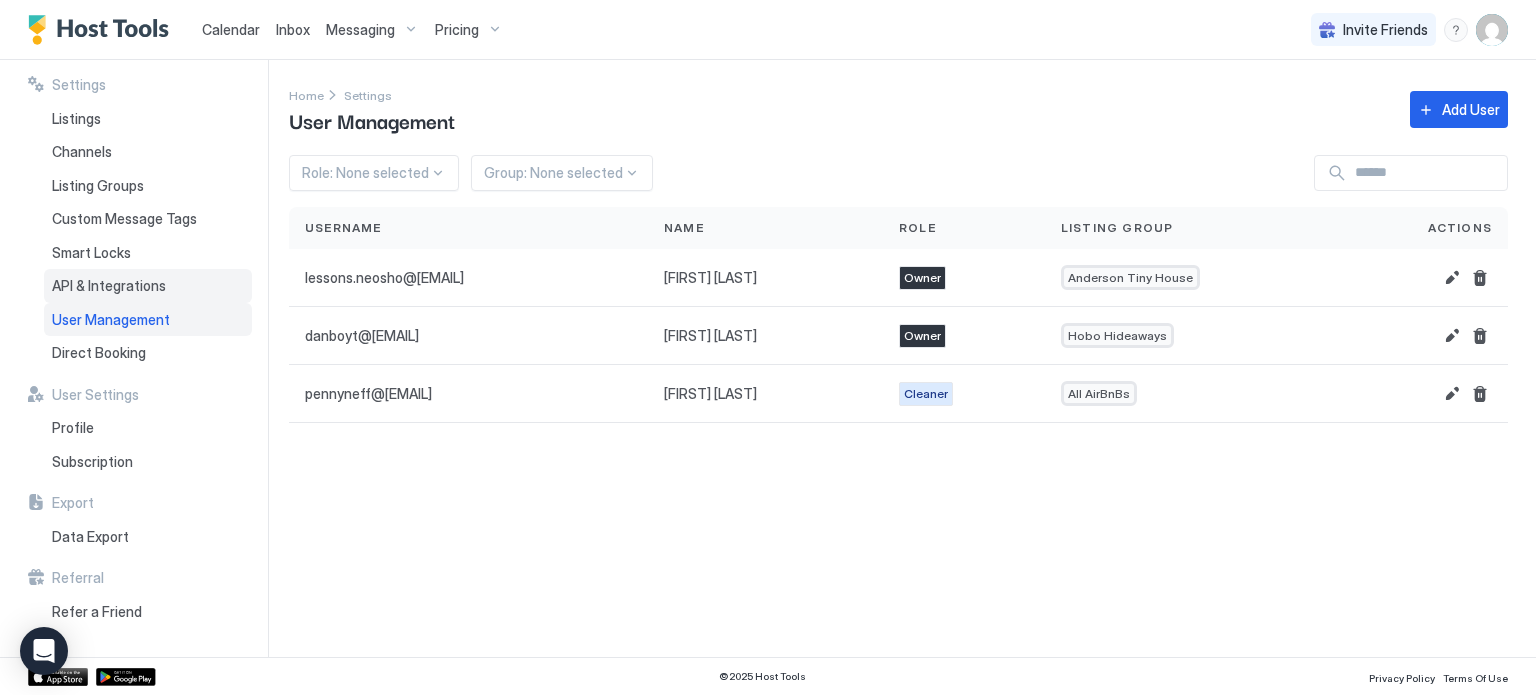 click on "API & Integrations" at bounding box center (148, 286) 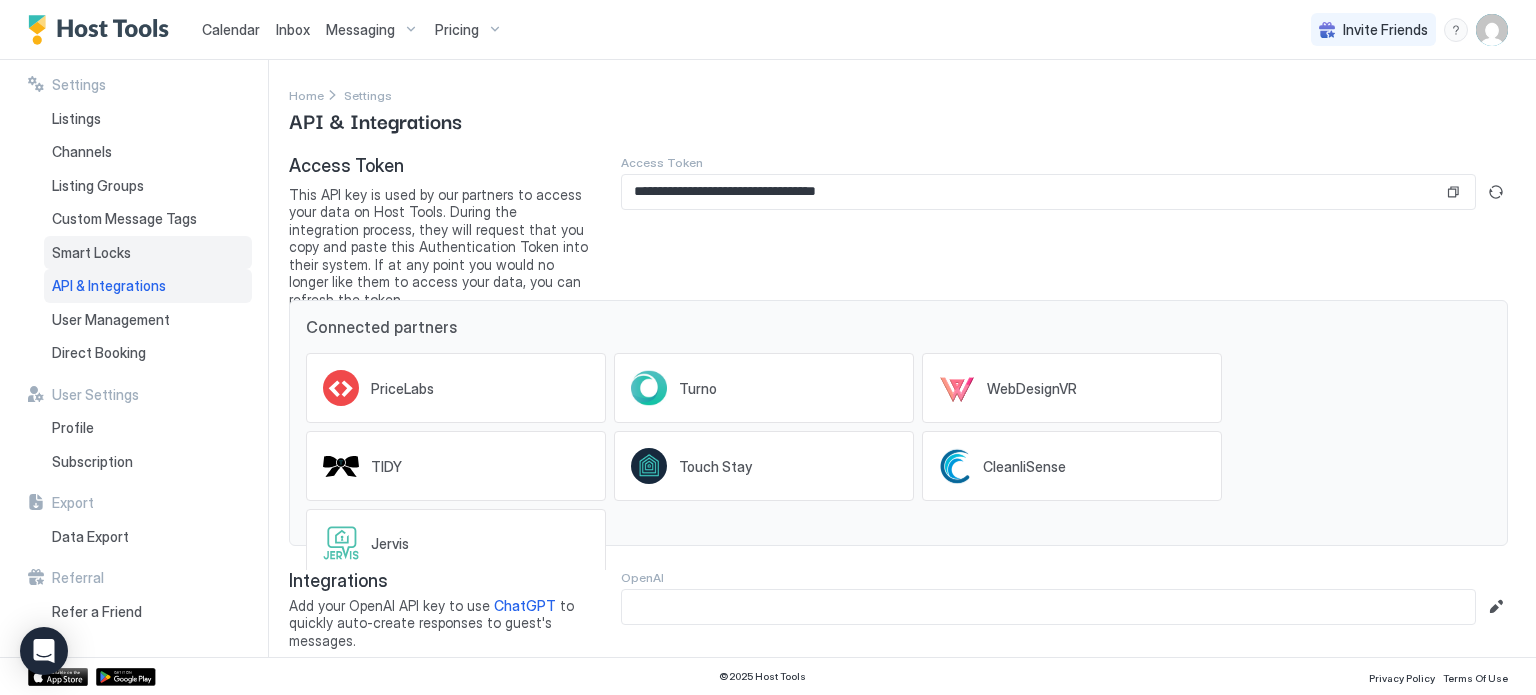 click on "Smart Locks" at bounding box center (91, 253) 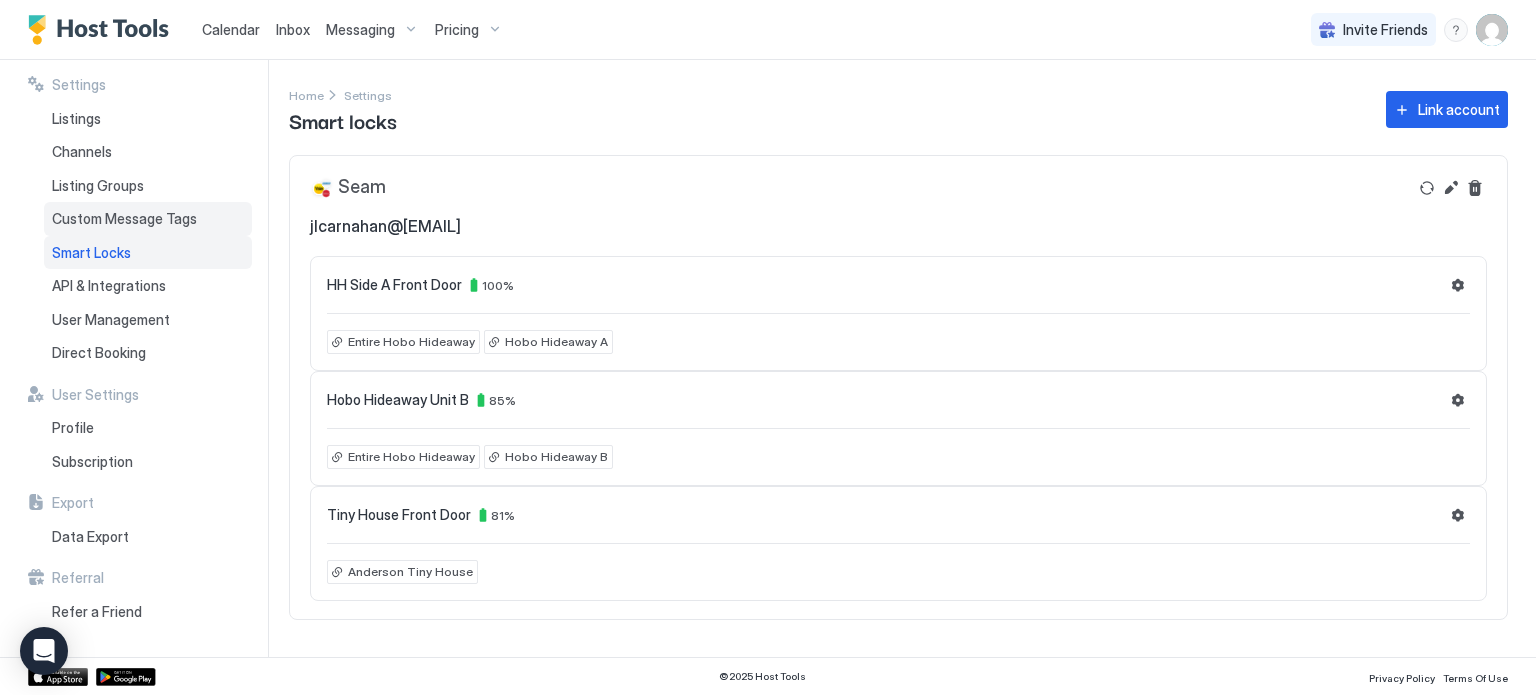 click on "Custom Message Tags" at bounding box center (148, 219) 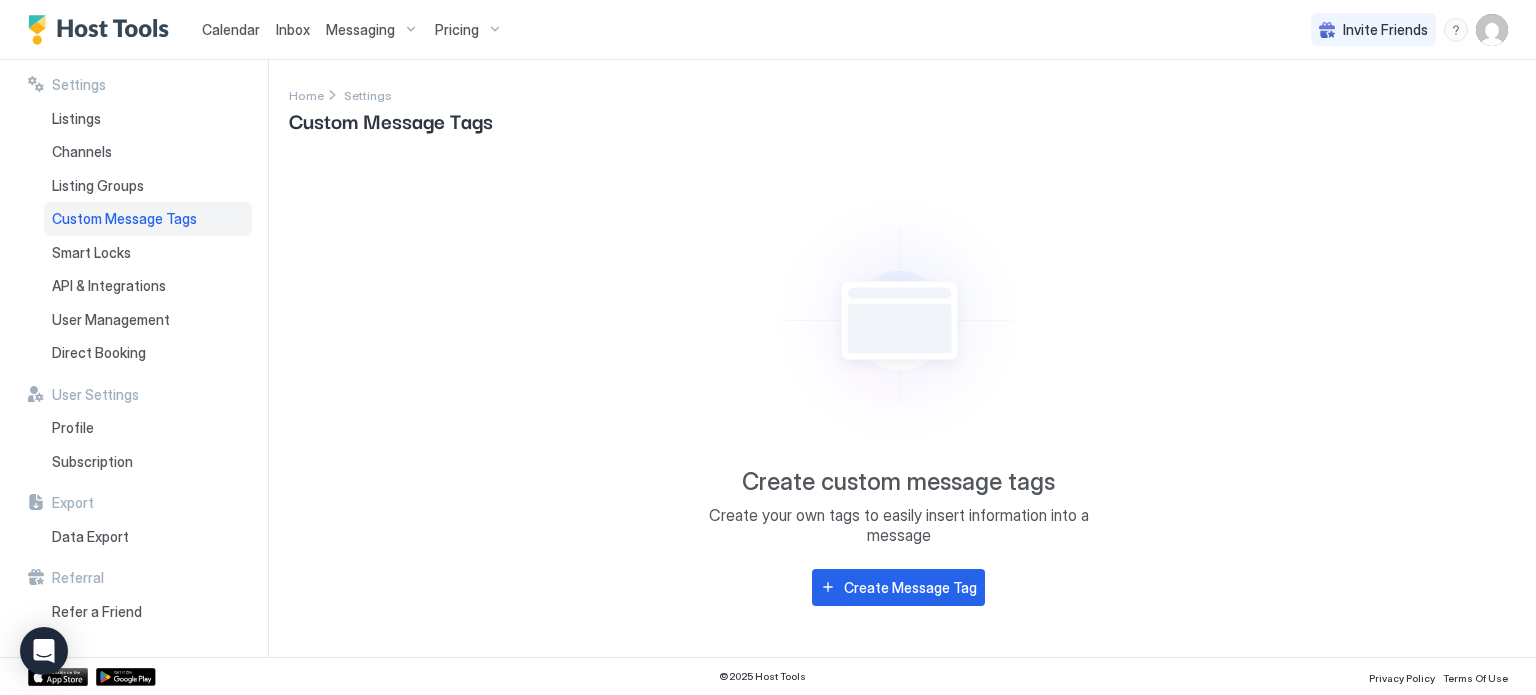 click on "Custom Message Tags" at bounding box center (148, 219) 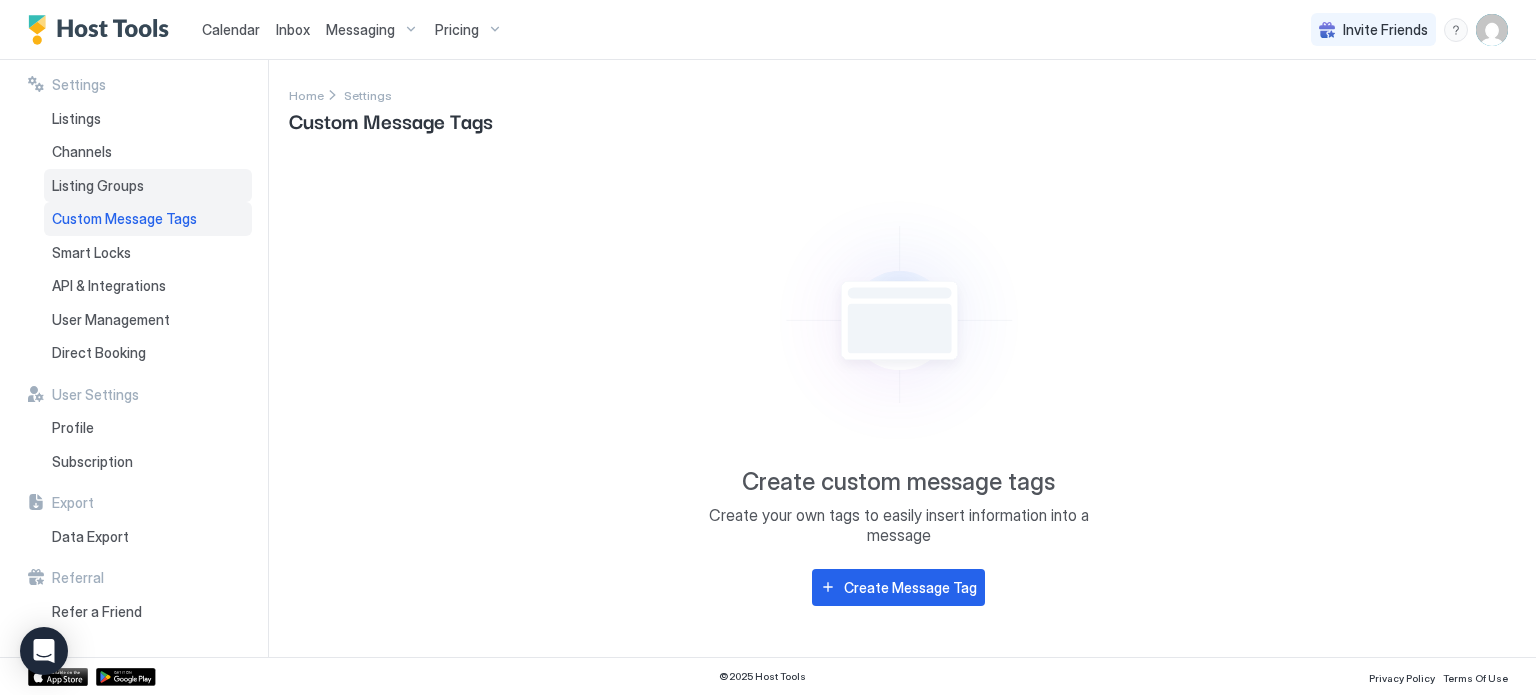 click on "Listing Groups" at bounding box center (98, 186) 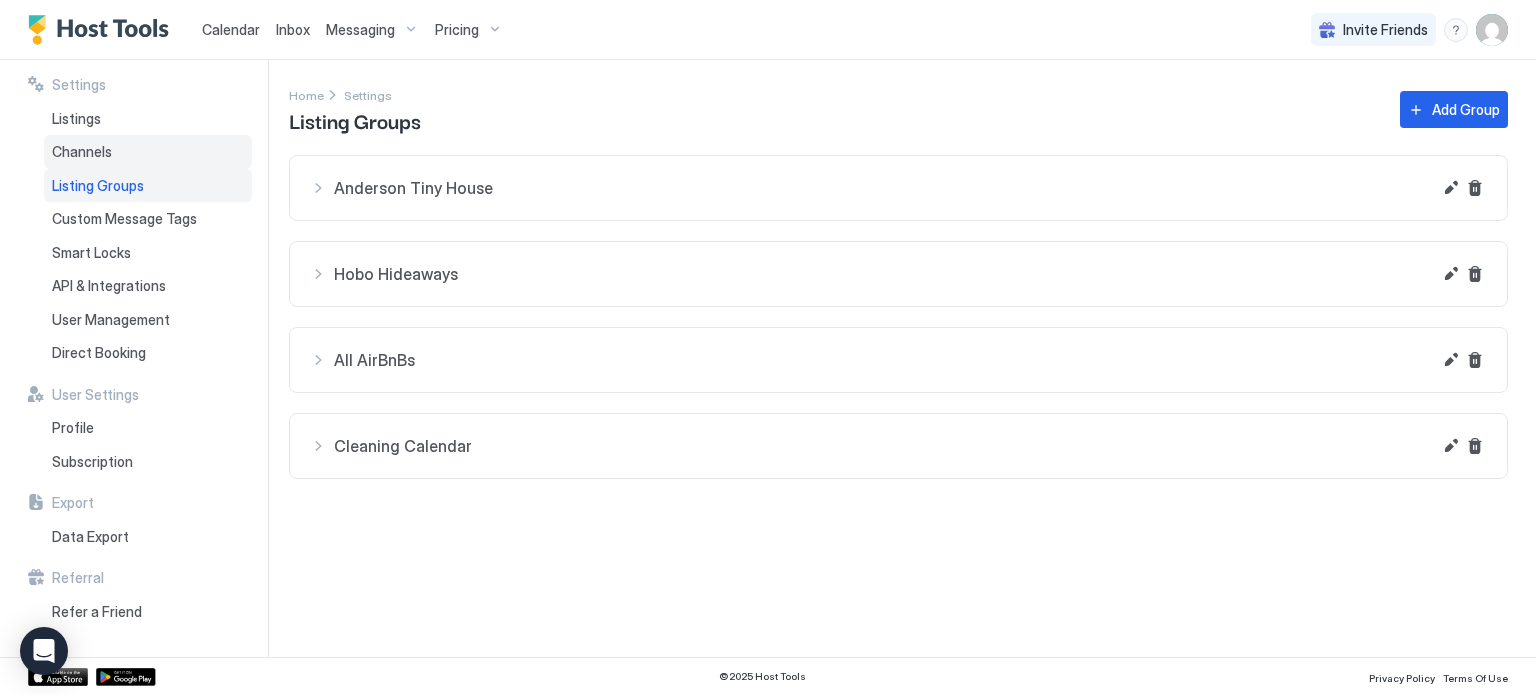 click on "Channels" at bounding box center [148, 152] 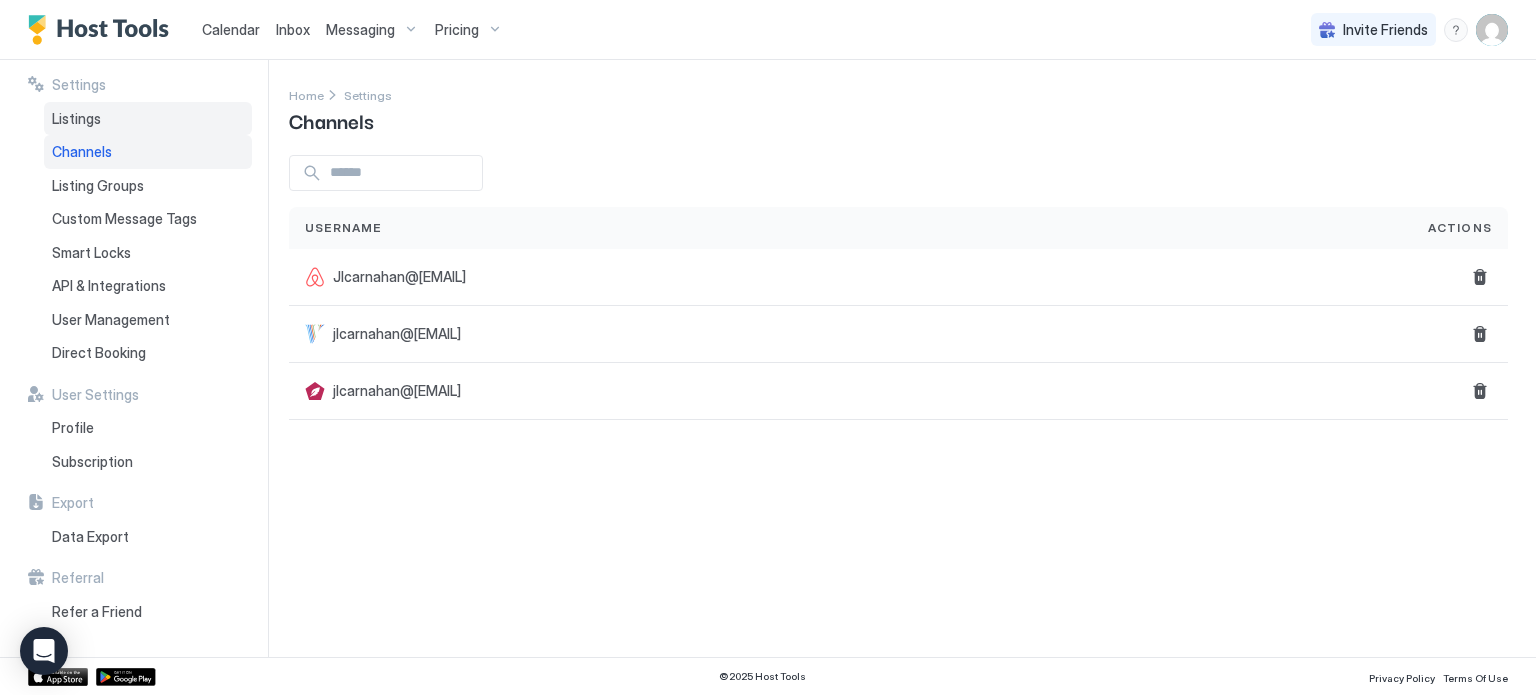 click on "Listings" at bounding box center (148, 119) 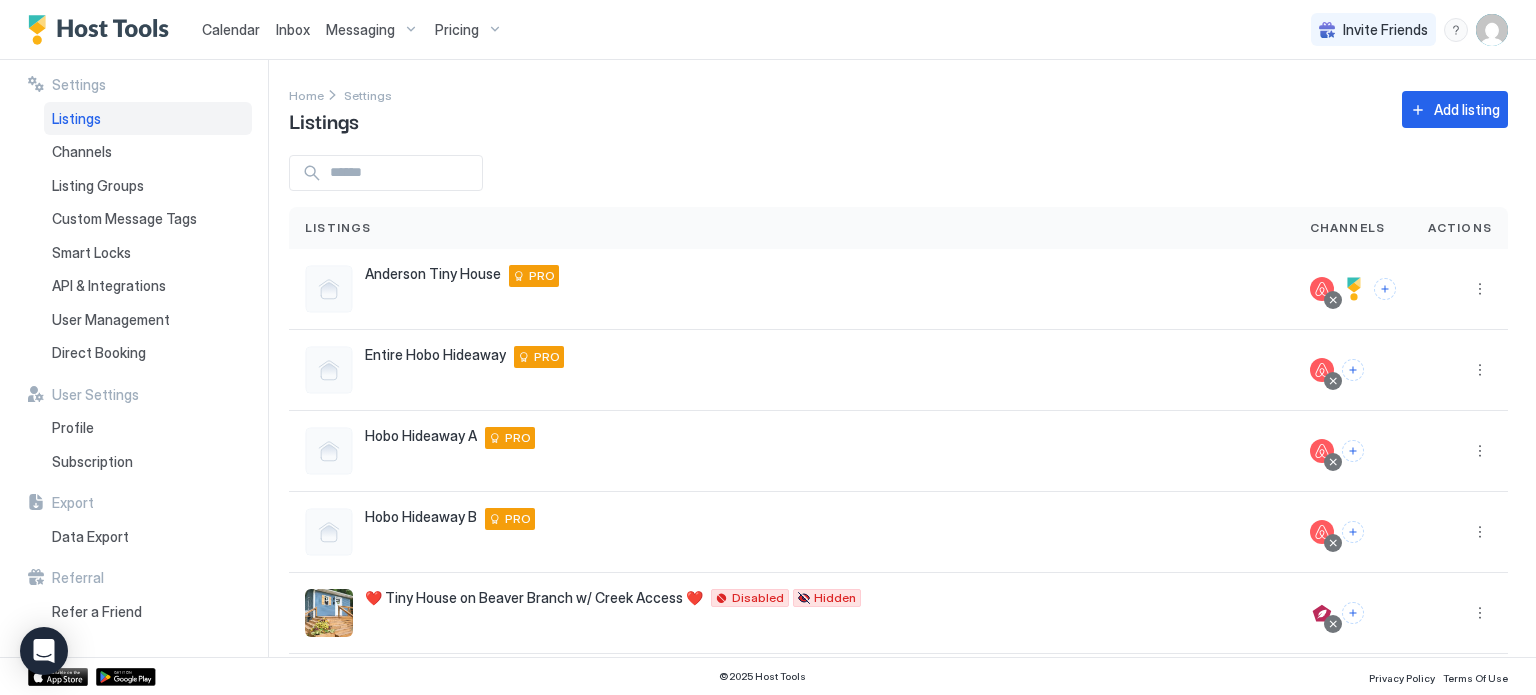click on "Home Settings Listings Add listing" at bounding box center (898, 109) 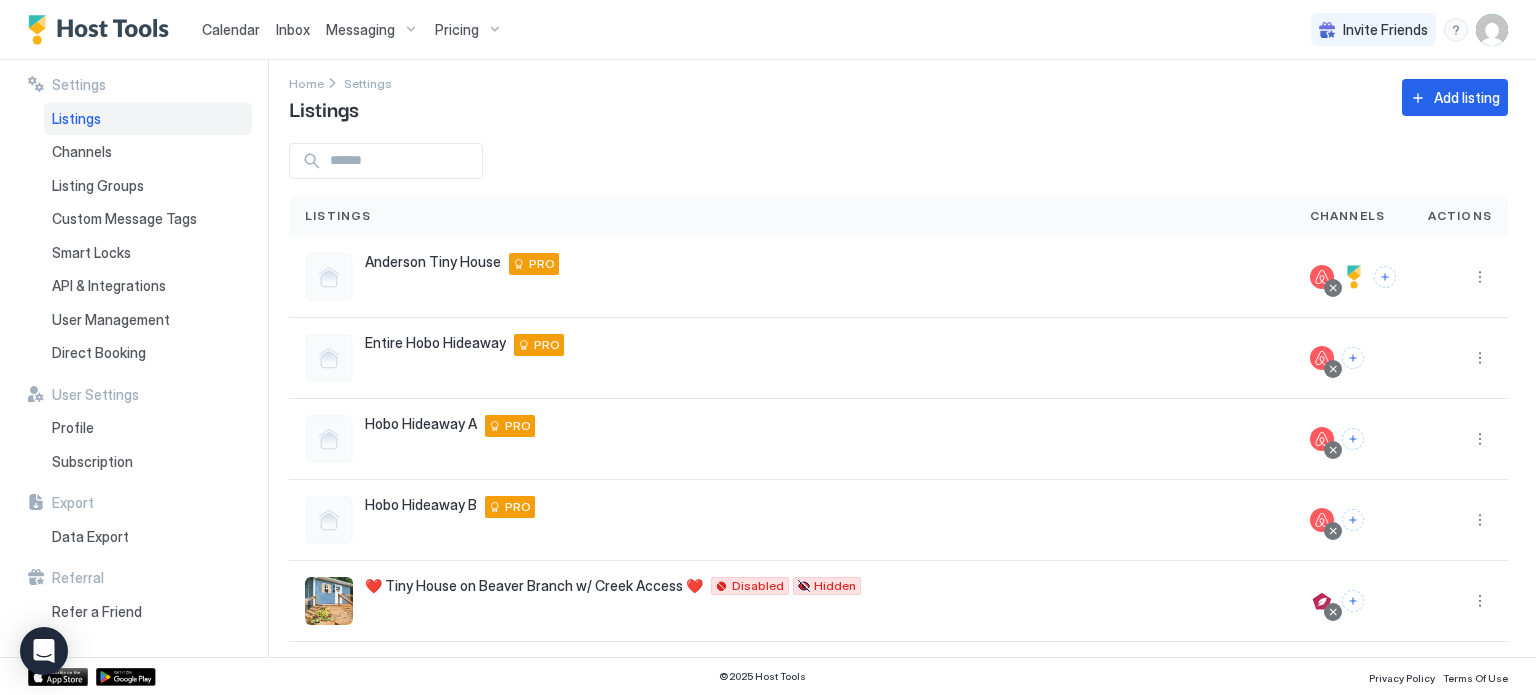scroll, scrollTop: 19, scrollLeft: 0, axis: vertical 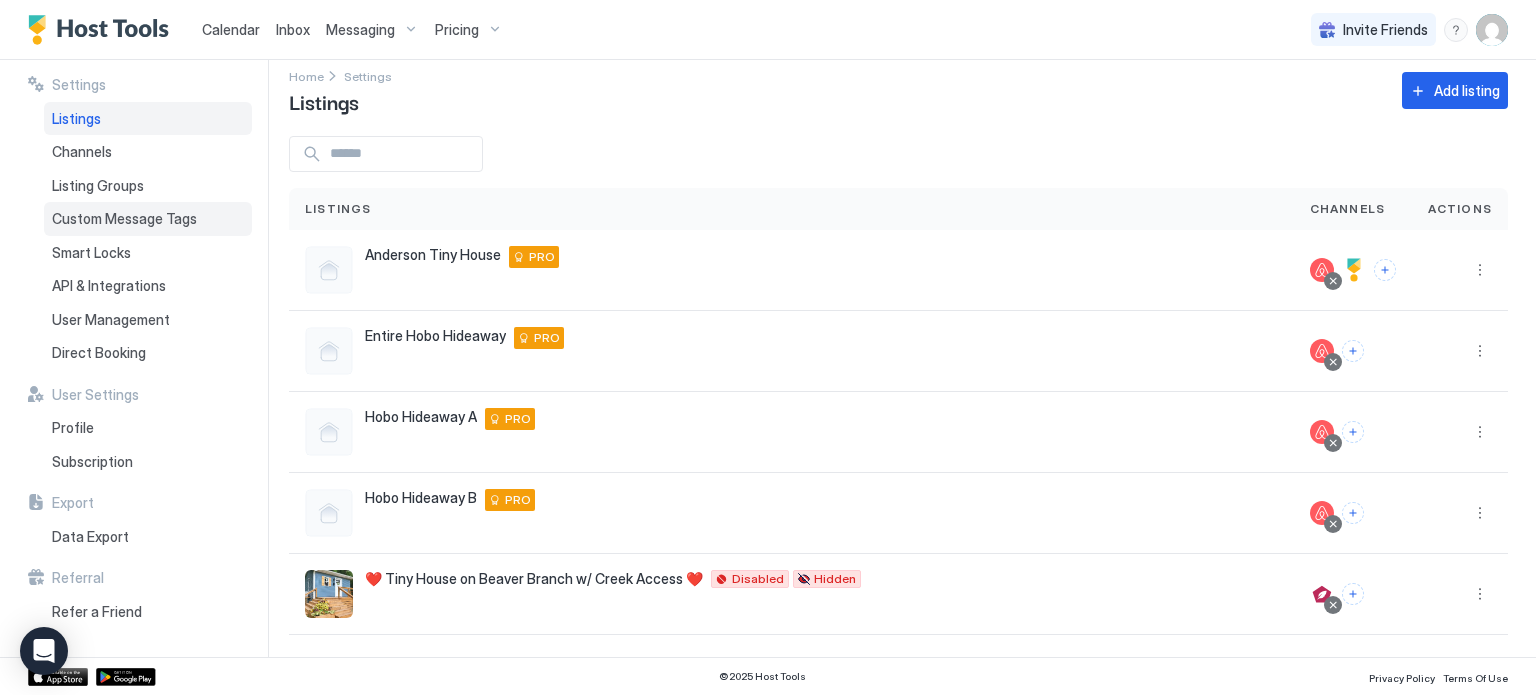 click on "Custom Message Tags" at bounding box center (124, 219) 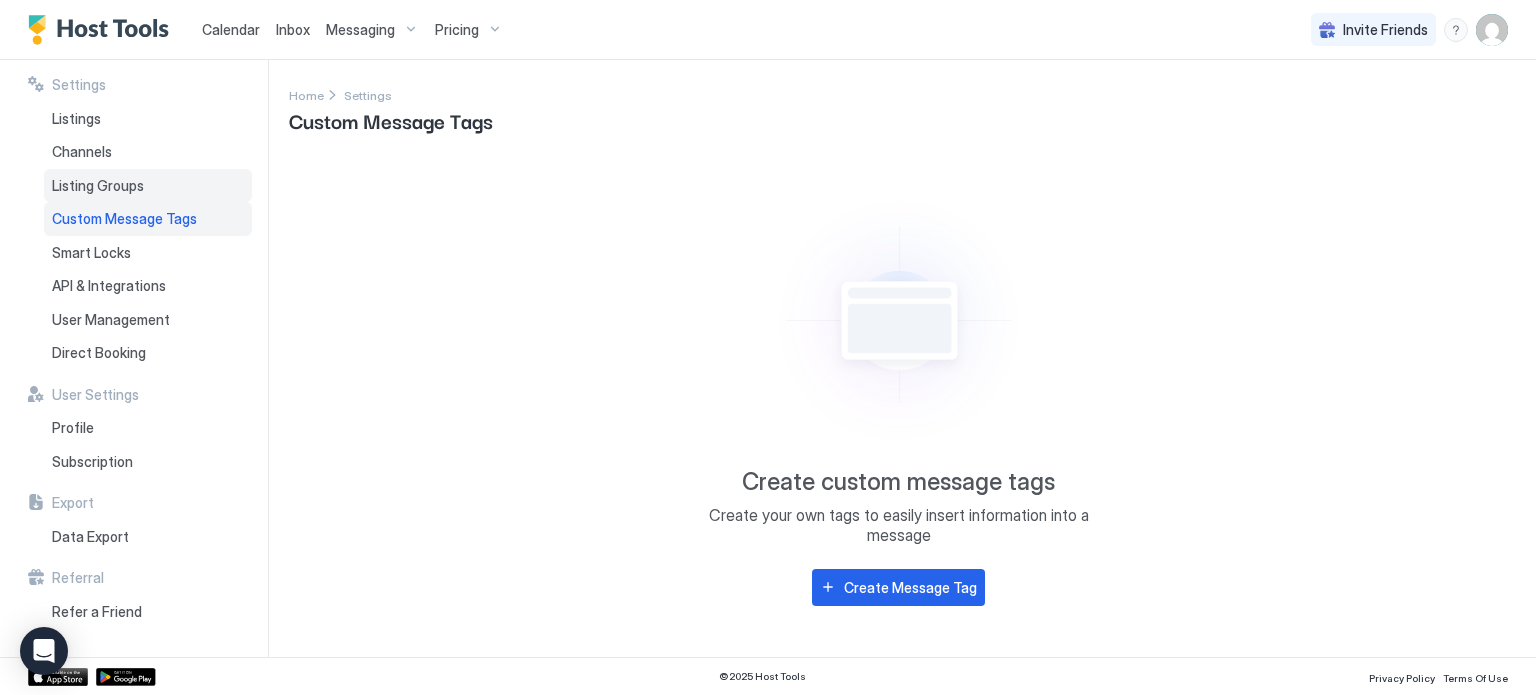 click on "Listing Groups" at bounding box center [148, 186] 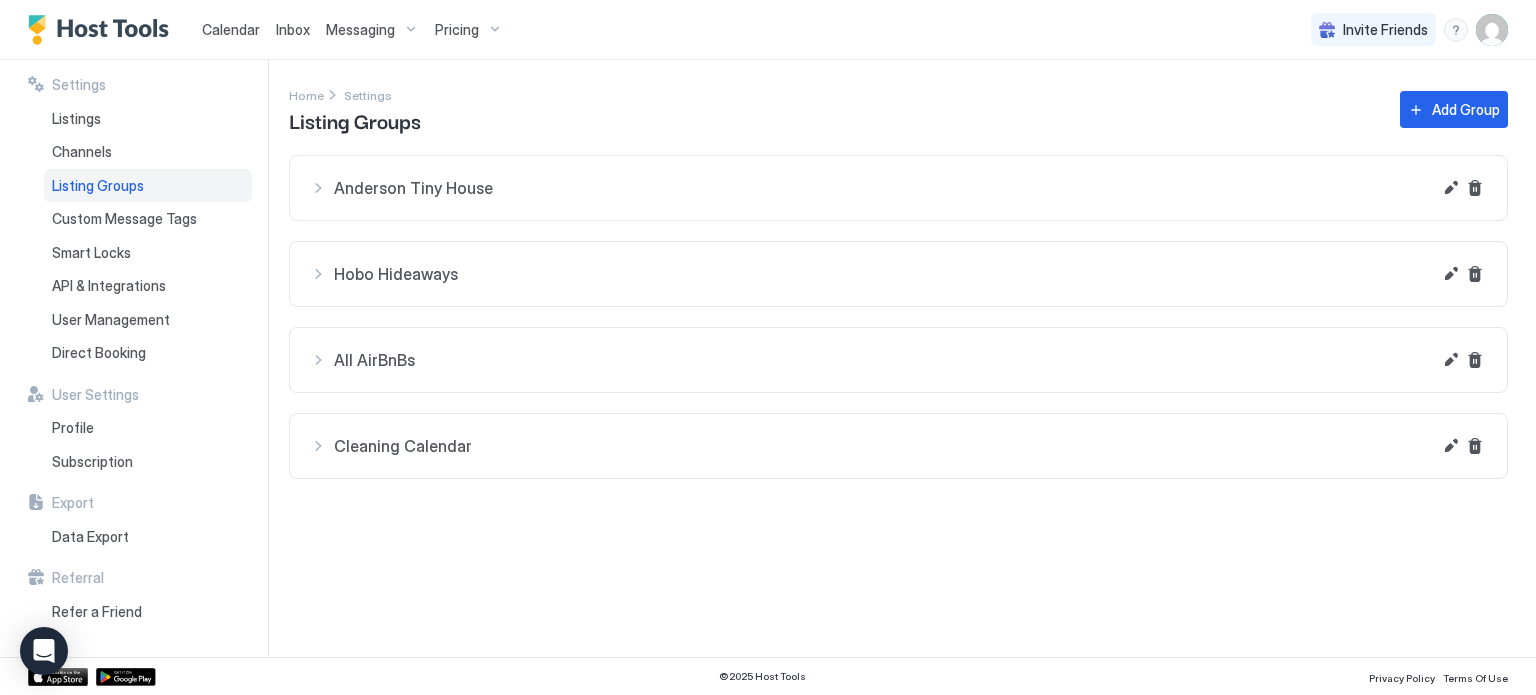 click on "Settings Home Settings Listing Groups Add Group Anderson Tiny House Anderson Tiny House Hobo Hideaways Entire Hobo Hideaway Hobo Hideaway A Hobo Hideaway B All AirBnBs Anderson Tiny House Hobo Hideaway A Hobo Hideaway B Cleaning Calendar Anderson Tiny House Hobo Hideaway A Hobo Hideaway B Entire Hobo Hideaway" at bounding box center [912, 358] 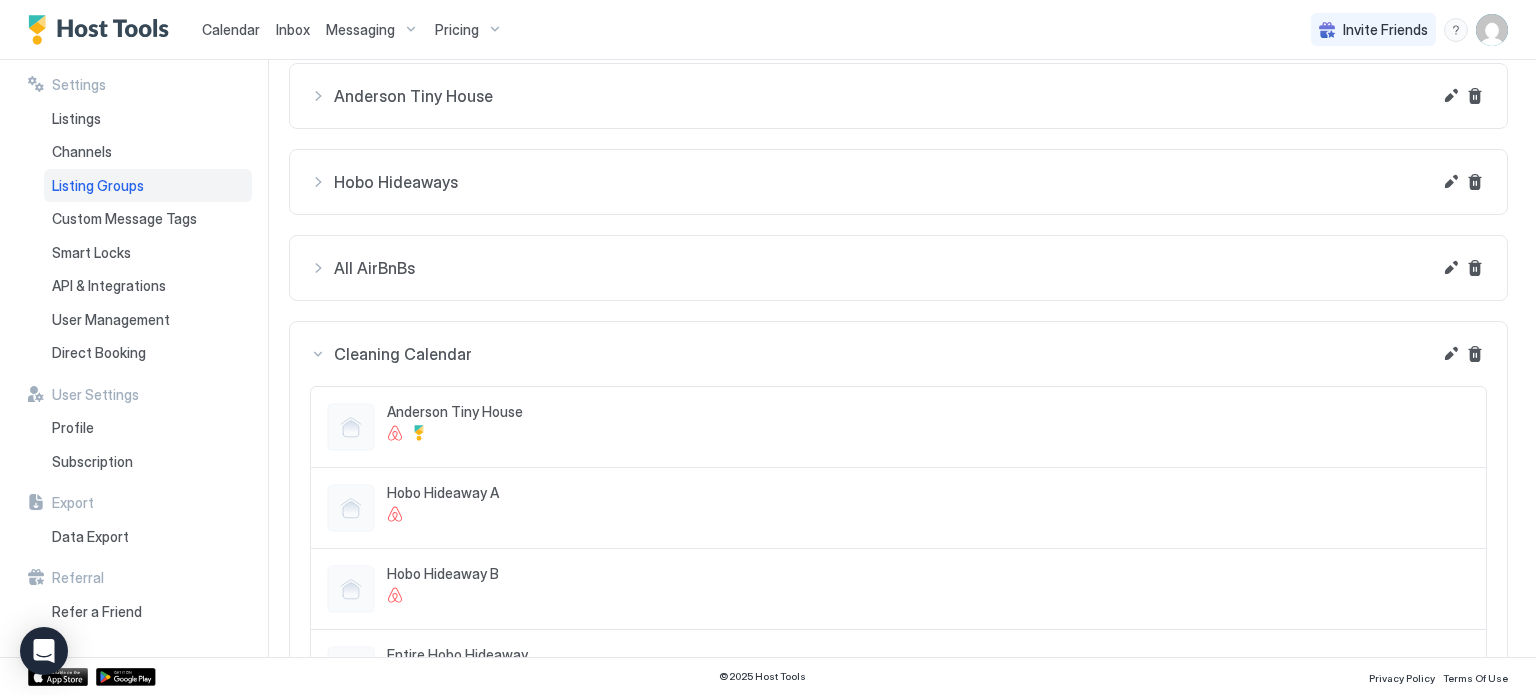 scroll, scrollTop: 88, scrollLeft: 0, axis: vertical 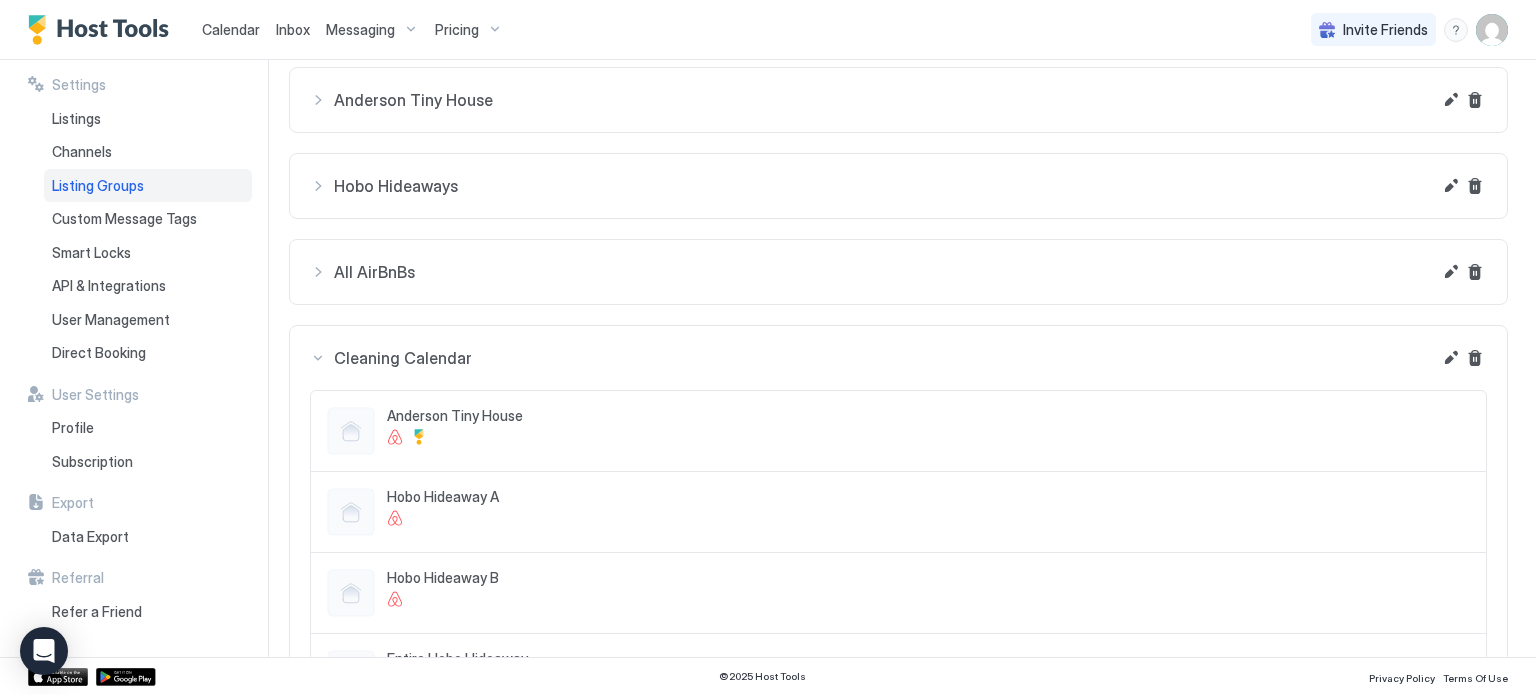 click at bounding box center [928, 346] 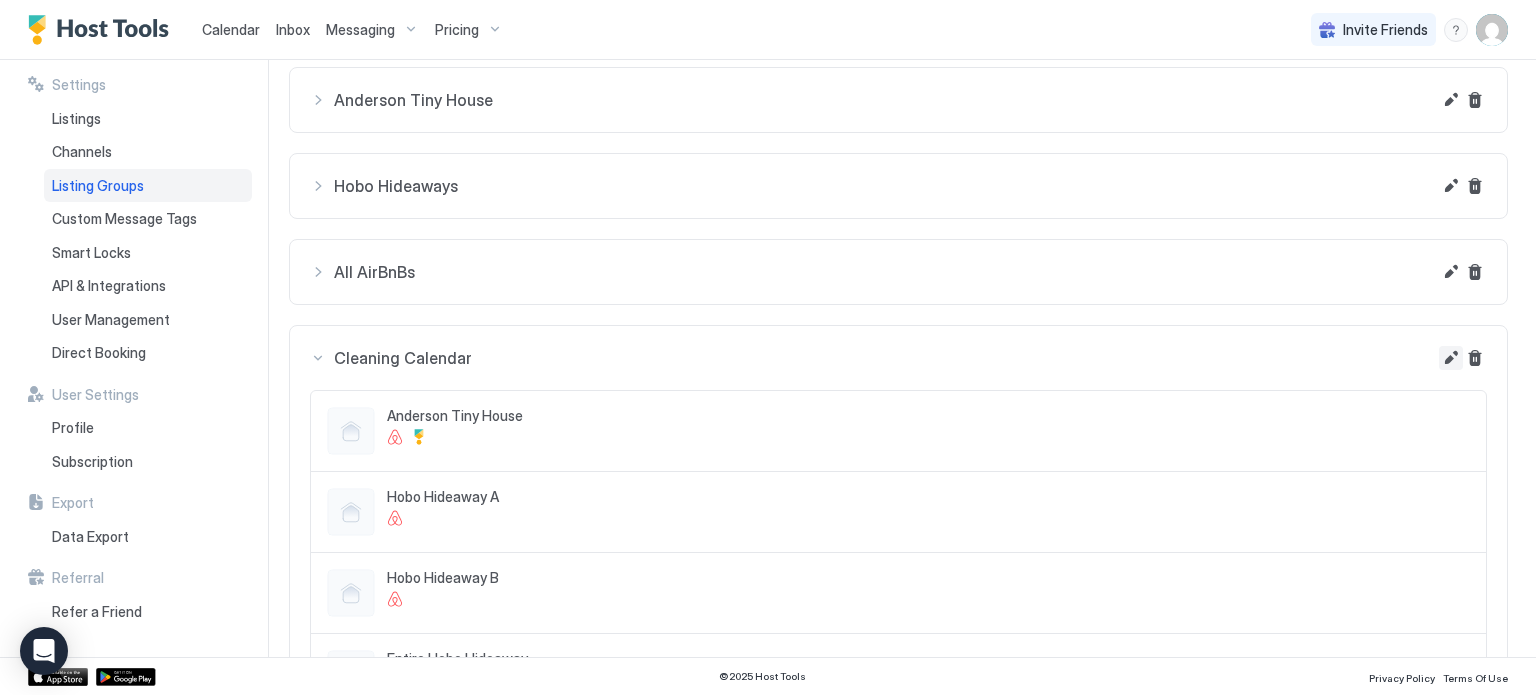 click at bounding box center [1451, 100] 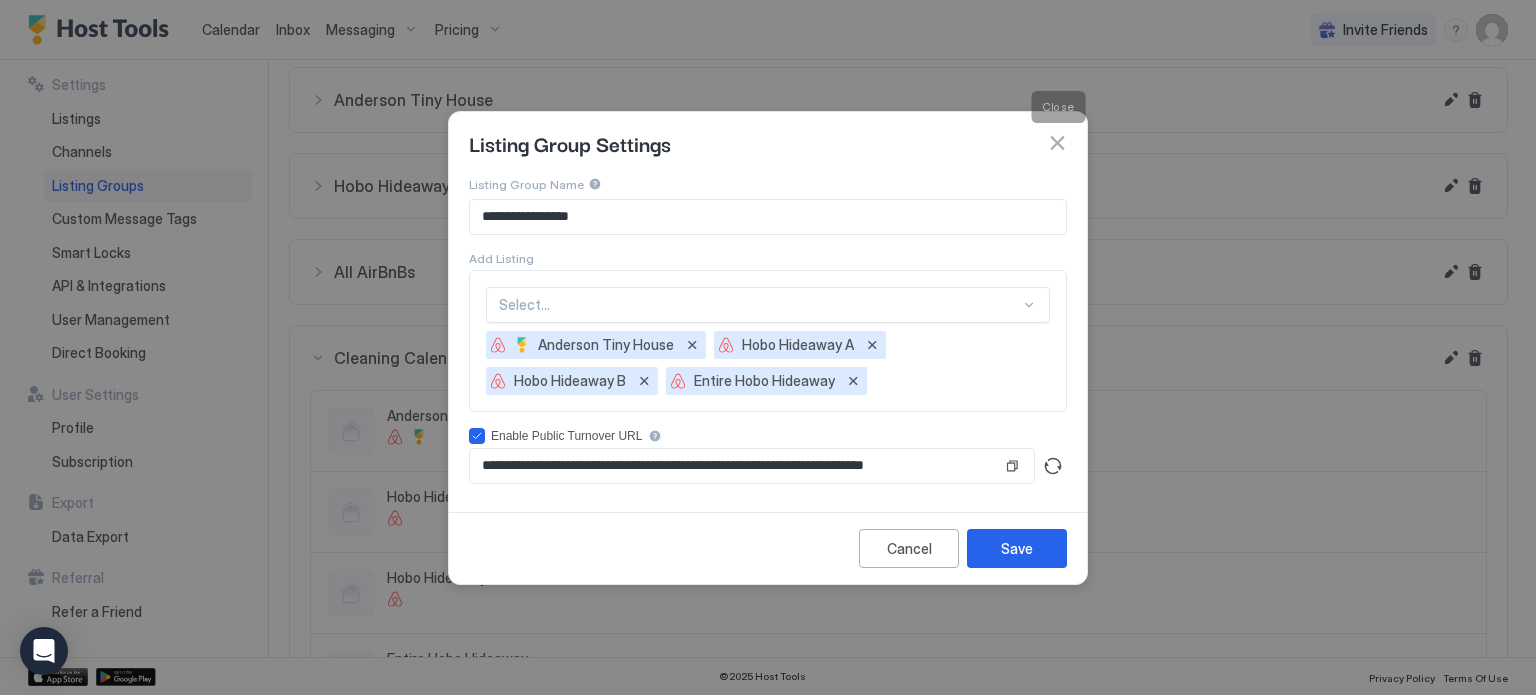 click at bounding box center (1057, 143) 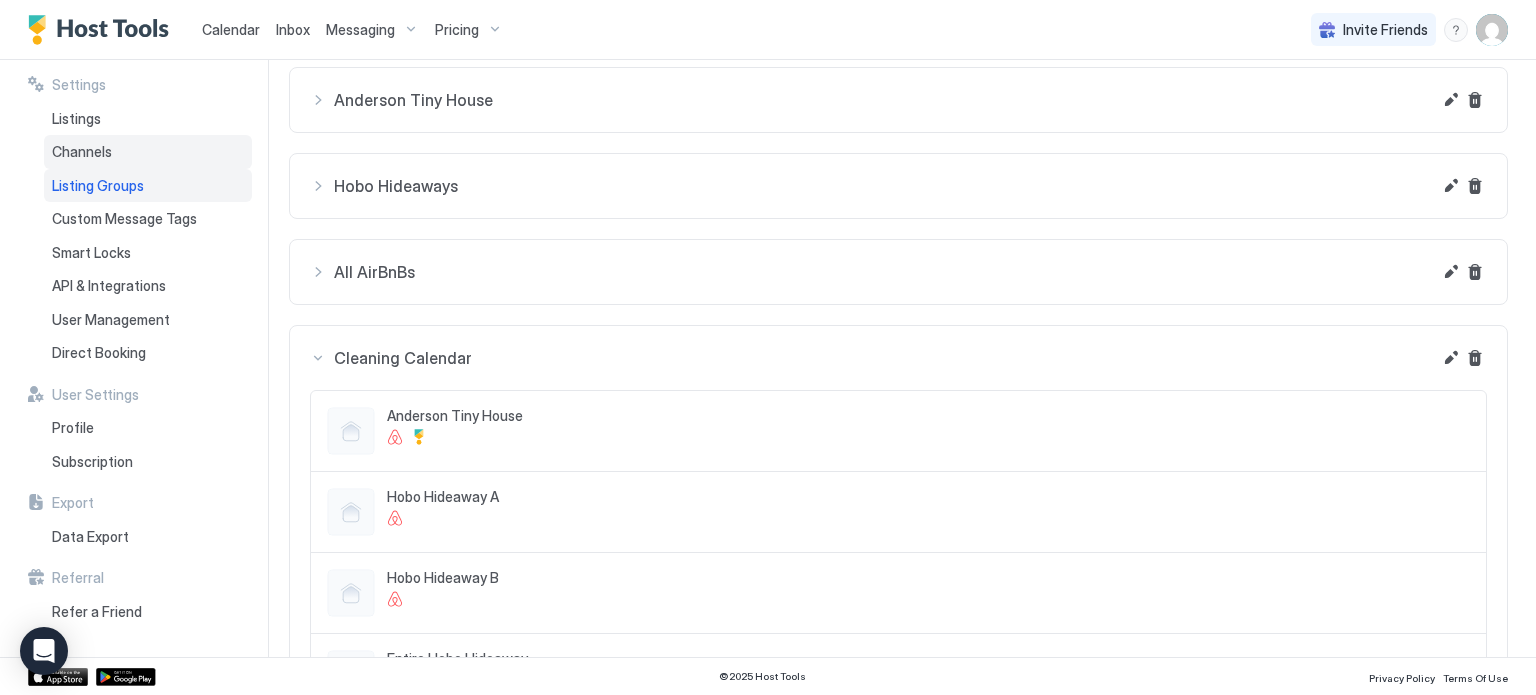 click on "Channels" at bounding box center [148, 152] 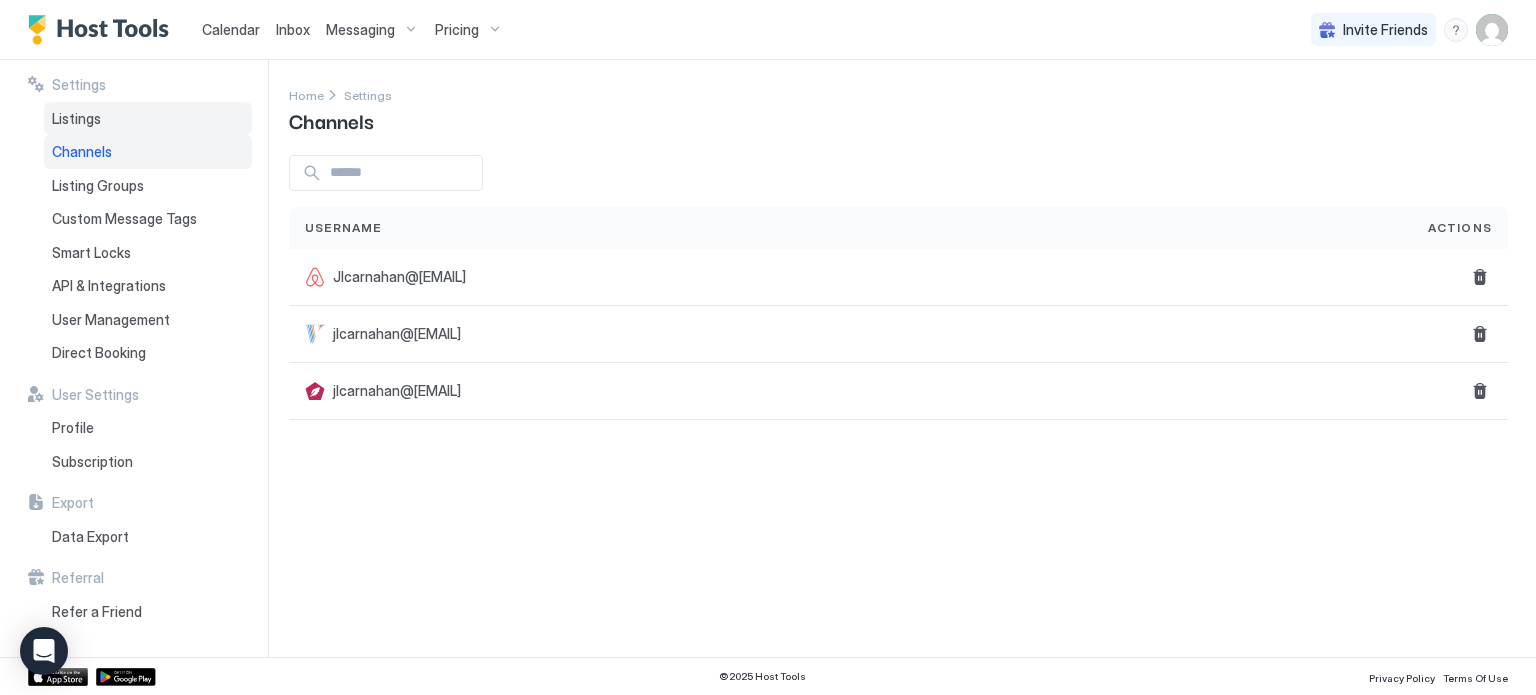 click on "Listings" at bounding box center [148, 119] 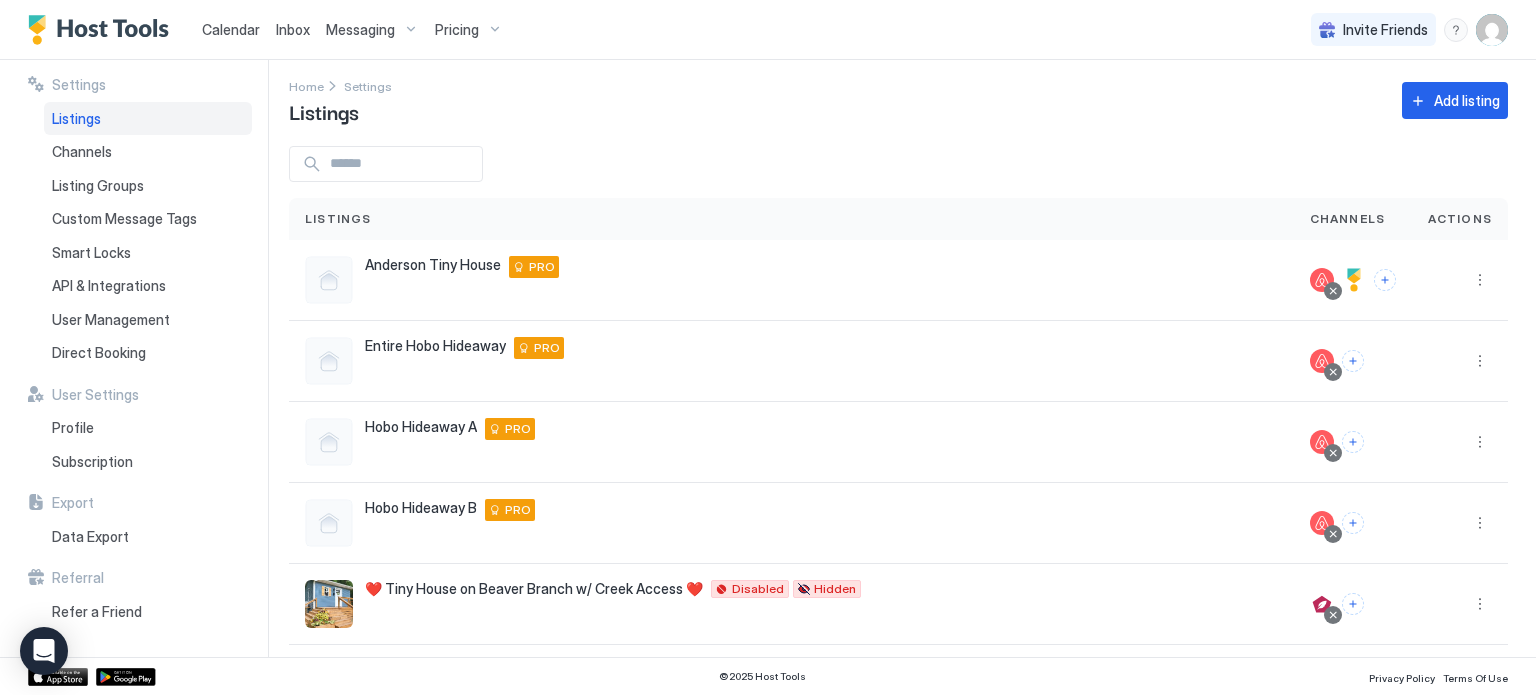 scroll, scrollTop: 0, scrollLeft: 0, axis: both 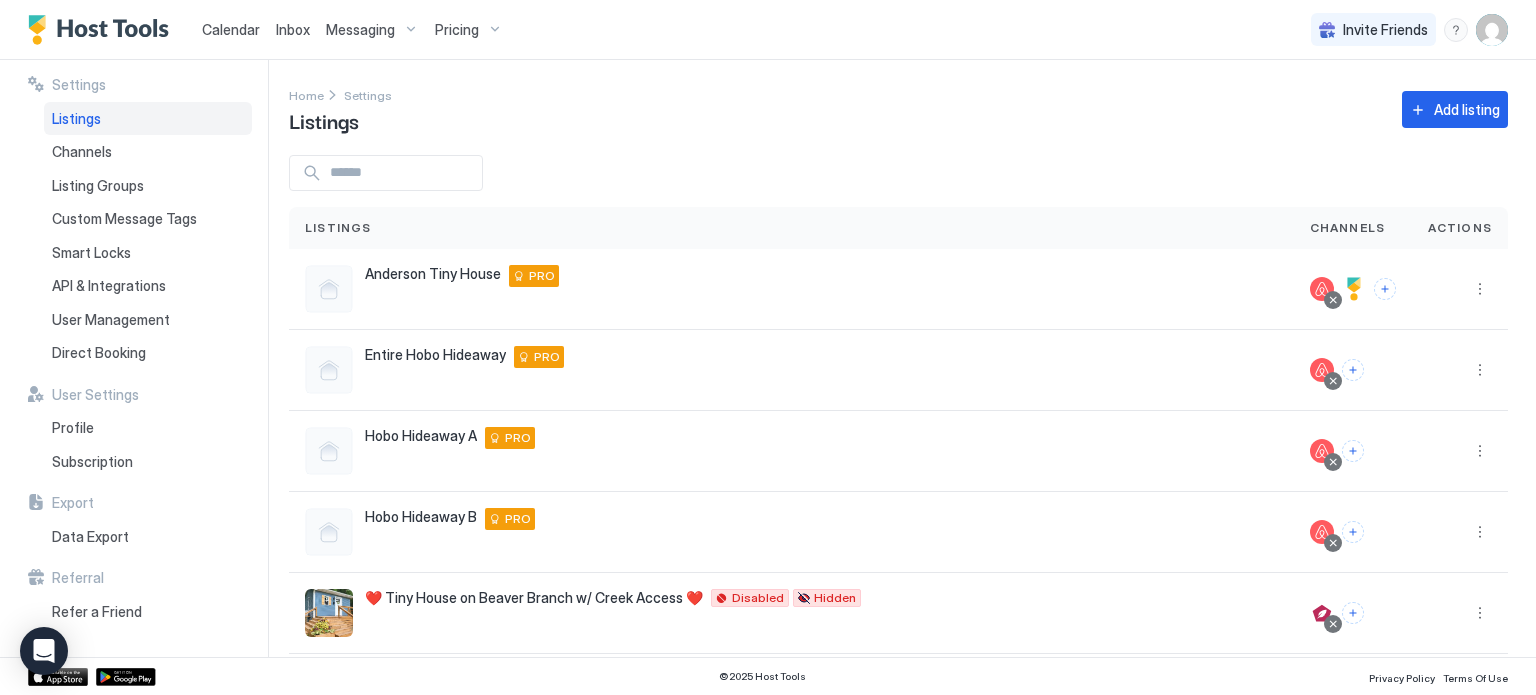 click on "Settings Home Settings Listings Add listing Listings Channels Actions Anderson Tiny House 402 Jefferson Street, Anderson, MO 64831 US PRO Entire Hobo Hideaway 211 S, 211 Hamilton Street, Neosho, MO 64850 US PRO Hobo Hideaway A 211 S, 211 Hamilton Street Unit A, Neosho, MO 64850 US PRO Hobo Hideaway B 211 S, 211 Hamilton Street Unit B, Neosho, MO 64850 US PRO ❤️ Tiny House on Beaver Branch w/ Creek Access ❤️ Anderson, MO 64831, United States Anderson, Missouri, United States Disabled Hidden" at bounding box center (912, 358) 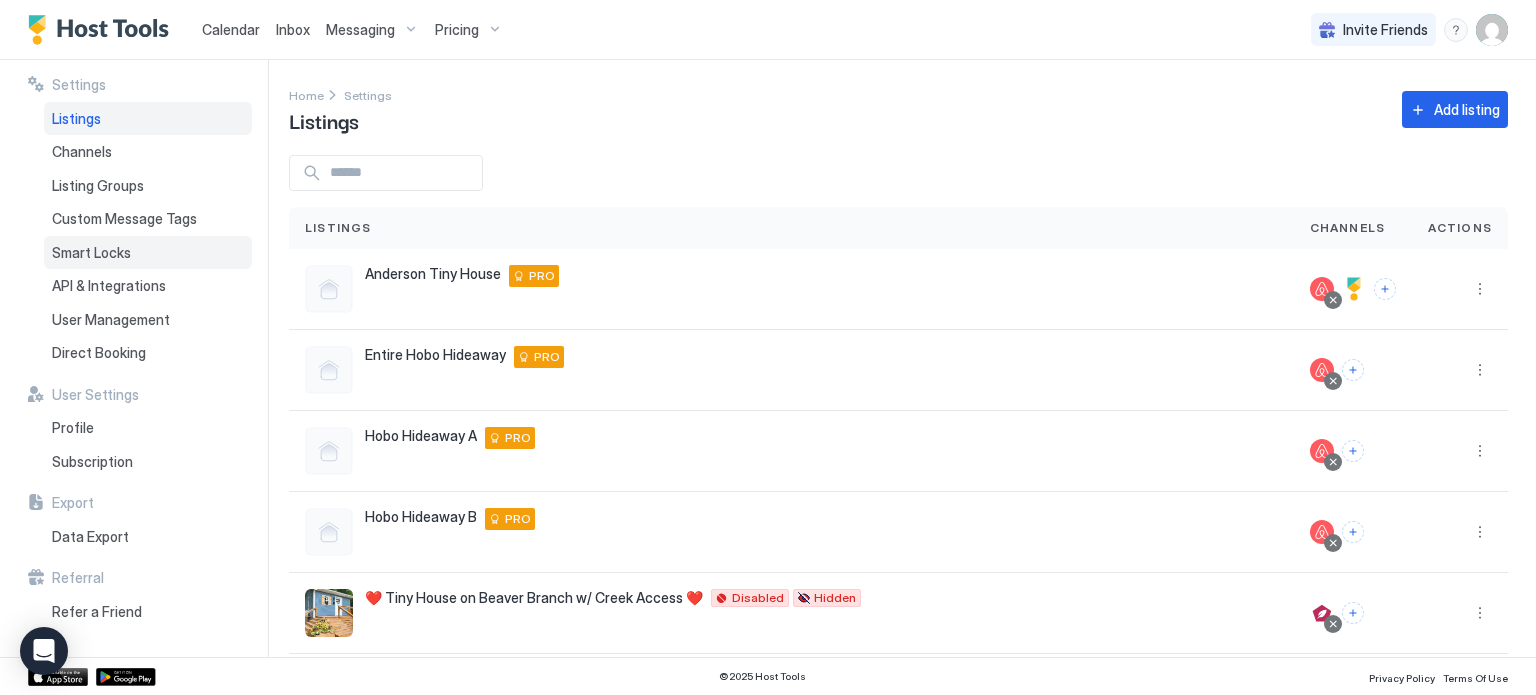 click on "Smart Locks" at bounding box center (148, 253) 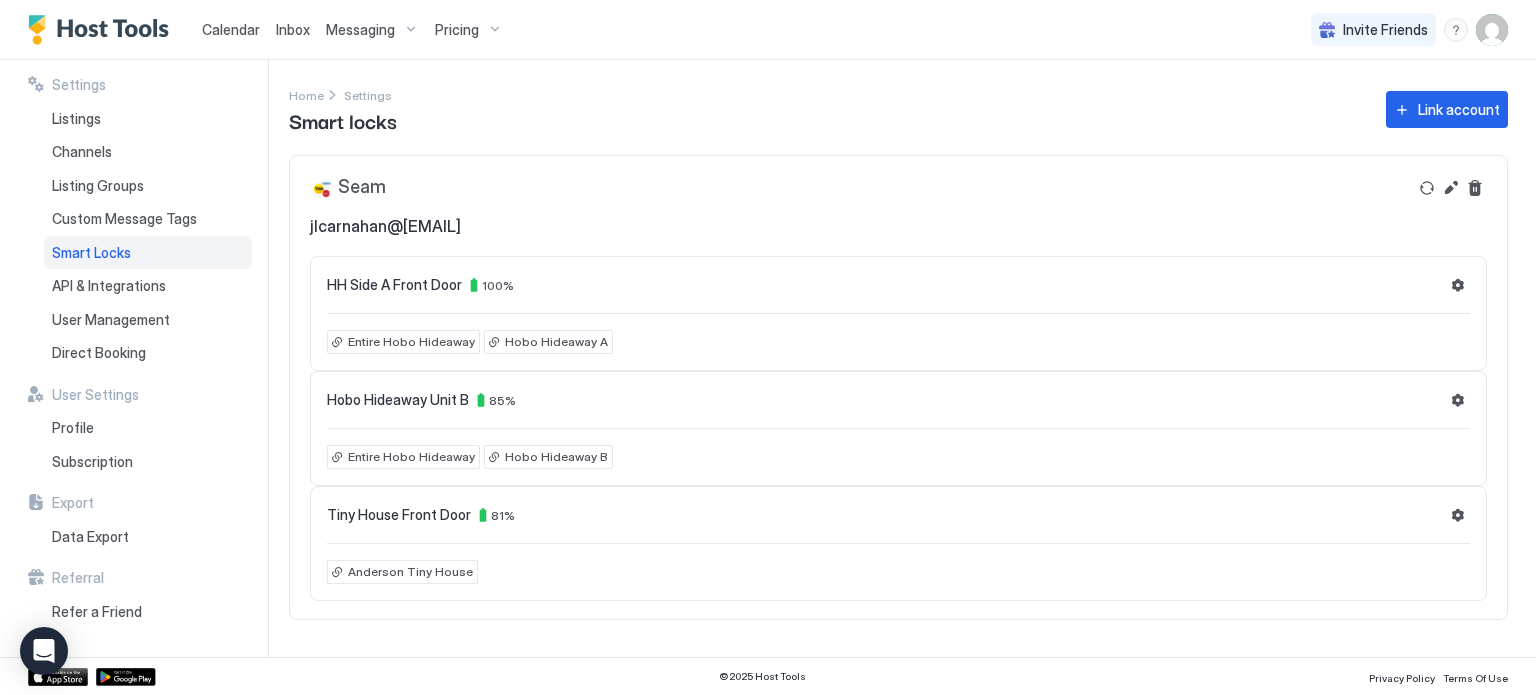 click on "Home Settings Smart locks Link account" at bounding box center (898, 109) 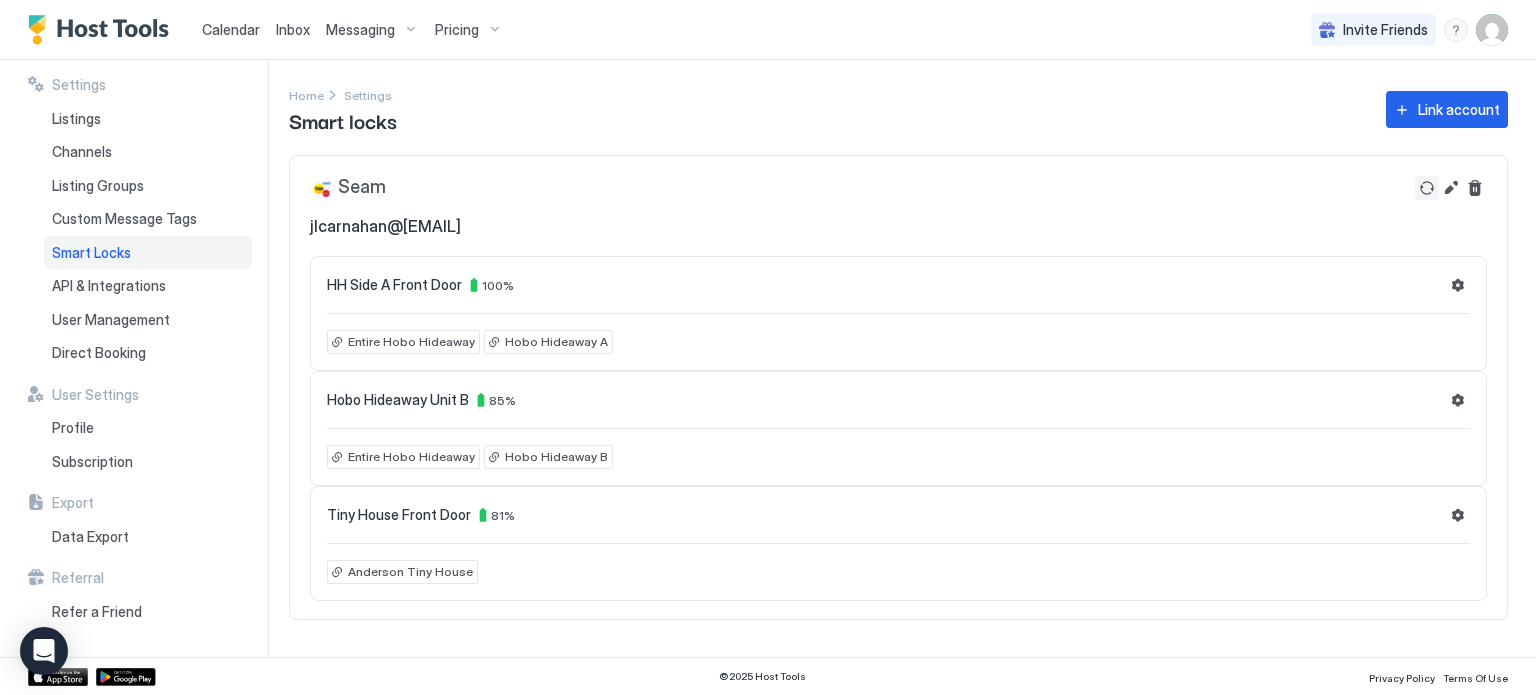 click at bounding box center (1427, 188) 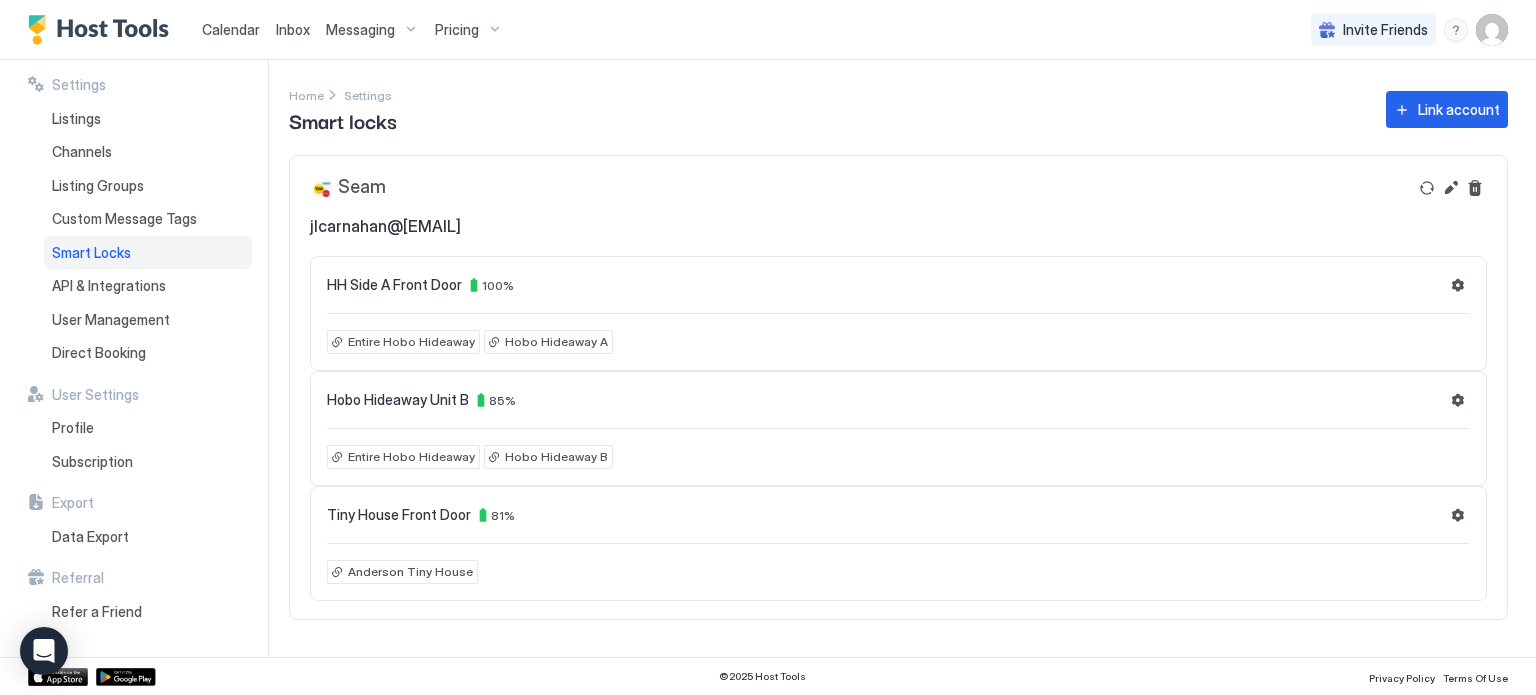 click on "Settings Home Settings Smart locks Link account Seam jlcarnahan@live.com HH Side A Front Door 100 % Entire Hobo Hideaway Hobo Hideaway A Hobo Hideaway Unit B 85 % Entire Hobo Hideaway Hobo Hideaway B Tiny House Front Door 81 % Anderson Tiny House" at bounding box center (912, 358) 